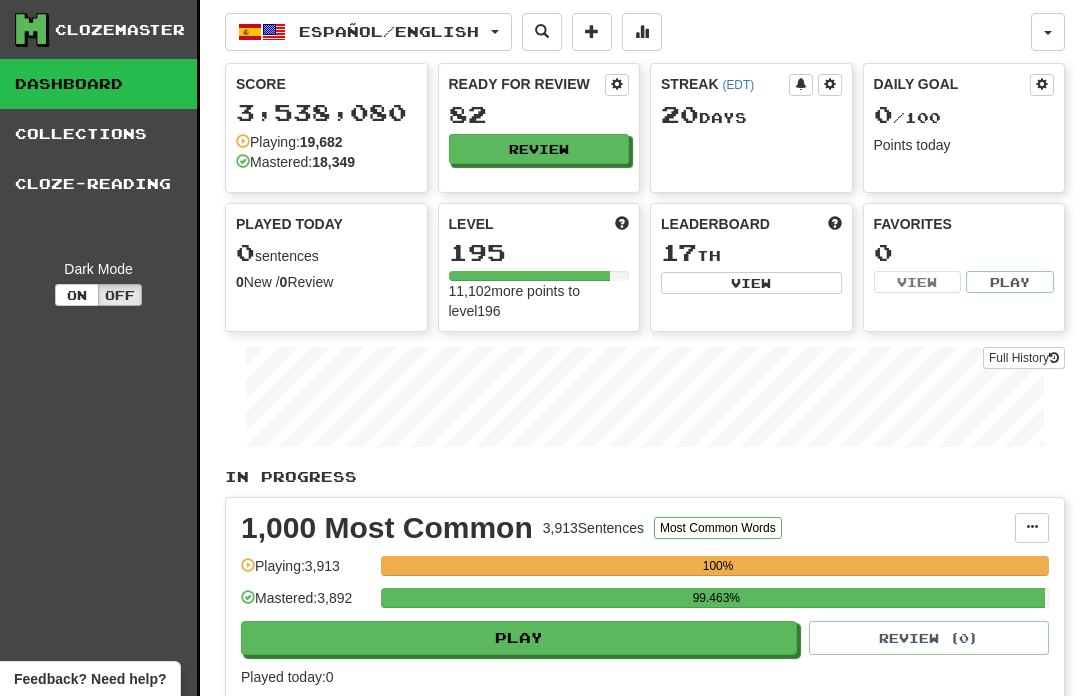 scroll, scrollTop: 0, scrollLeft: 0, axis: both 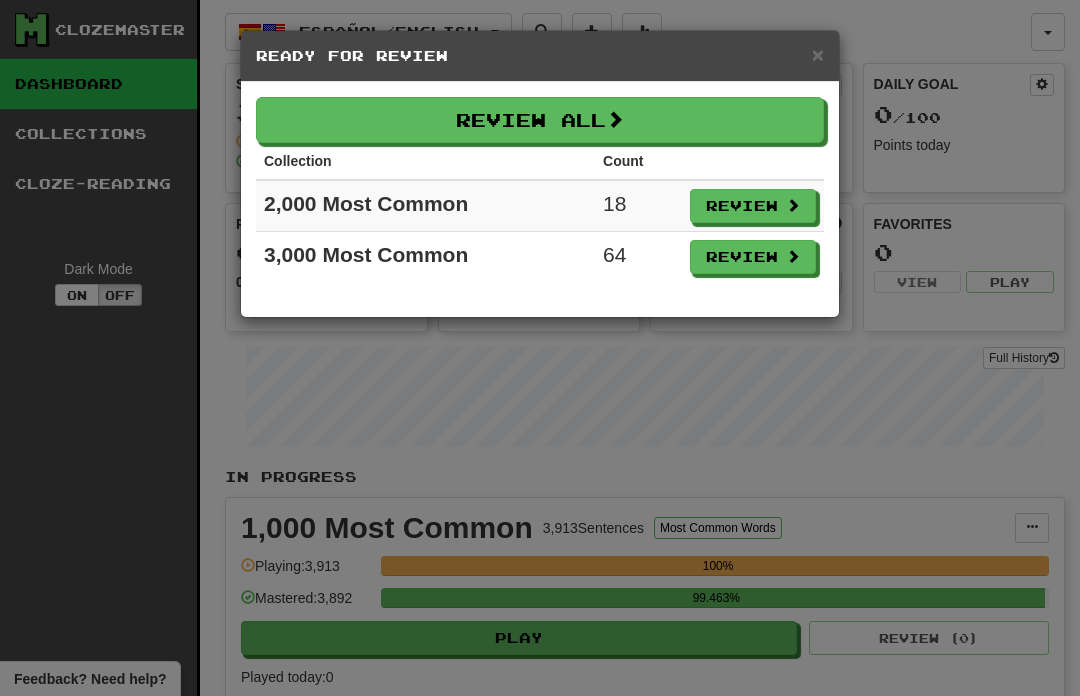 click on "Review" at bounding box center (753, 206) 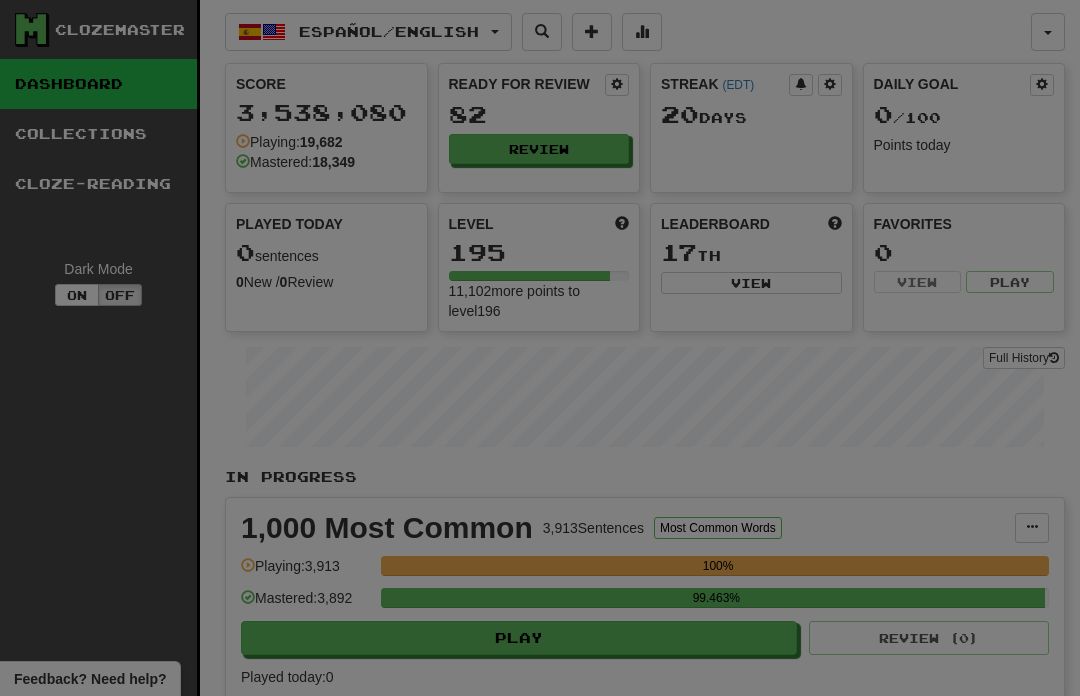 select on "**" 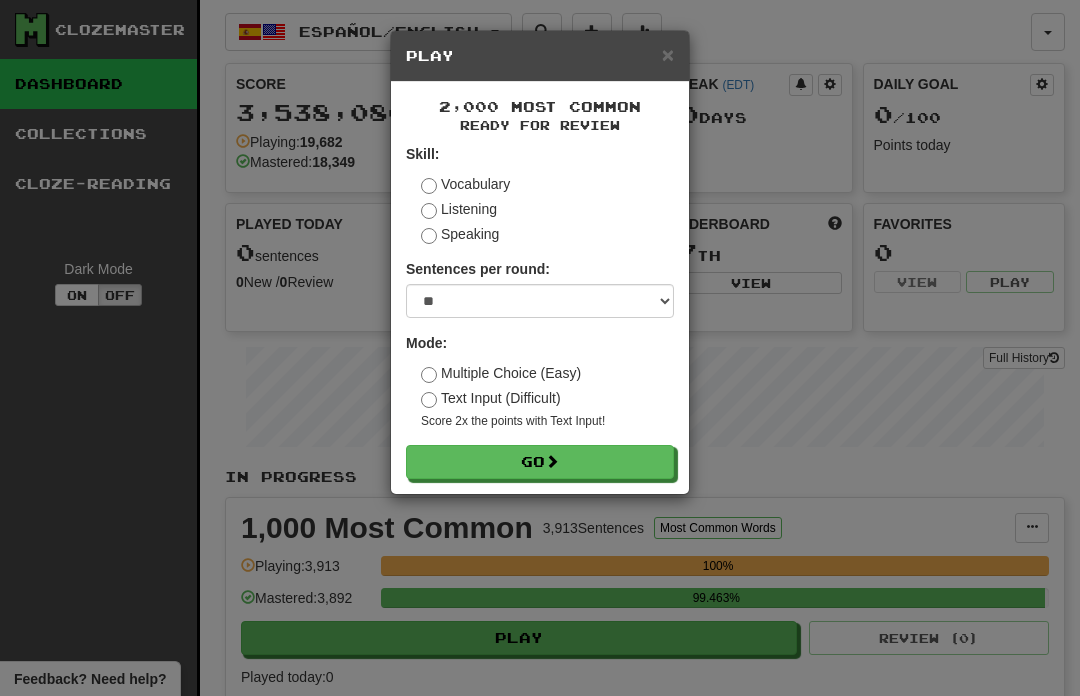 click on "Go" at bounding box center [540, 462] 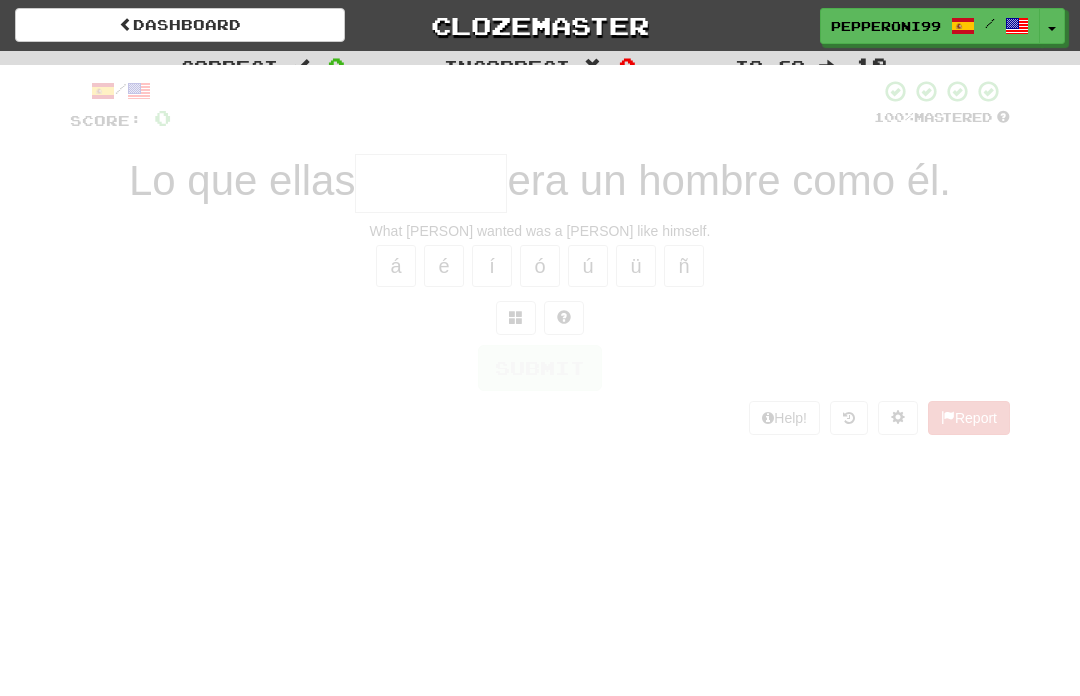scroll, scrollTop: 0, scrollLeft: 0, axis: both 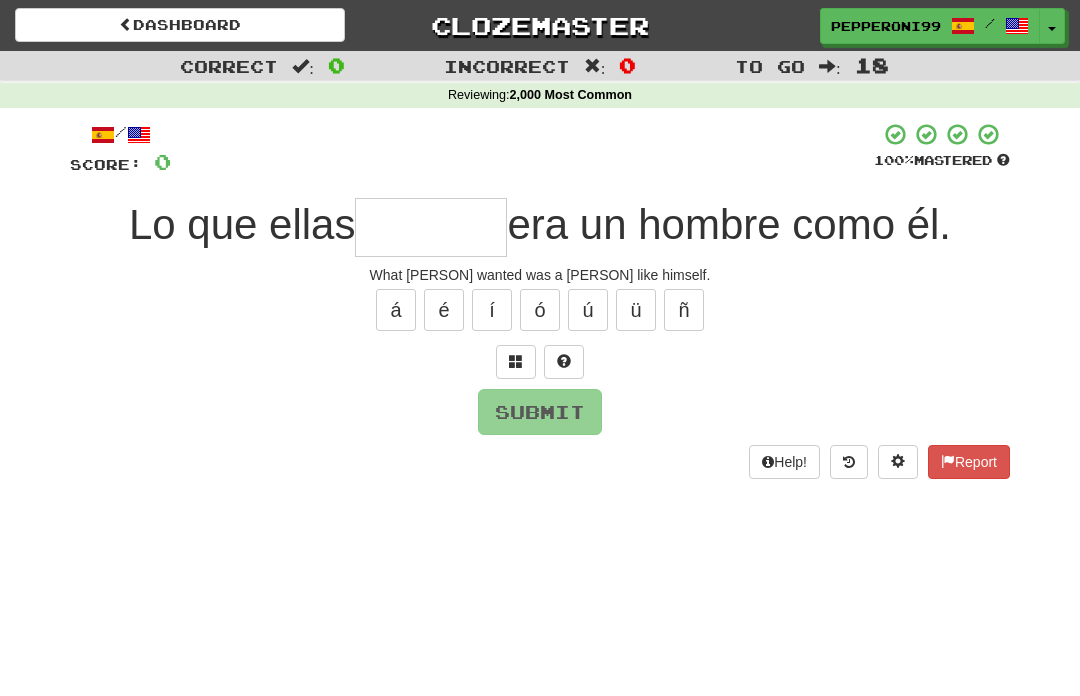 click at bounding box center (431, 227) 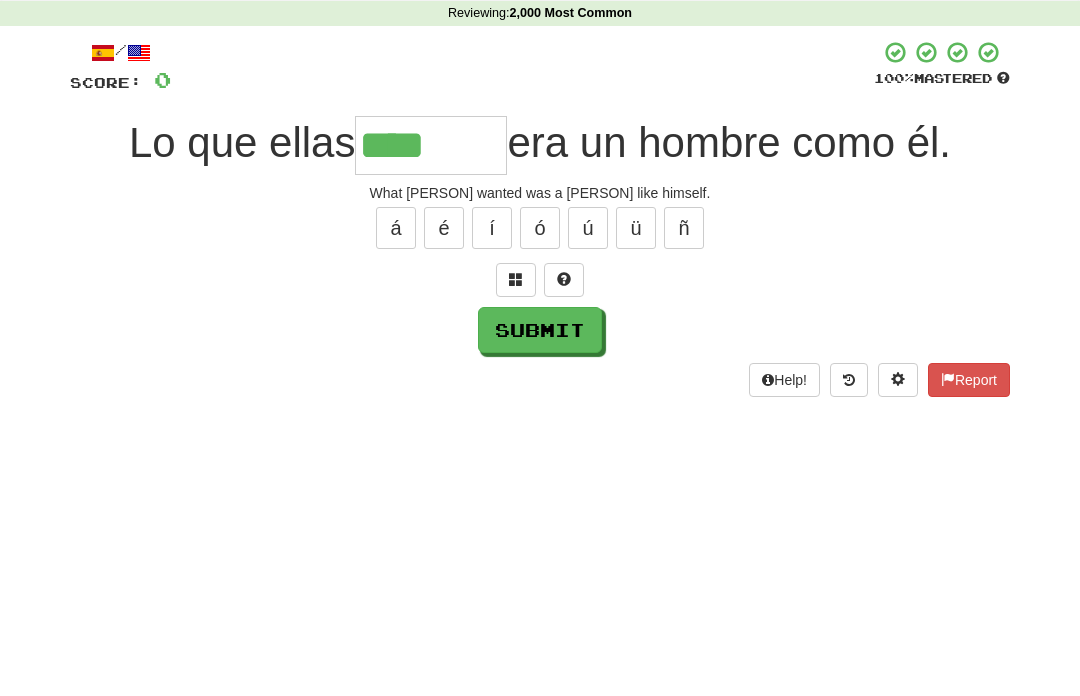 click on "í" at bounding box center (492, 310) 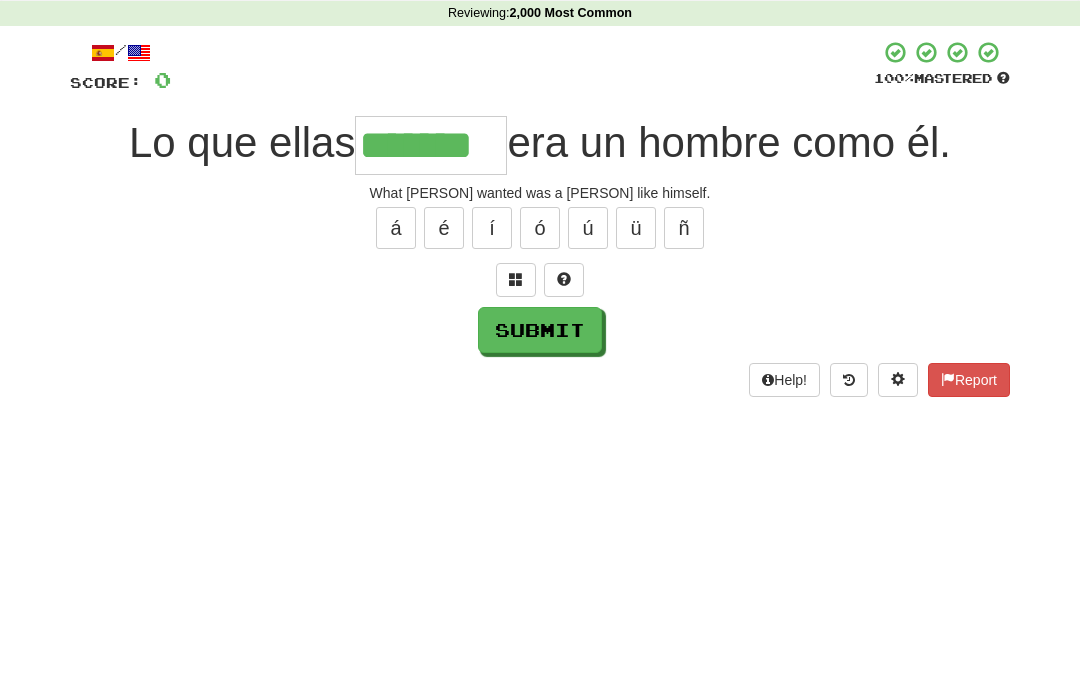 type on "*******" 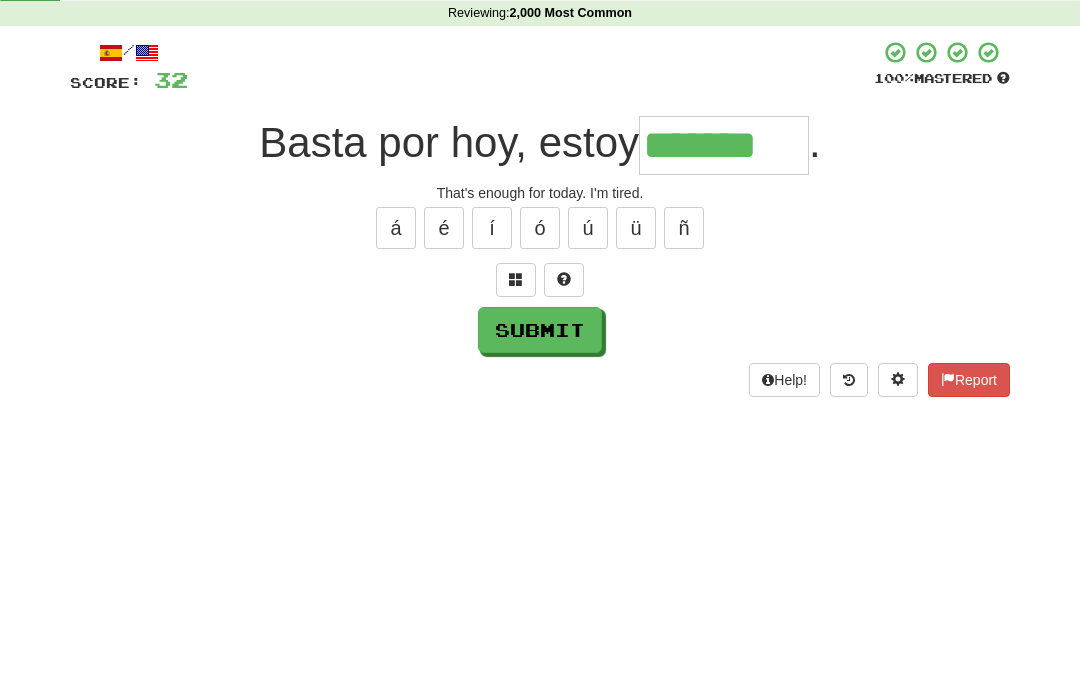 type on "*******" 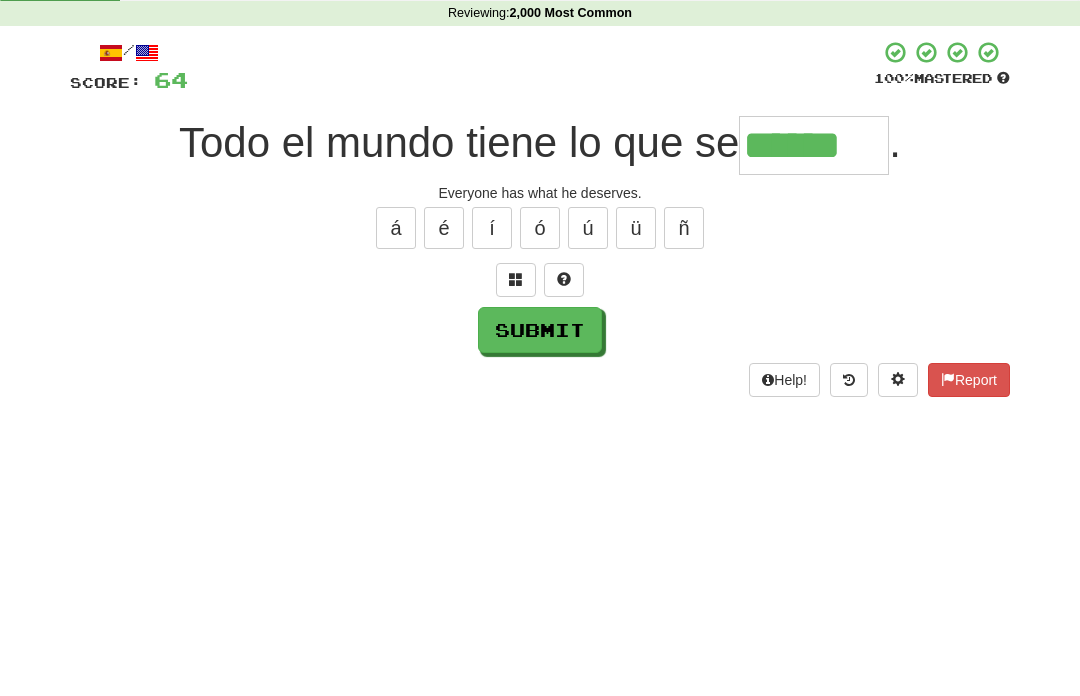 type on "******" 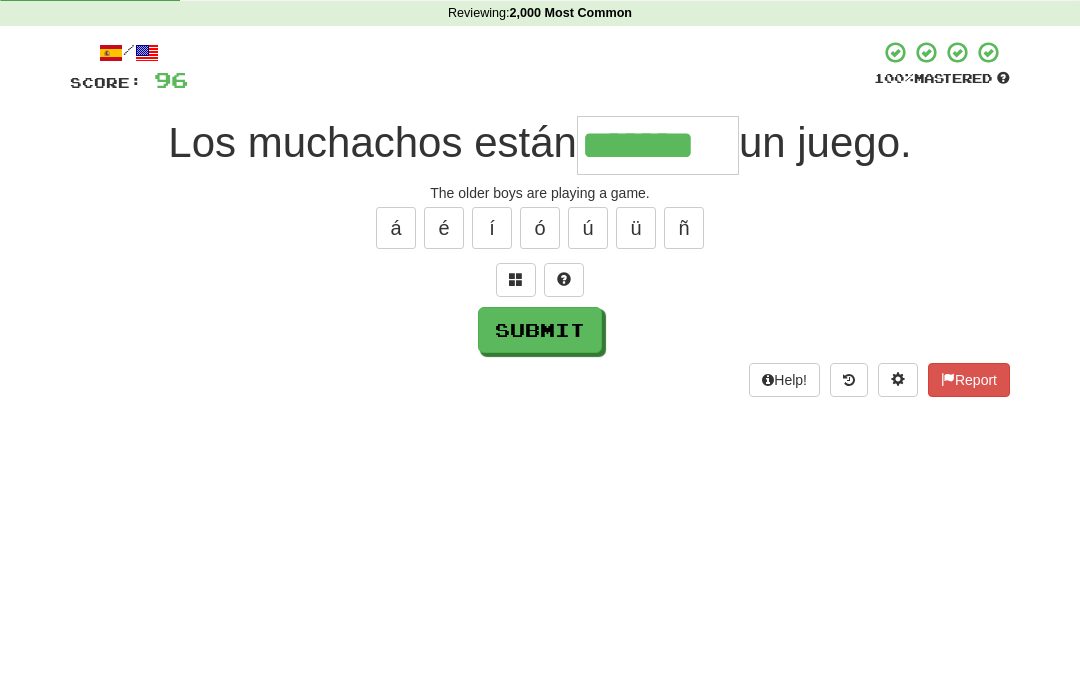 type on "*******" 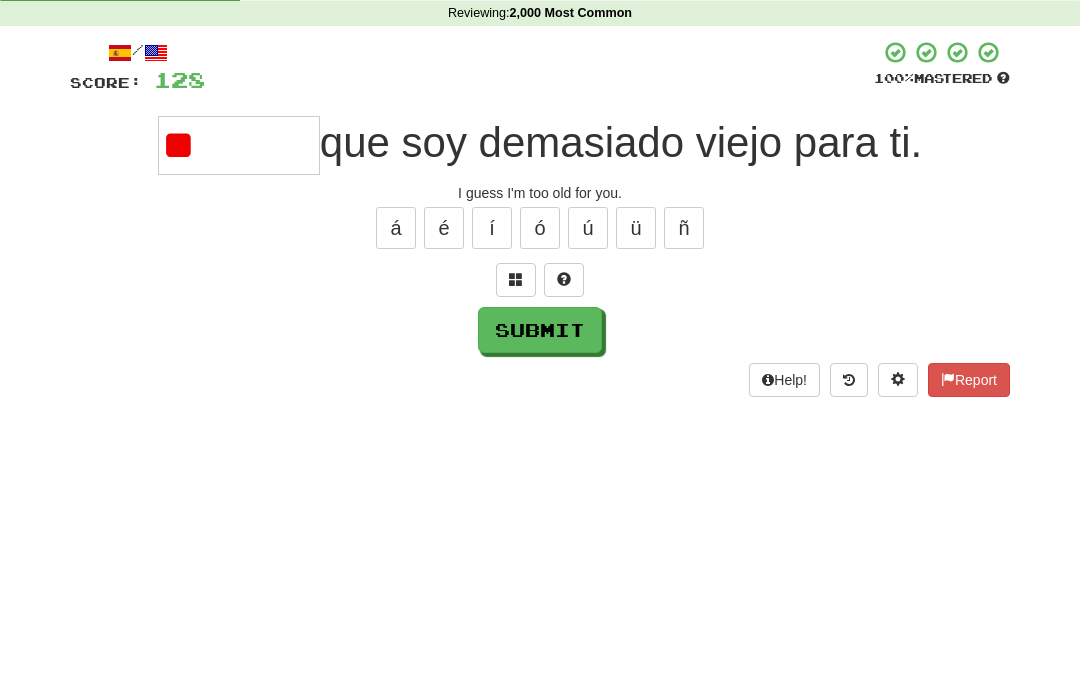 type on "*" 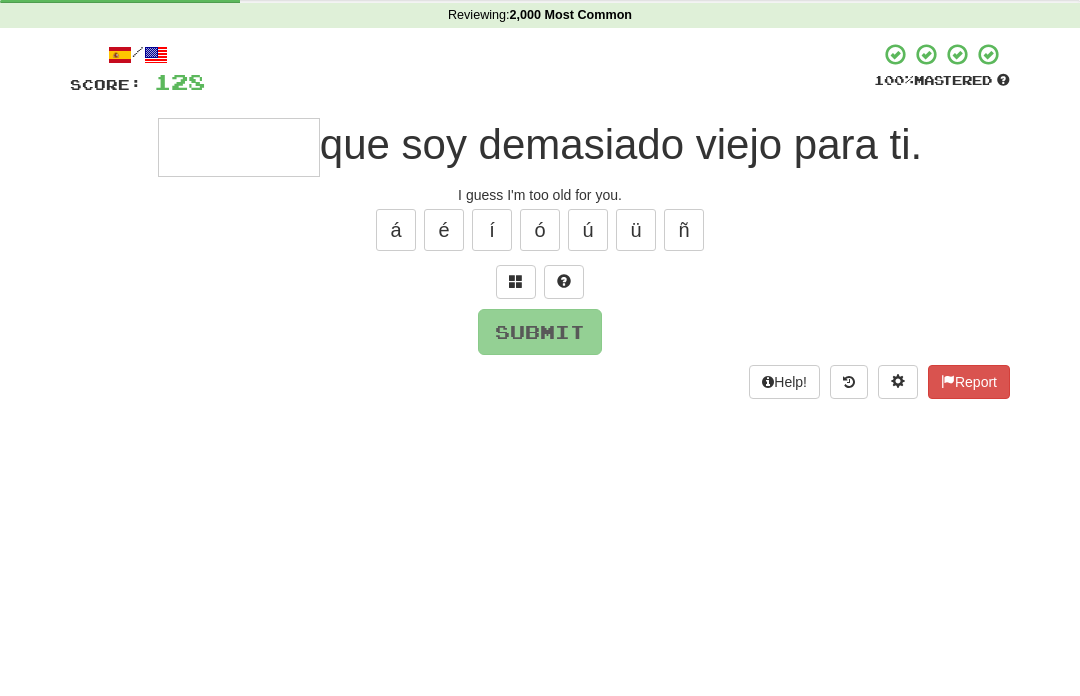 type on "*" 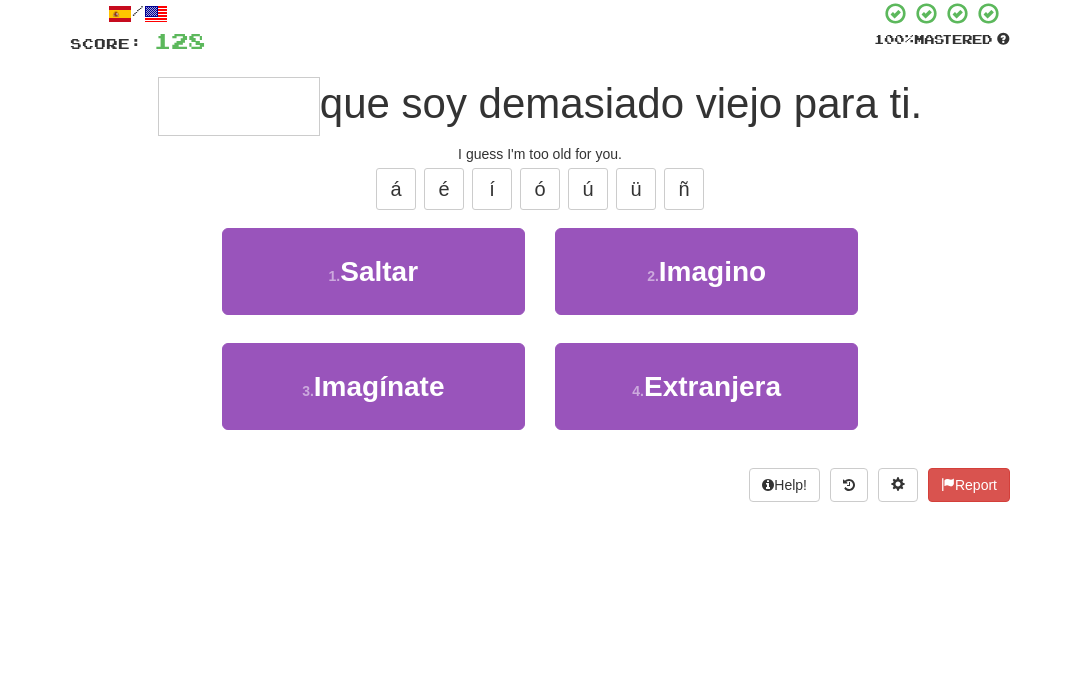 click on "Imagino" at bounding box center [712, 392] 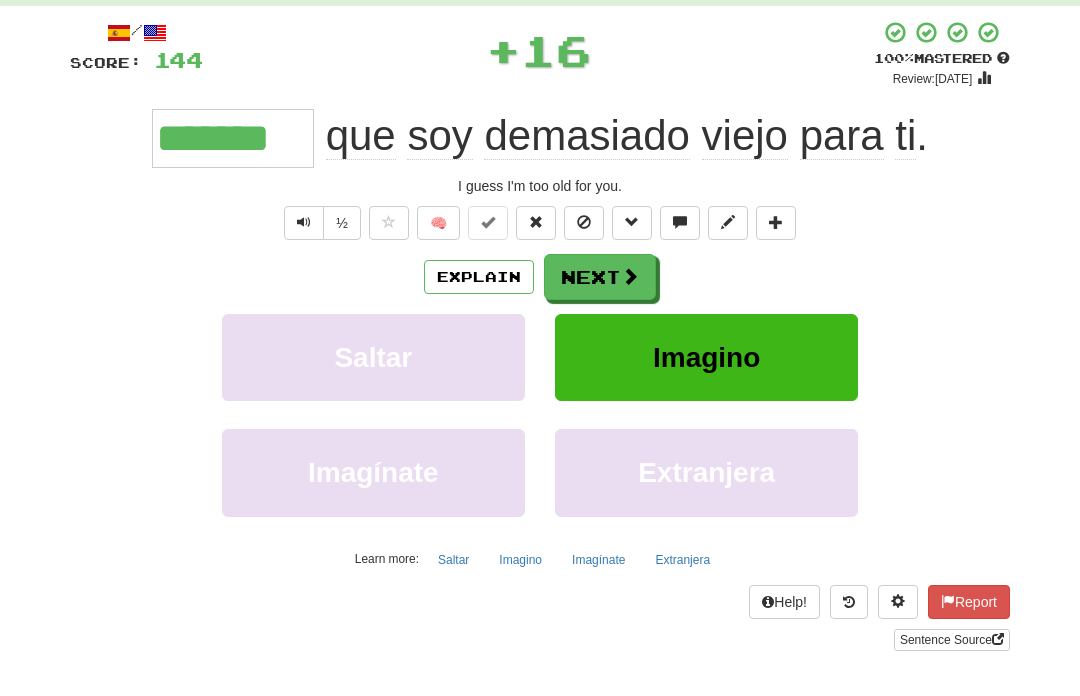 scroll, scrollTop: 12, scrollLeft: 0, axis: vertical 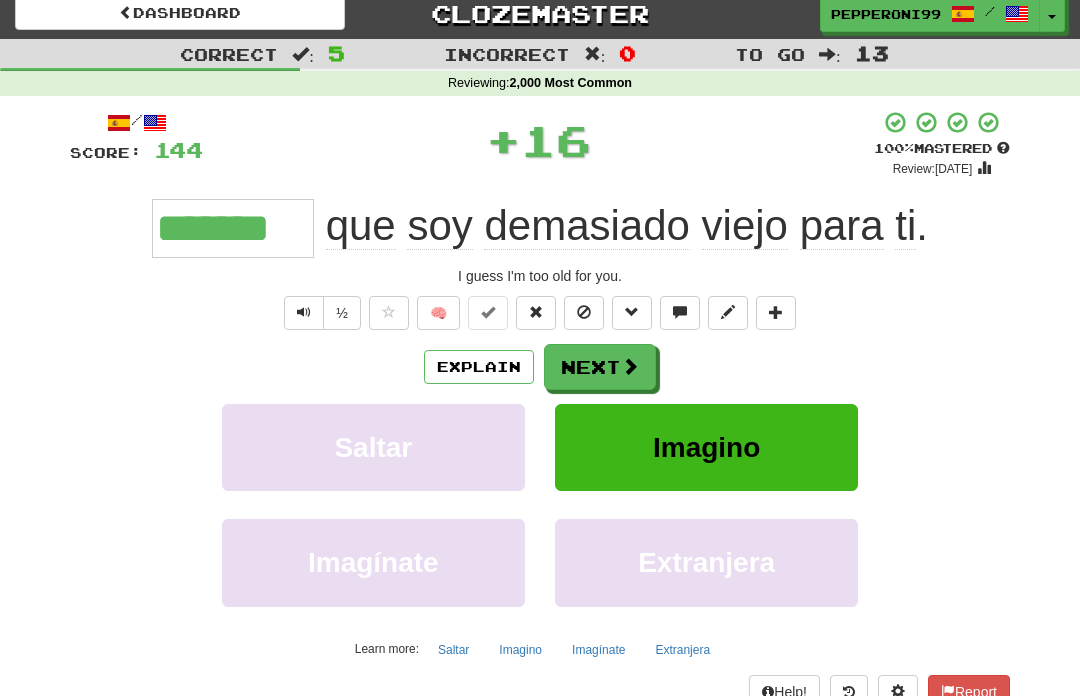 click on "Next" at bounding box center [600, 367] 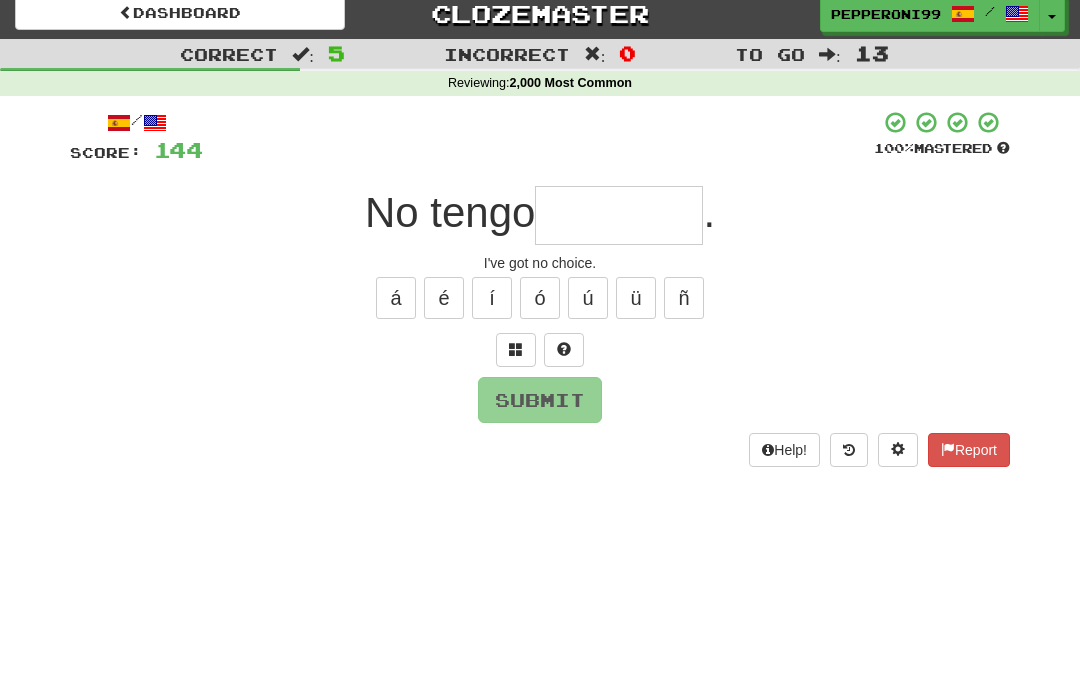 type on "*" 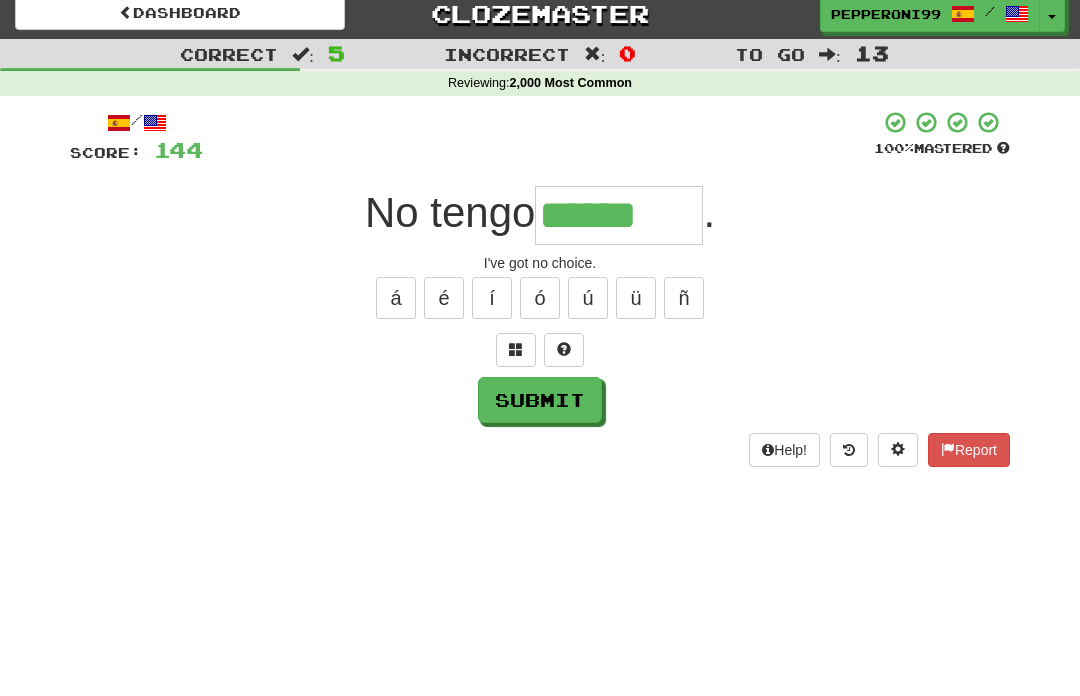 click on "ó" at bounding box center [540, 298] 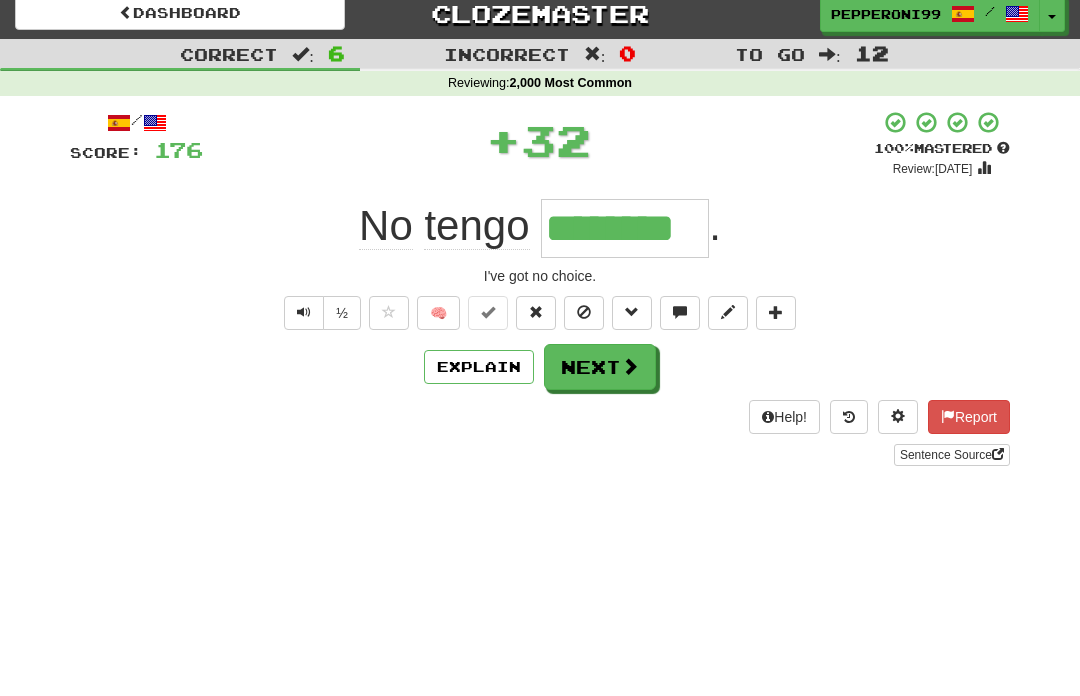 type on "********" 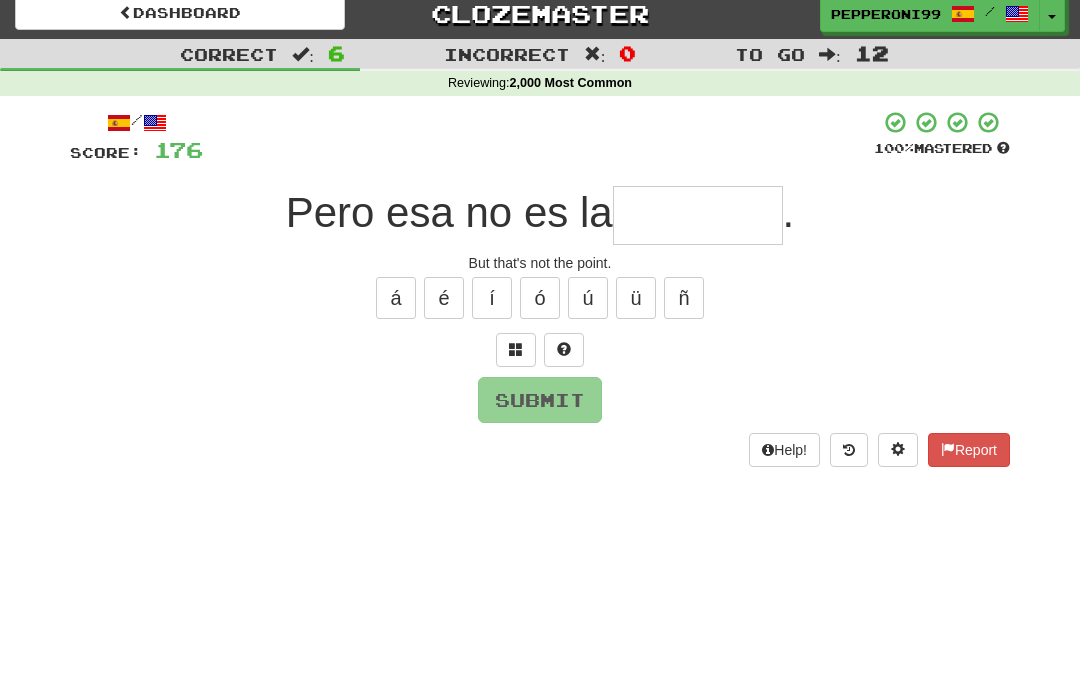 type on "*" 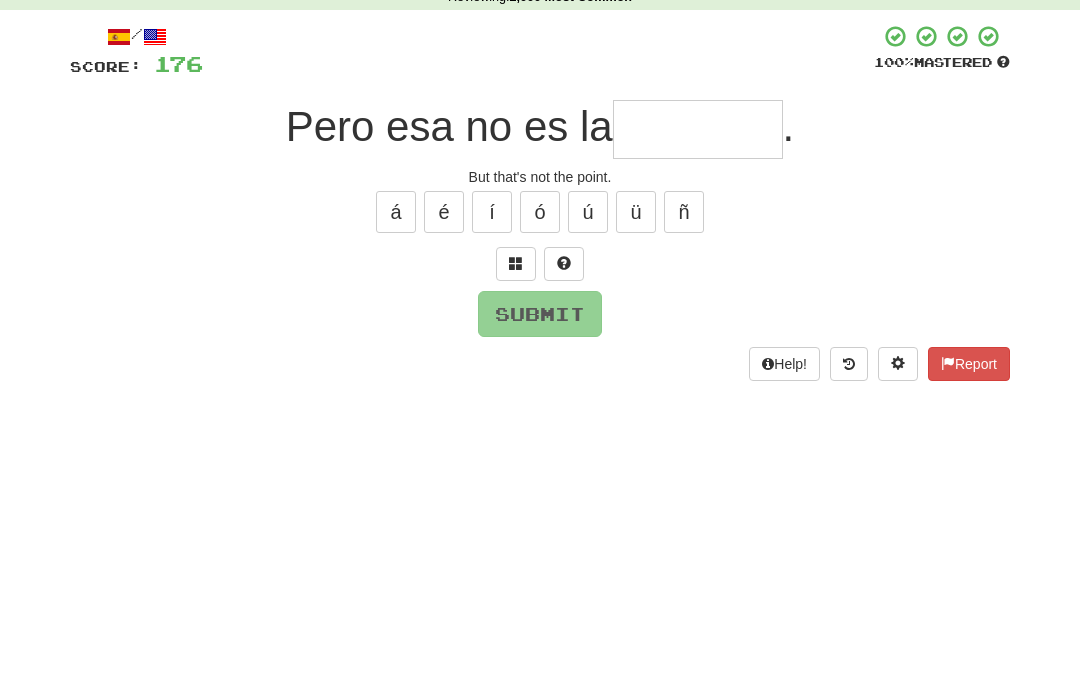 type on "*" 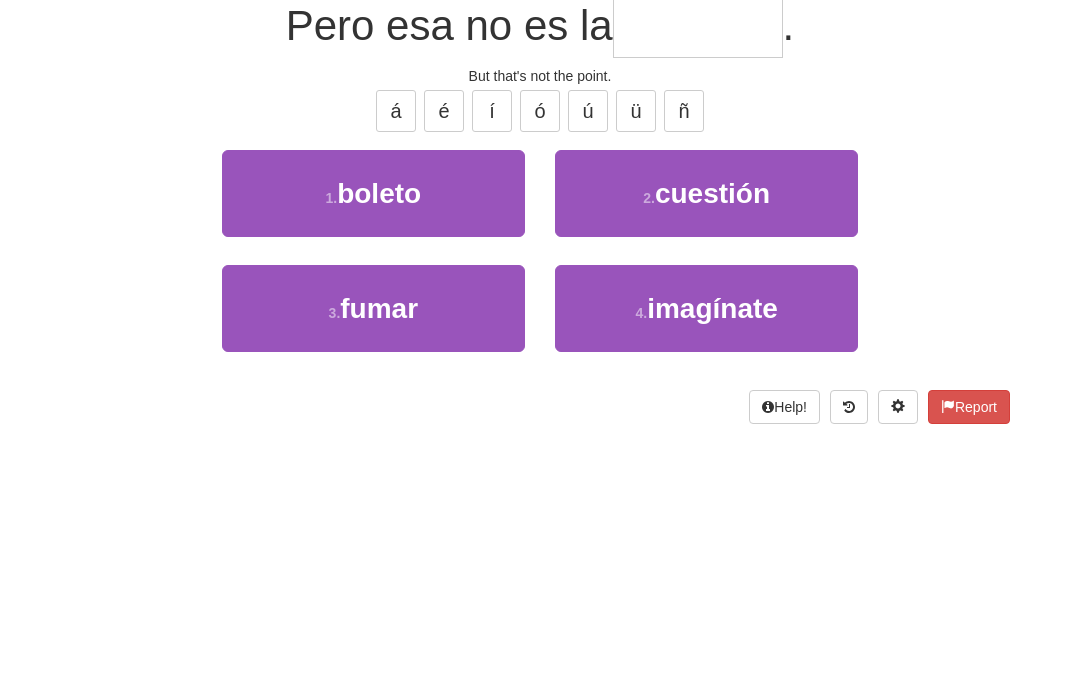 click on "2 .  cuestión" at bounding box center [706, 380] 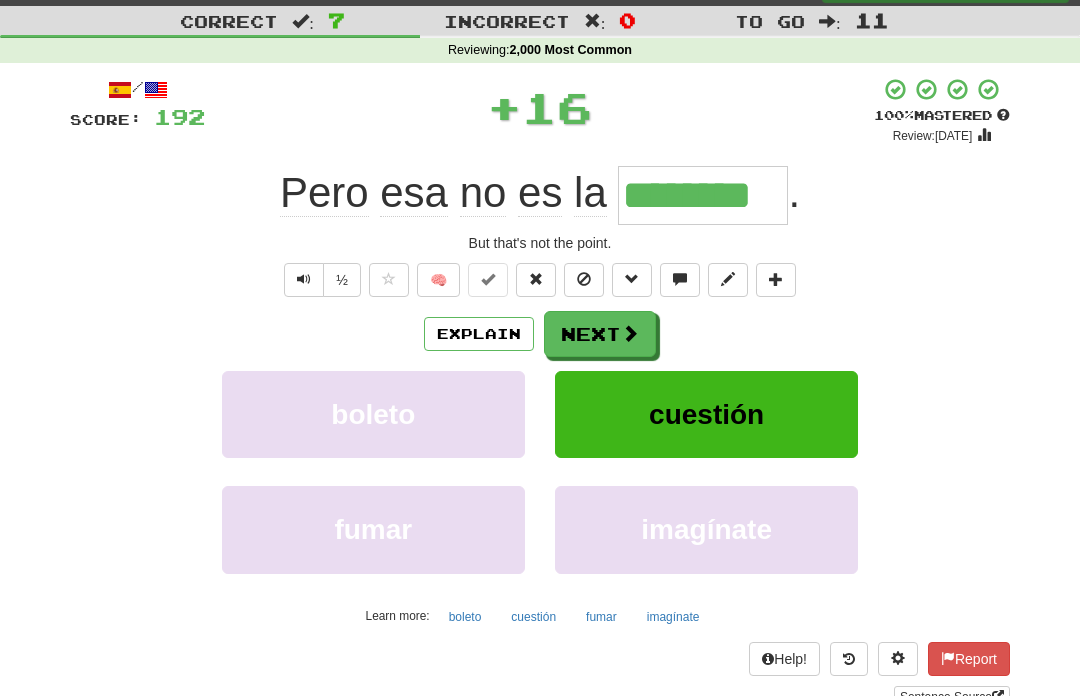 scroll, scrollTop: 43, scrollLeft: 0, axis: vertical 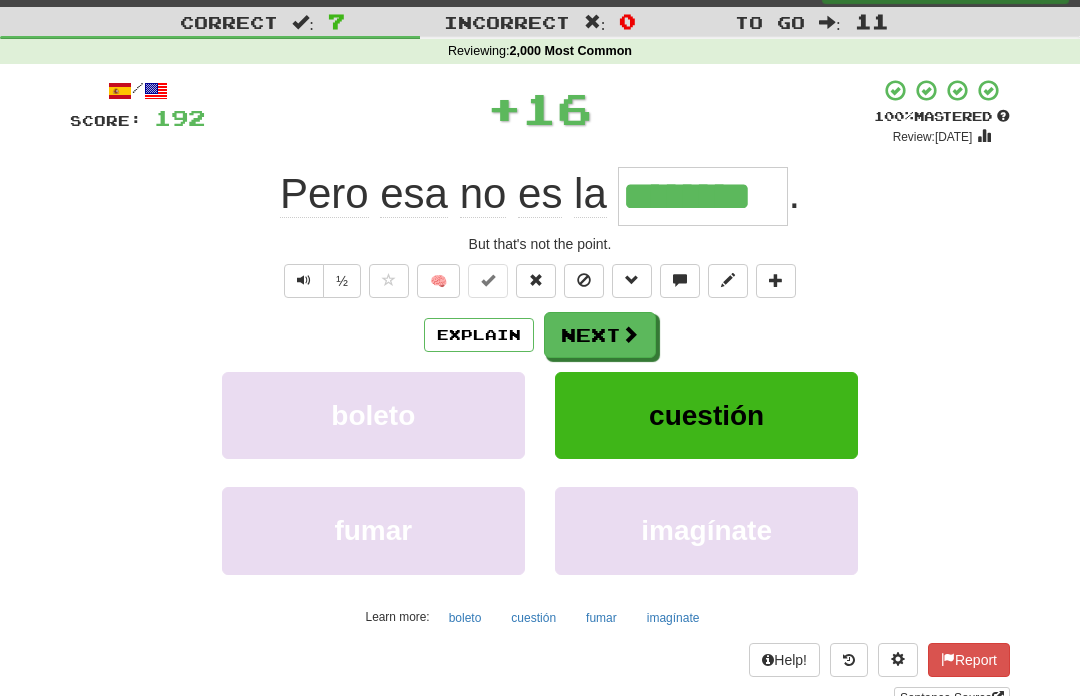 click at bounding box center (630, 335) 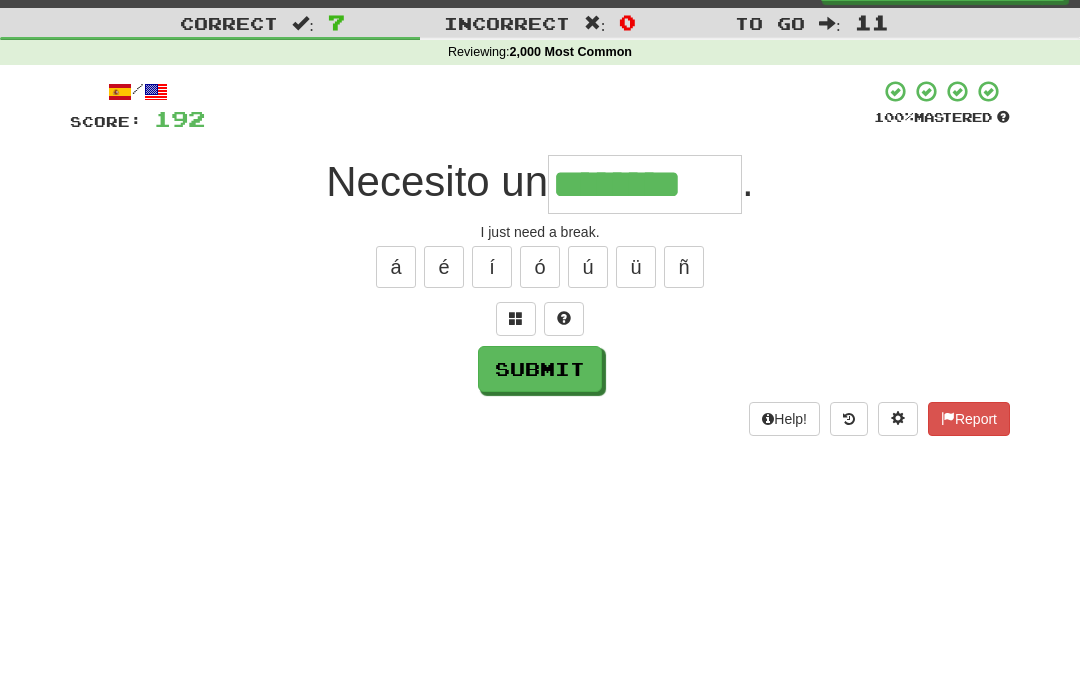 type on "********" 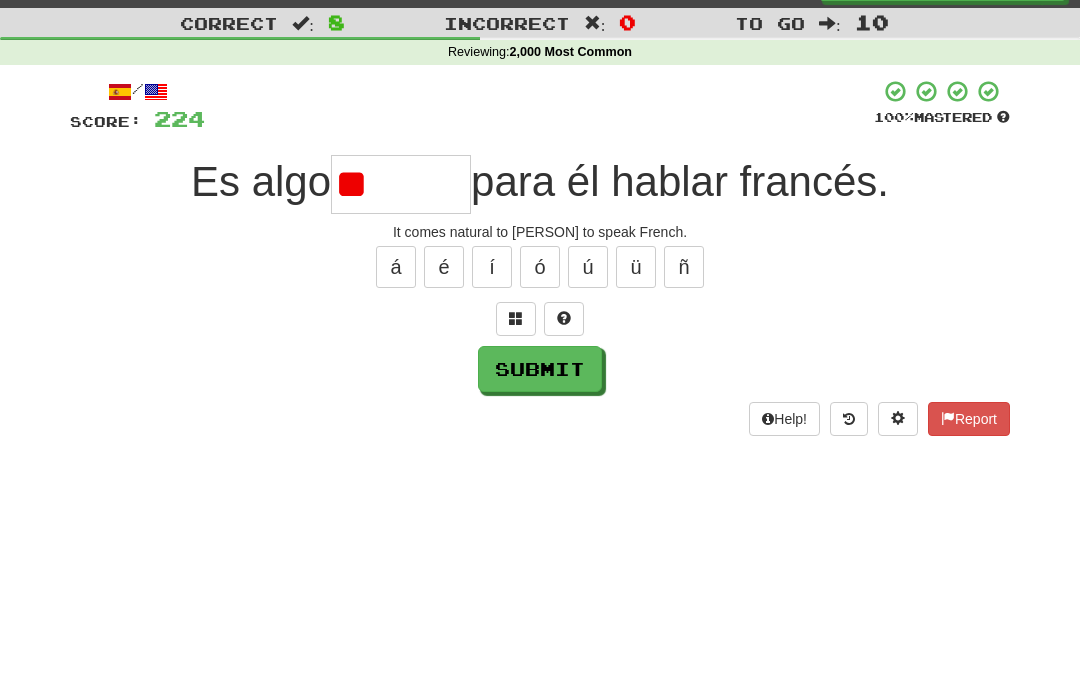 type on "*" 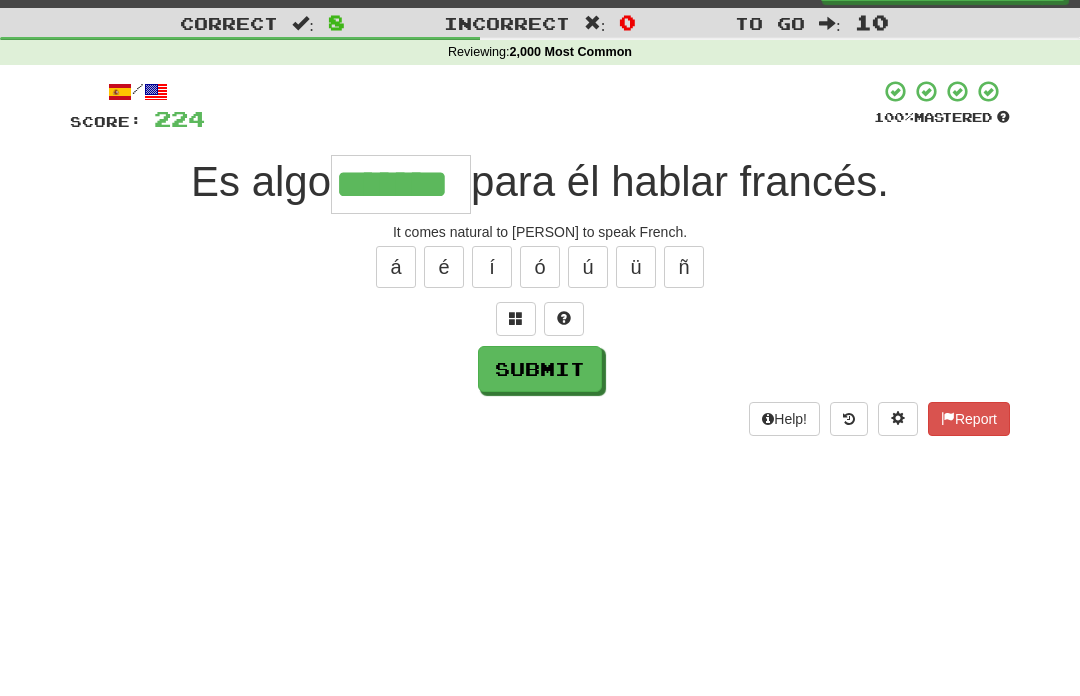 type on "*******" 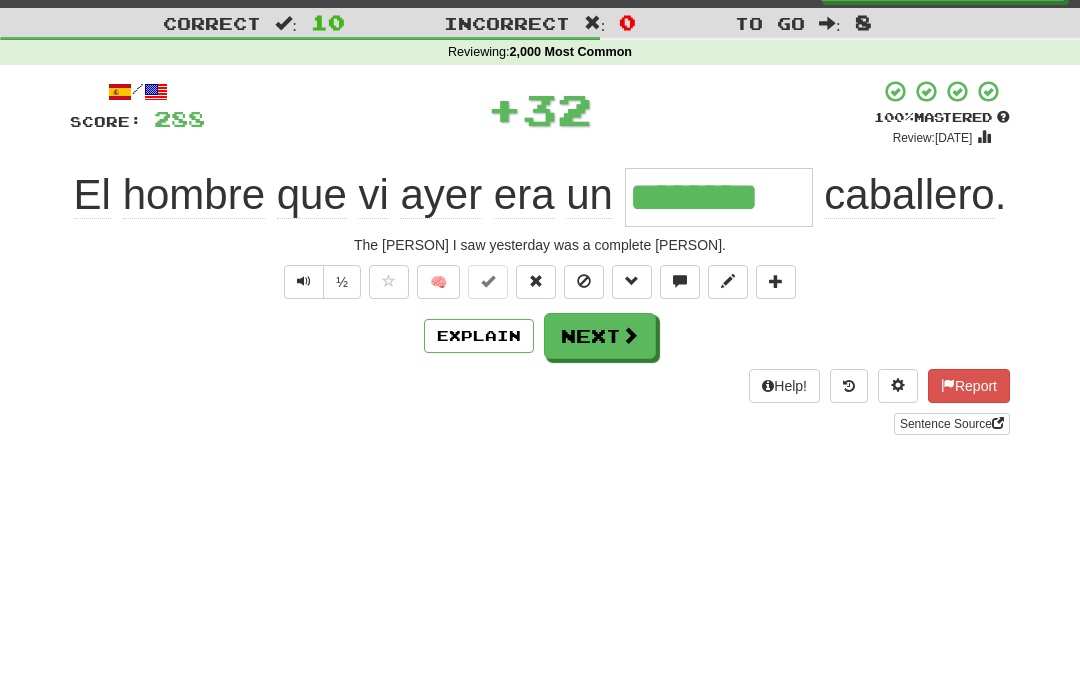 type on "********" 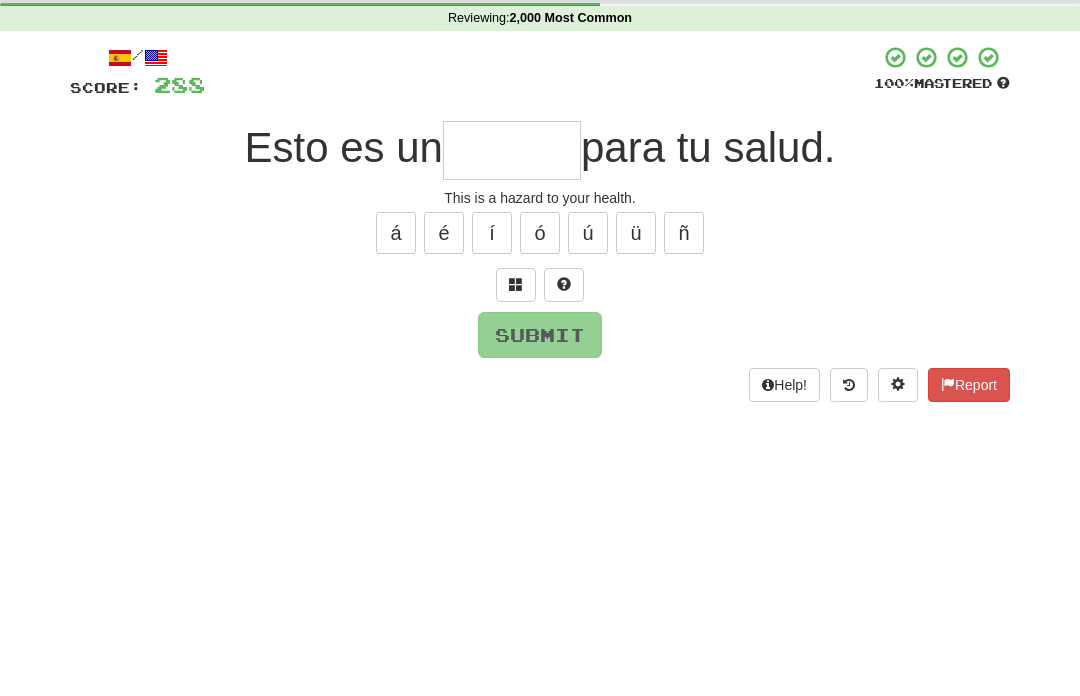 click at bounding box center (516, 318) 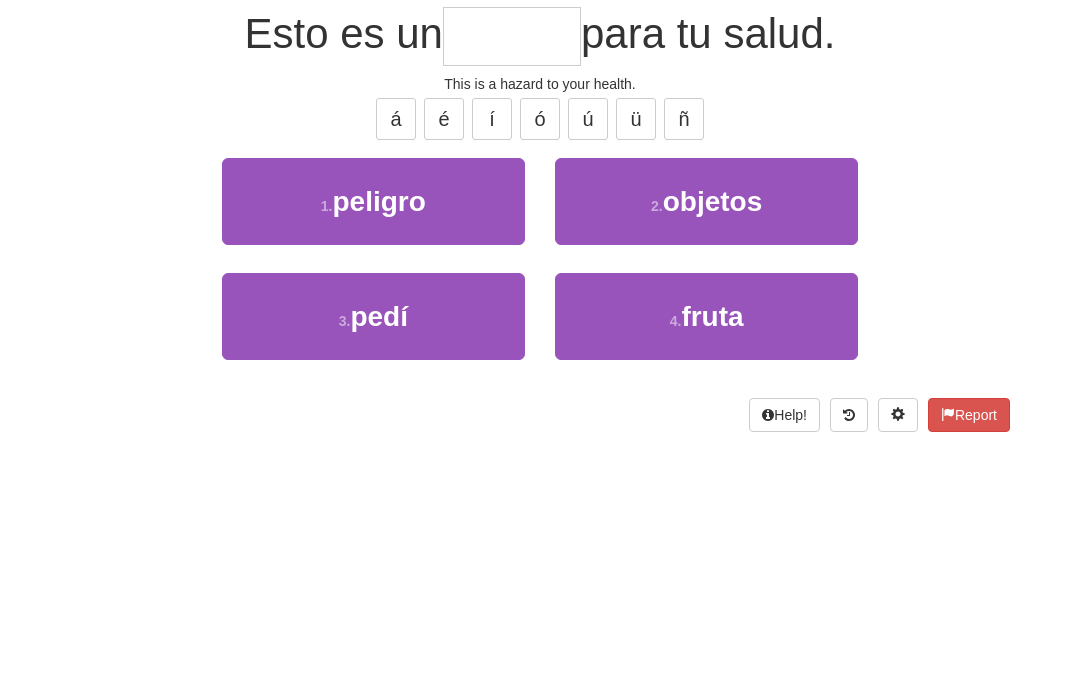 click on "1 .  peligro" at bounding box center [373, 349] 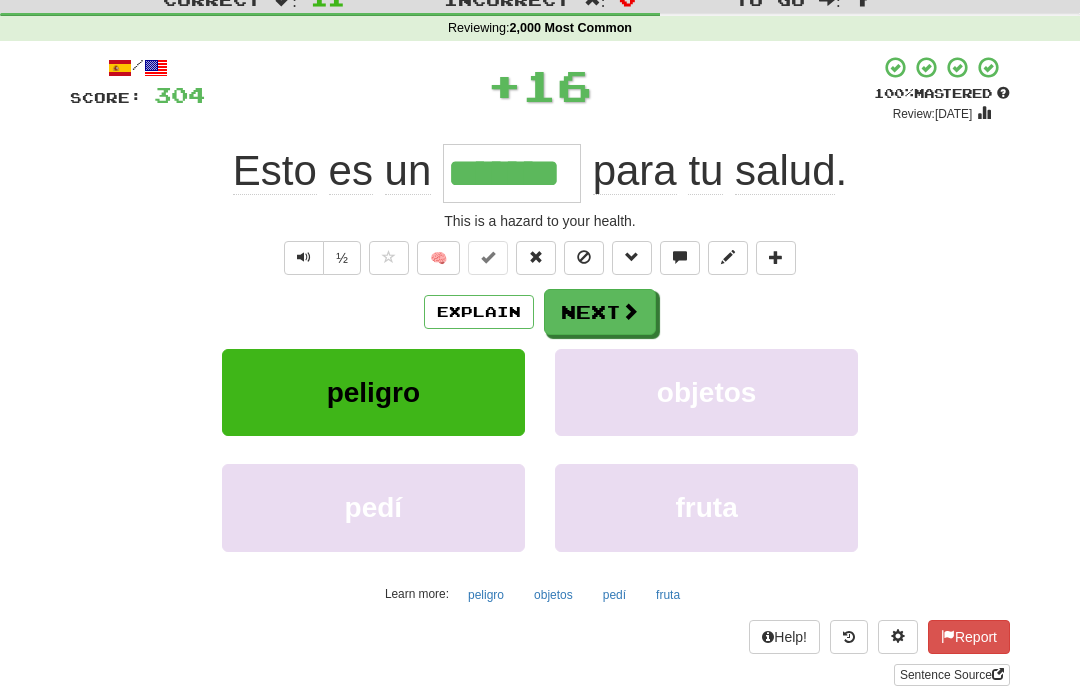 click at bounding box center [630, 311] 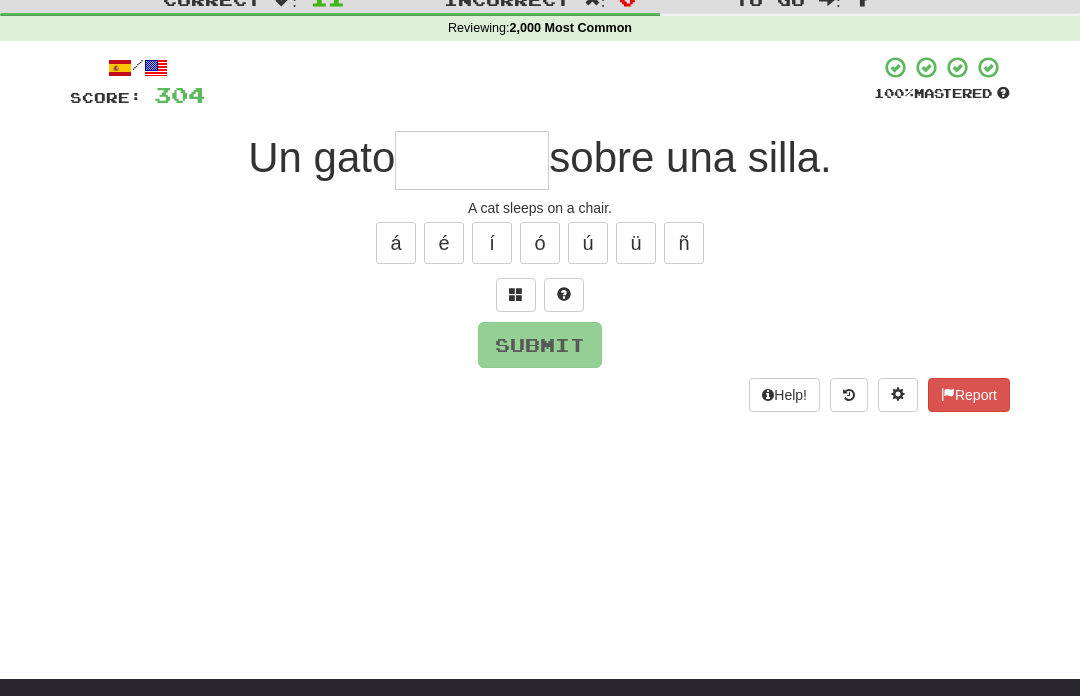 scroll, scrollTop: 66, scrollLeft: 0, axis: vertical 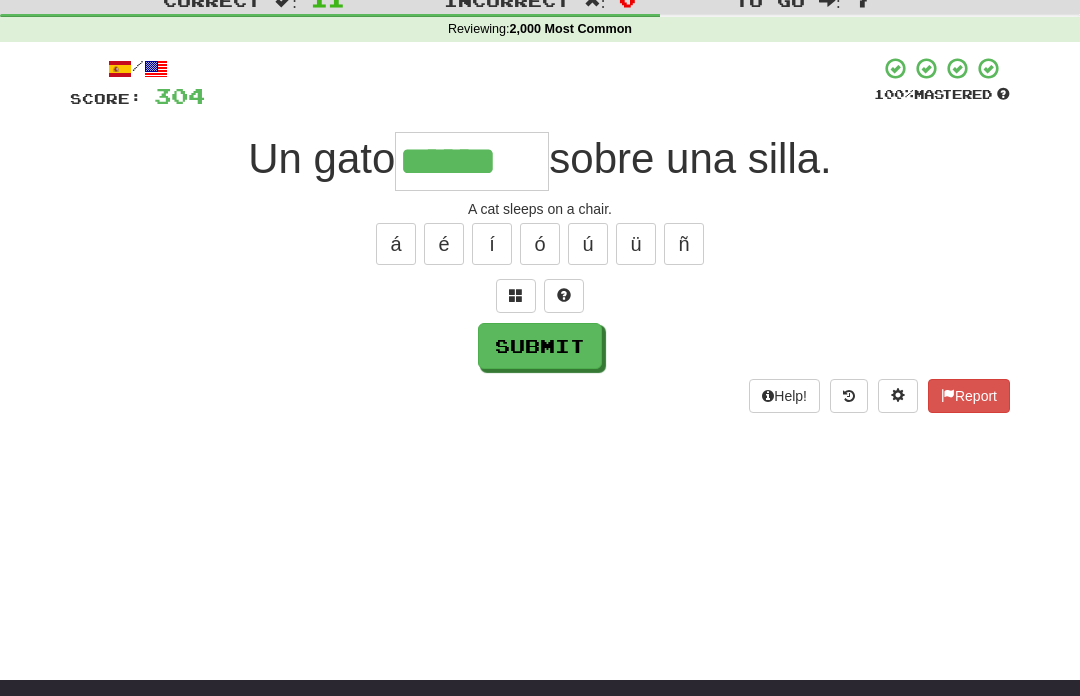 type on "******" 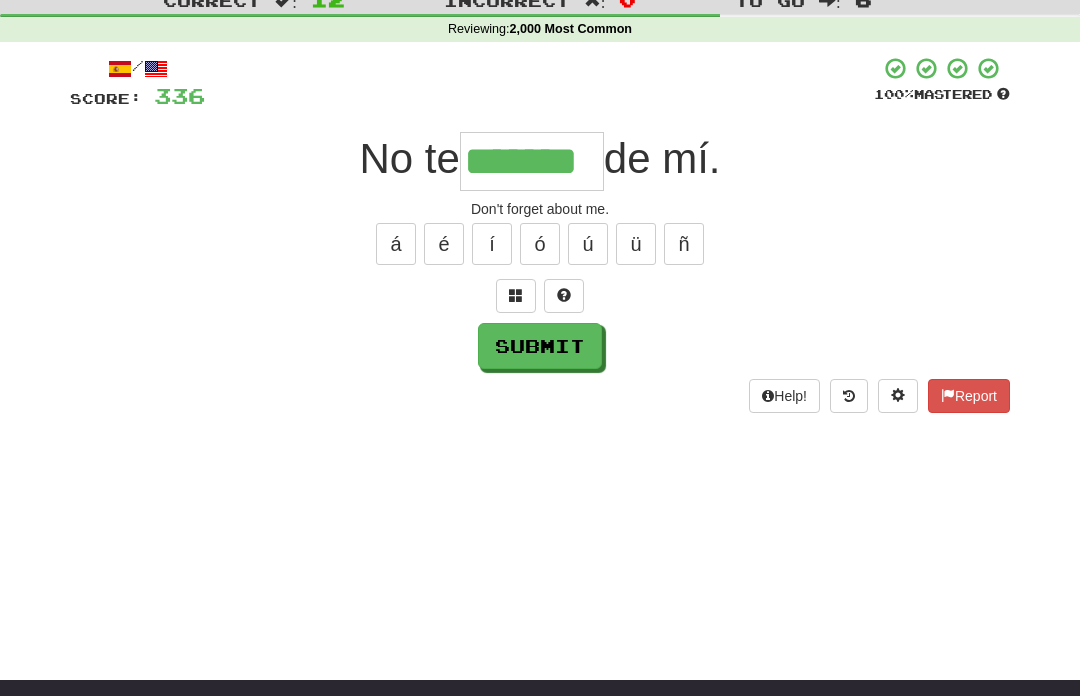 type on "*******" 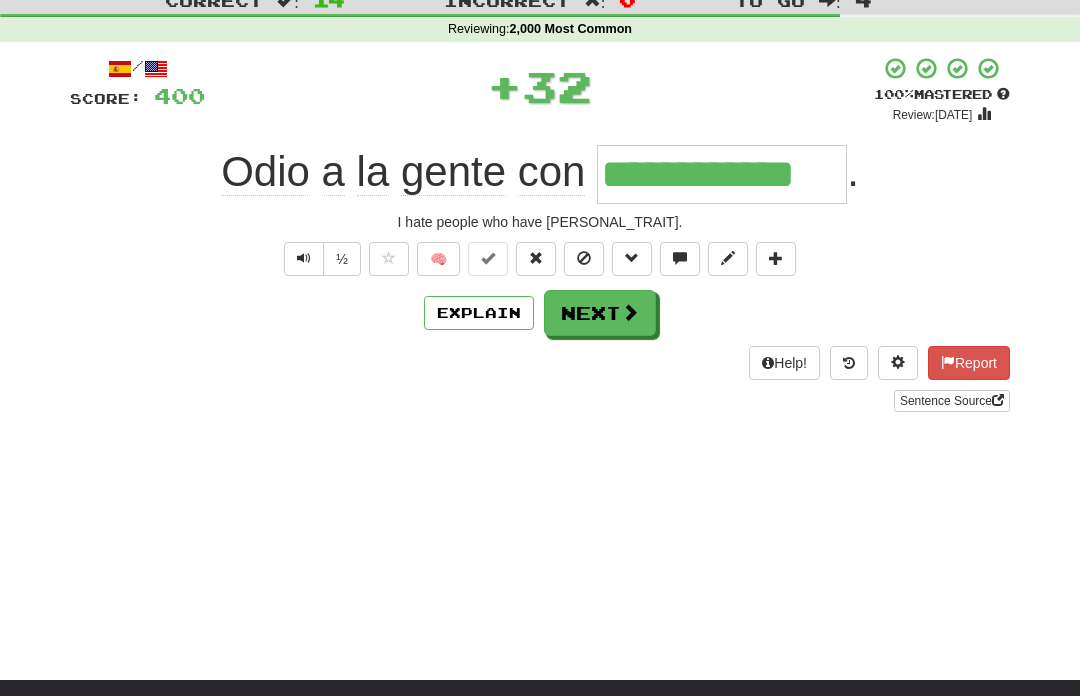 type on "**********" 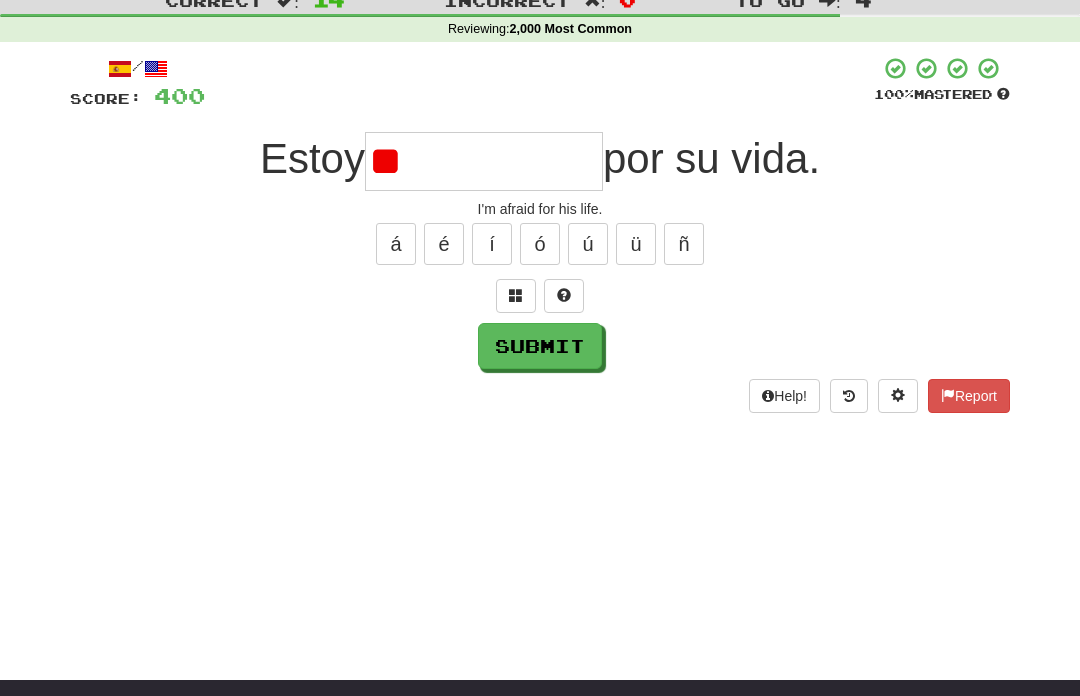 type on "*" 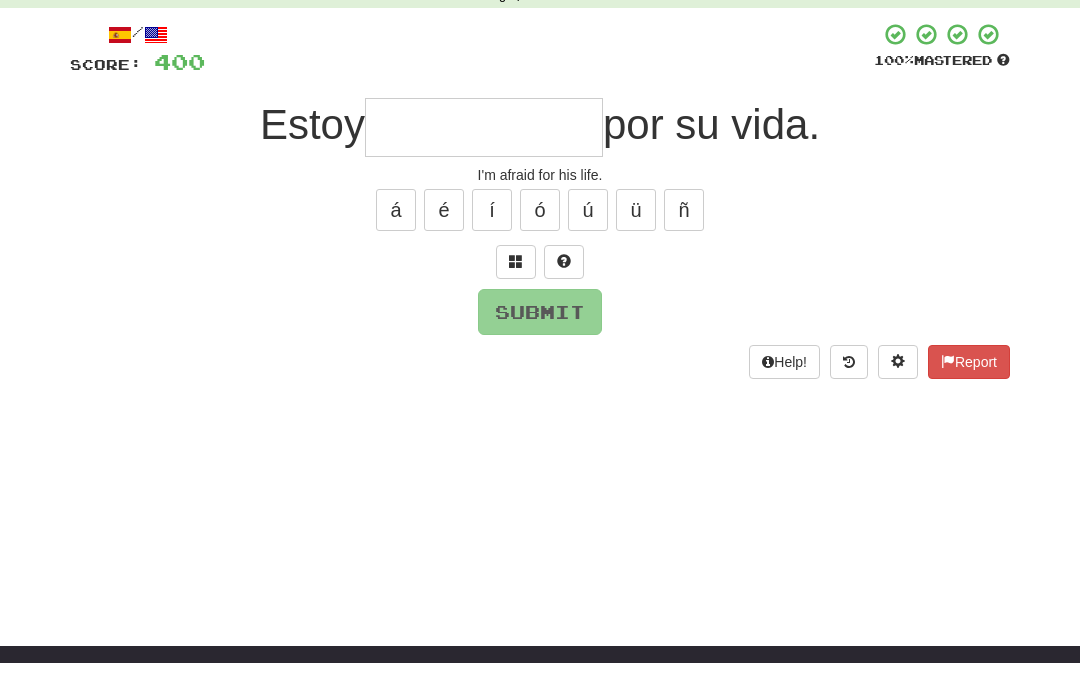 click at bounding box center (516, 295) 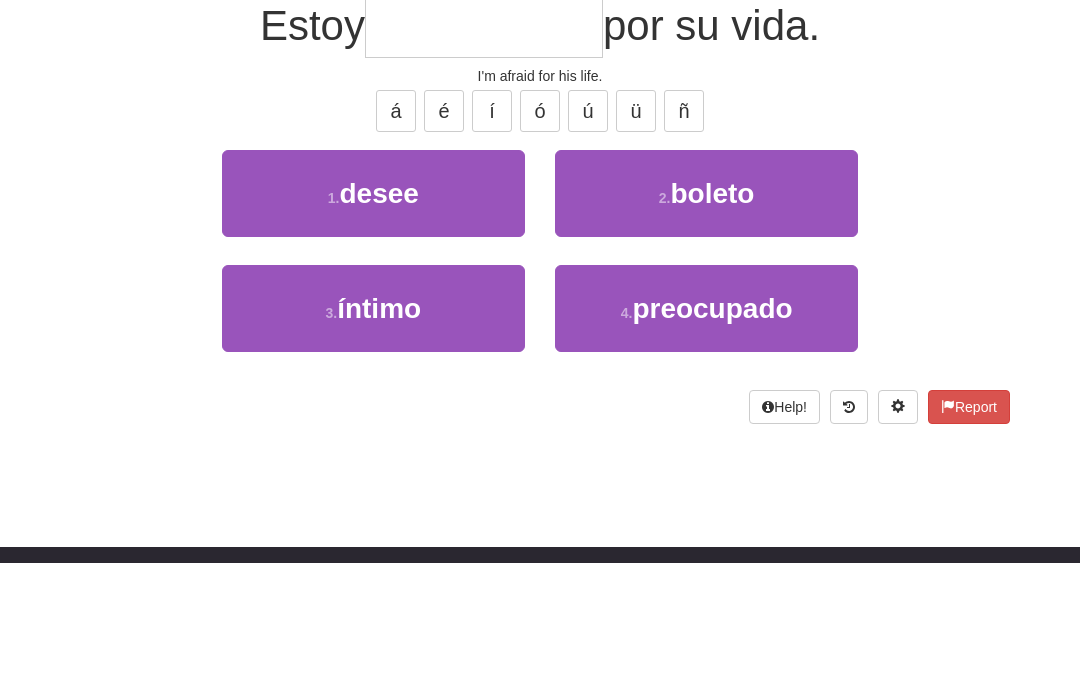 click on "4 .  preocupado" at bounding box center (706, 441) 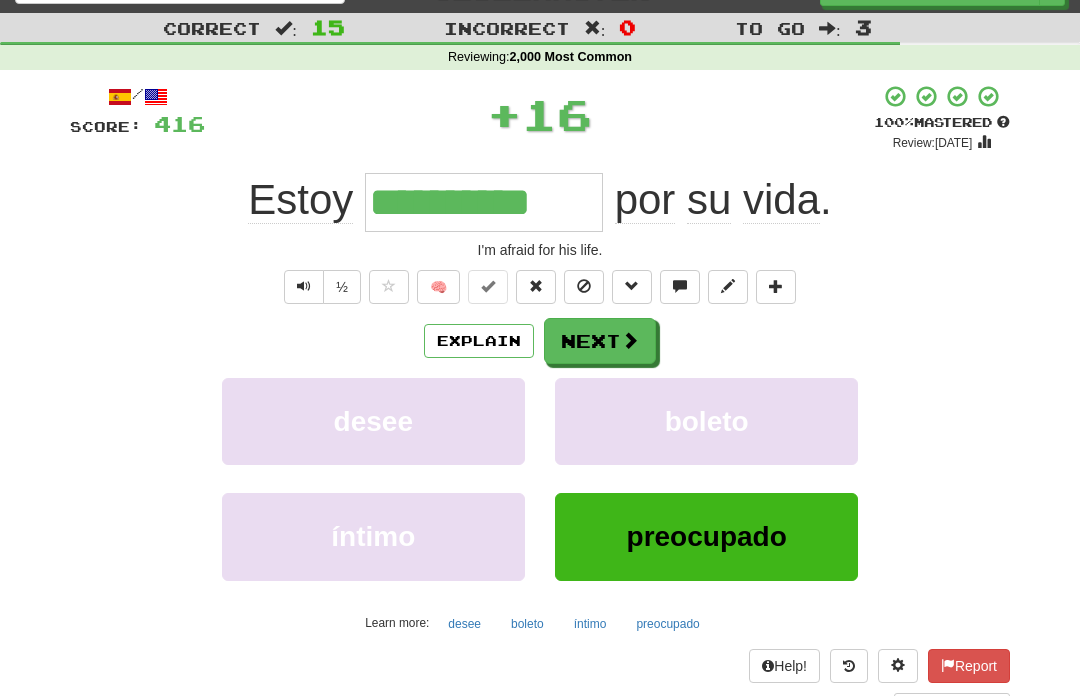 scroll, scrollTop: 32, scrollLeft: 0, axis: vertical 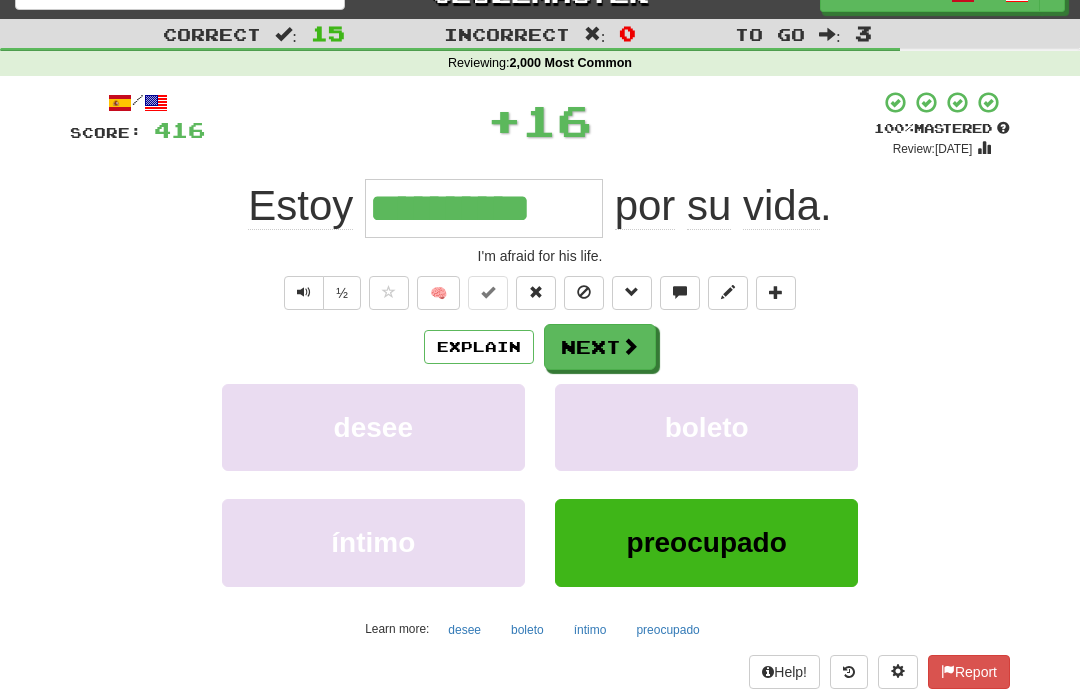 click at bounding box center [630, 346] 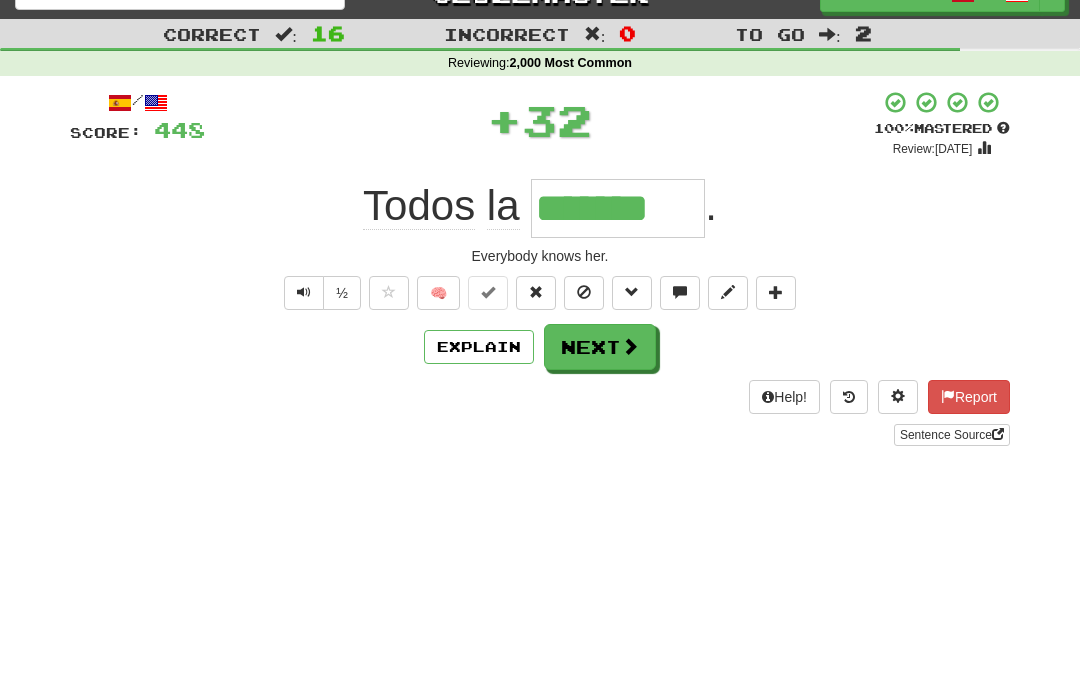 type on "*******" 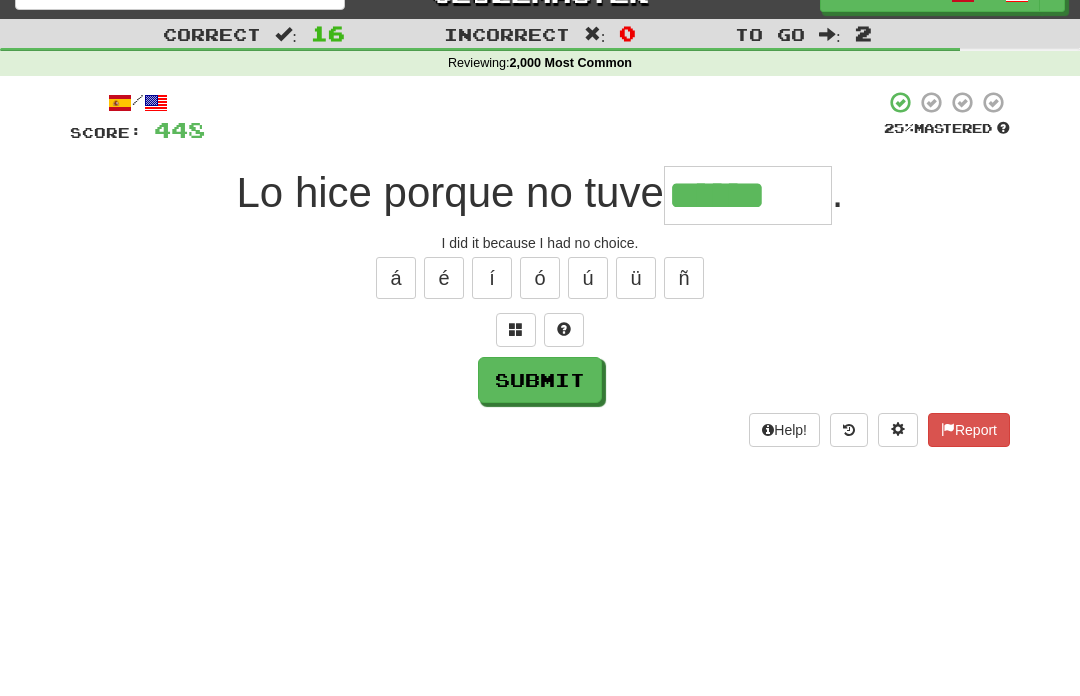 click on "ó" at bounding box center [540, 278] 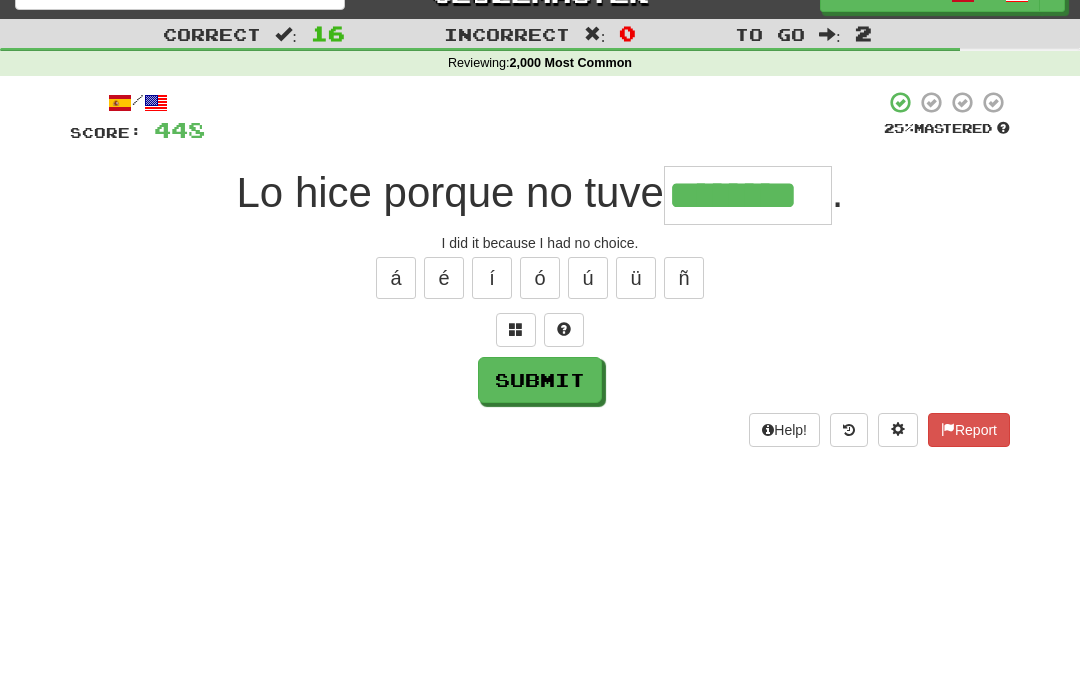 type on "********" 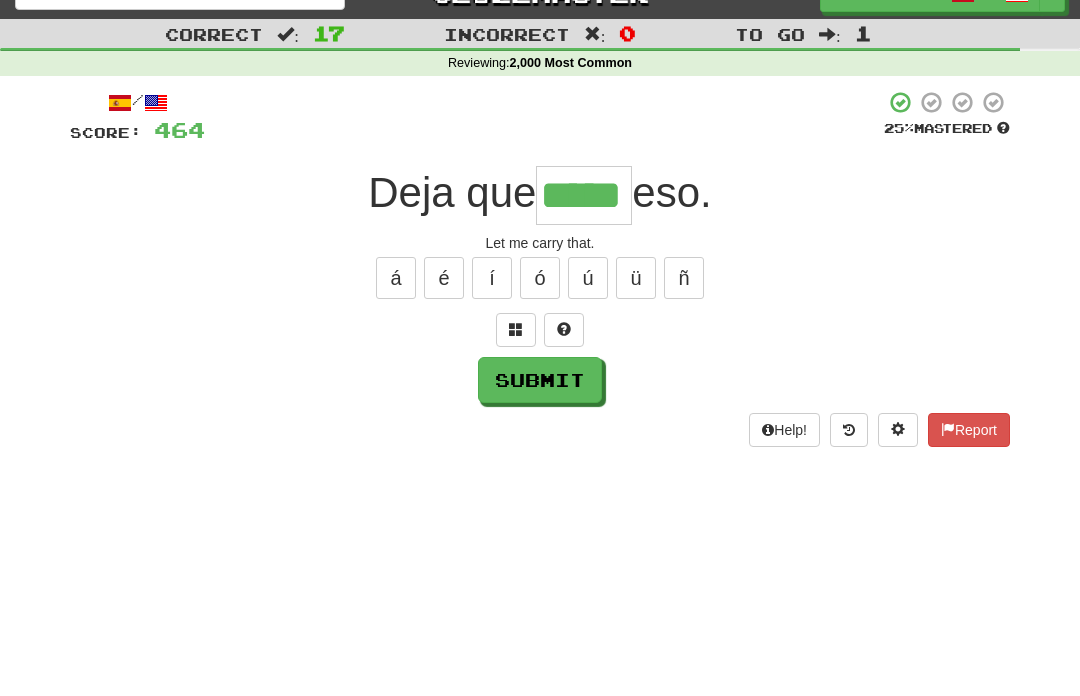 type on "*****" 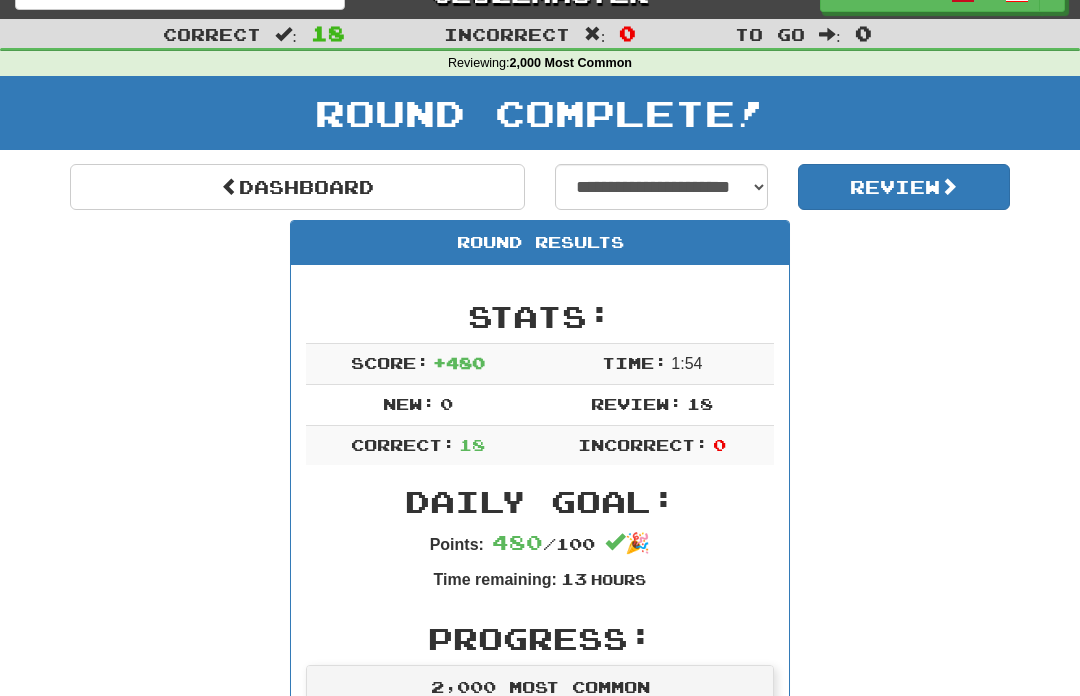 click on "Review" at bounding box center (904, 187) 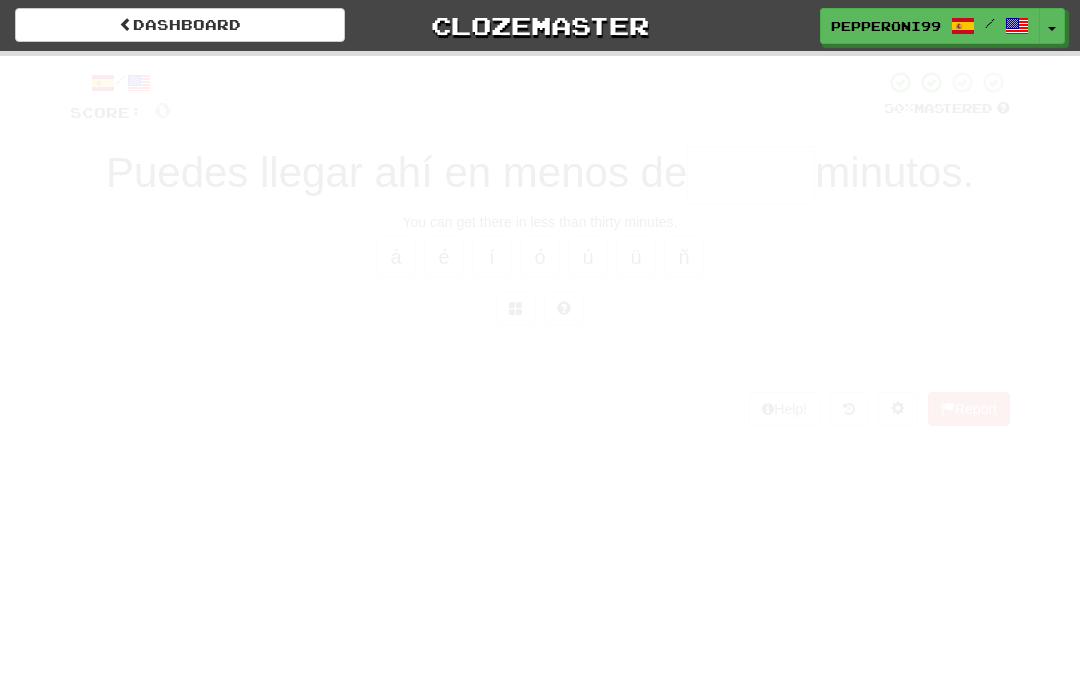 scroll, scrollTop: 0, scrollLeft: 0, axis: both 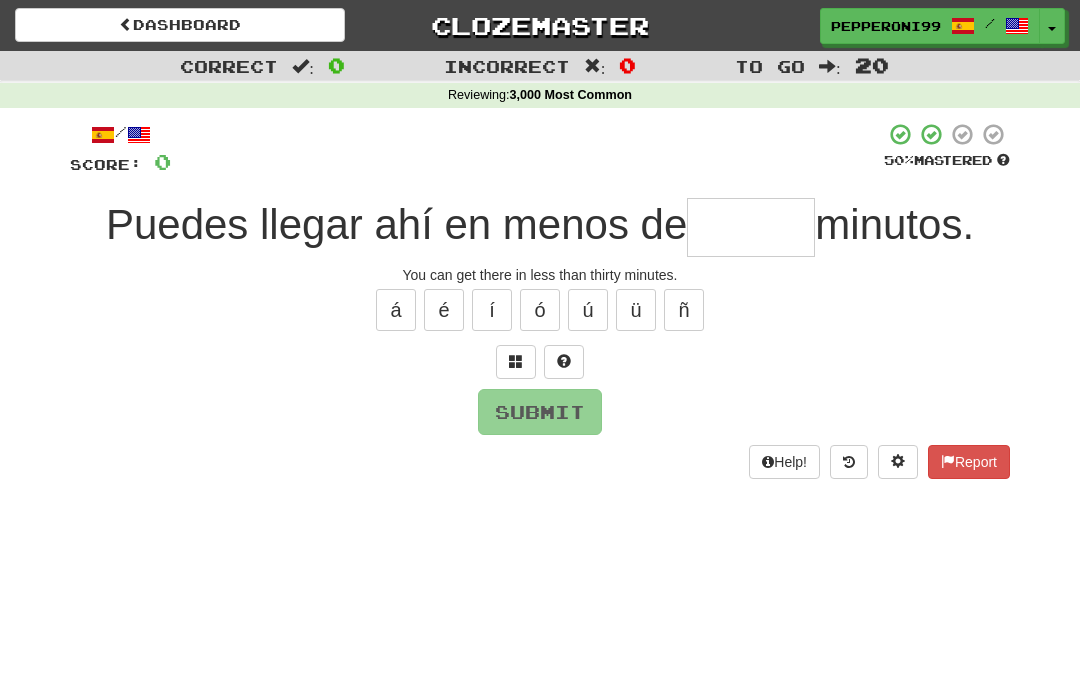 click at bounding box center (751, 227) 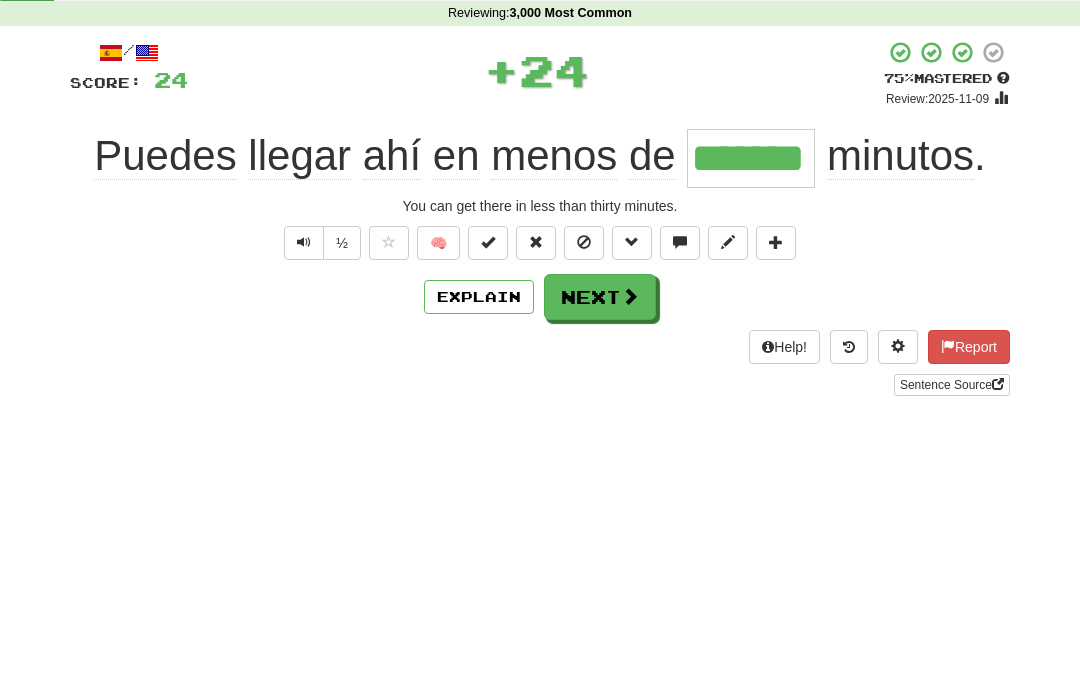 type on "*******" 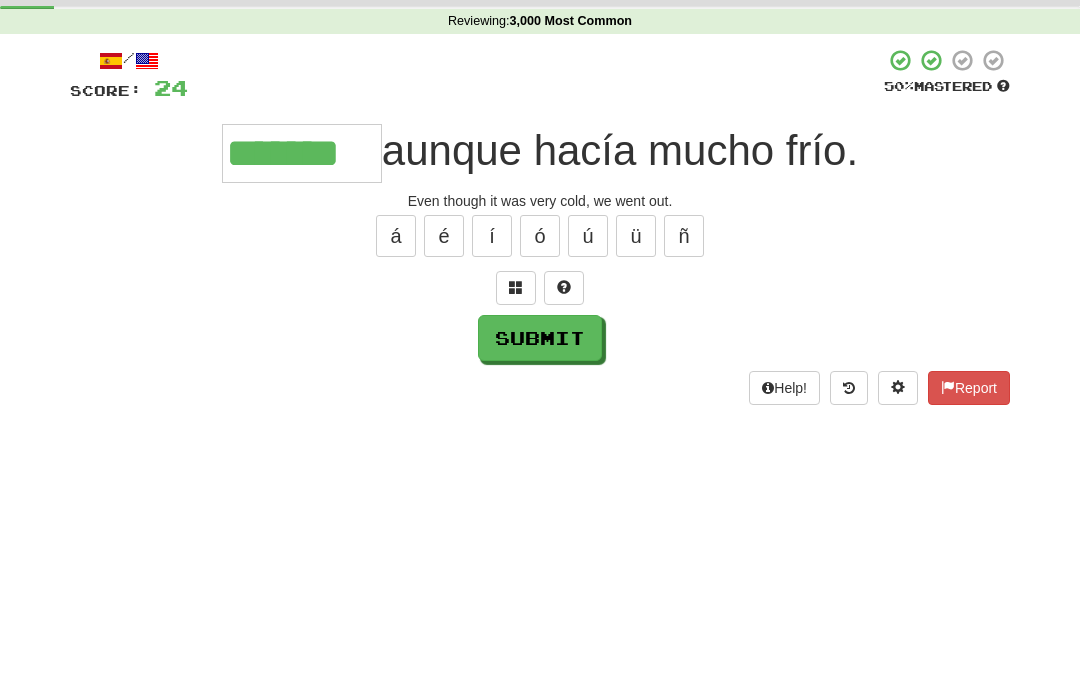 type on "*******" 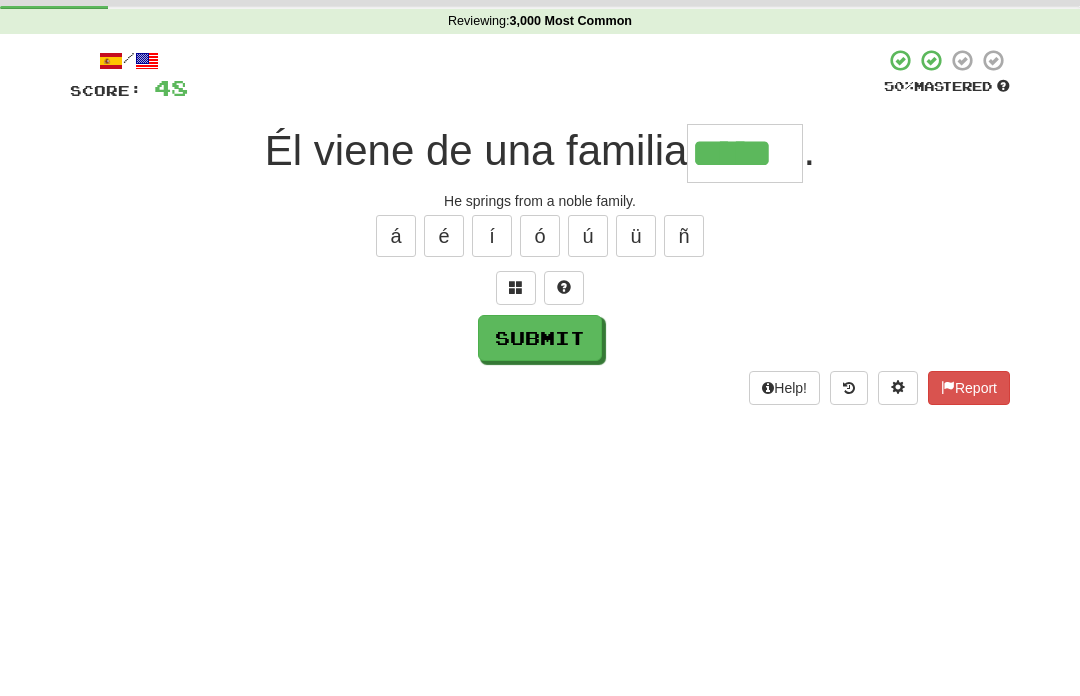 type on "*****" 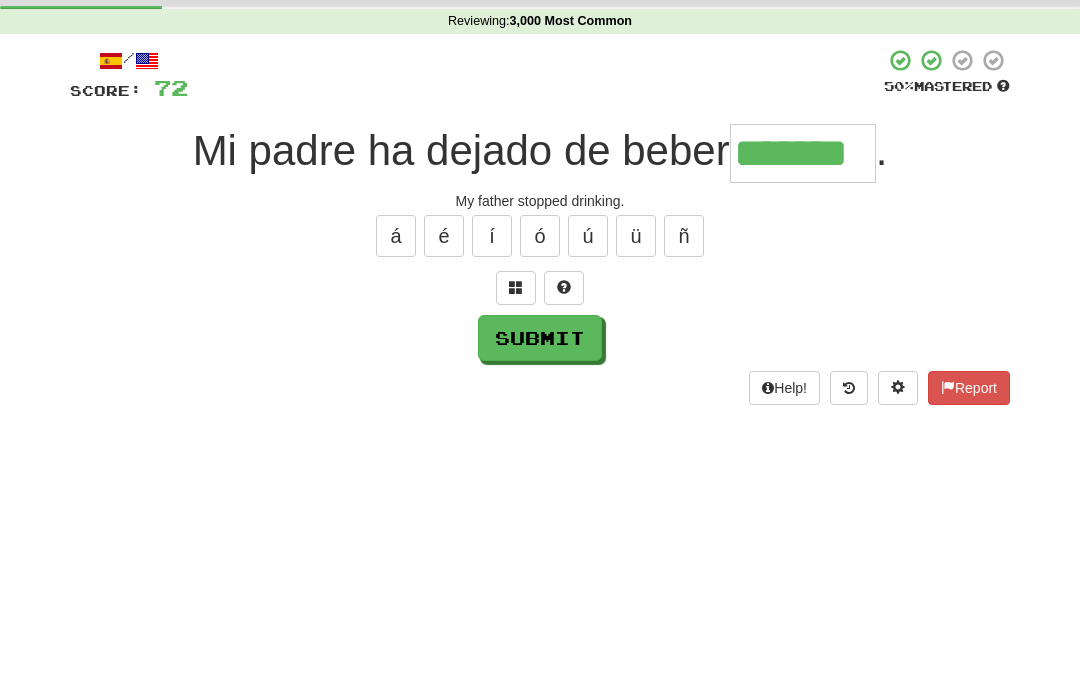 type on "*******" 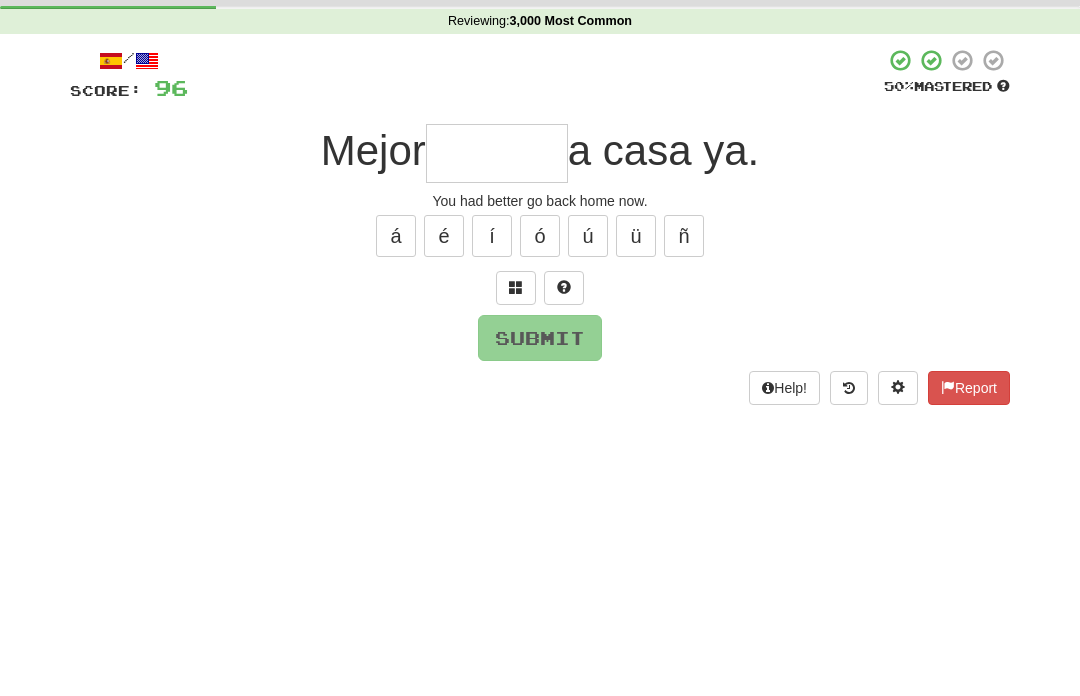 type on "*" 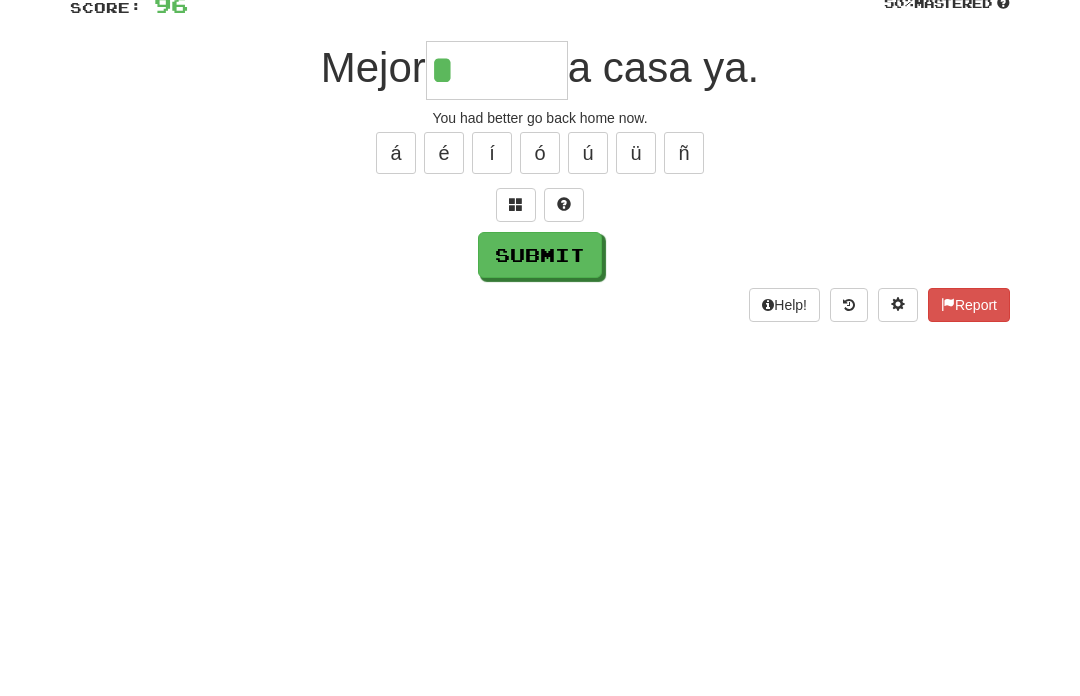 click on "/  Score:   96 50 %  Mastered Mejor  *  a casa ya. You had better go back home now. á é í ó ú ü ñ Submit  Help!  Report" at bounding box center (540, 300) 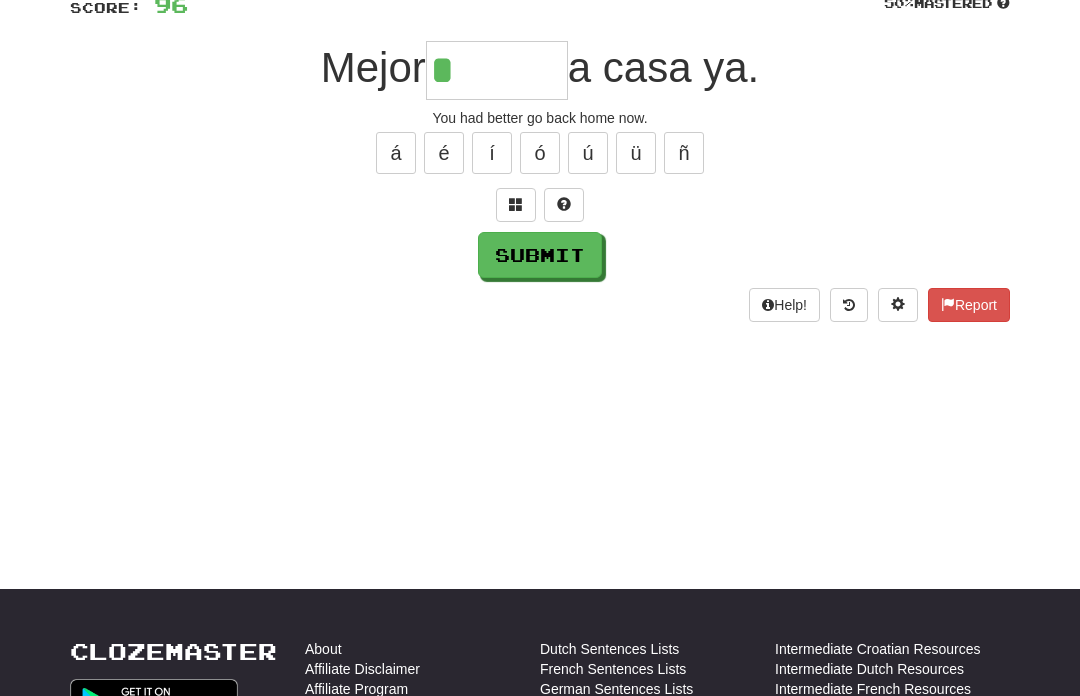 click at bounding box center [516, 204] 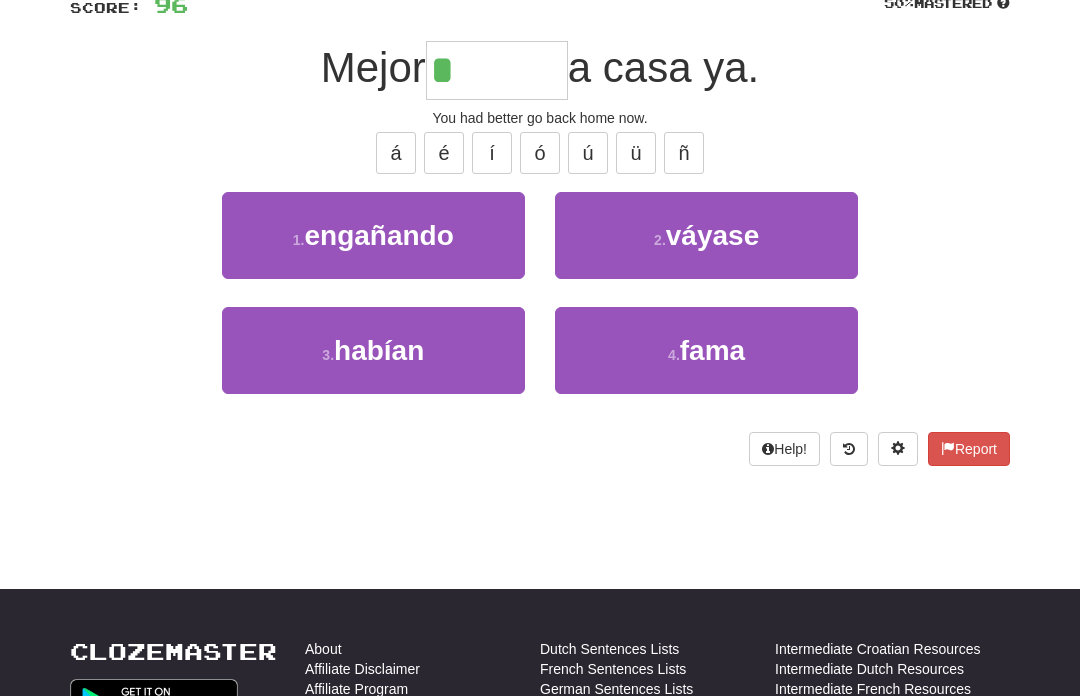 click on "2 .  váyase" at bounding box center [706, 235] 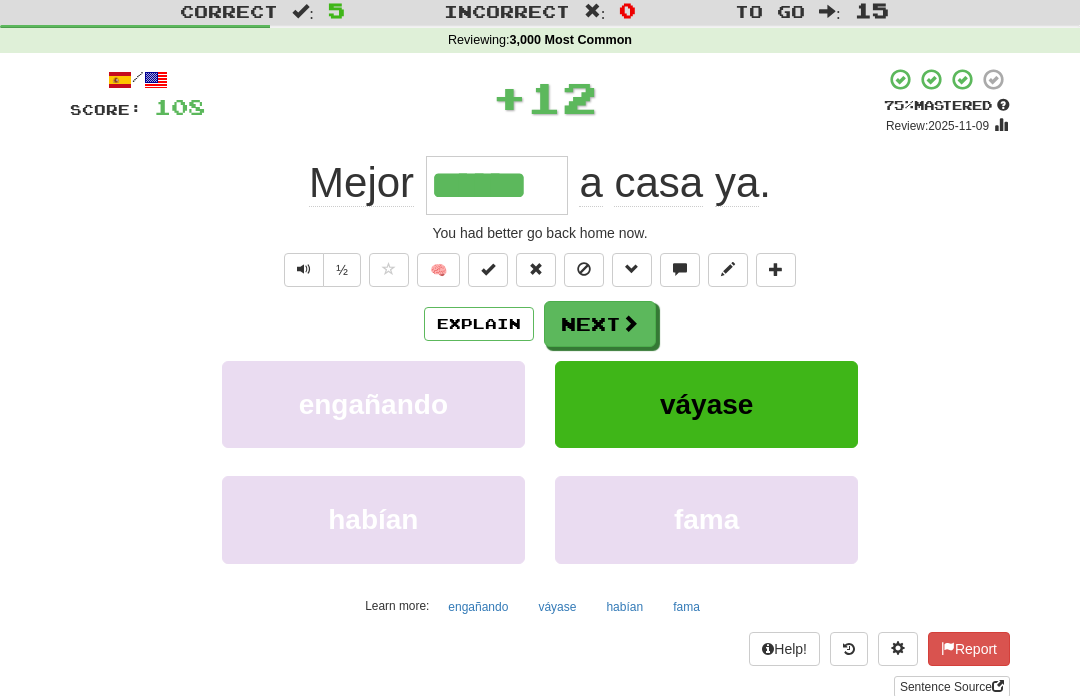 click at bounding box center (630, 324) 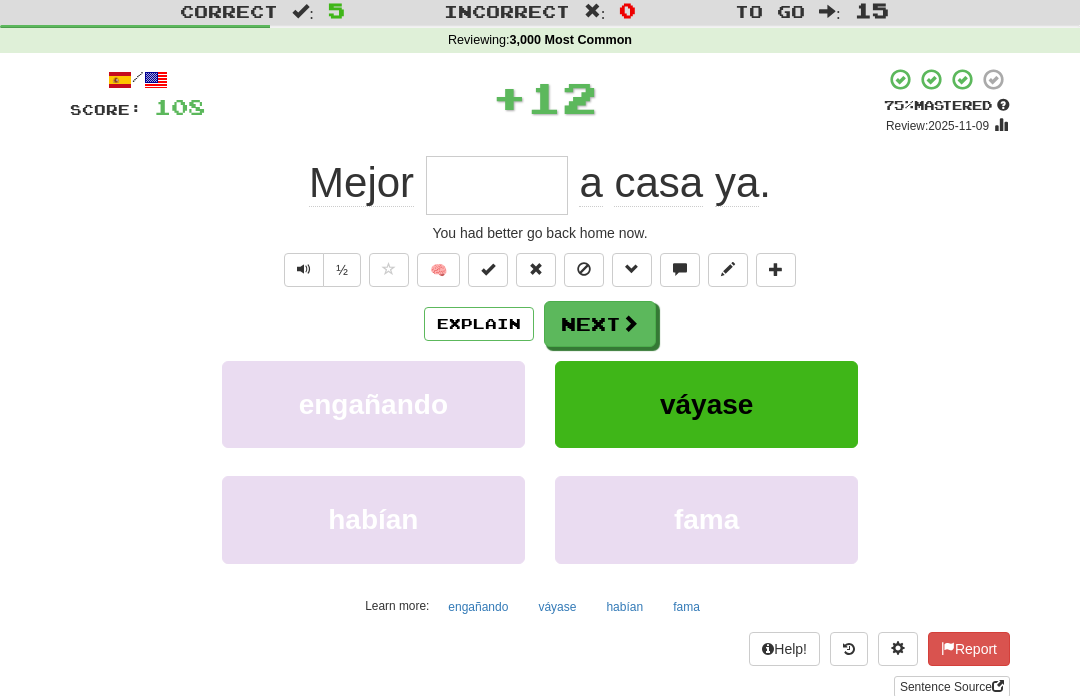 scroll, scrollTop: 54, scrollLeft: 0, axis: vertical 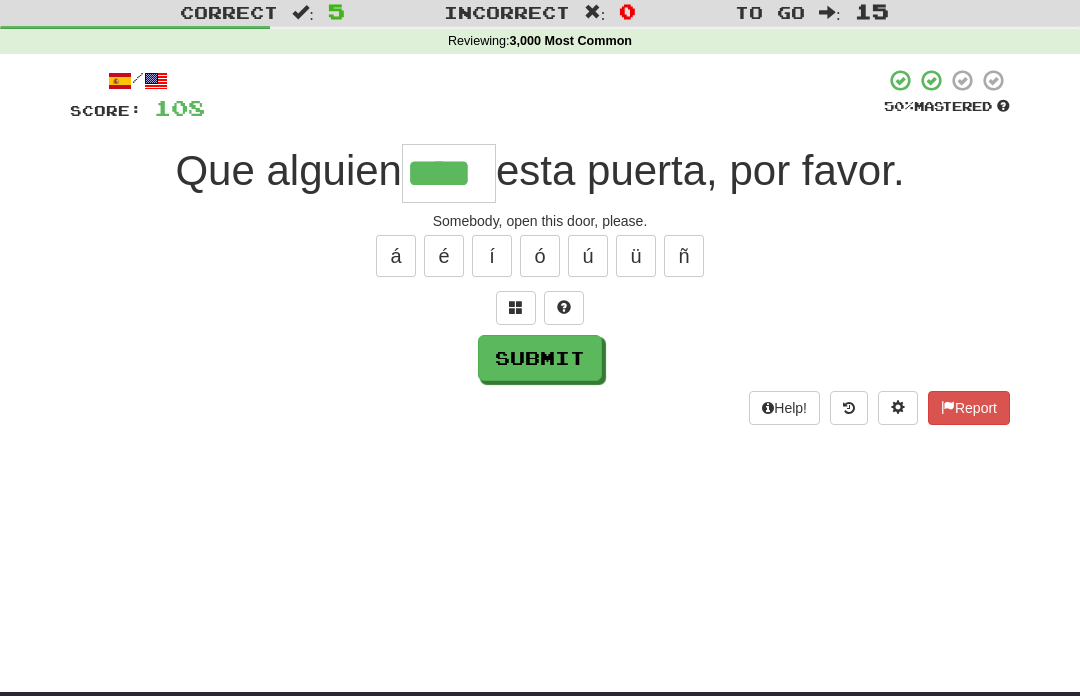 type on "****" 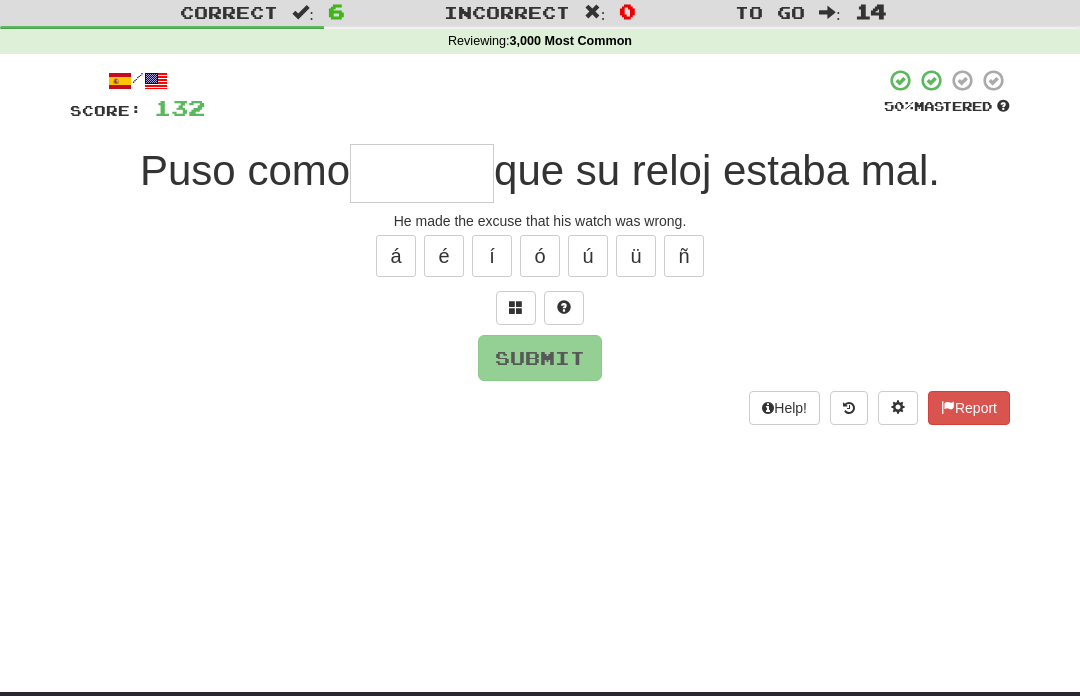 type on "*" 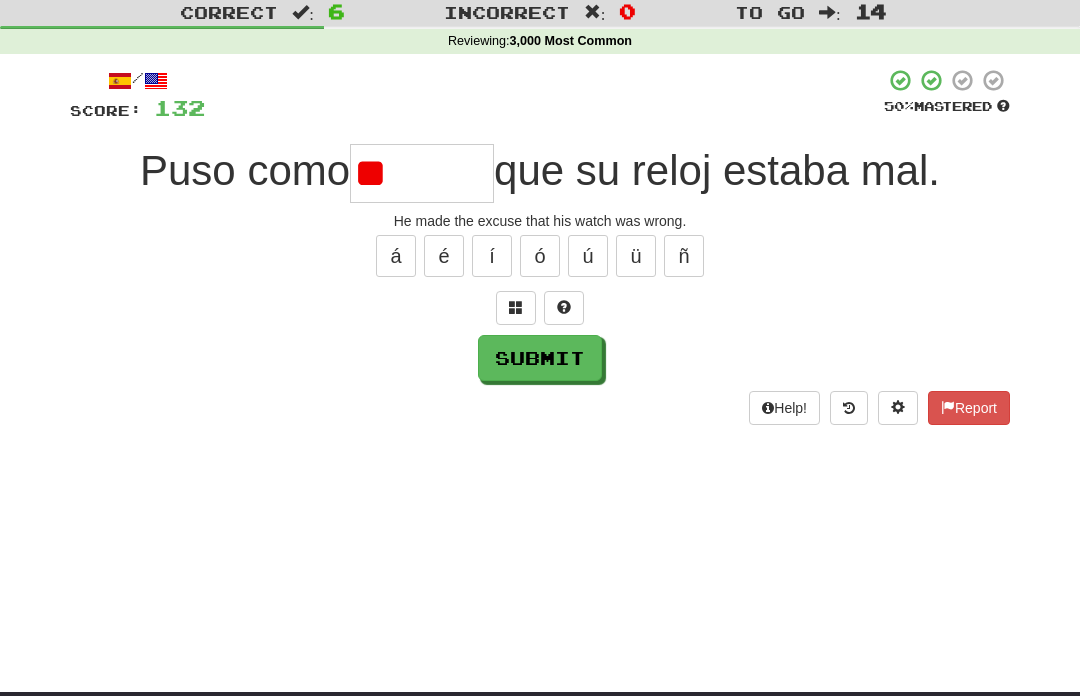 type on "*" 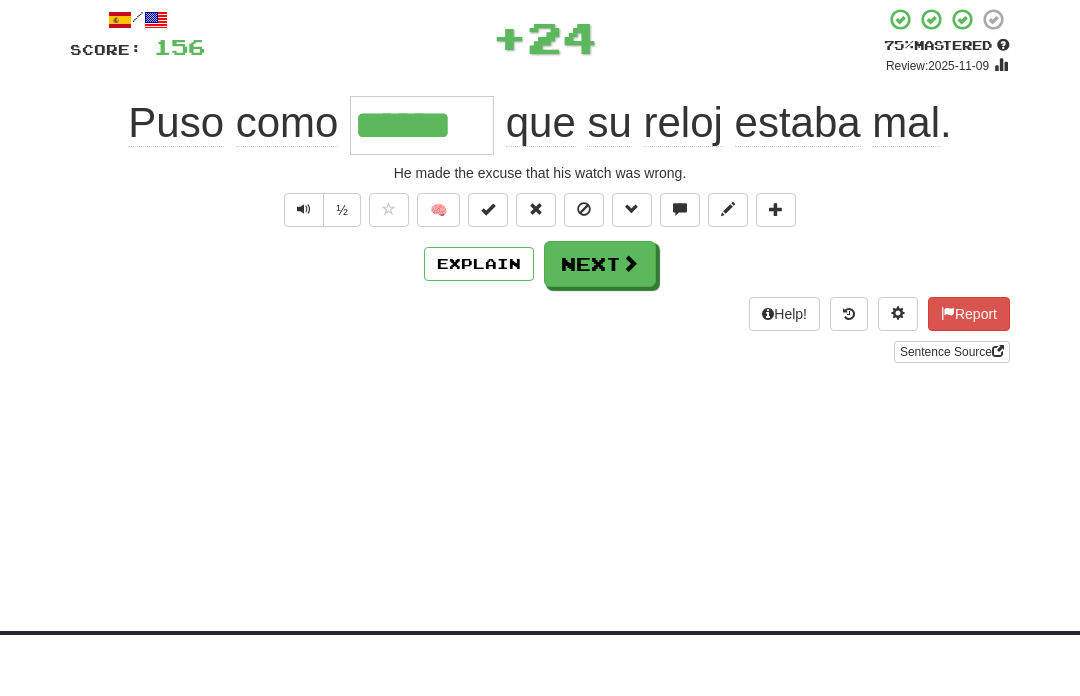type on "******" 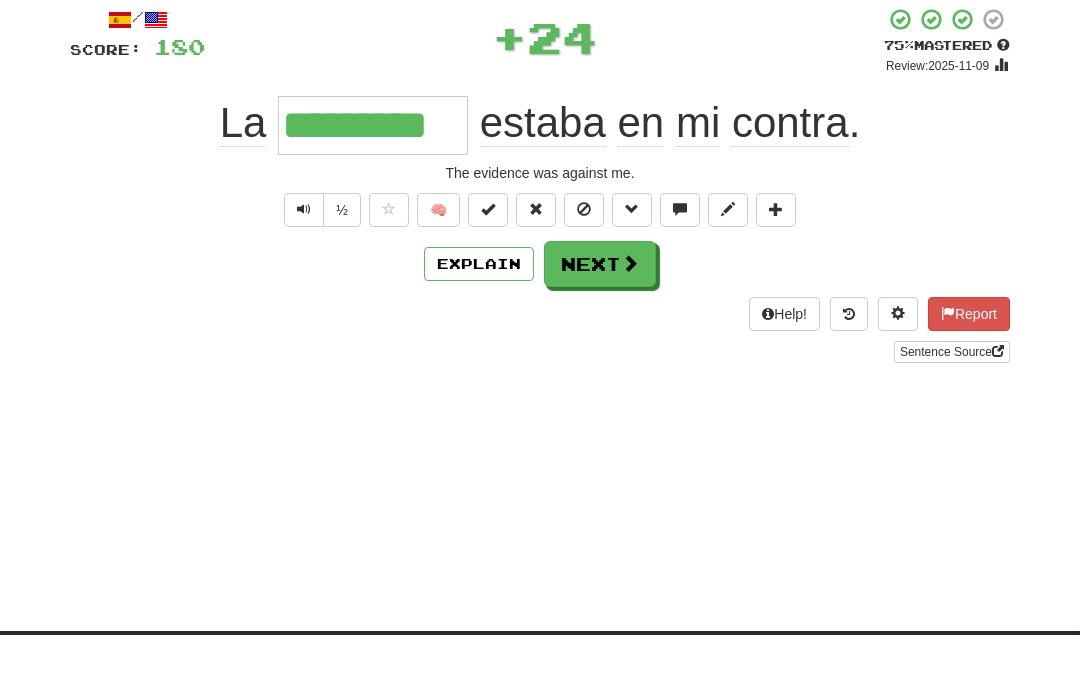 type on "*********" 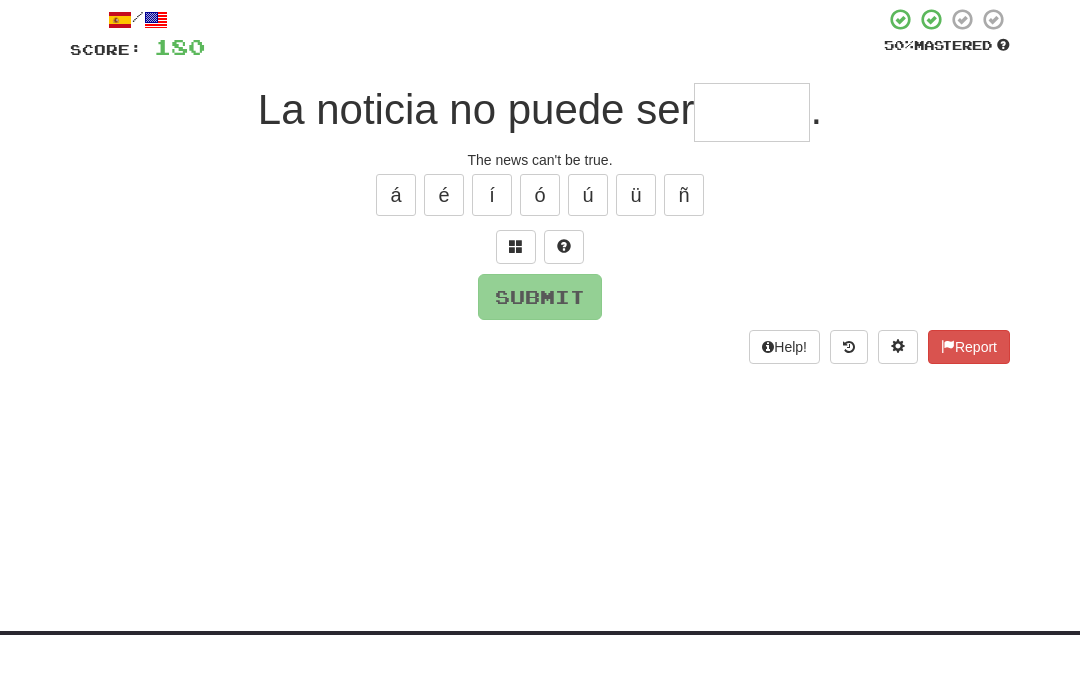 type on "*" 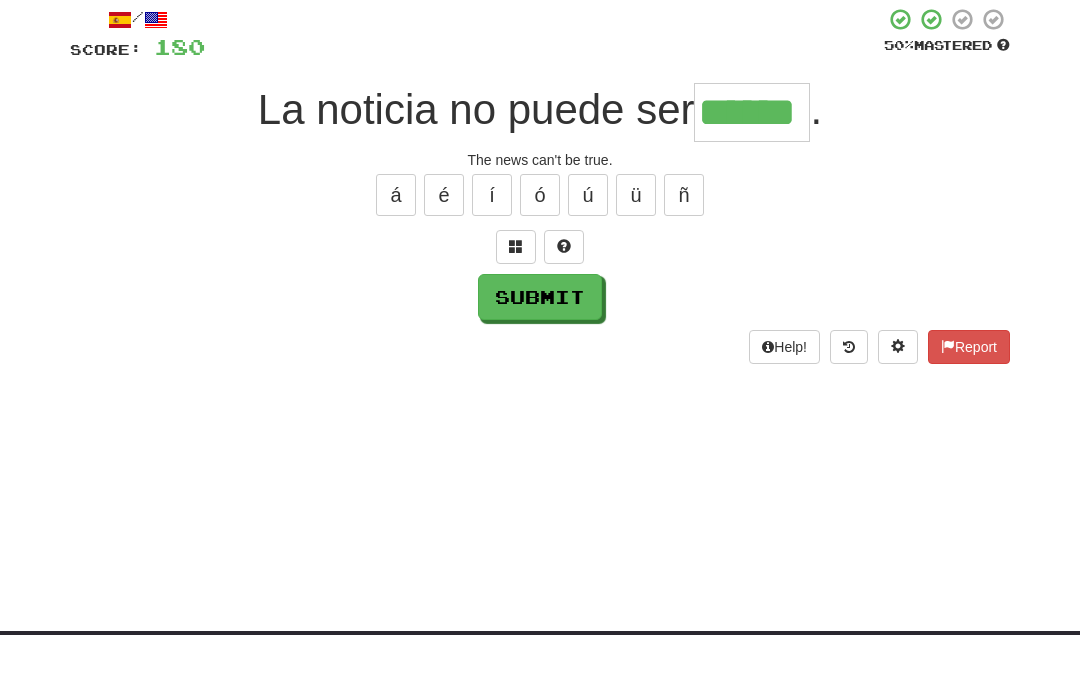 type on "******" 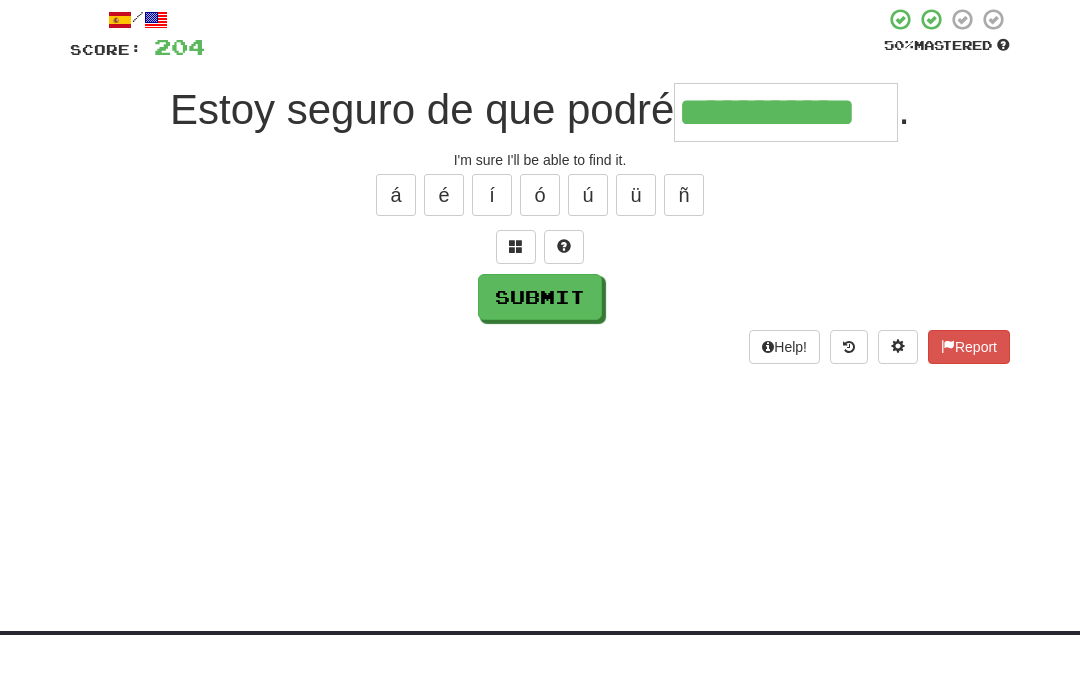 type on "**********" 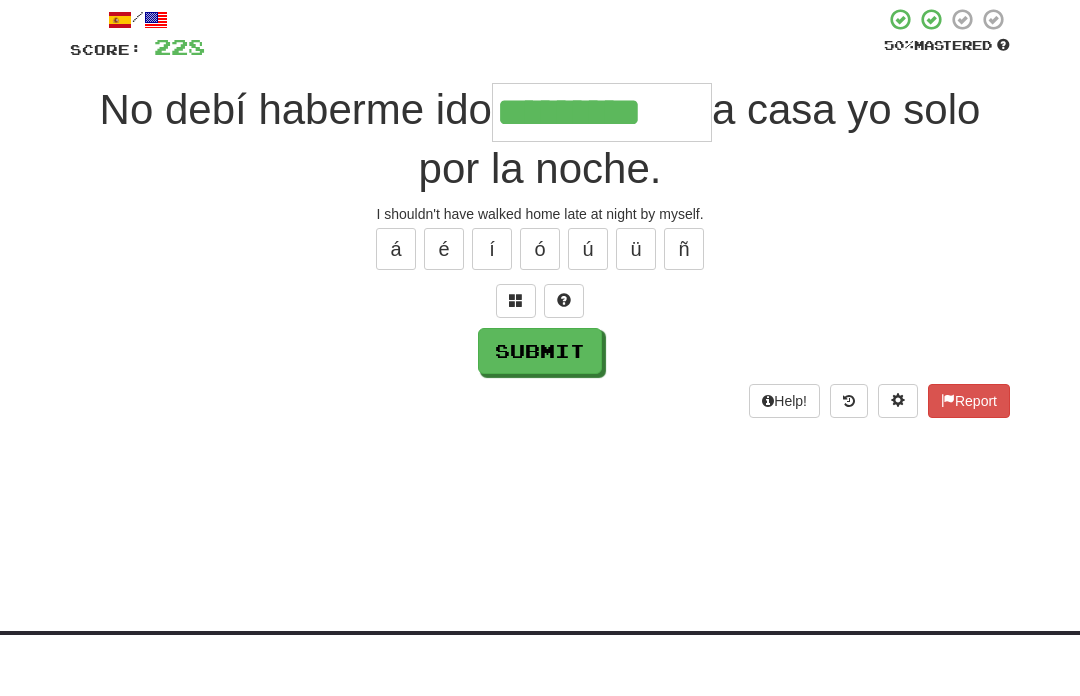type on "*********" 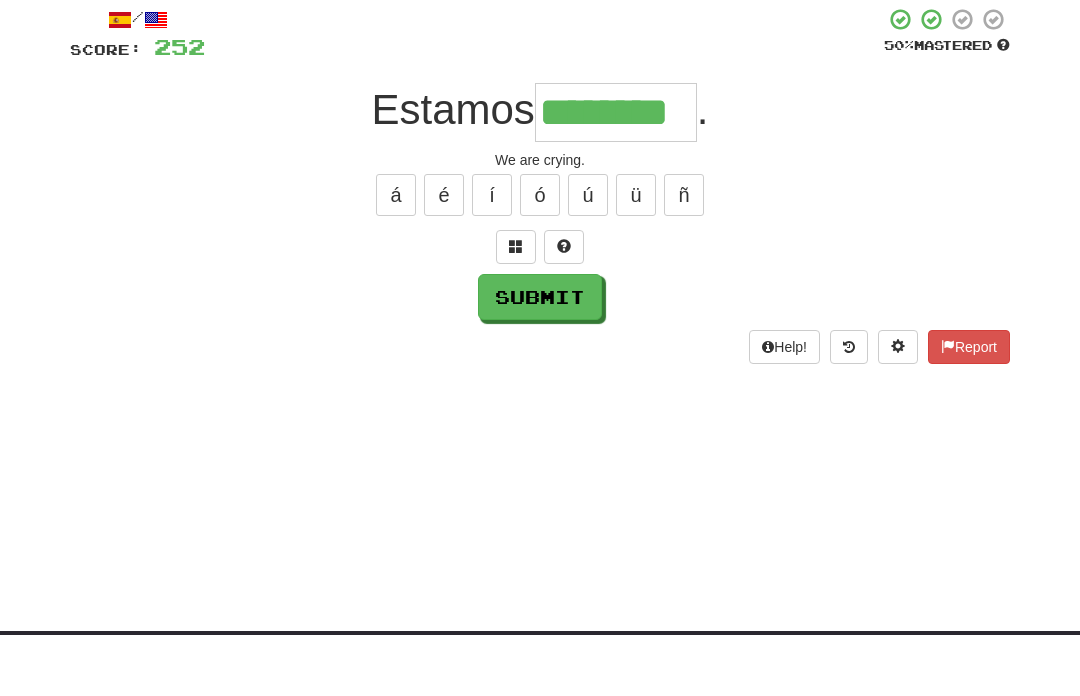 type on "********" 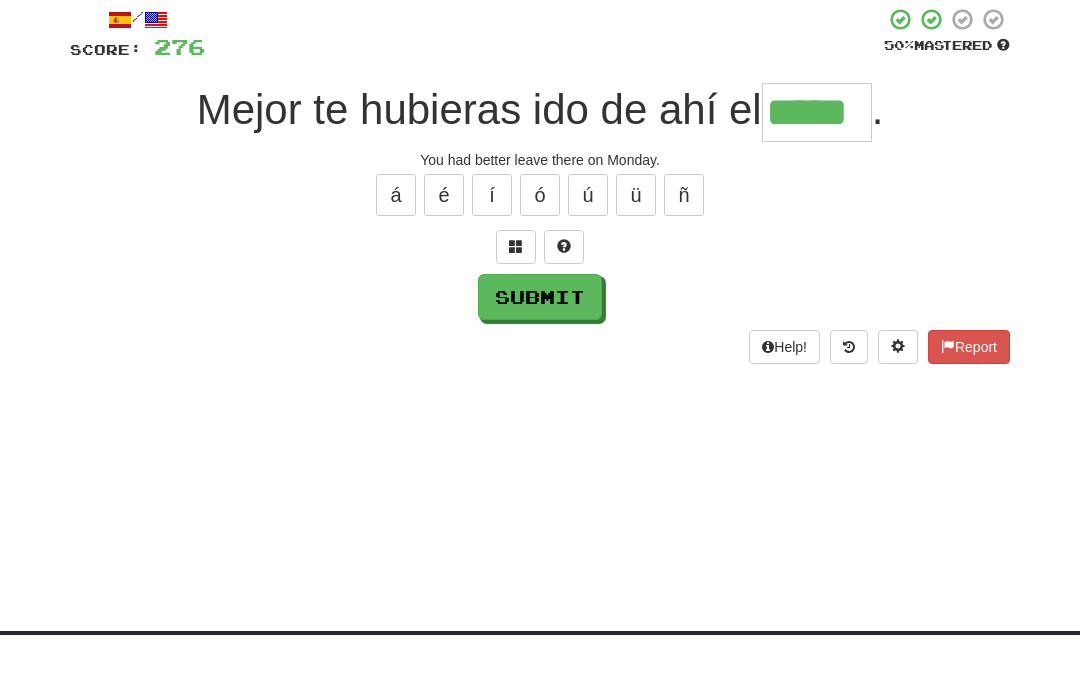 type on "*****" 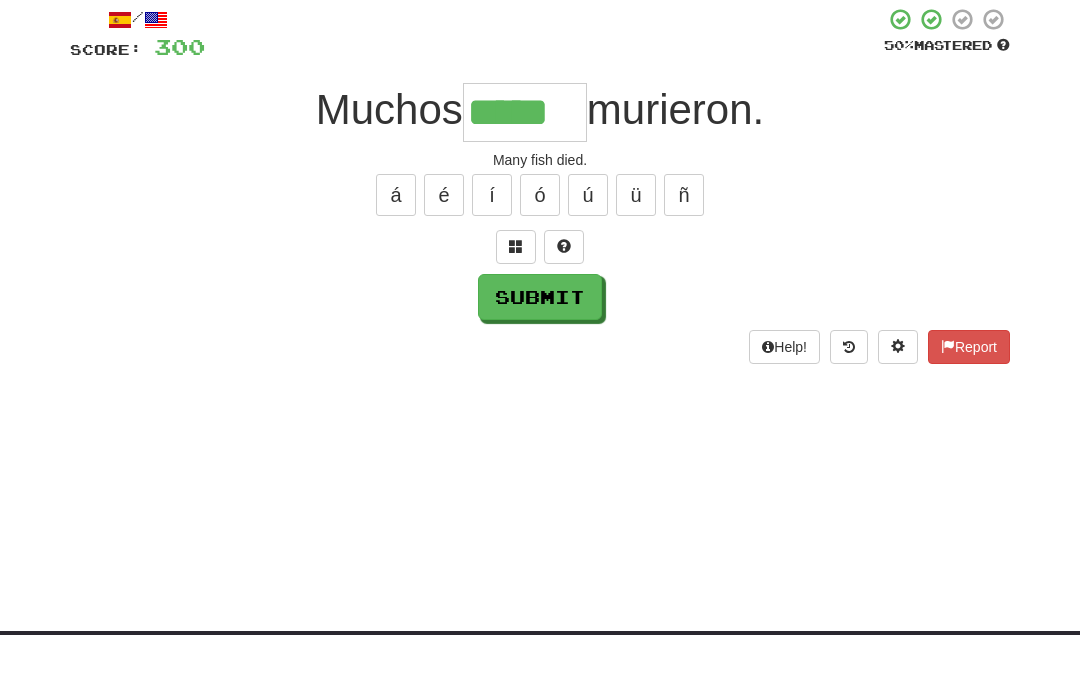 type on "*****" 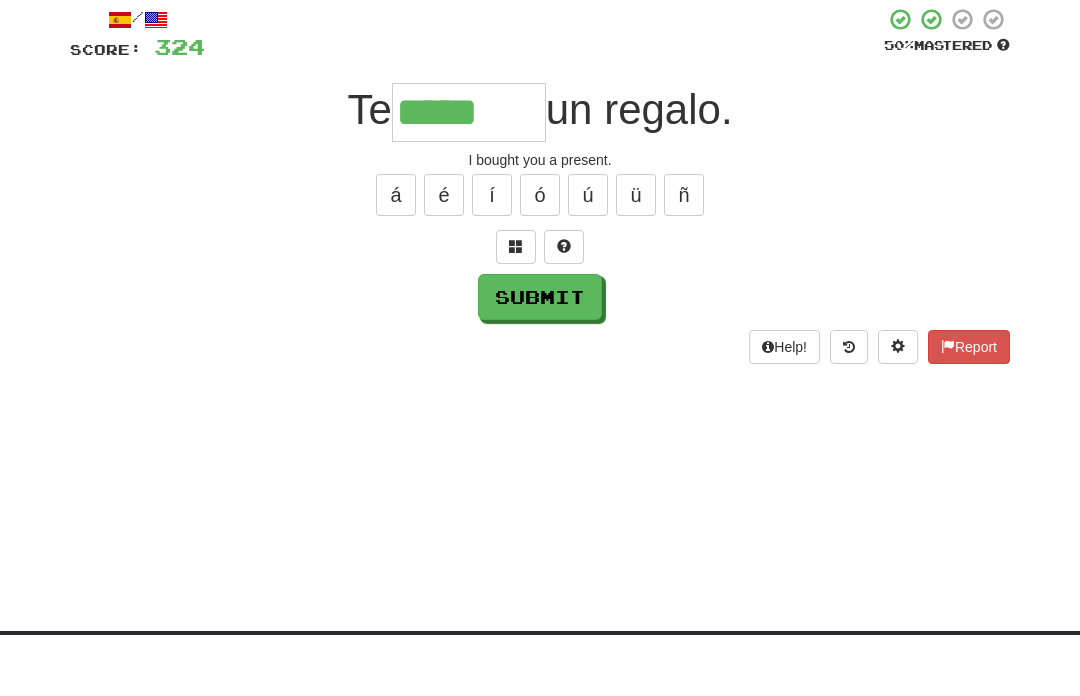 click on "é" at bounding box center (444, 256) 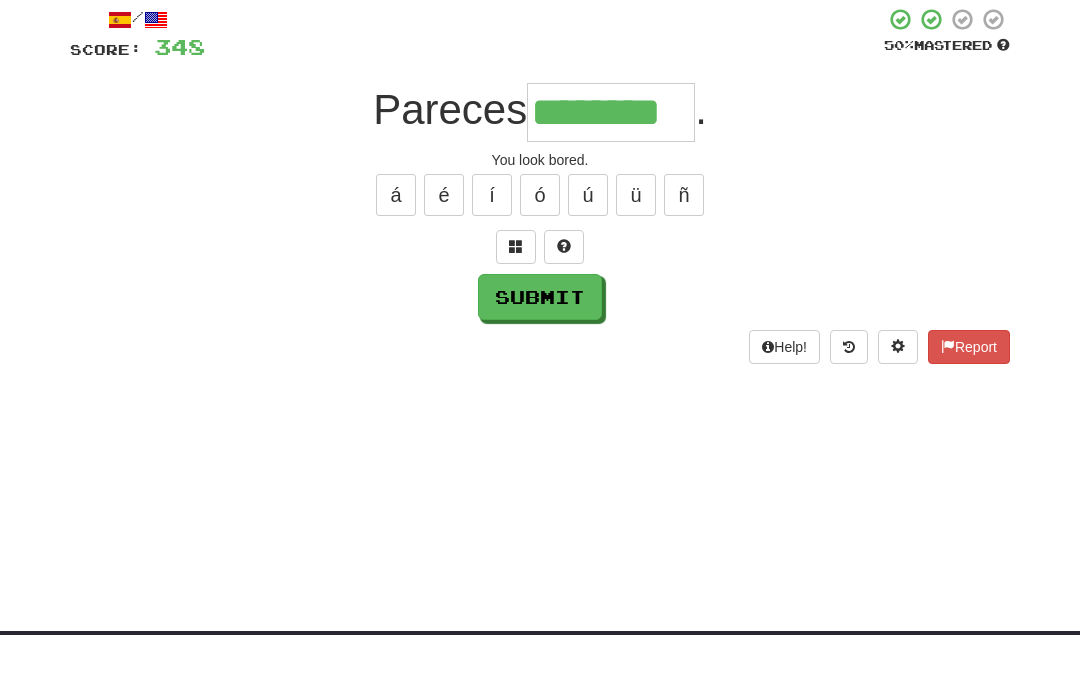type on "********" 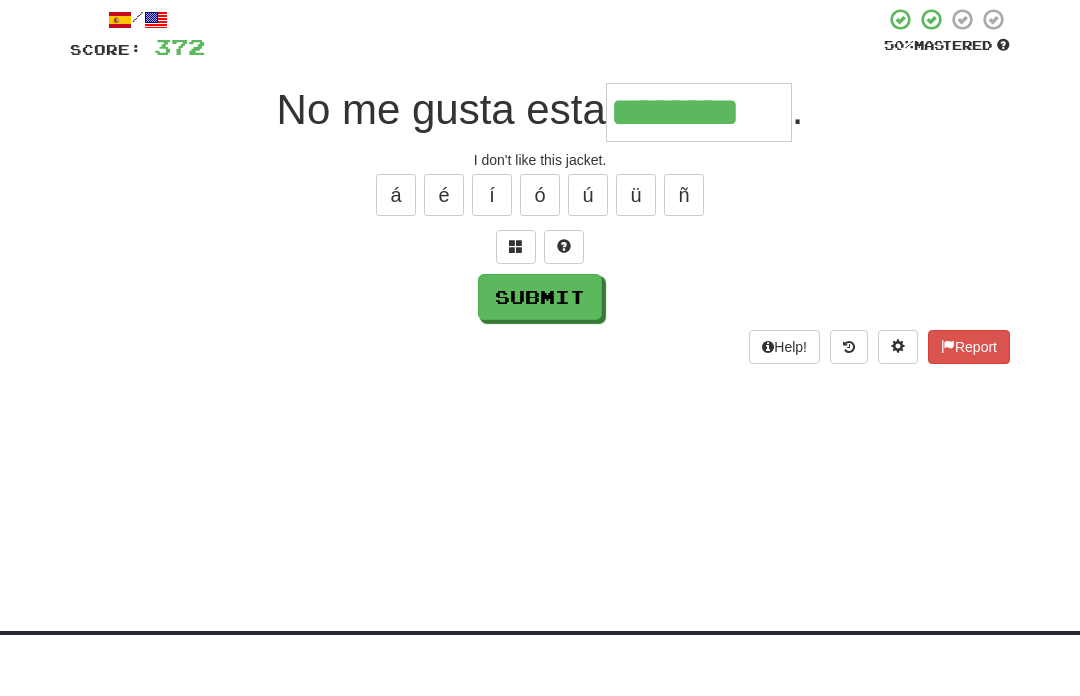 type on "********" 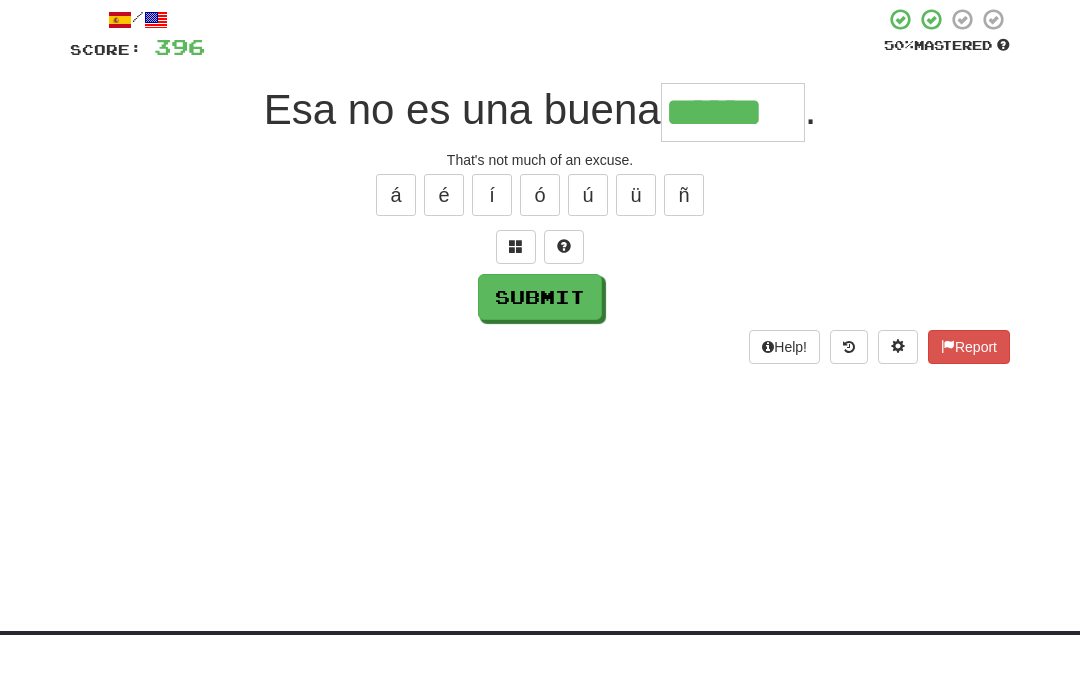 type on "******" 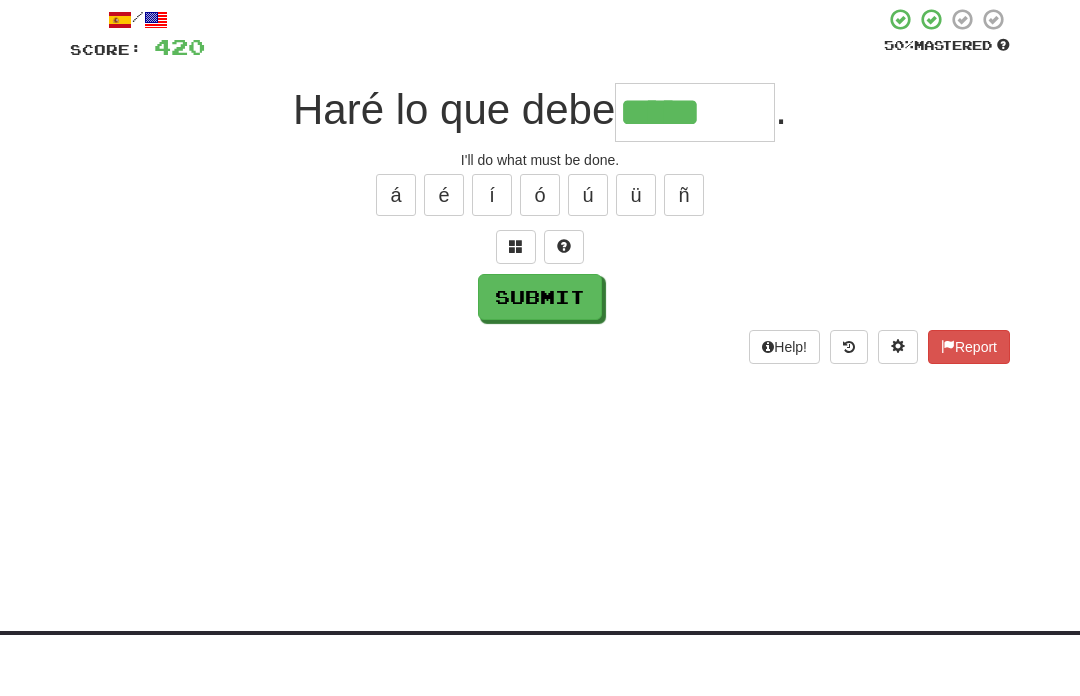 click at bounding box center (516, 308) 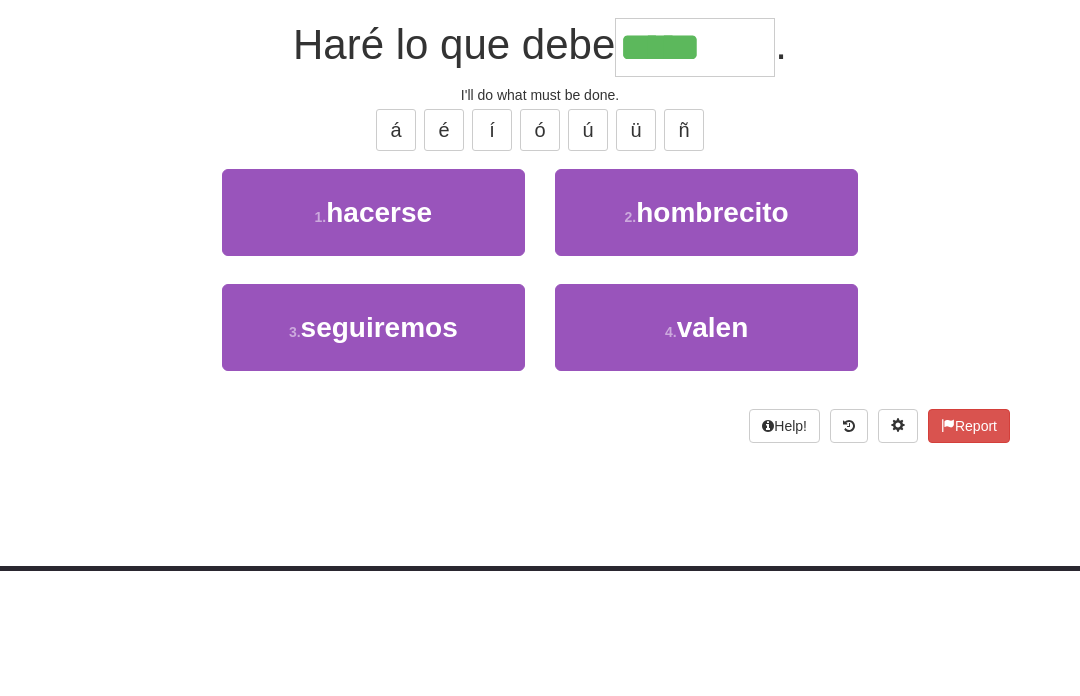 click on "1 .  hacerse" at bounding box center (373, 338) 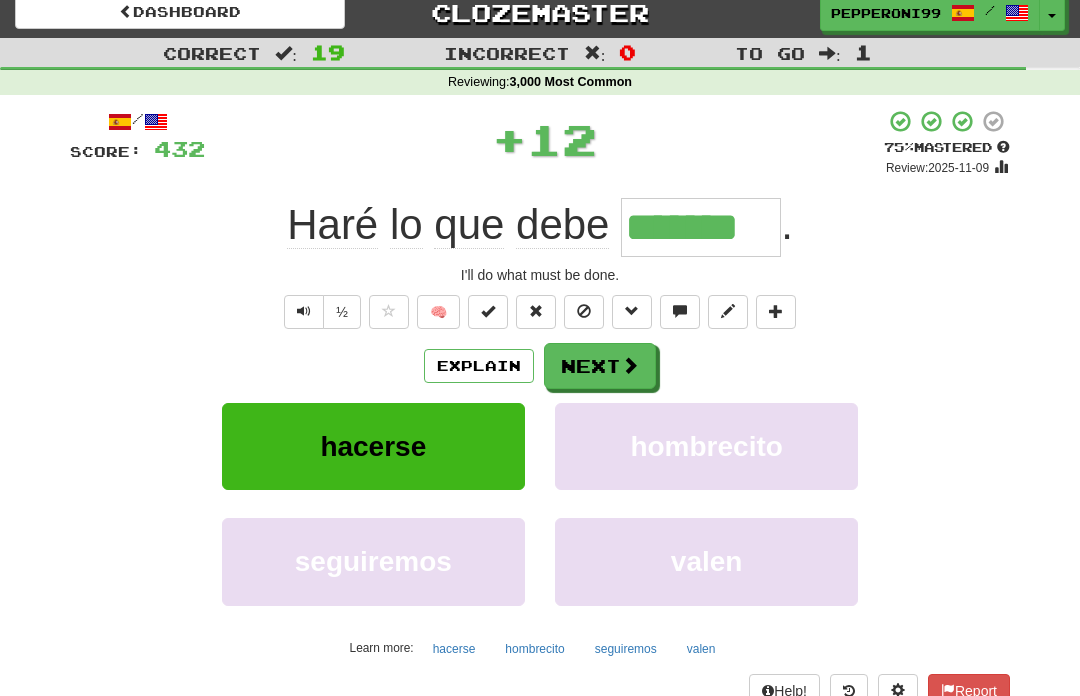 scroll, scrollTop: 14, scrollLeft: 0, axis: vertical 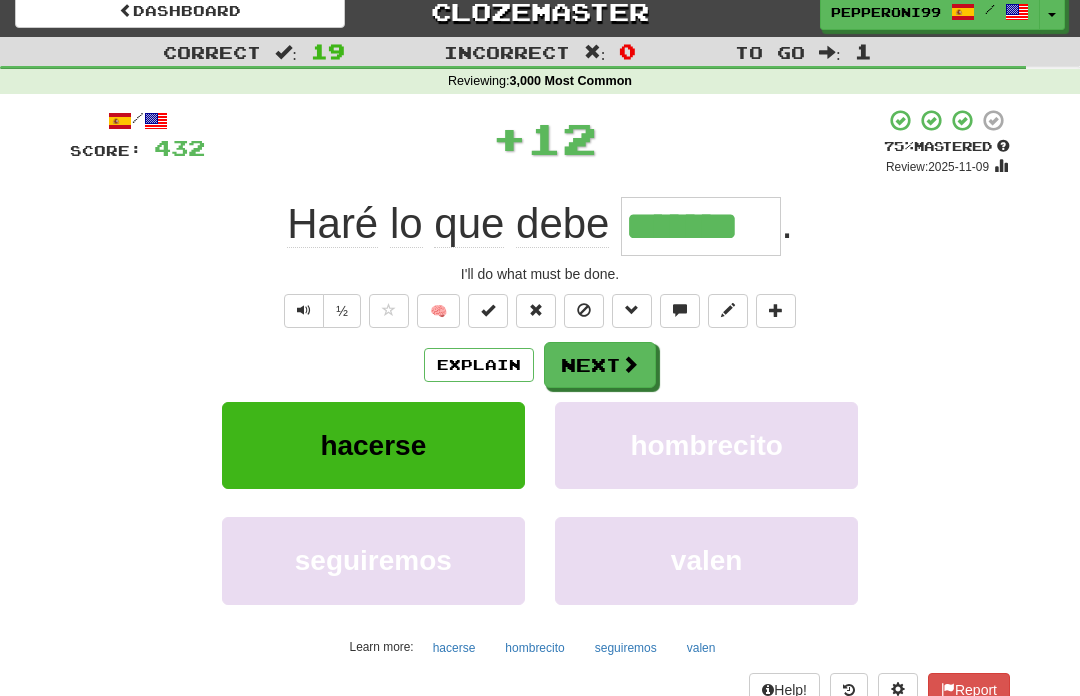 click on "Next" at bounding box center [600, 365] 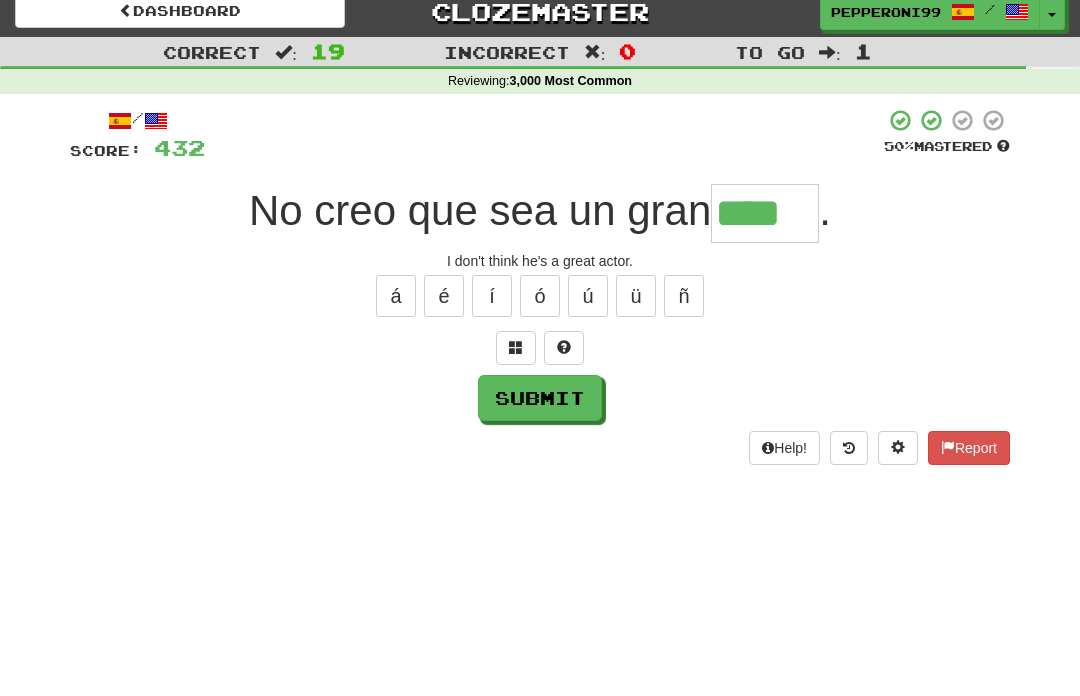 type on "*****" 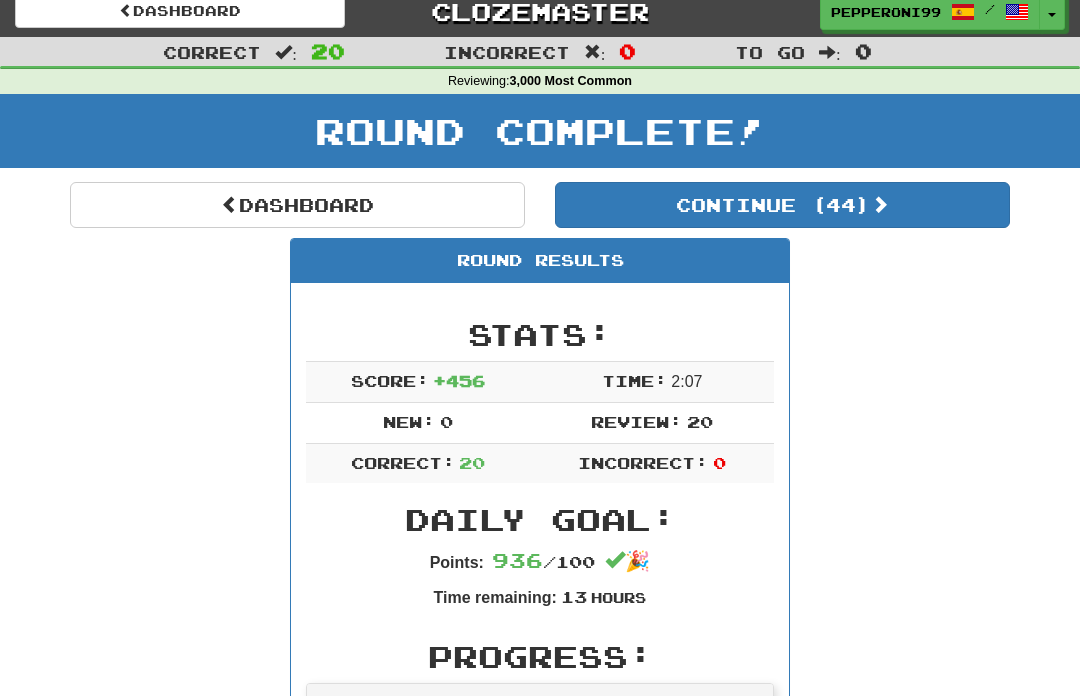 click on "Continue ( 44 )" at bounding box center [782, 205] 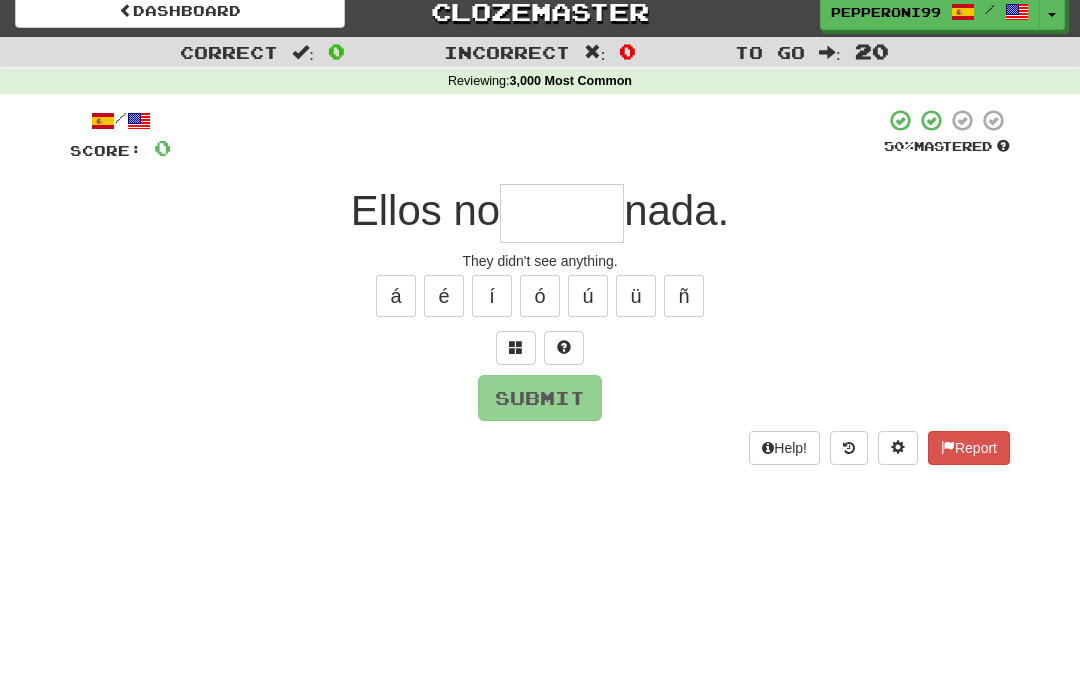click at bounding box center [562, 213] 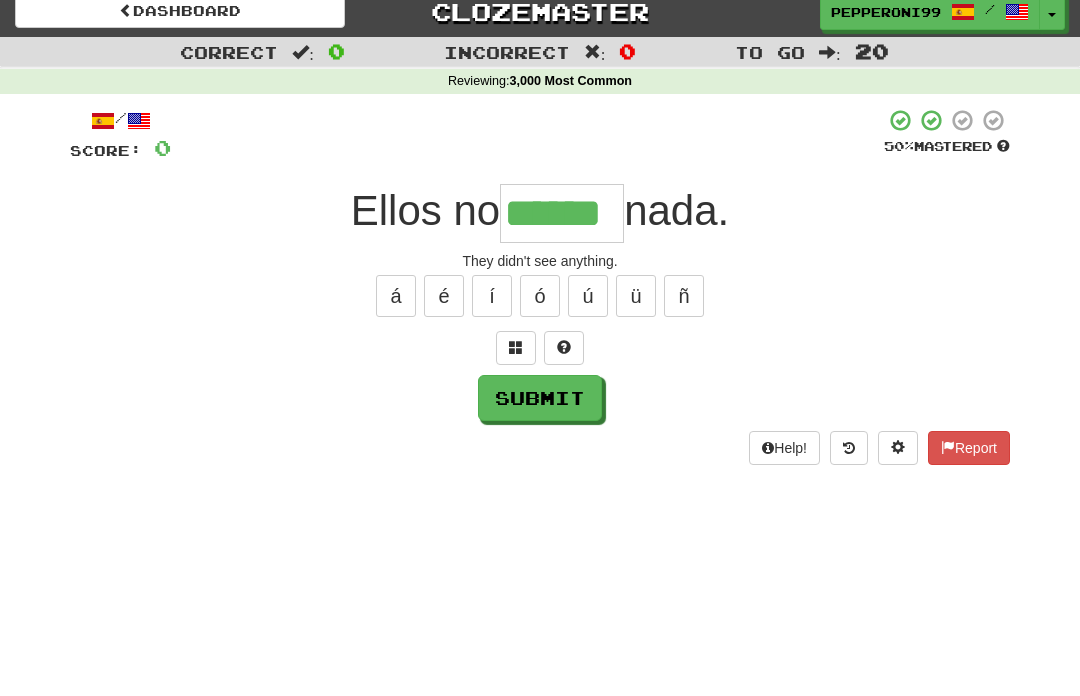 type on "******" 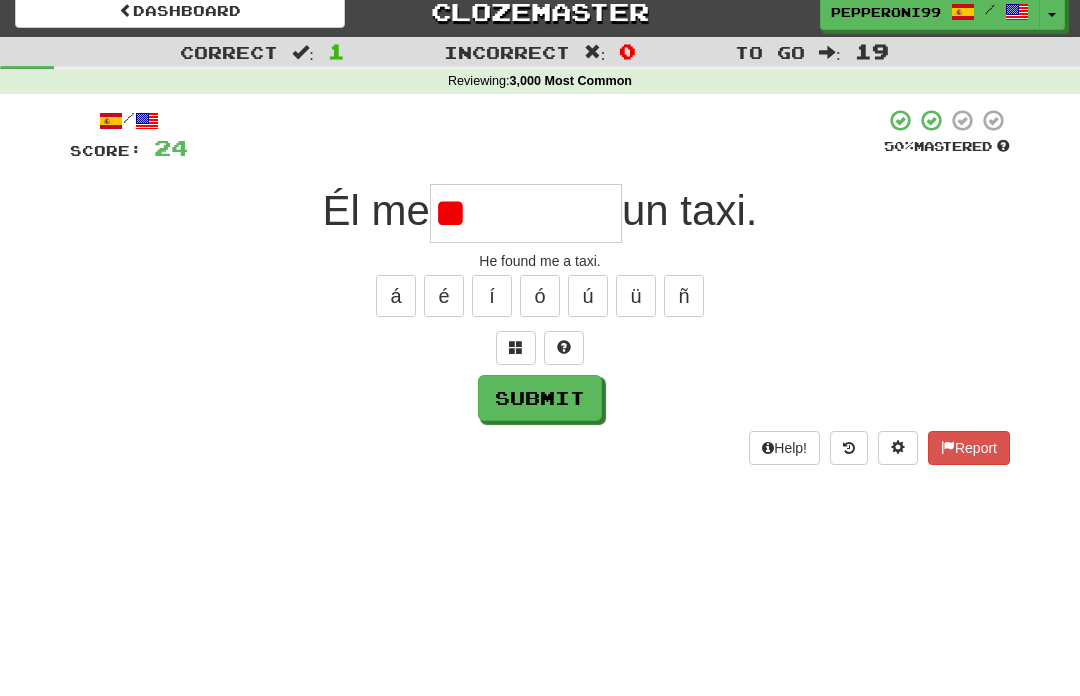 type on "*" 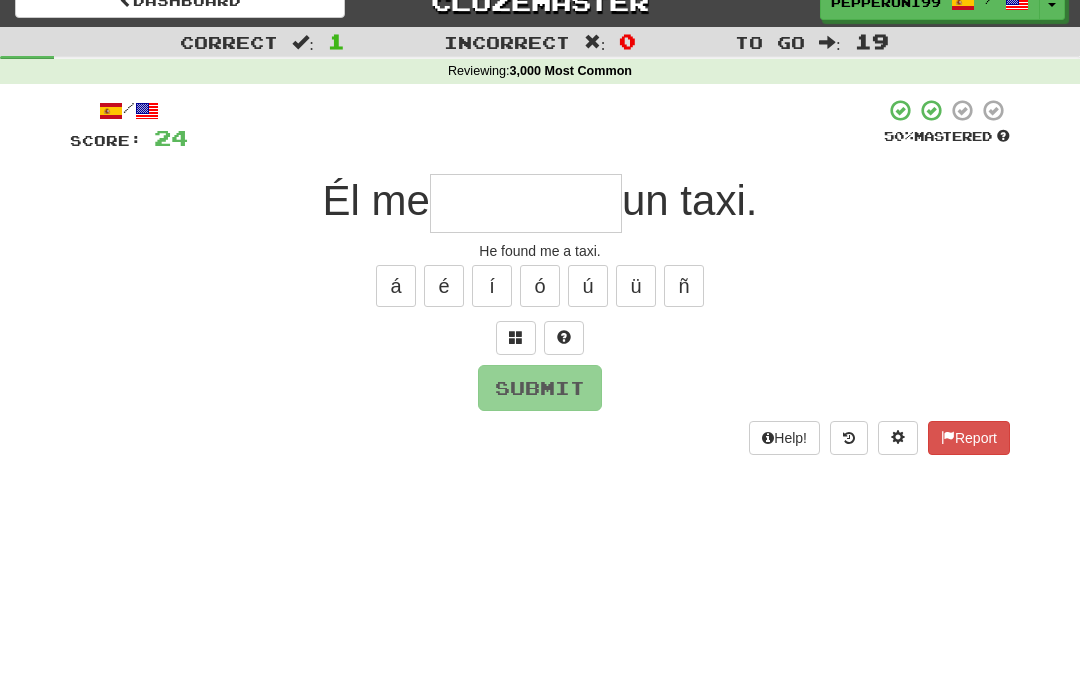 type on "*" 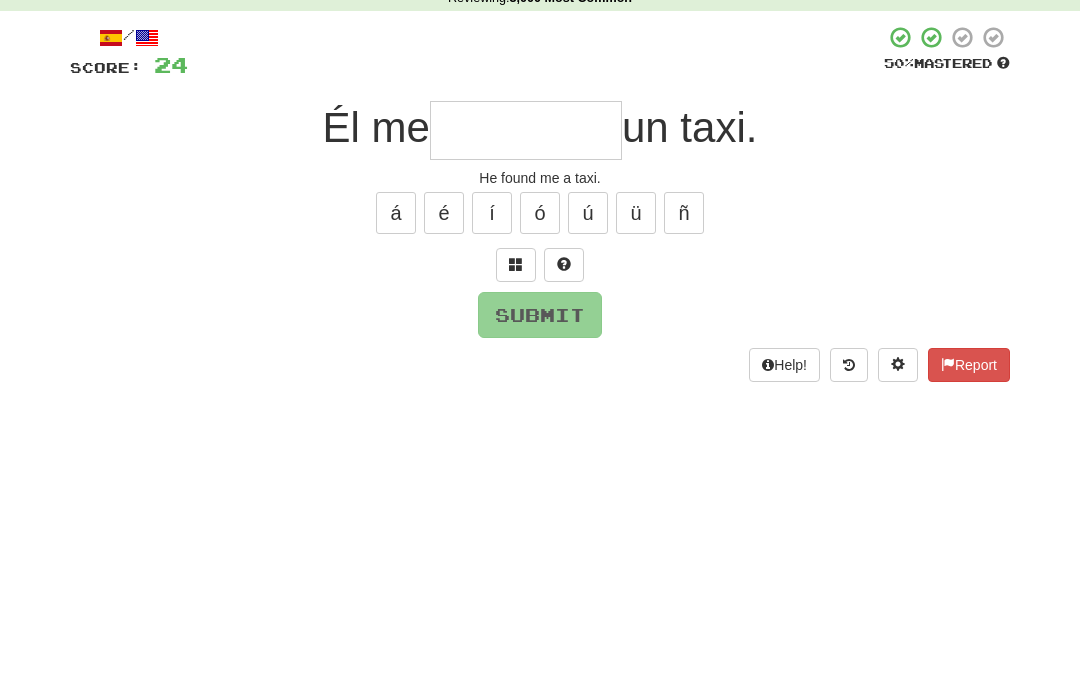 click at bounding box center (516, 347) 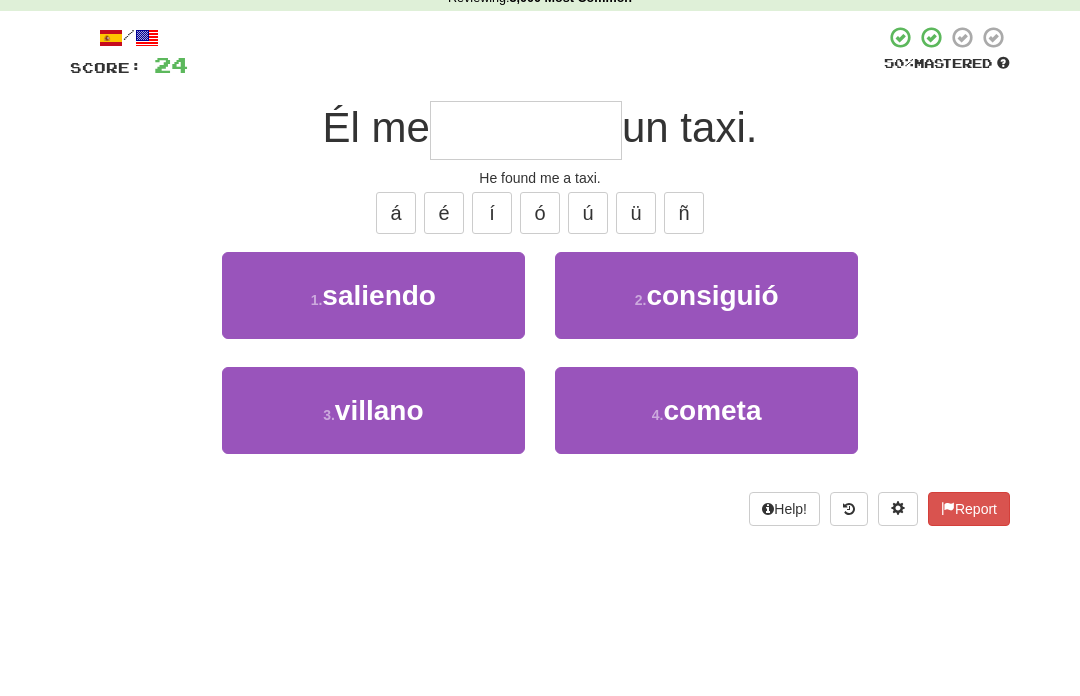 click on "2 .  consiguió" at bounding box center (706, 378) 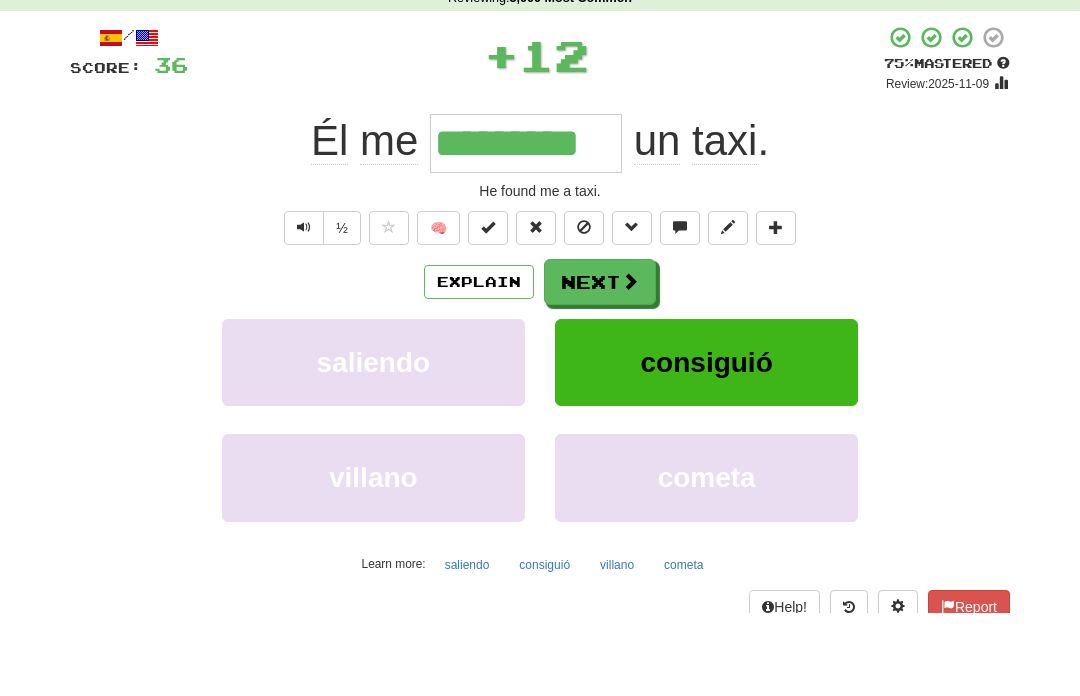 scroll, scrollTop: 97, scrollLeft: 0, axis: vertical 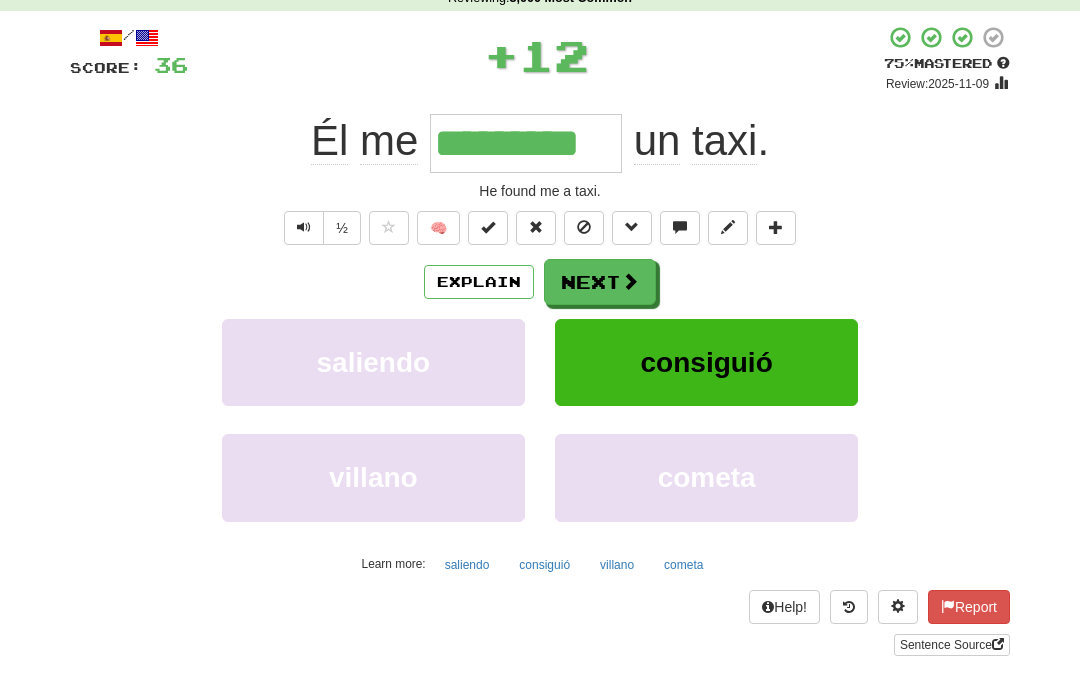 click at bounding box center (630, 281) 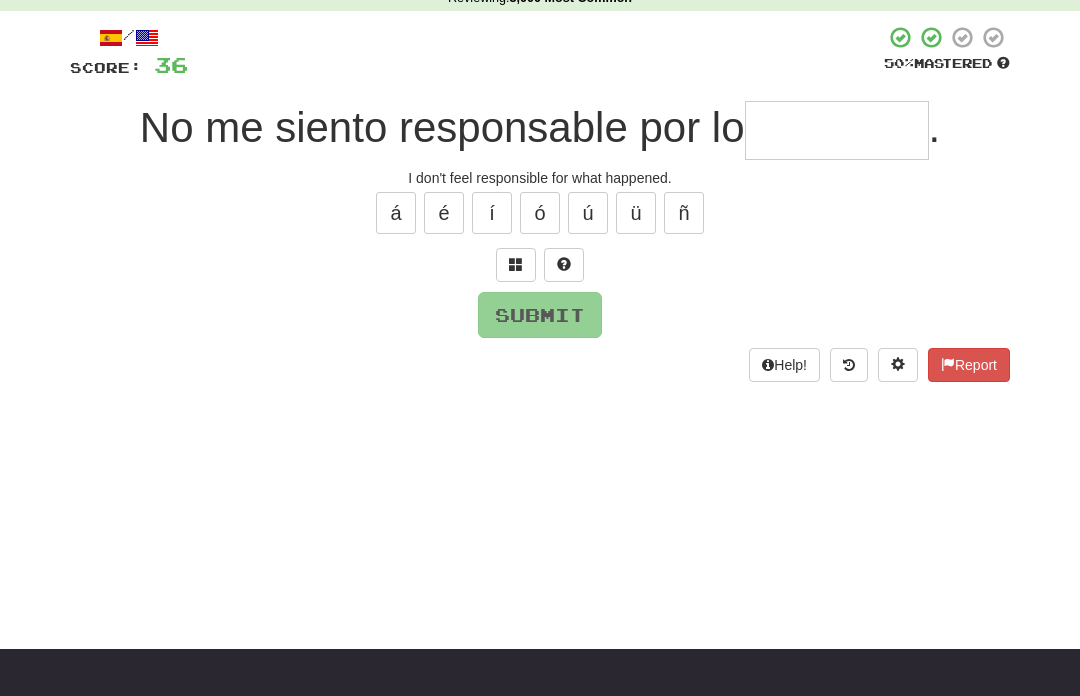 type on "*" 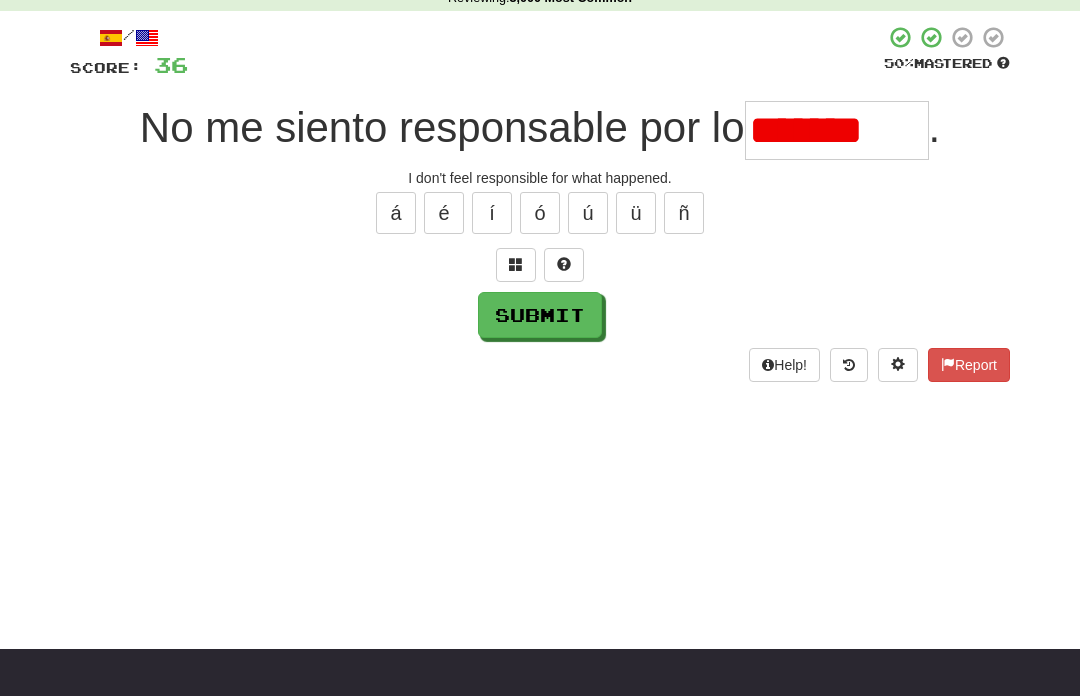 click on "/  Score:   36 50 %  Mastered No me siento responsable por lo  ******* . I don't feel responsible for what happened. á é í ó ú ü ñ Submit  Help!  Report" at bounding box center (540, 203) 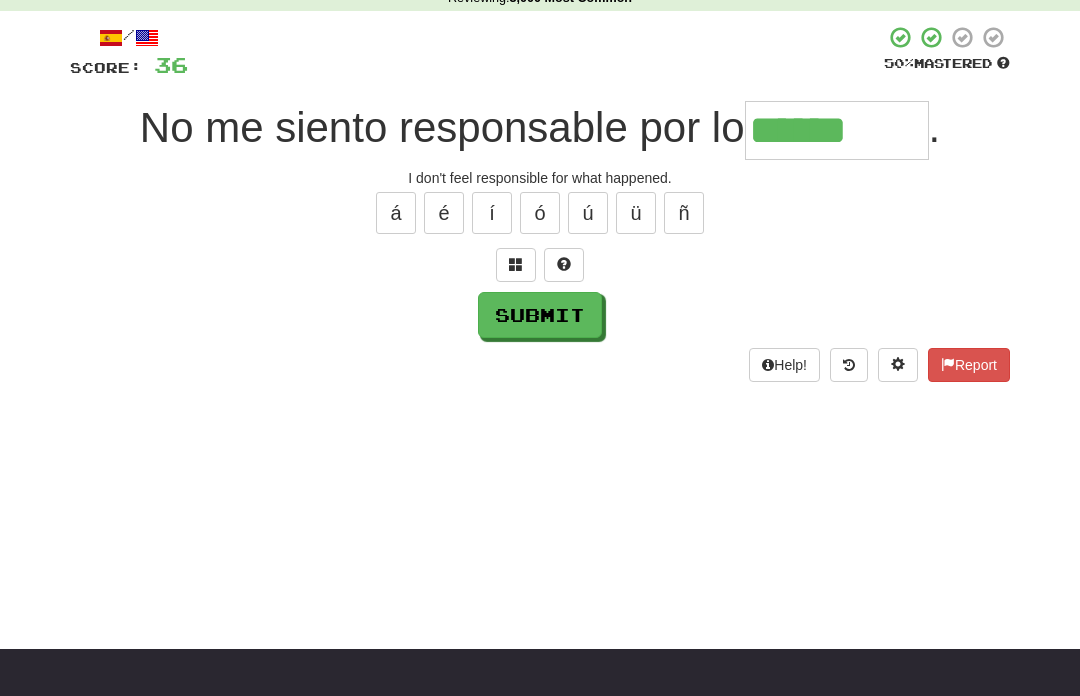 click on "ó" at bounding box center [540, 213] 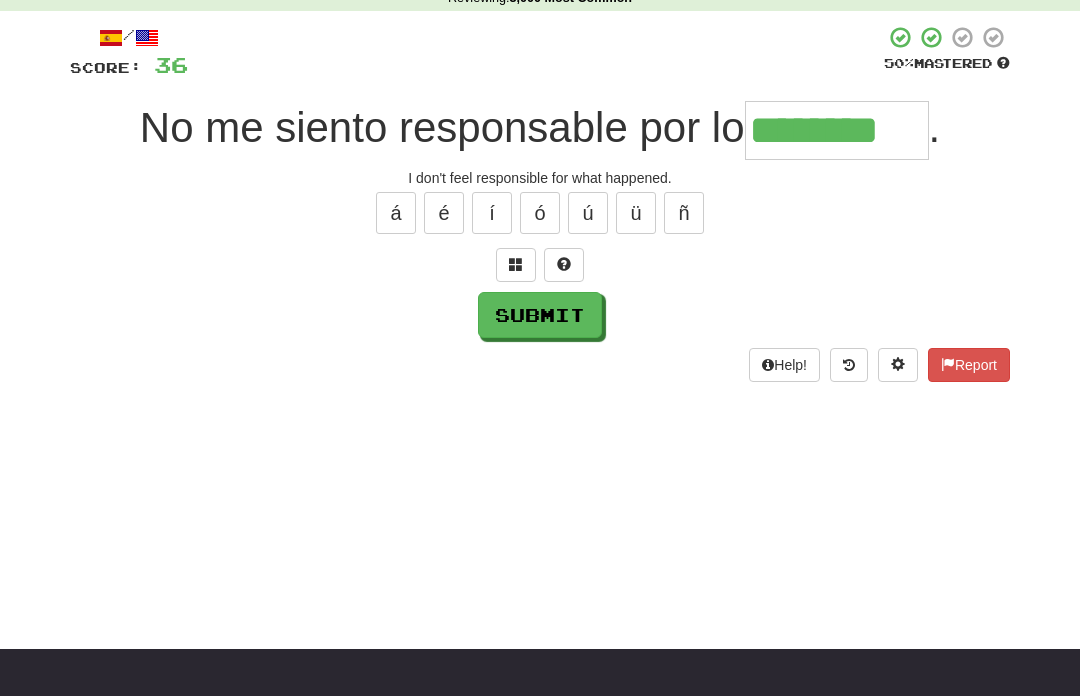 type on "********" 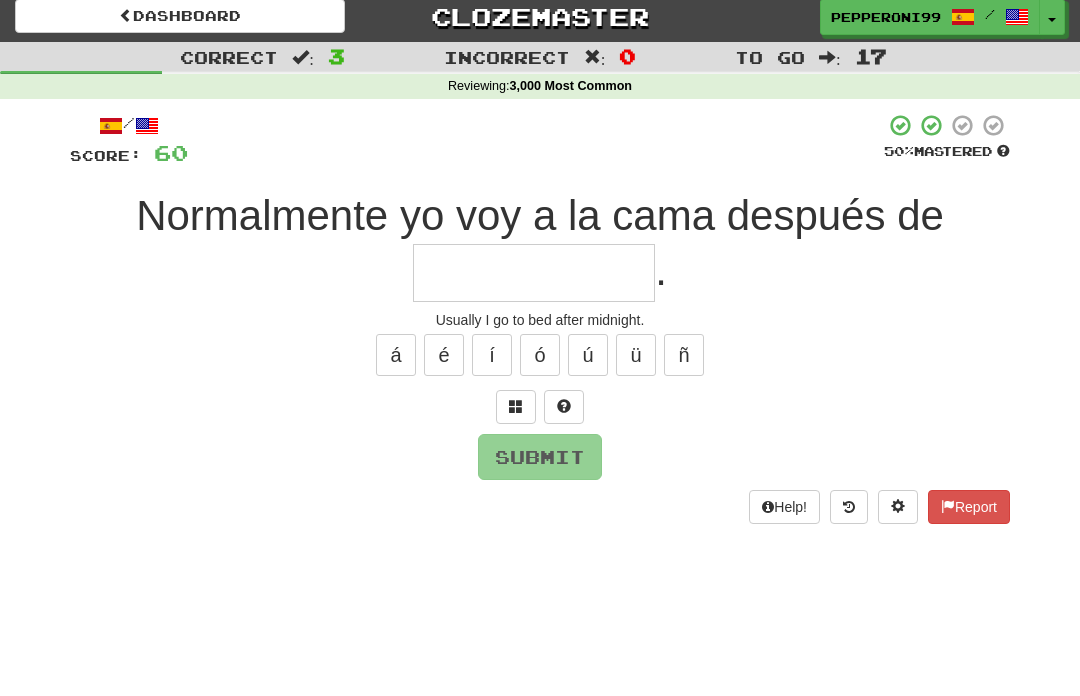 scroll, scrollTop: 1, scrollLeft: 0, axis: vertical 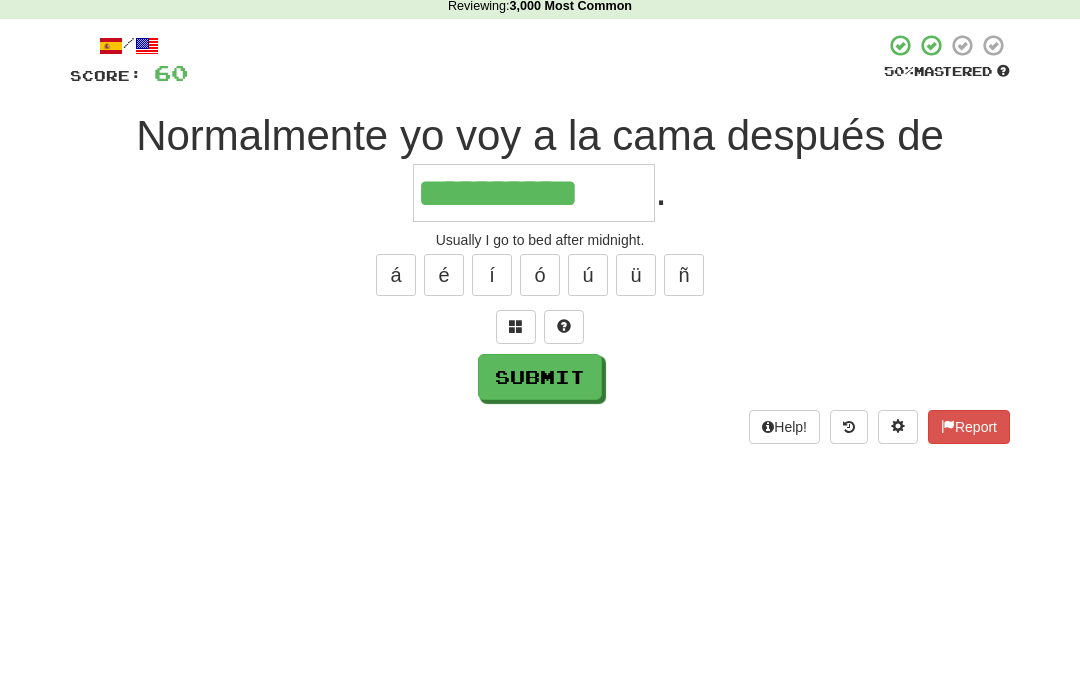 type on "**********" 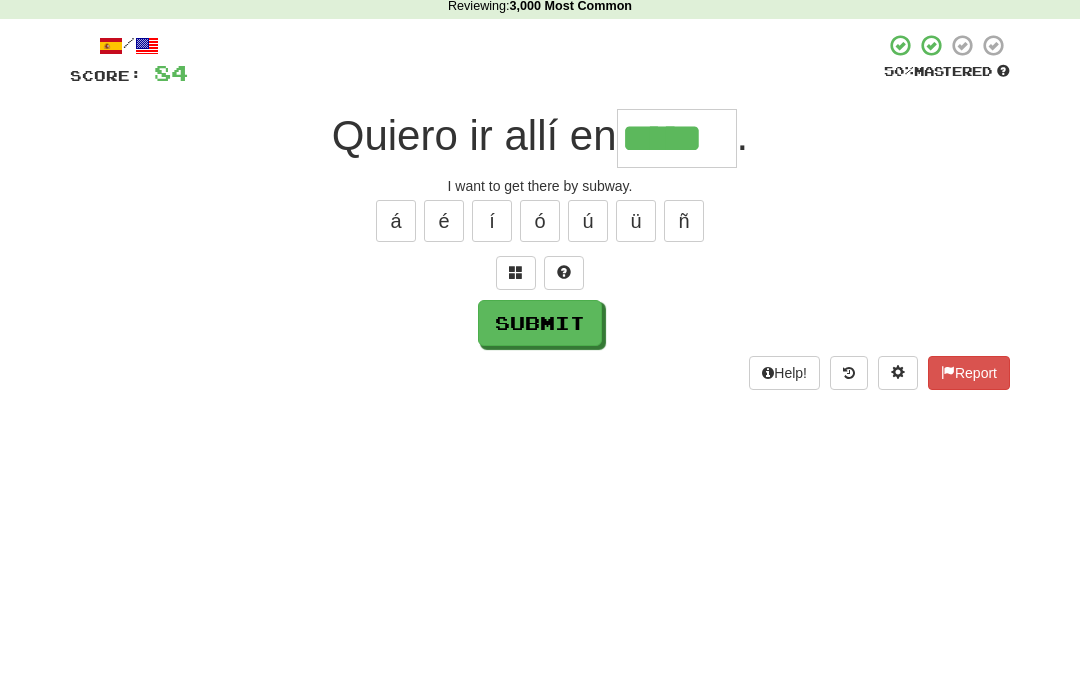 type on "*****" 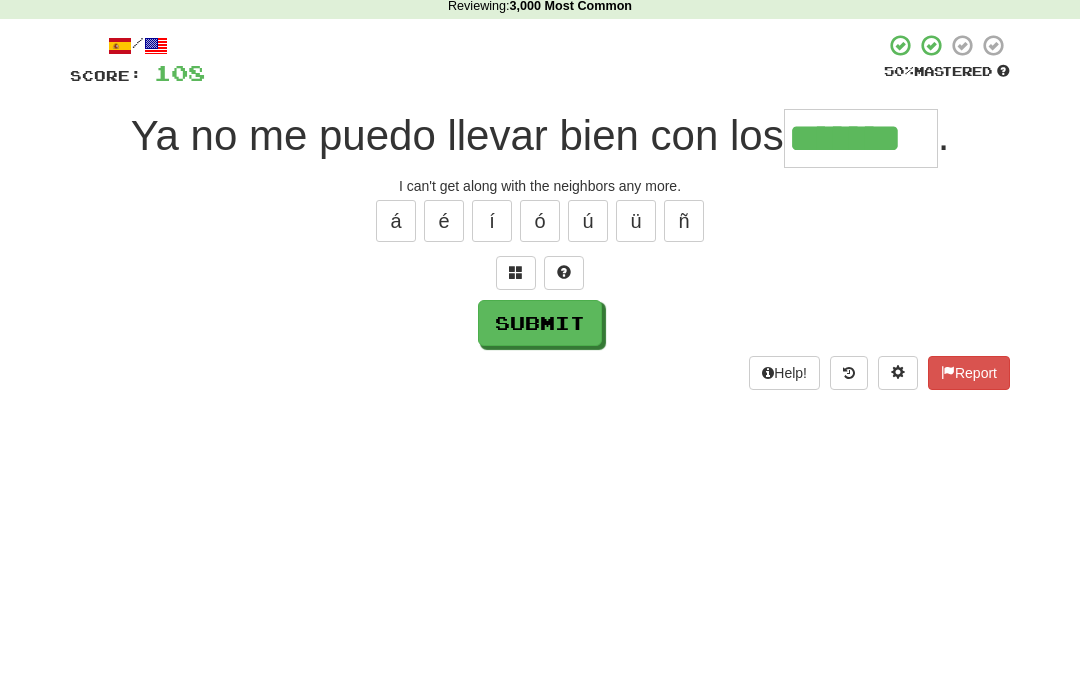 type on "*******" 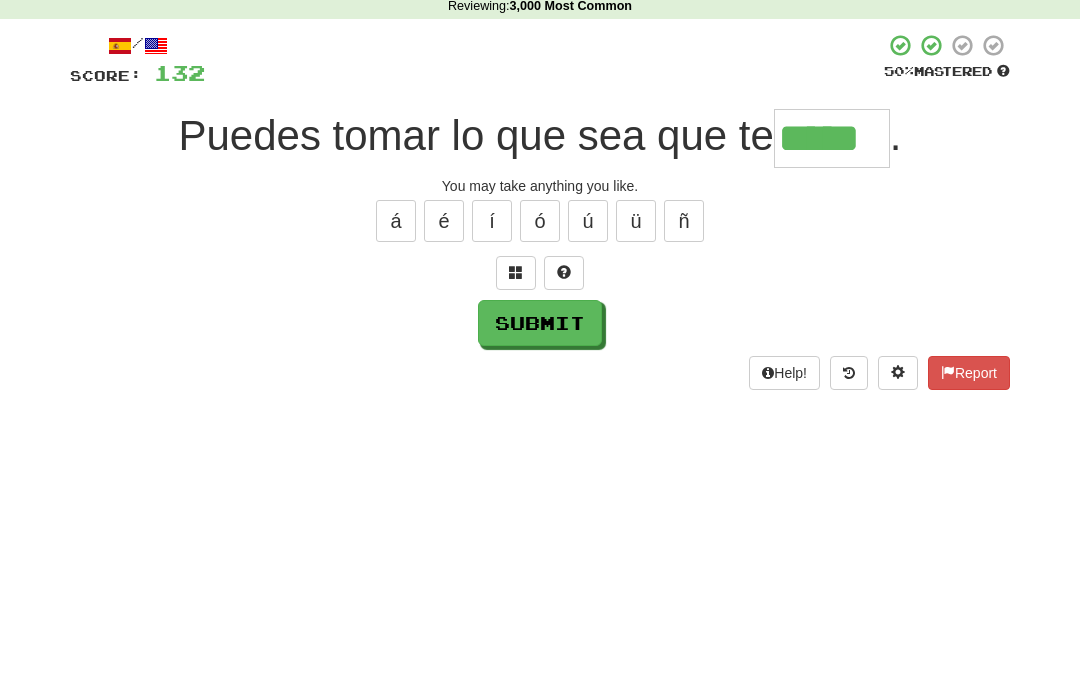 type on "*****" 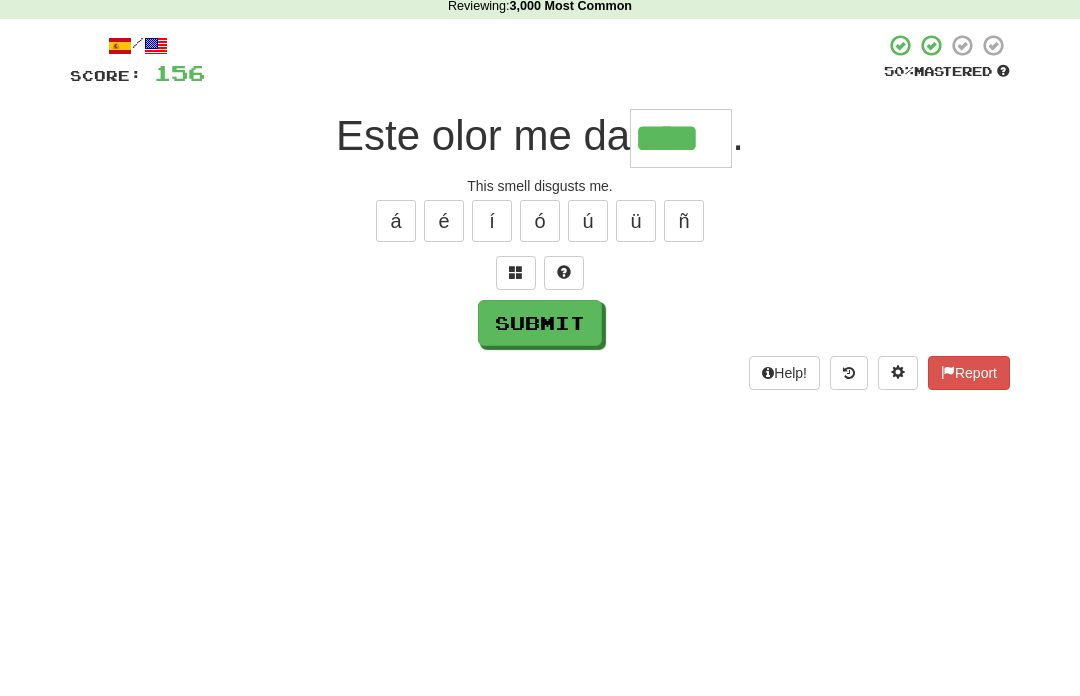 type on "****" 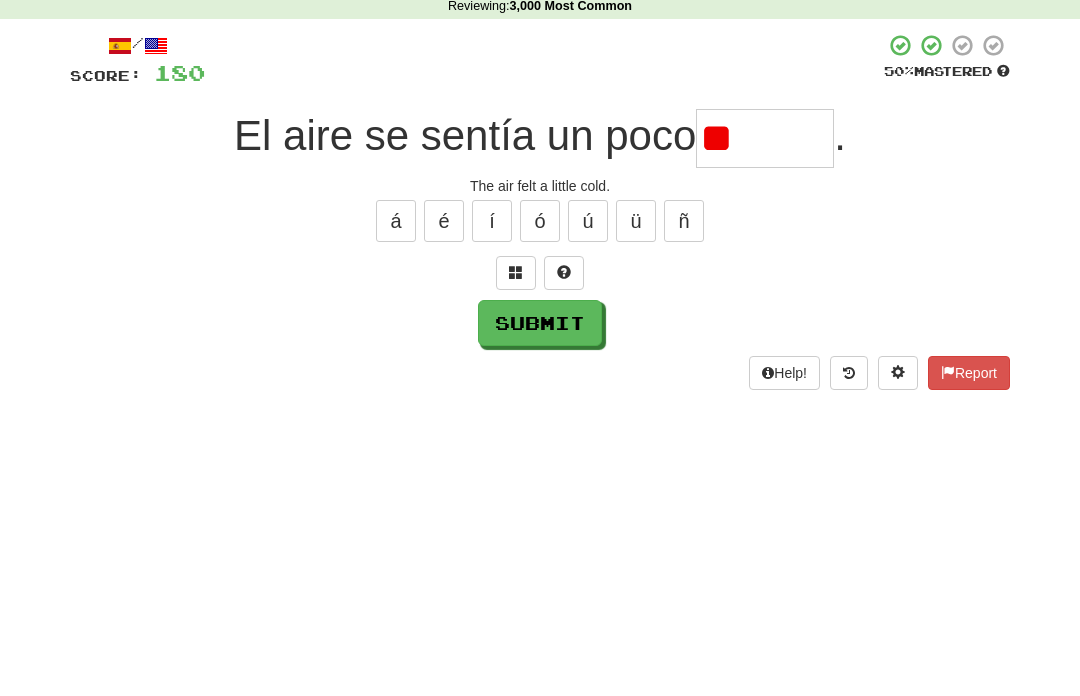 type on "*" 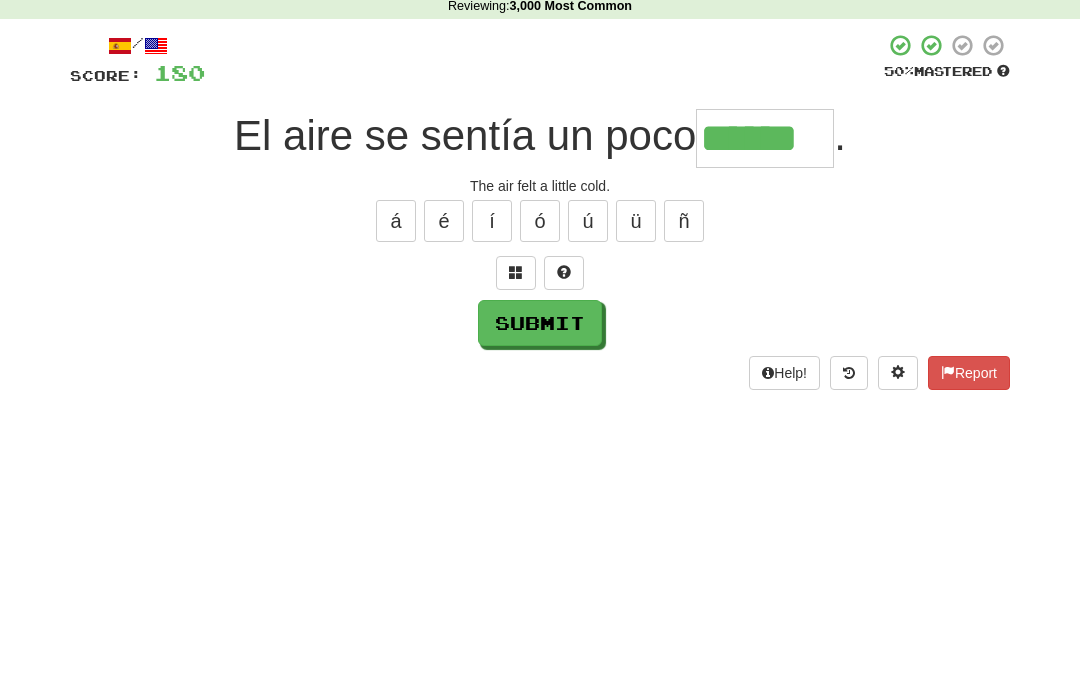 type on "******" 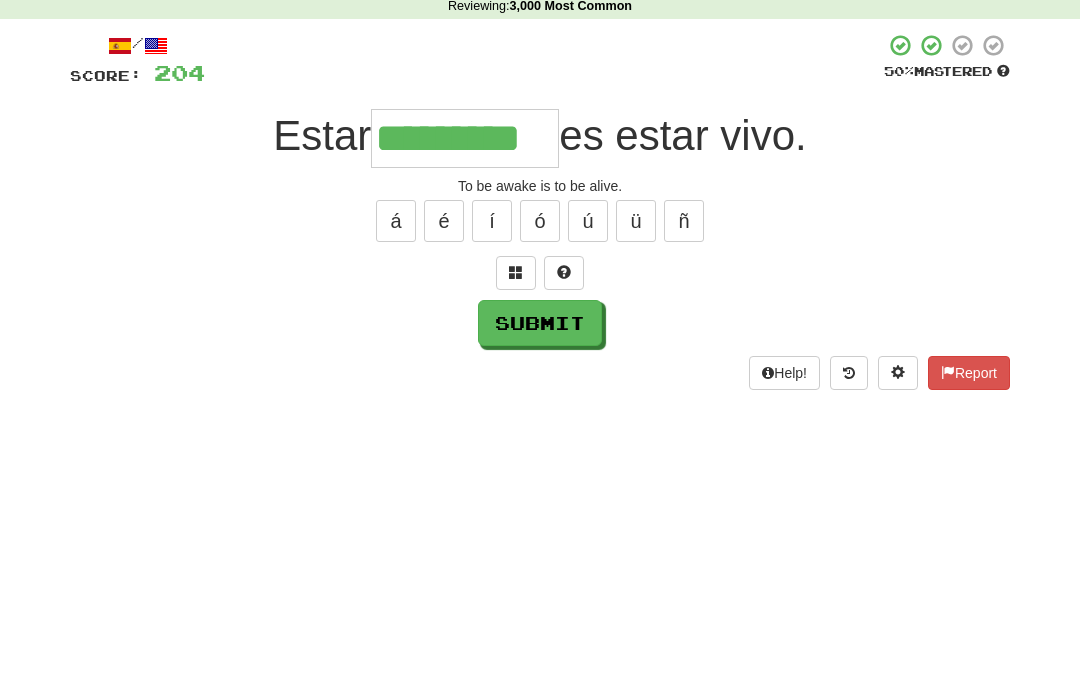 type on "*********" 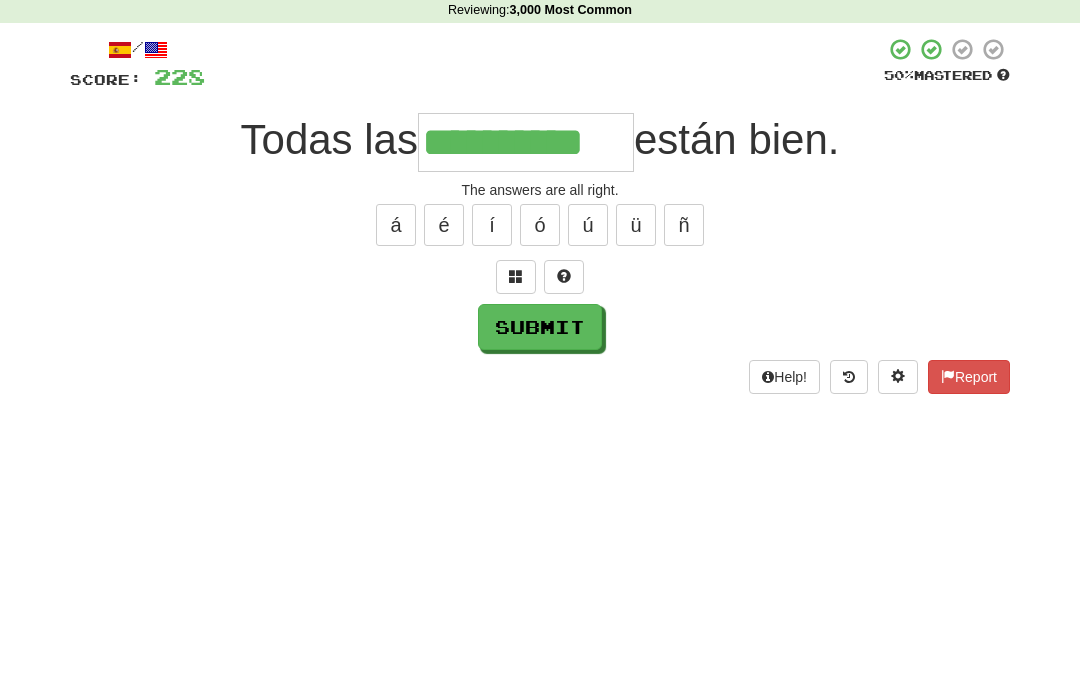 type on "**********" 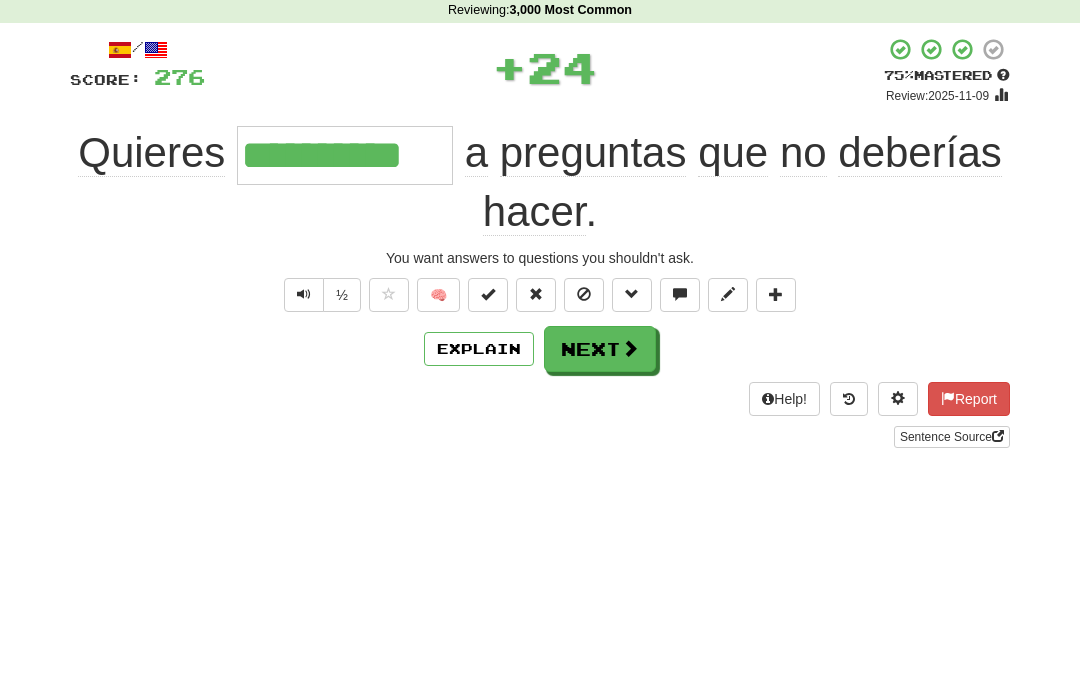 type on "**********" 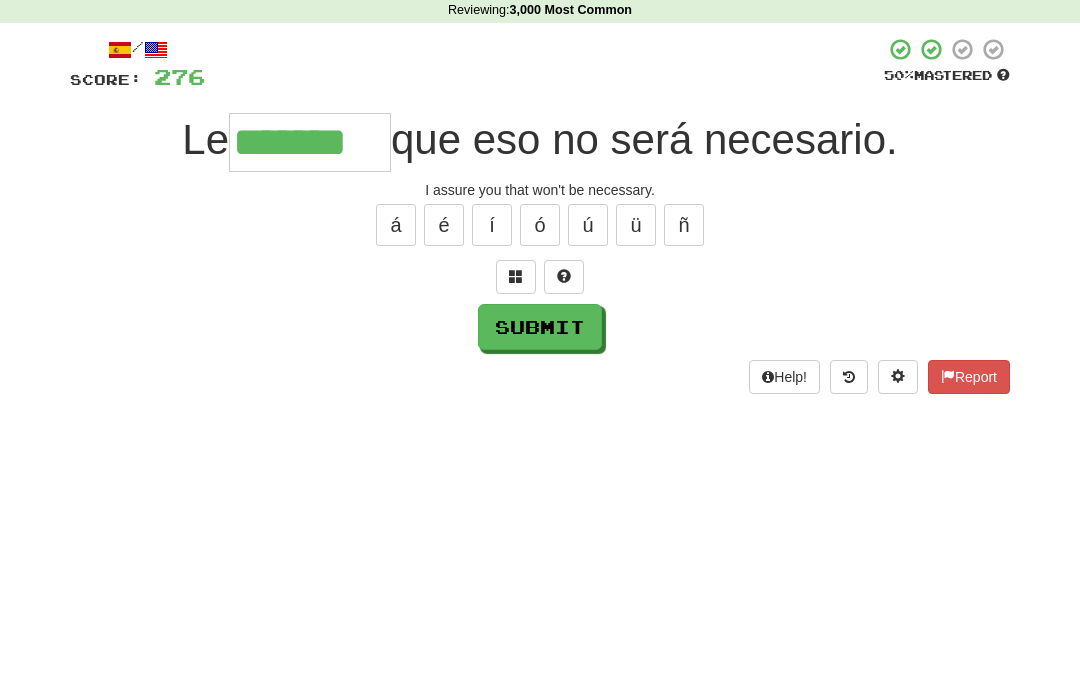 type on "*******" 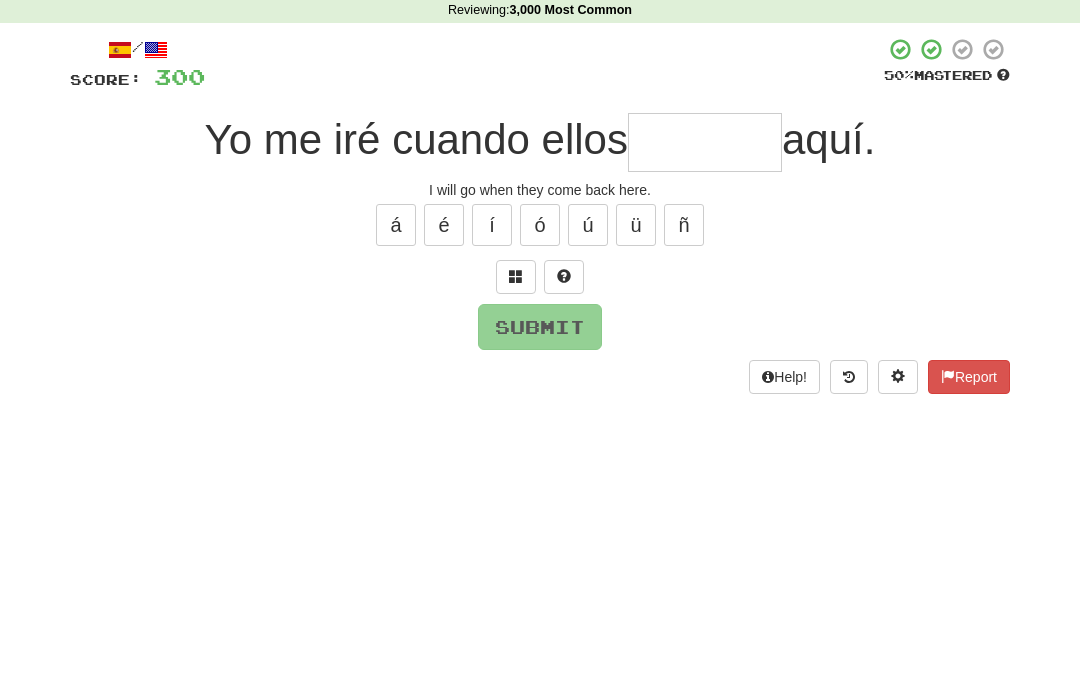 type on "*" 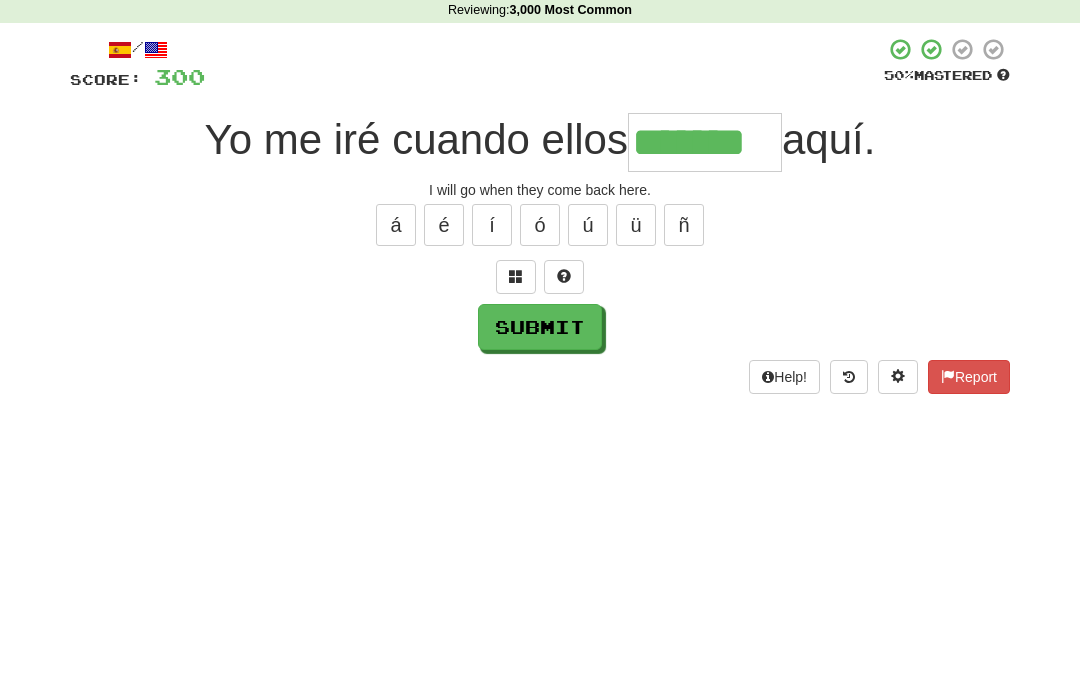 type on "*******" 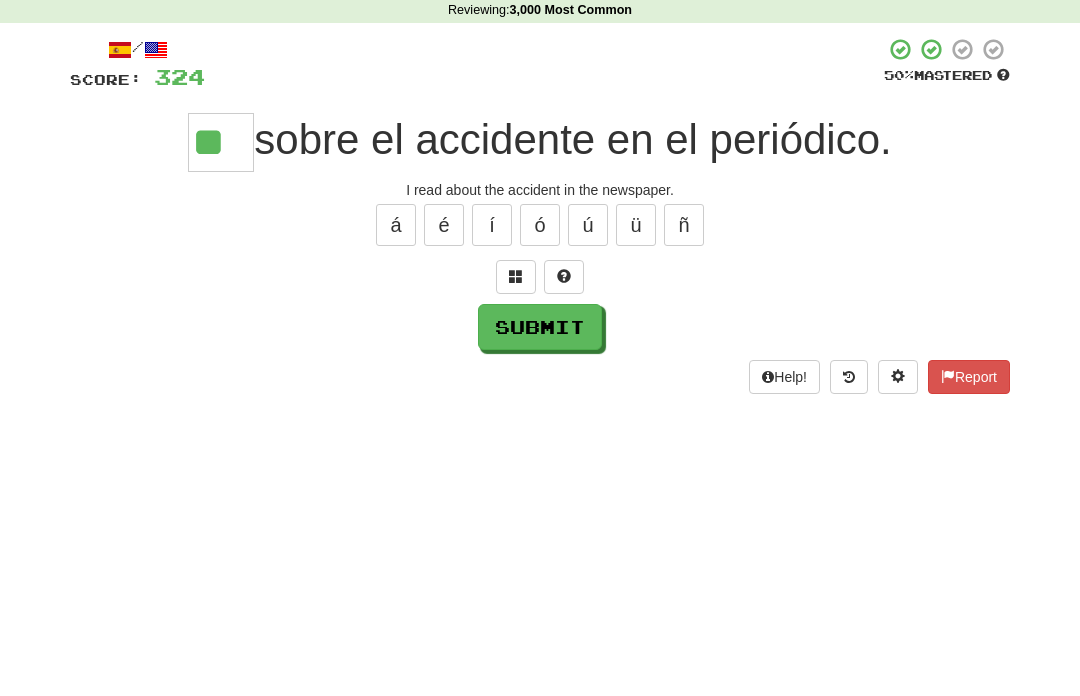 click on "í" at bounding box center [492, 309] 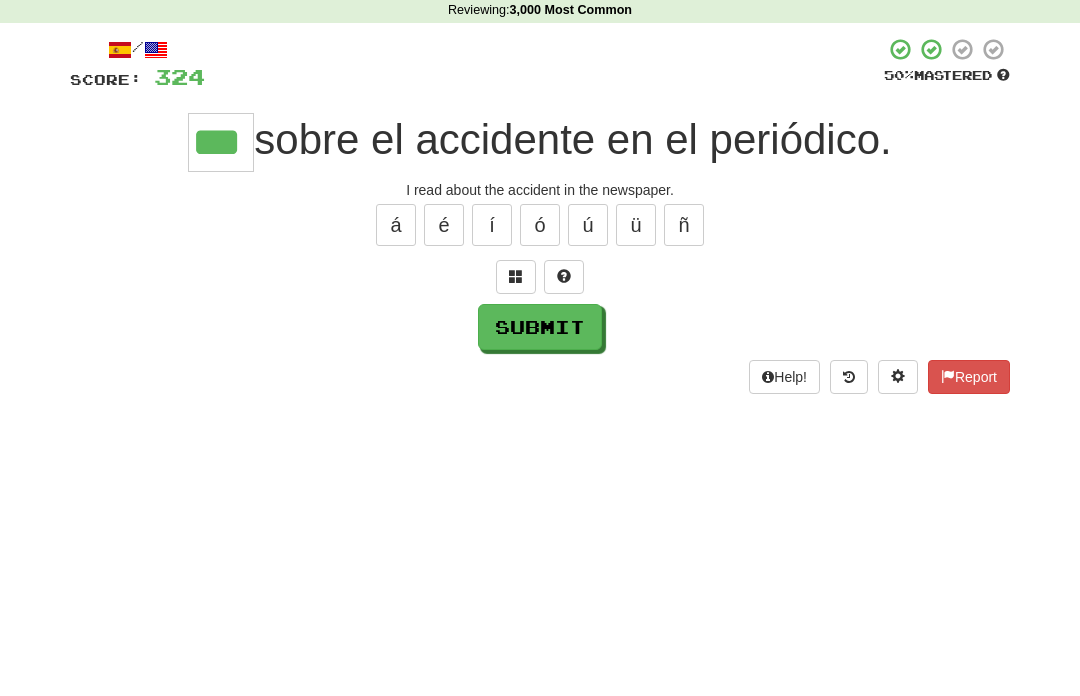 type on "***" 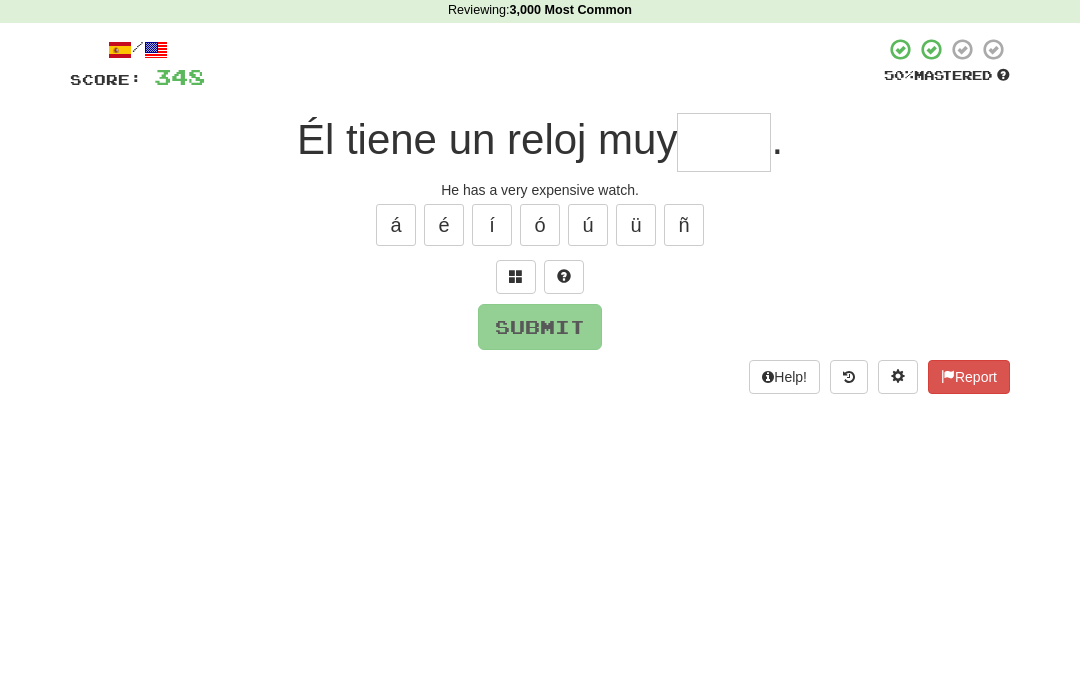 type on "*" 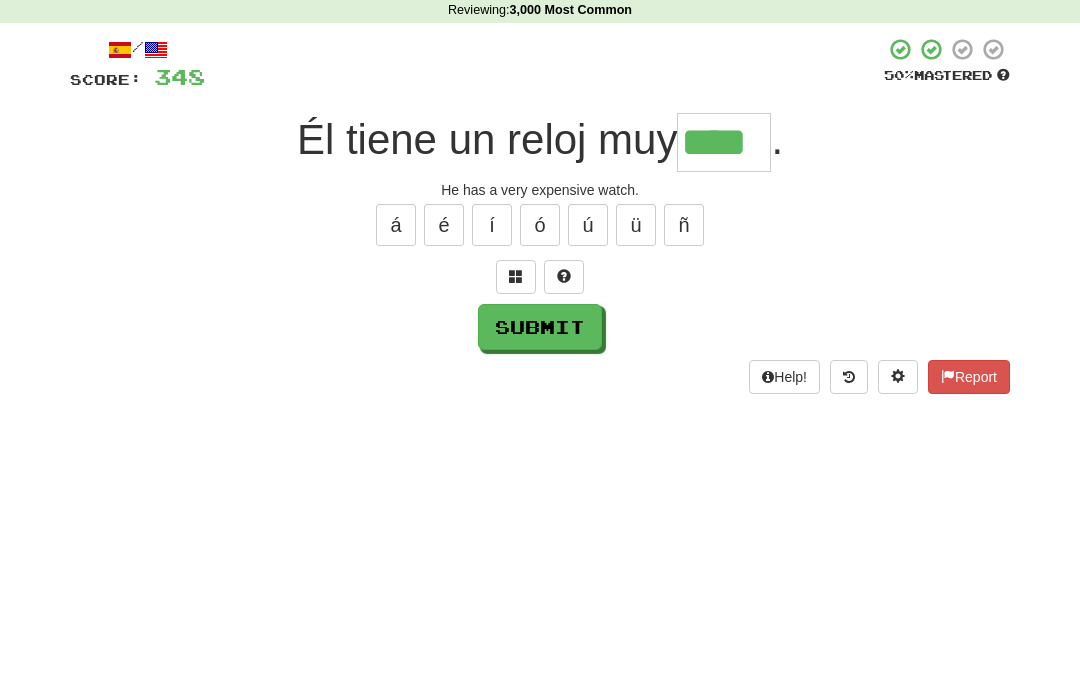 type on "****" 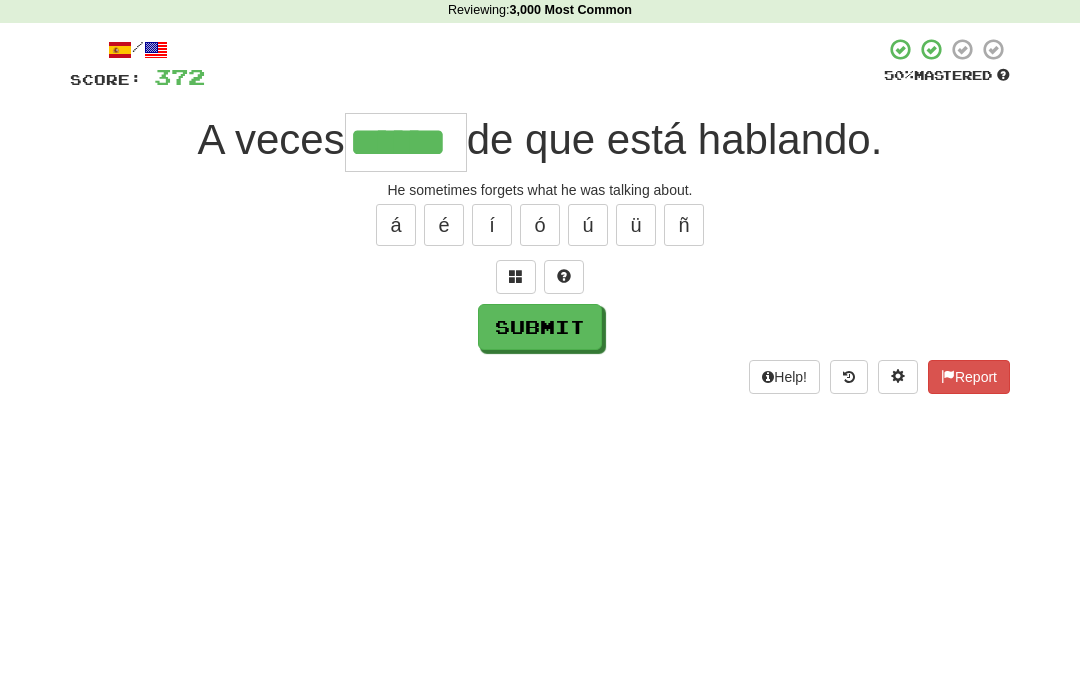 type on "******" 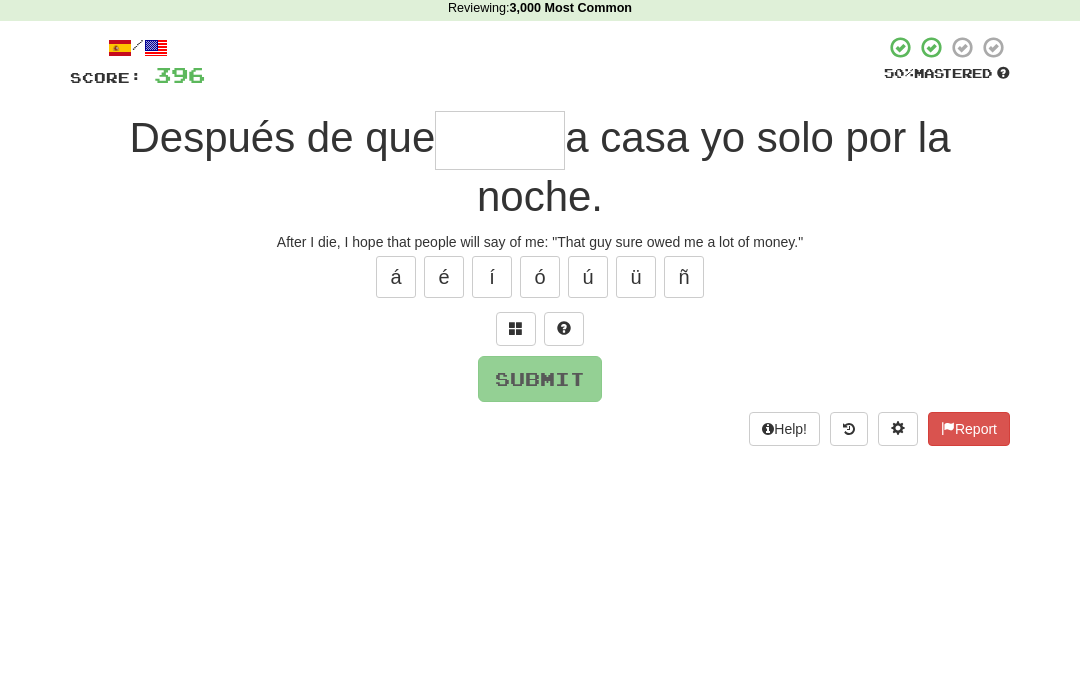 type on "*" 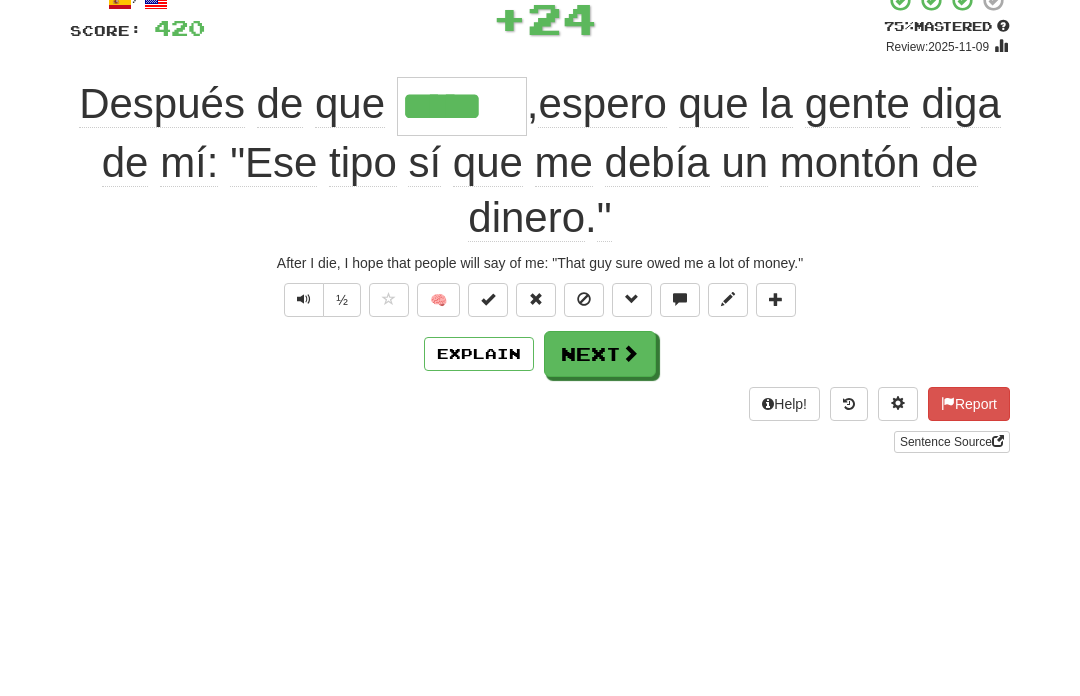 type on "*****" 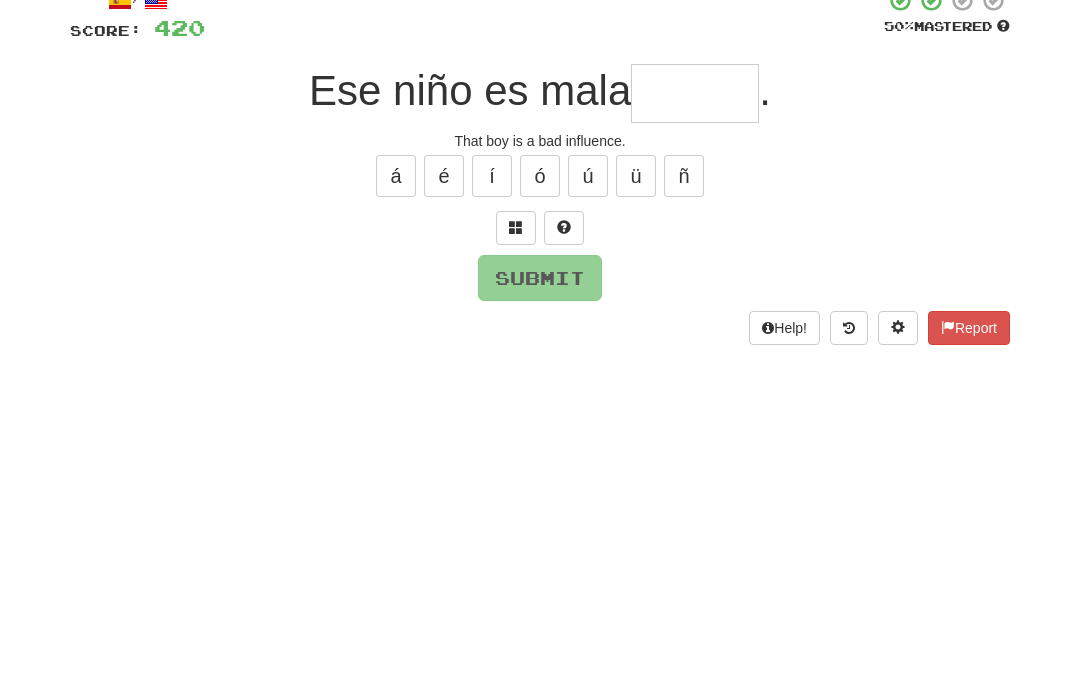 click at bounding box center (516, 361) 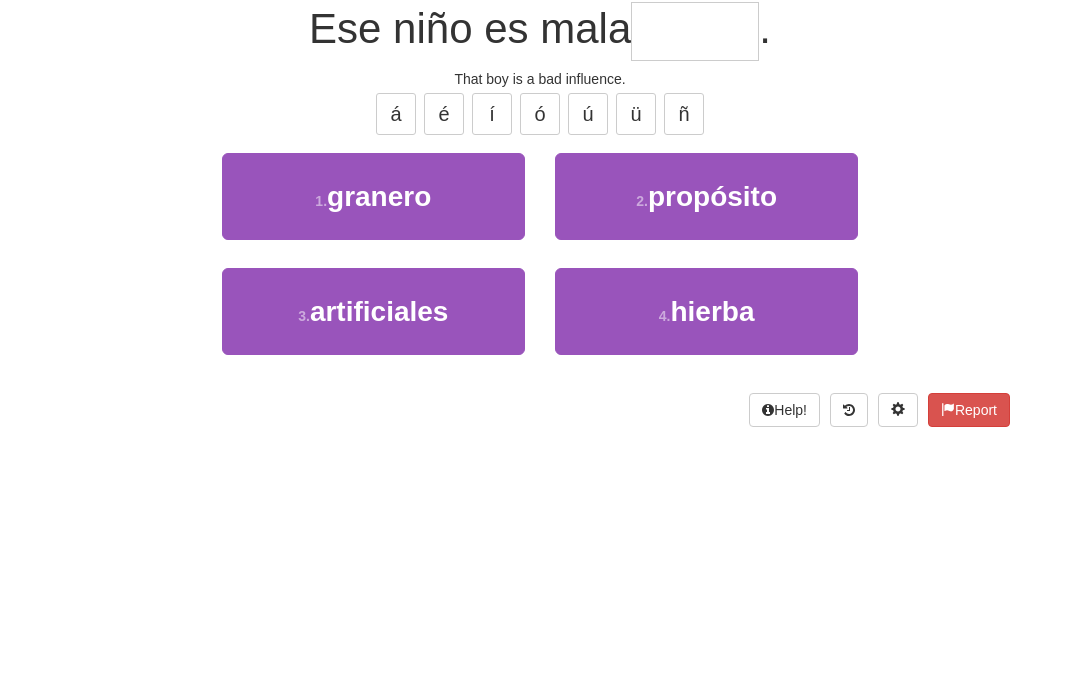 click on "4 .  hierba" at bounding box center (706, 506) 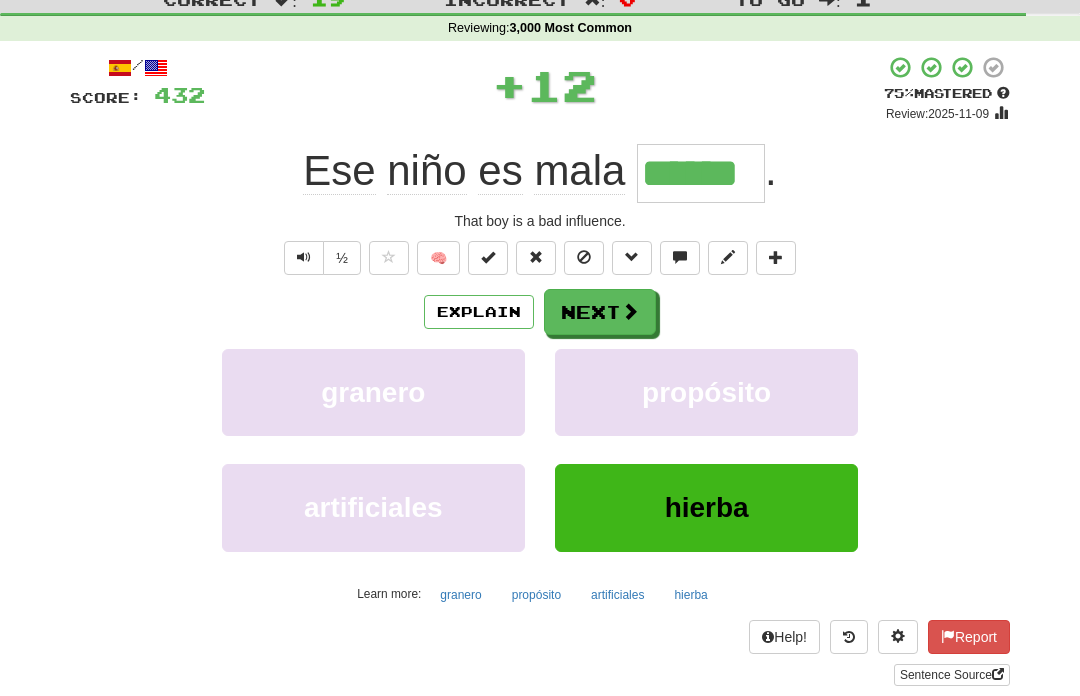 click at bounding box center (630, 311) 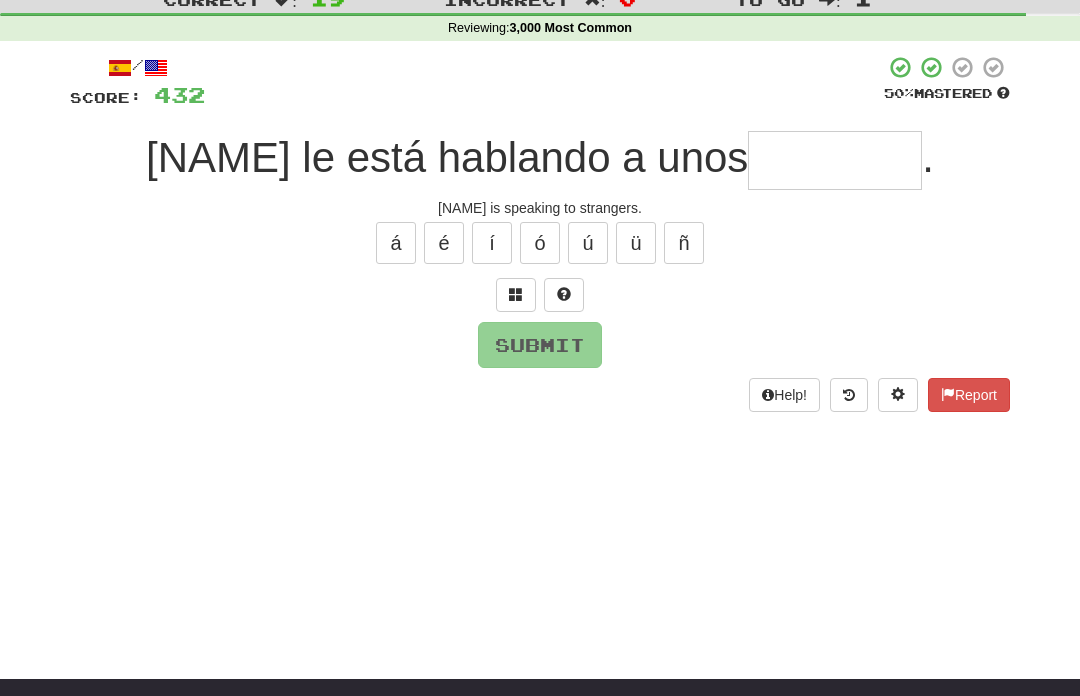 scroll, scrollTop: 66, scrollLeft: 0, axis: vertical 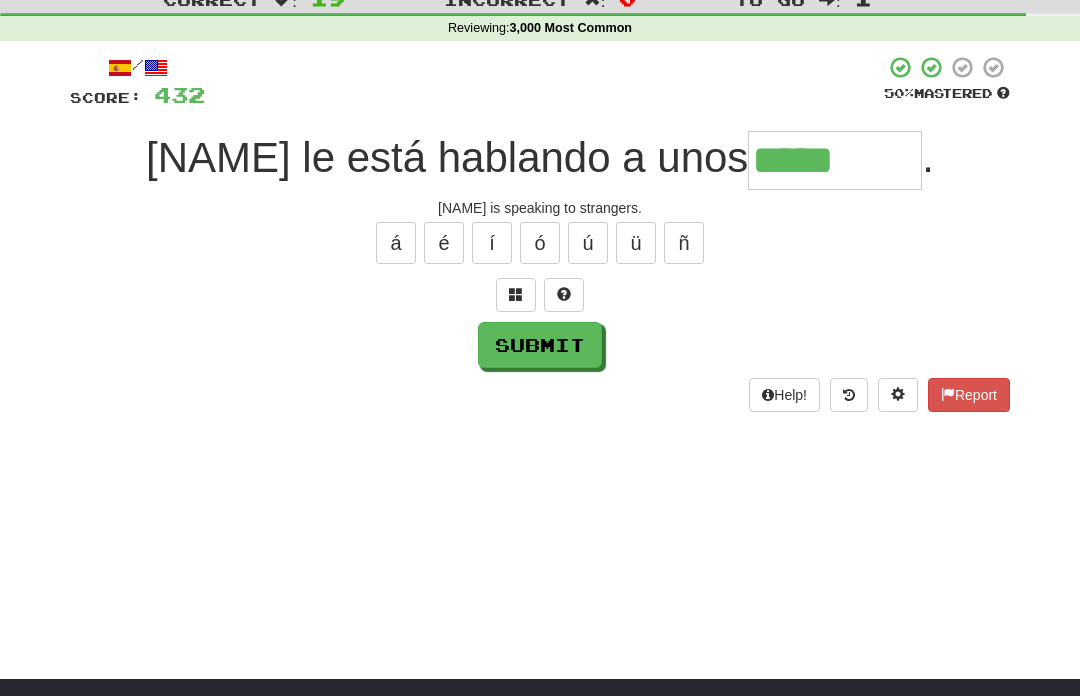 click on "ñ" at bounding box center (684, 244) 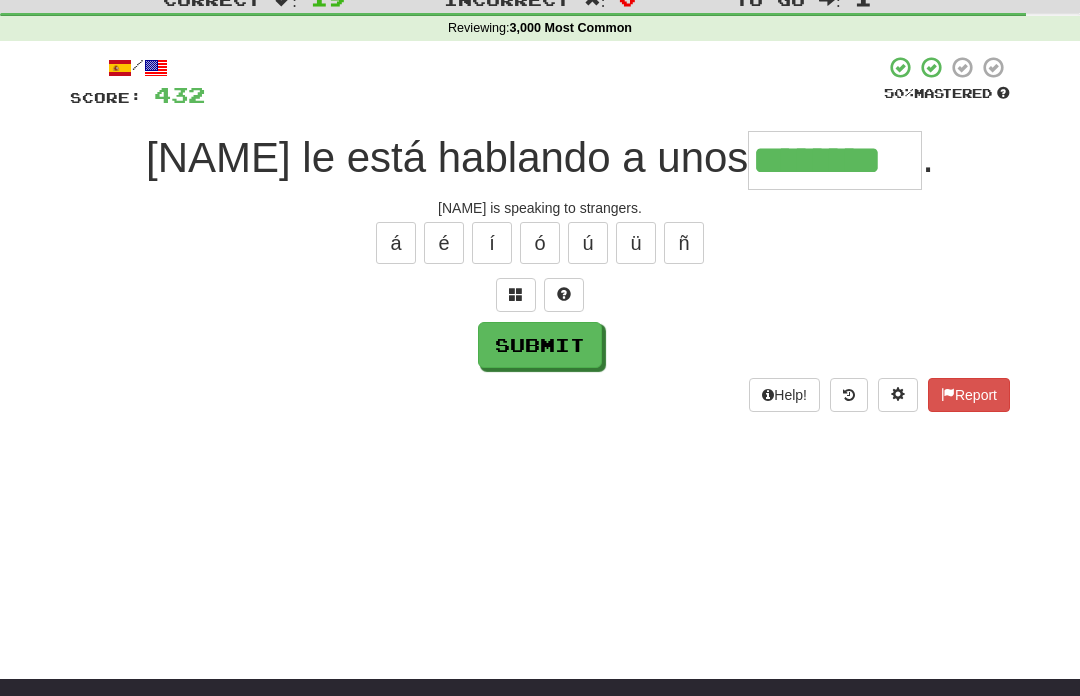 type on "********" 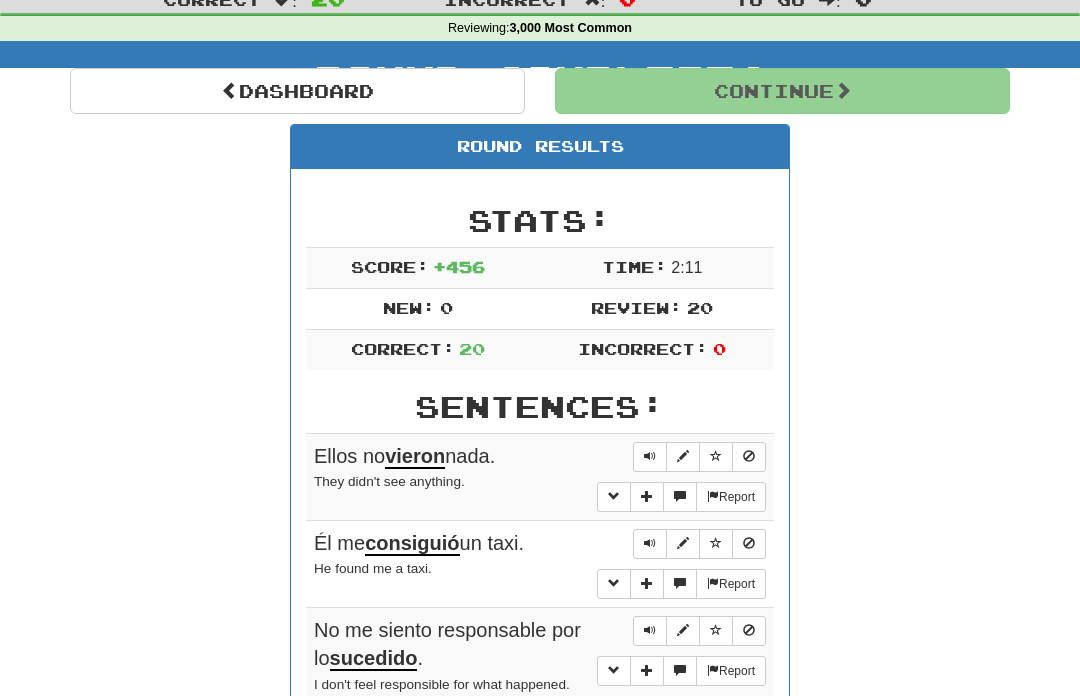 scroll, scrollTop: 67, scrollLeft: 0, axis: vertical 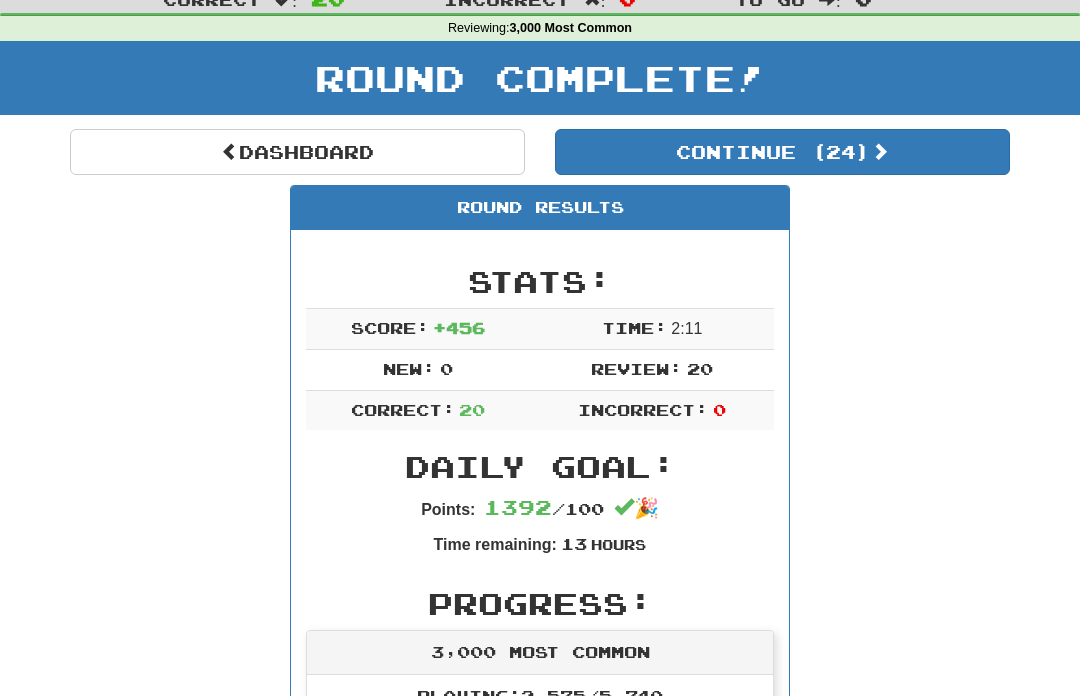 click on "Continue ( 24 )" at bounding box center (782, 152) 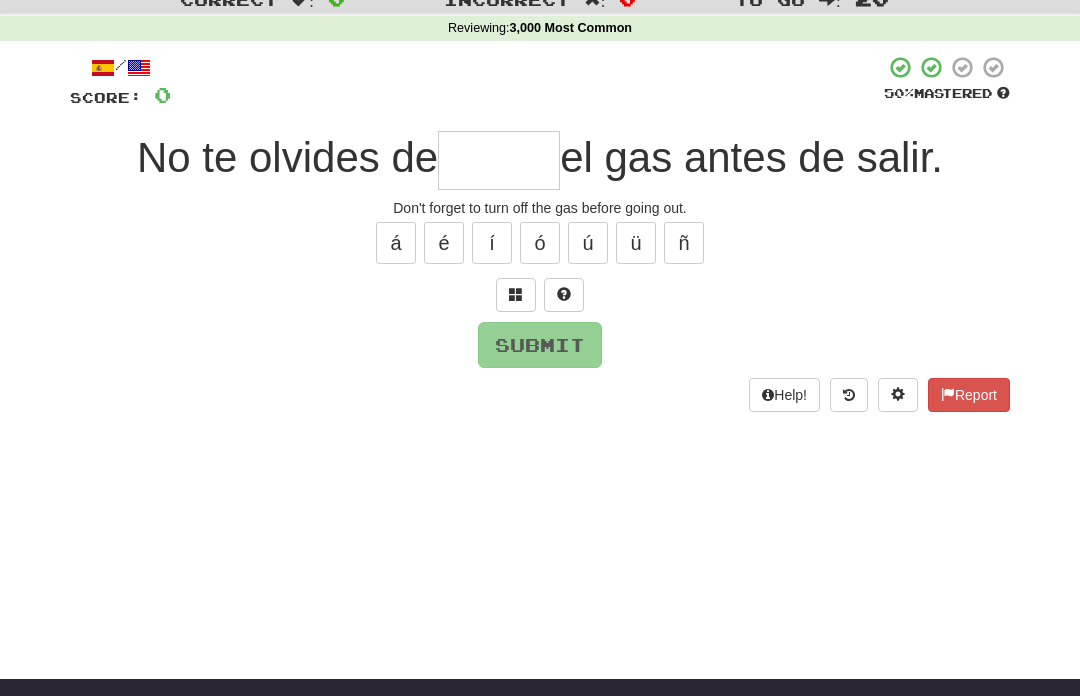 click at bounding box center (499, 160) 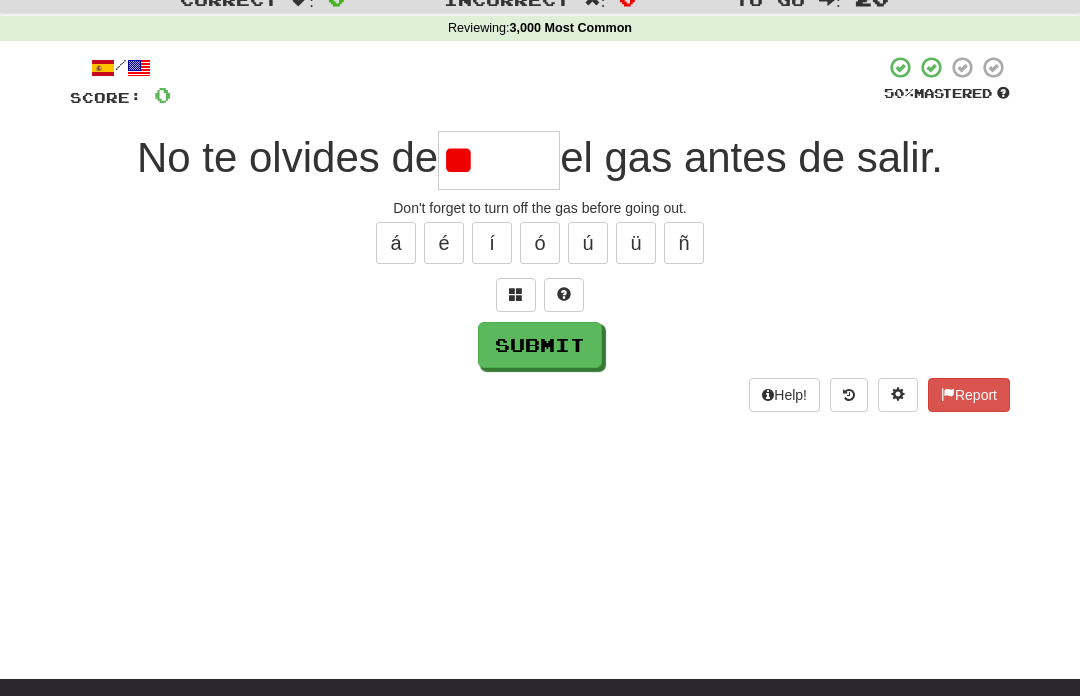 type on "*" 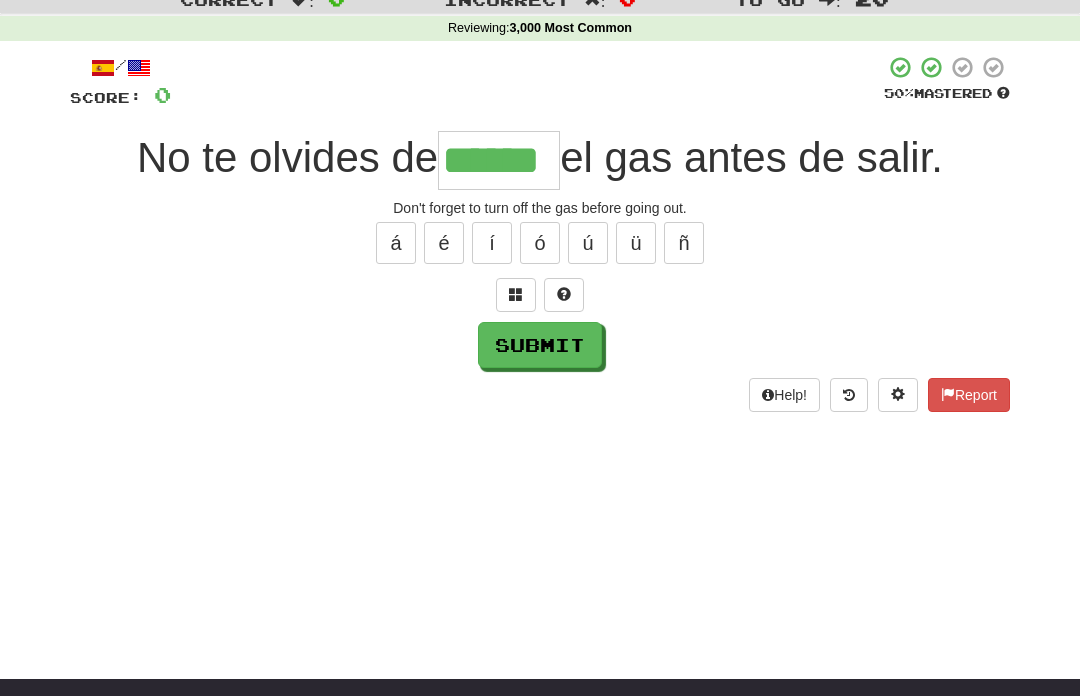 type on "******" 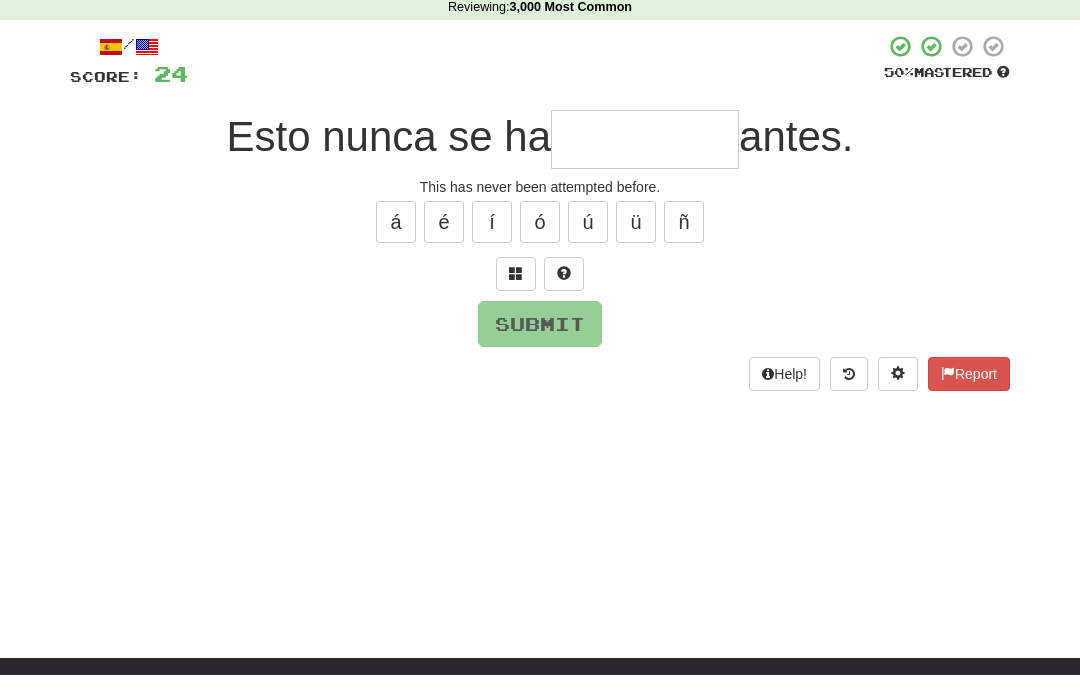 click at bounding box center (516, 295) 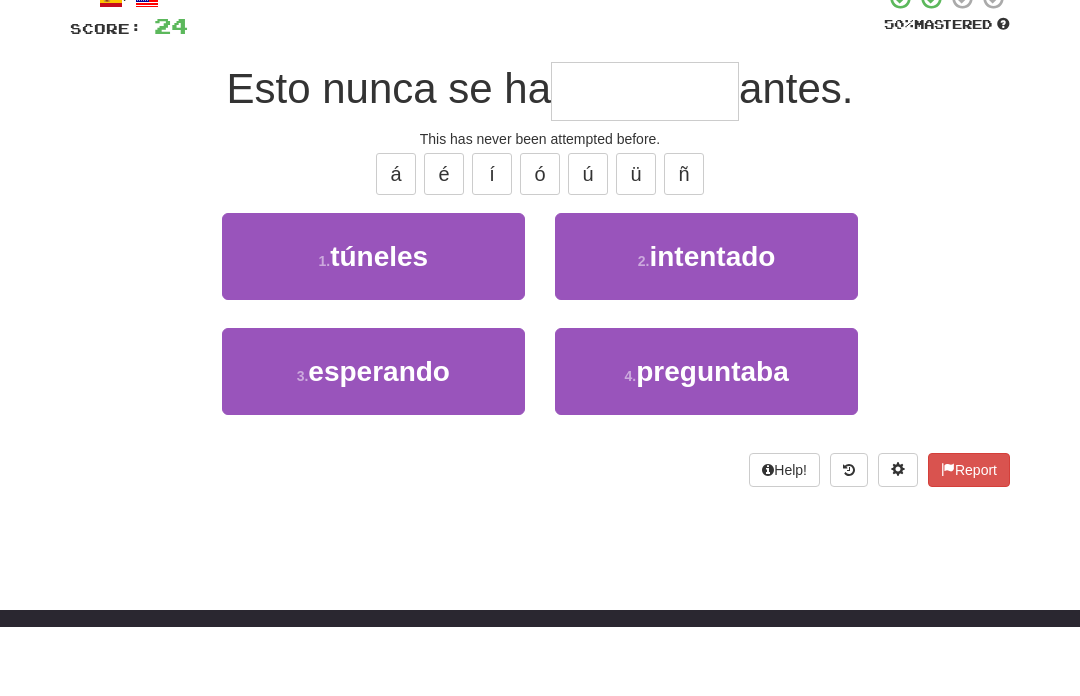 click on "2 .  intentado" at bounding box center [706, 326] 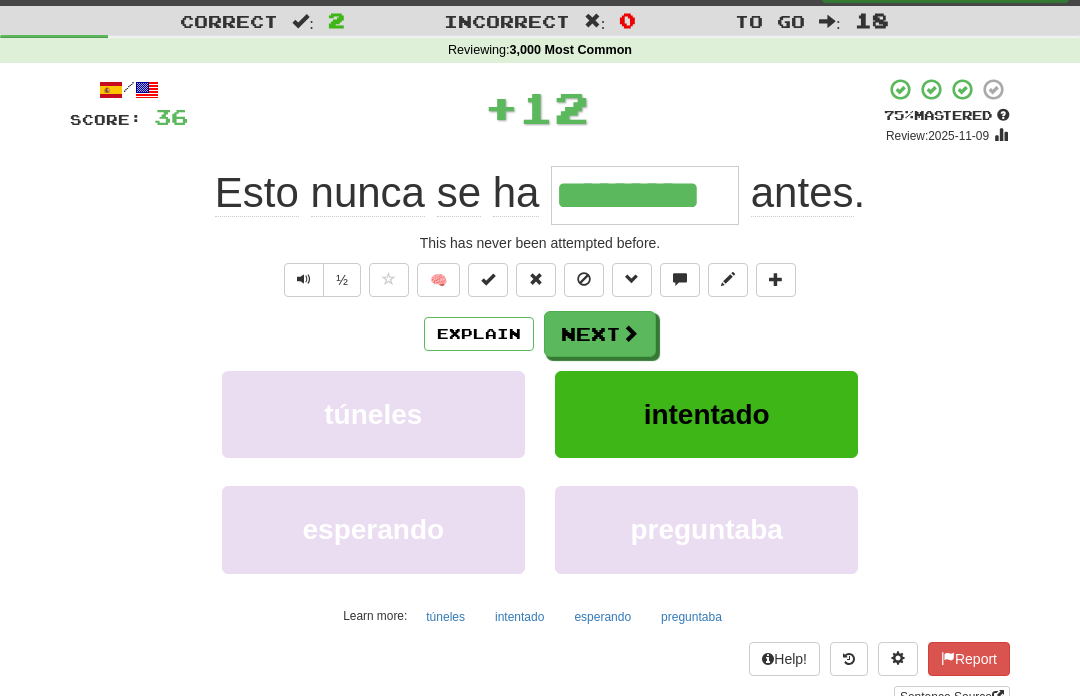 scroll, scrollTop: 5, scrollLeft: 0, axis: vertical 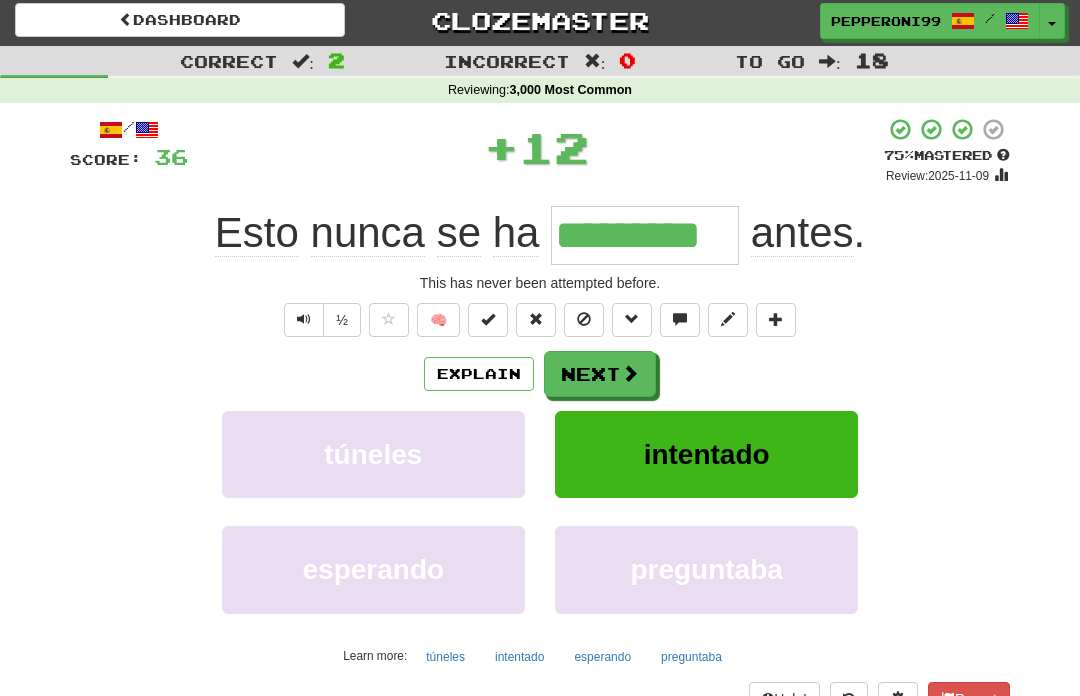 click at bounding box center (630, 373) 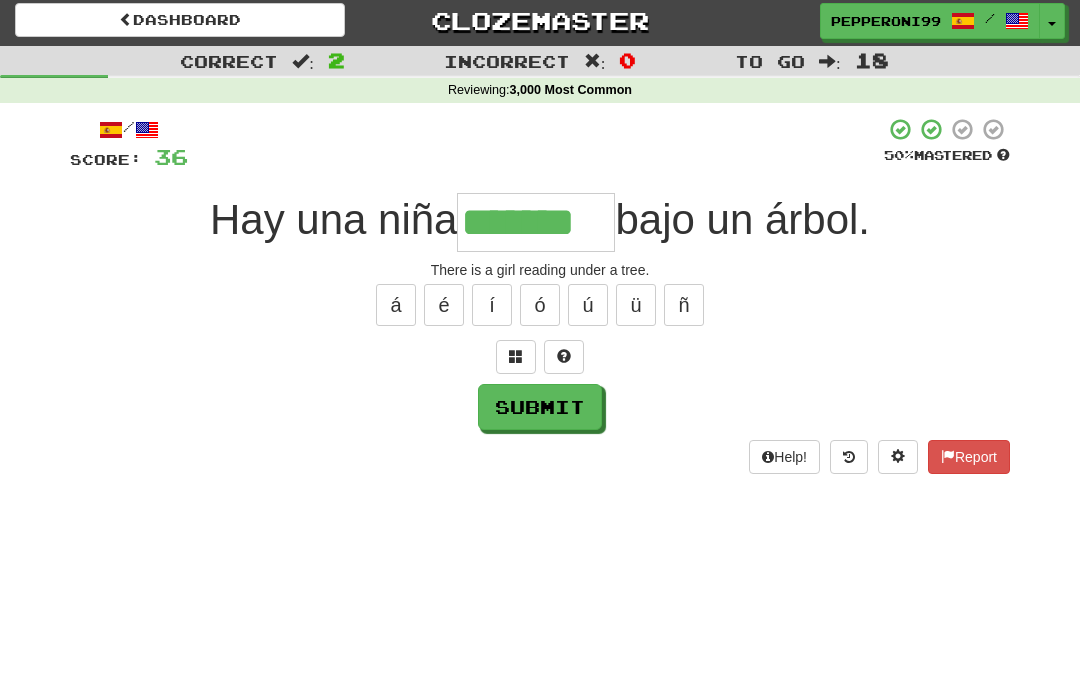 type on "*******" 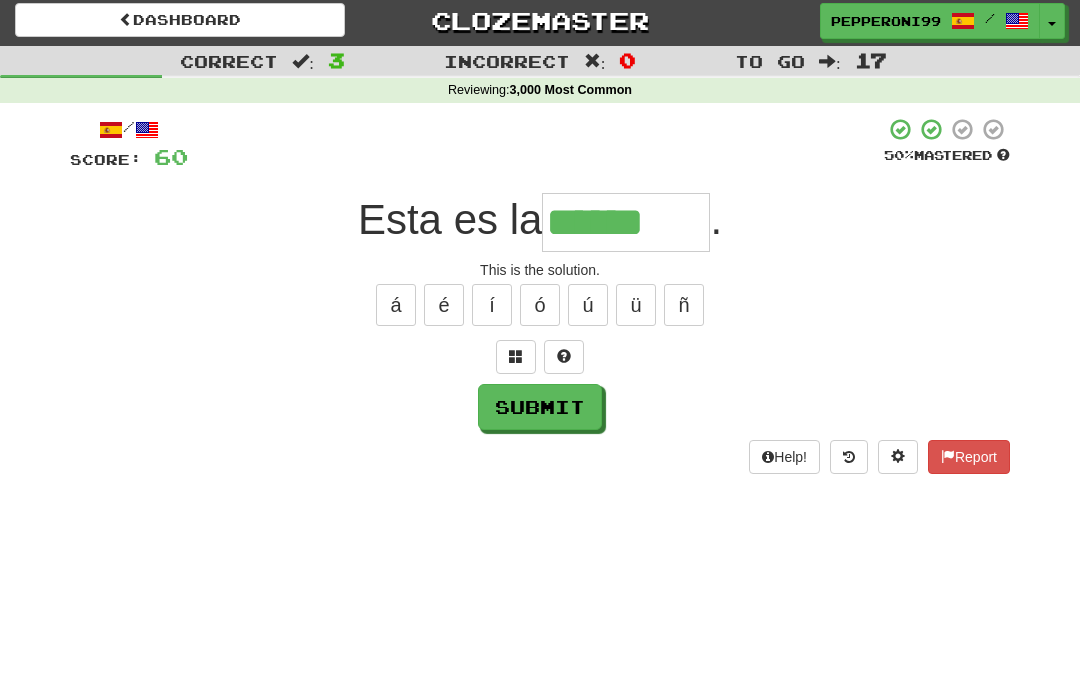 click on "ó" at bounding box center (540, 305) 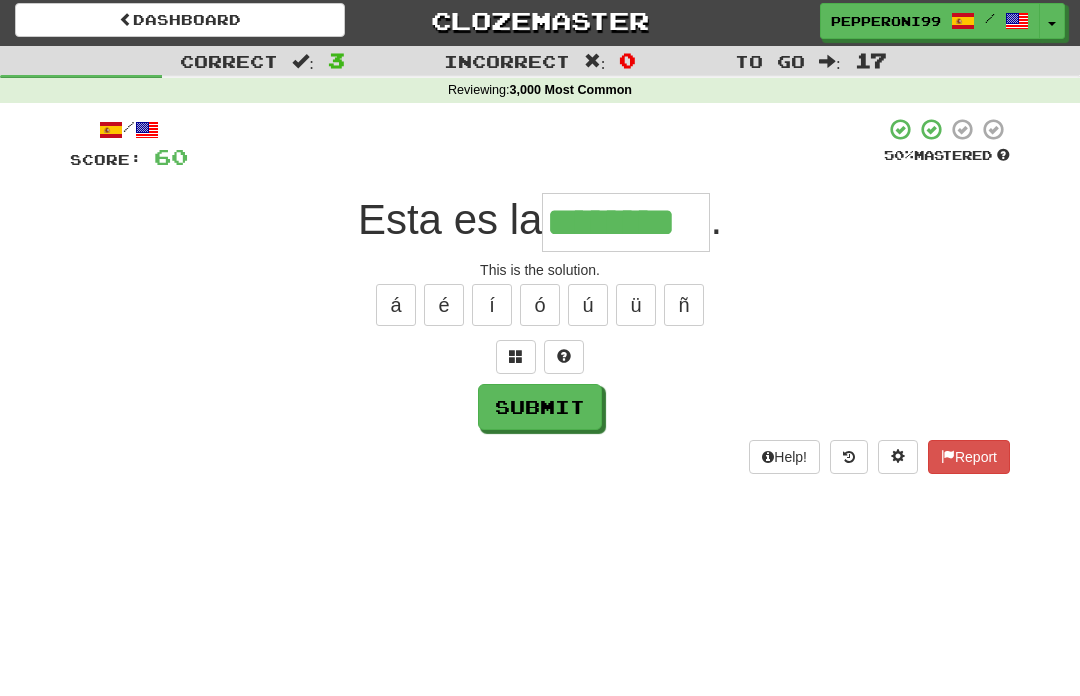 type on "********" 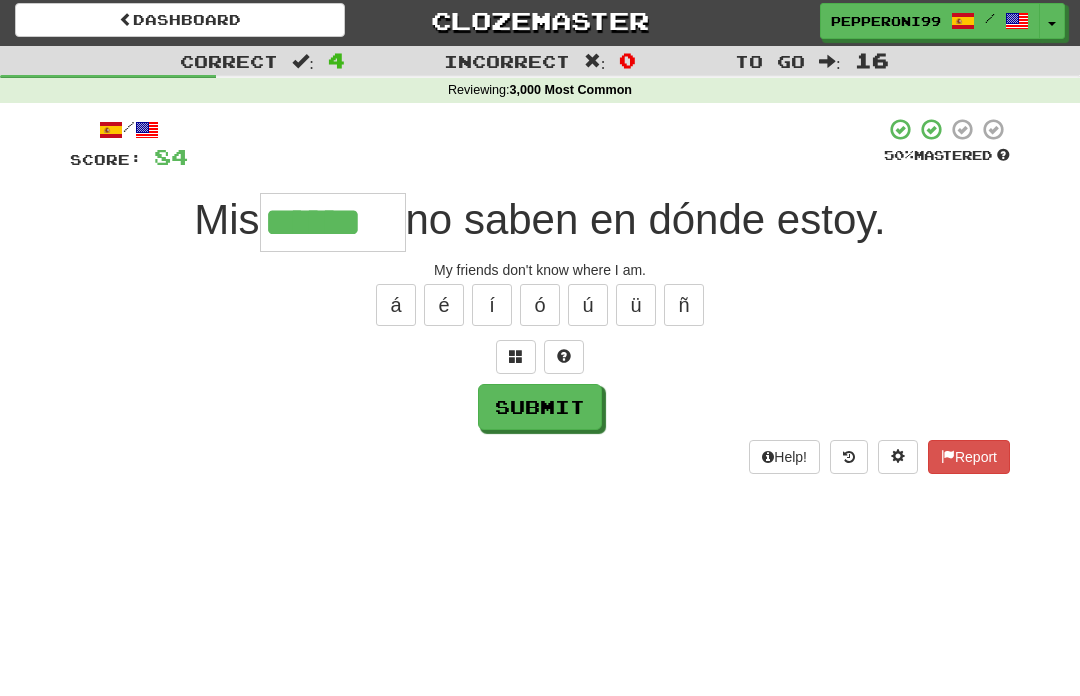 type on "******" 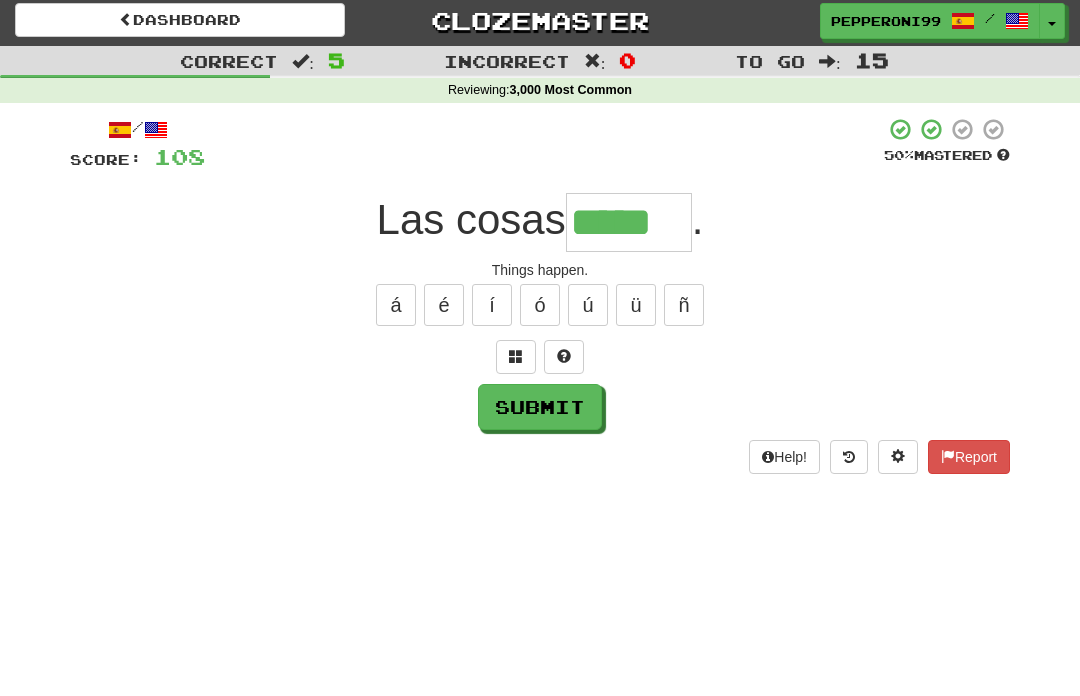 type on "*****" 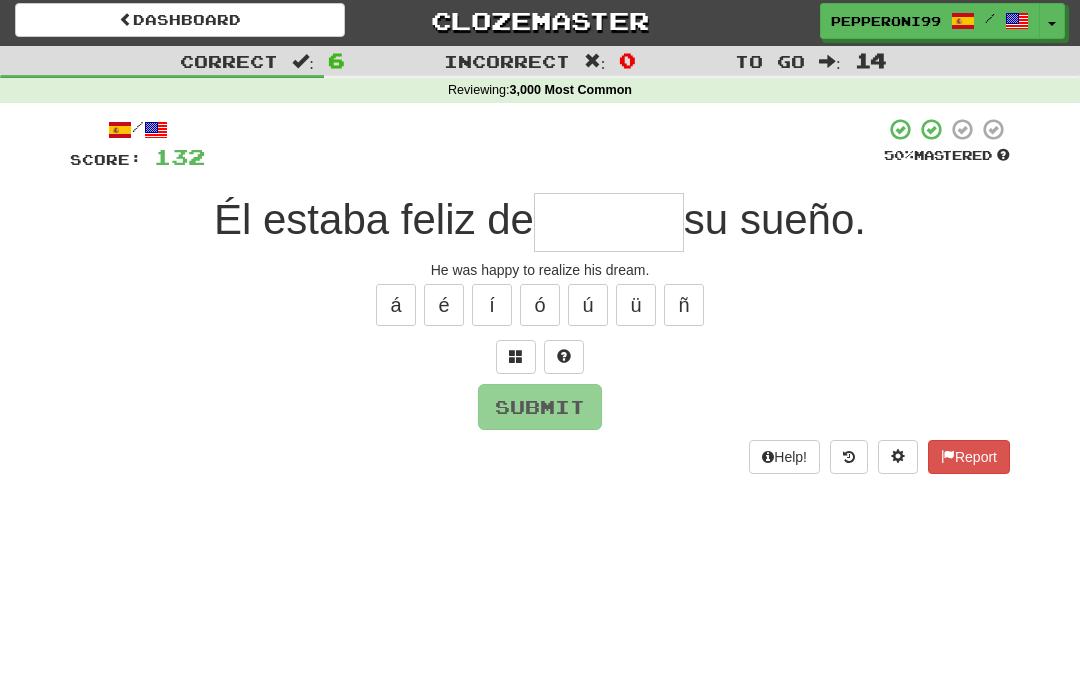 click at bounding box center [609, 222] 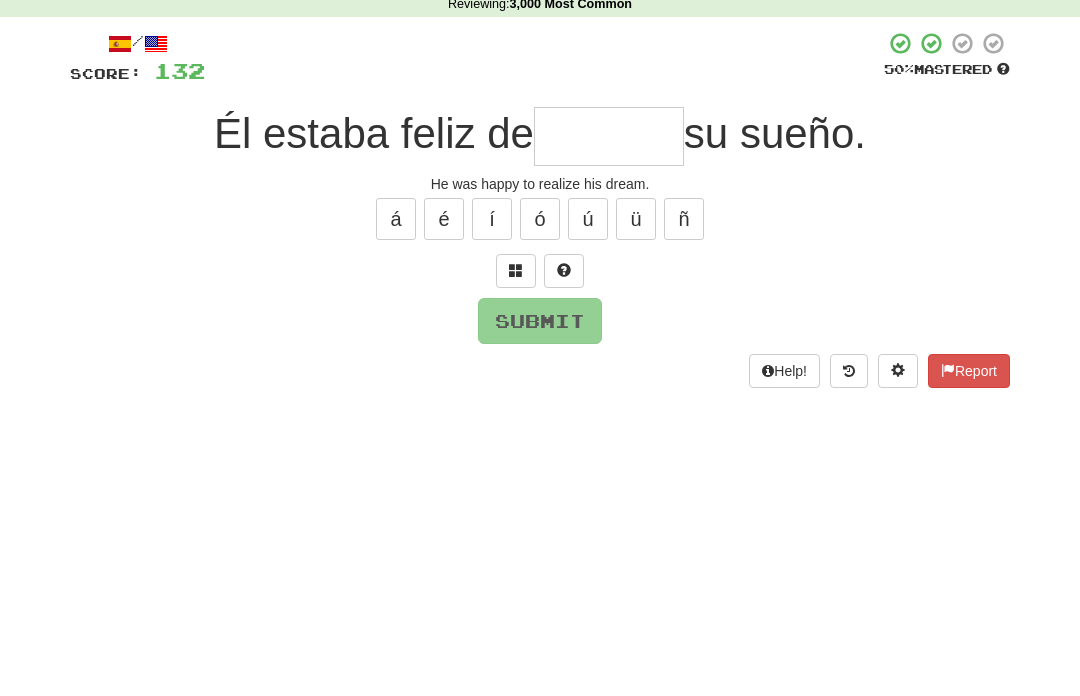 type on "*" 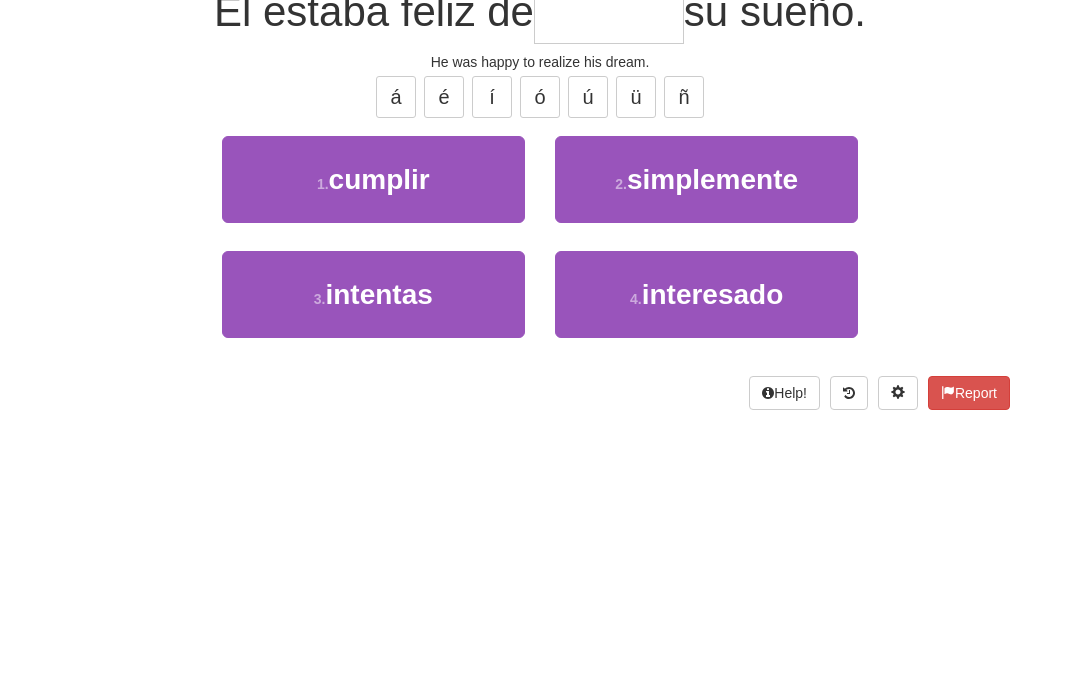 click on "1 .  cumplir" at bounding box center [373, 387] 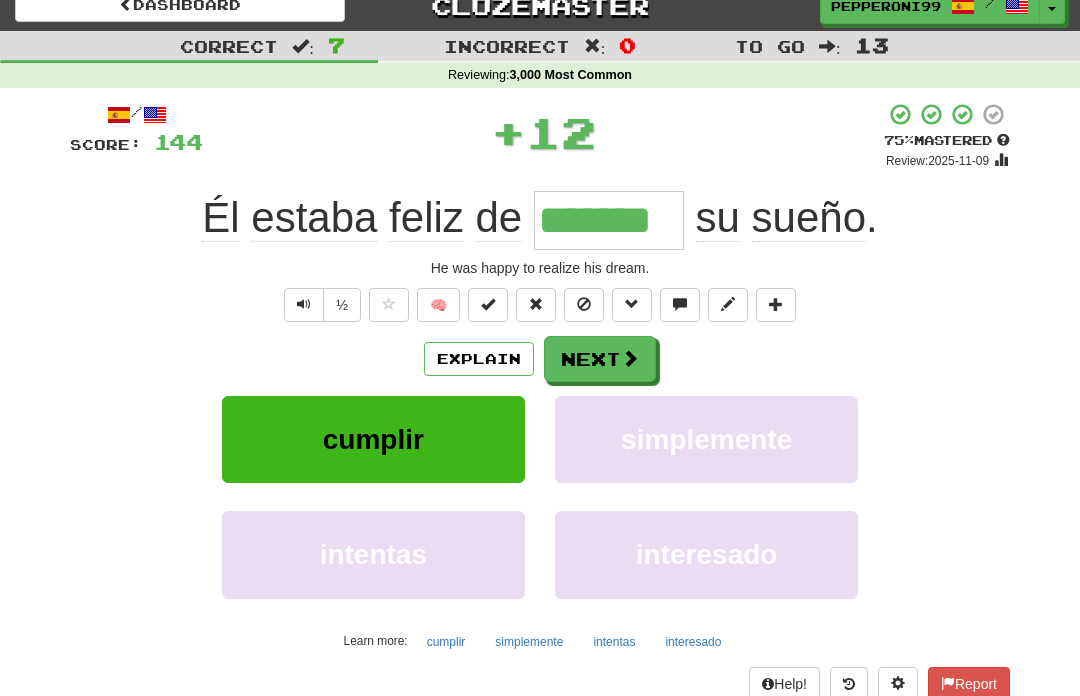 click on "Next" at bounding box center (600, 360) 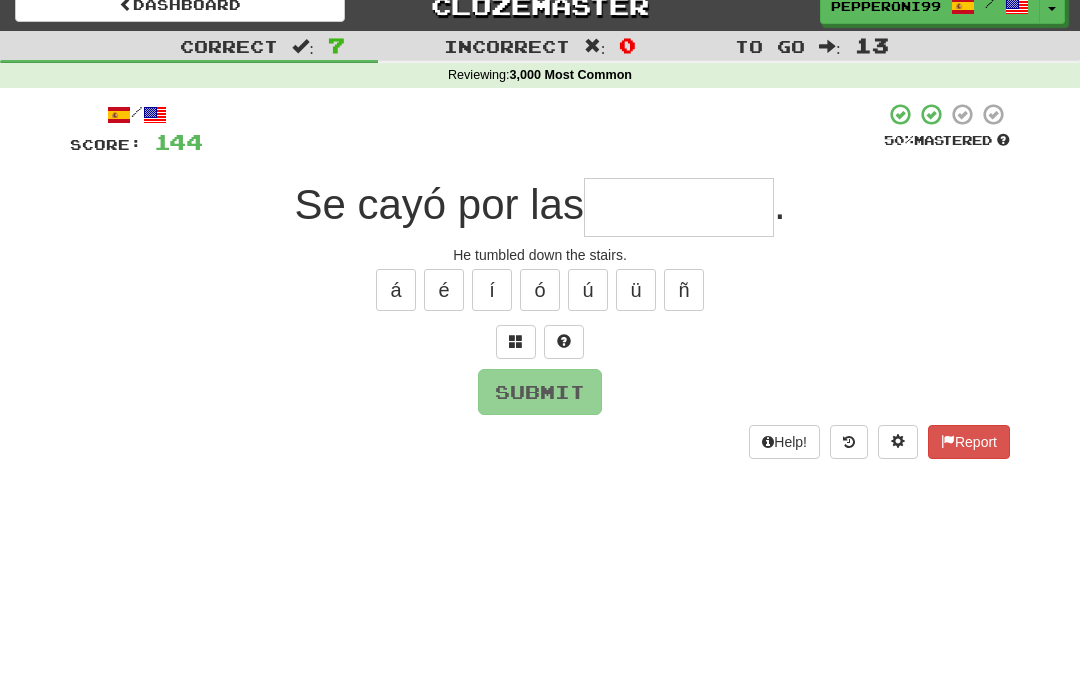 scroll, scrollTop: 19, scrollLeft: 0, axis: vertical 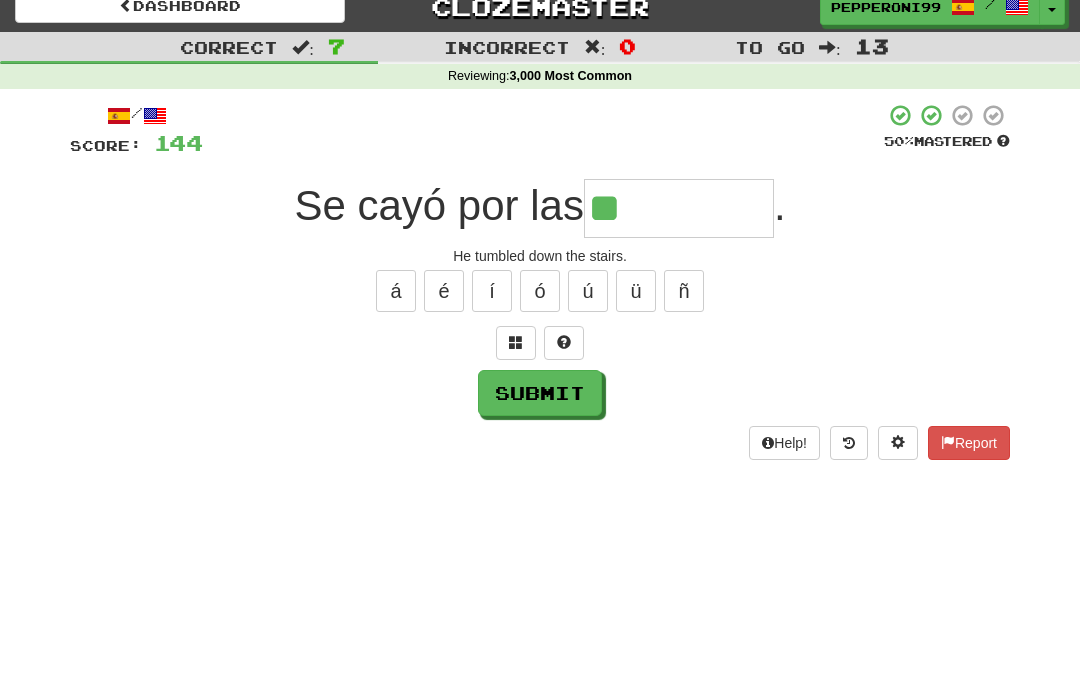 type on "*" 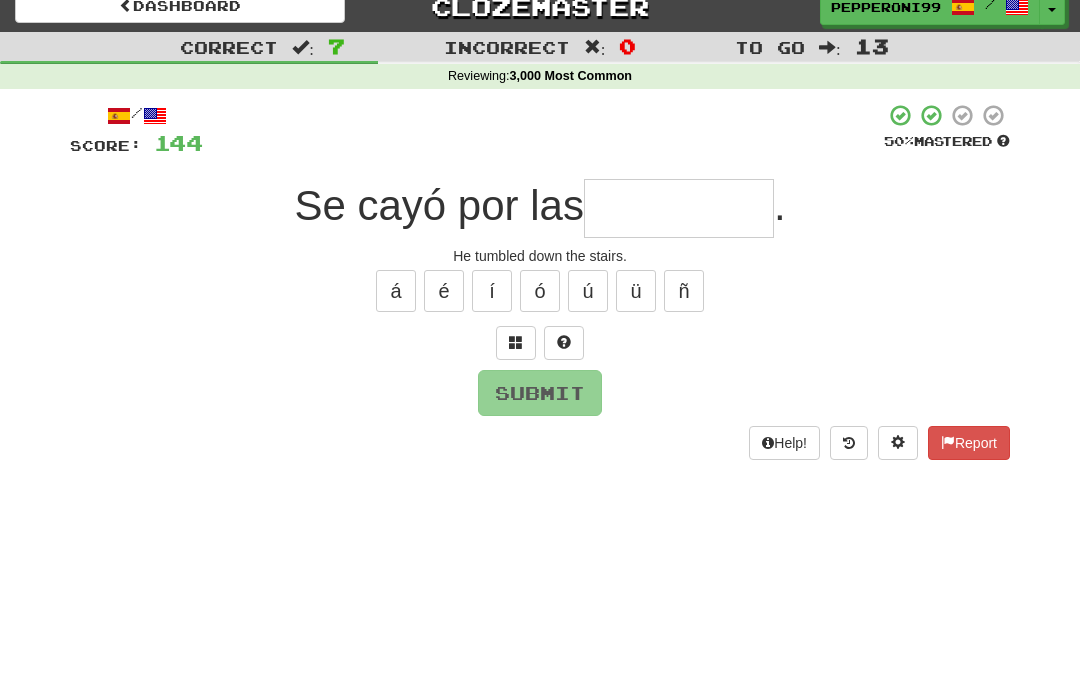 type on "*" 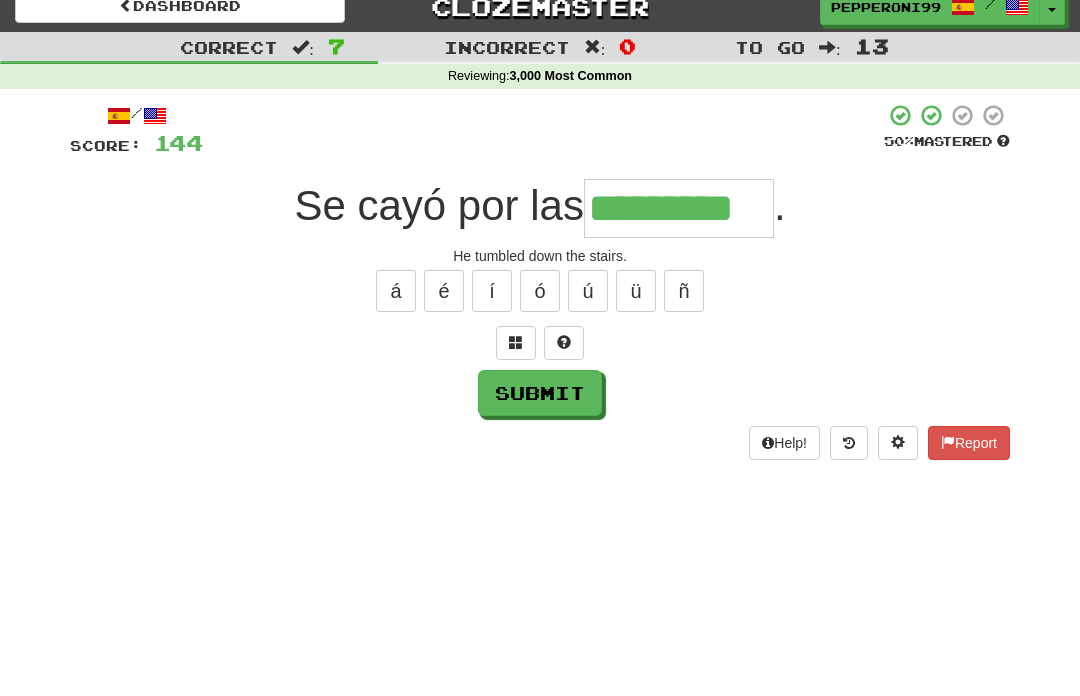 type on "*********" 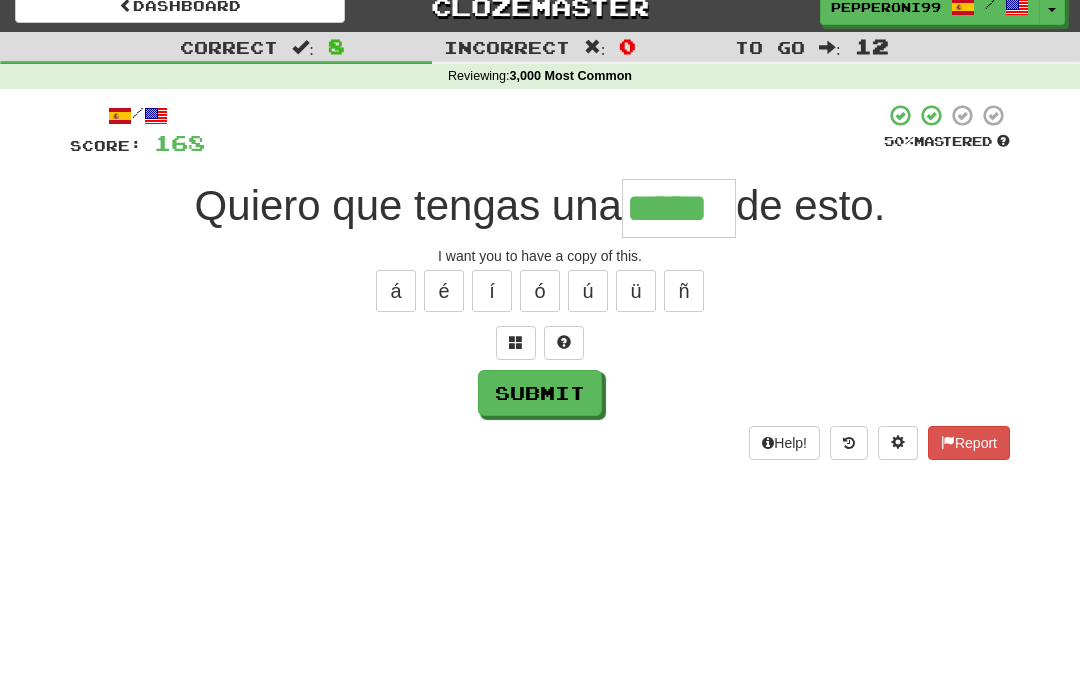 type on "*****" 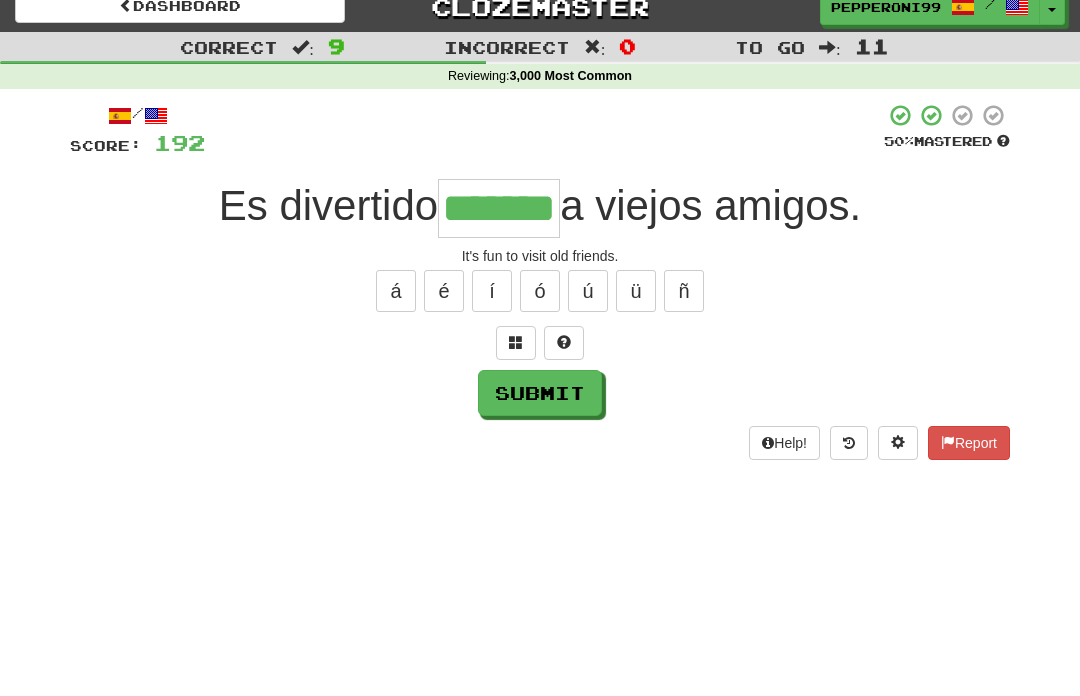 type on "*******" 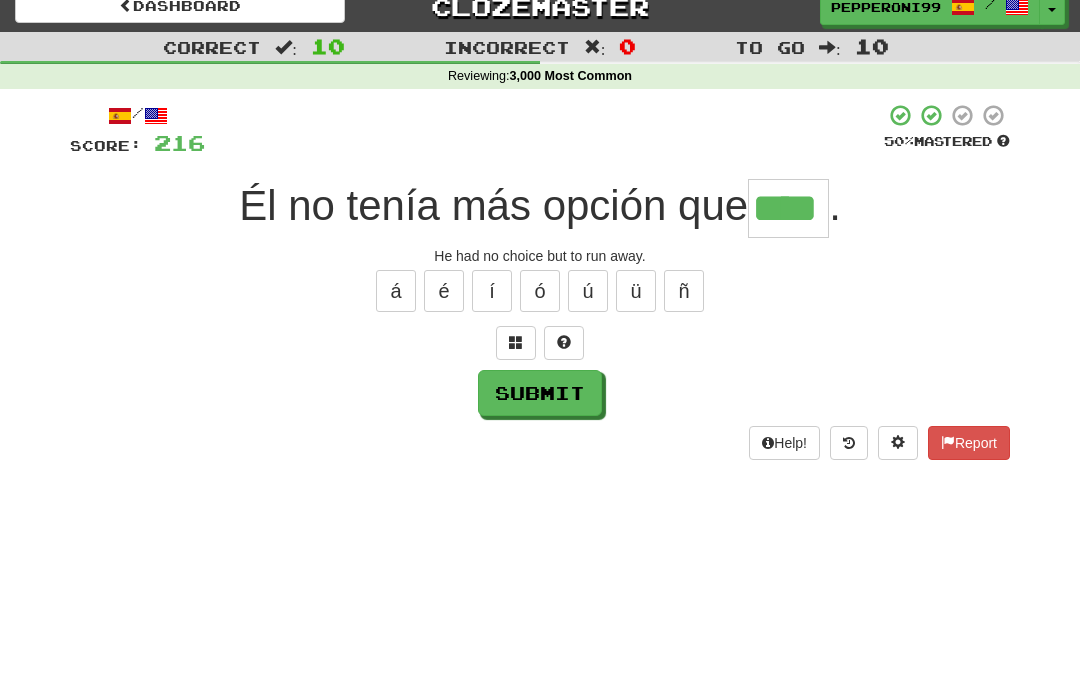 type on "****" 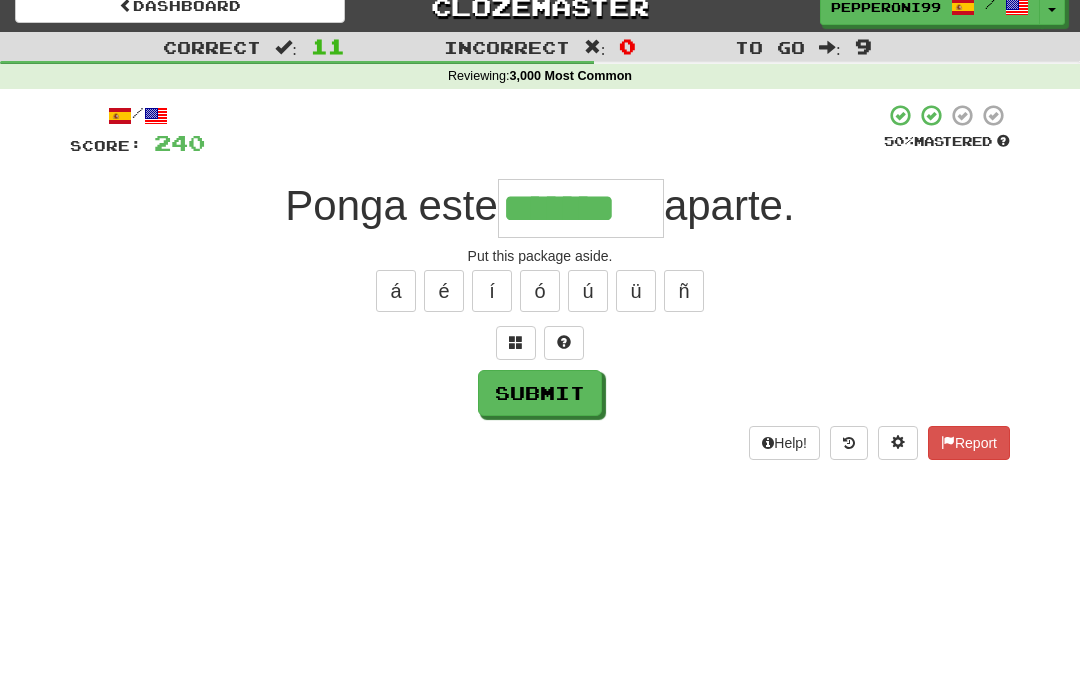 type on "*******" 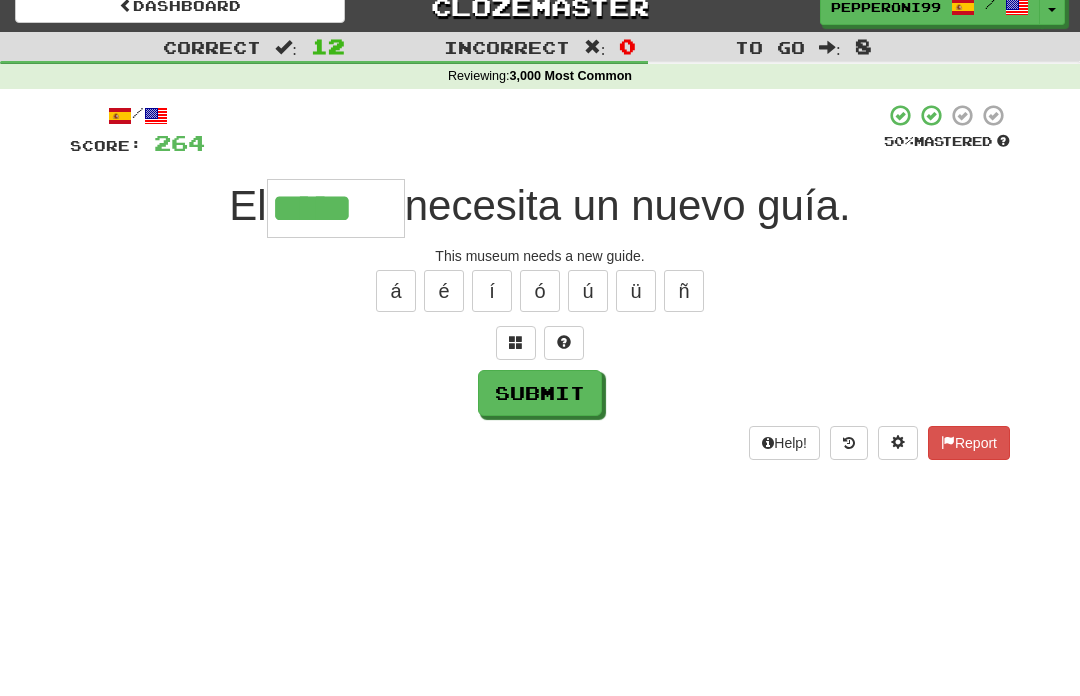 type on "*****" 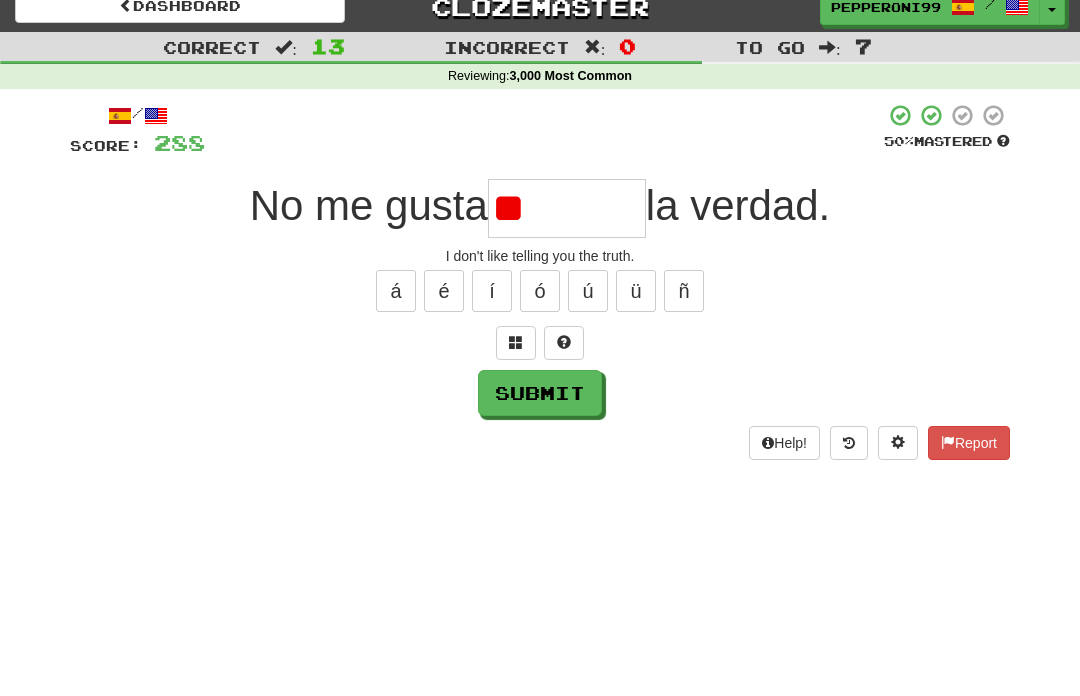 type on "*" 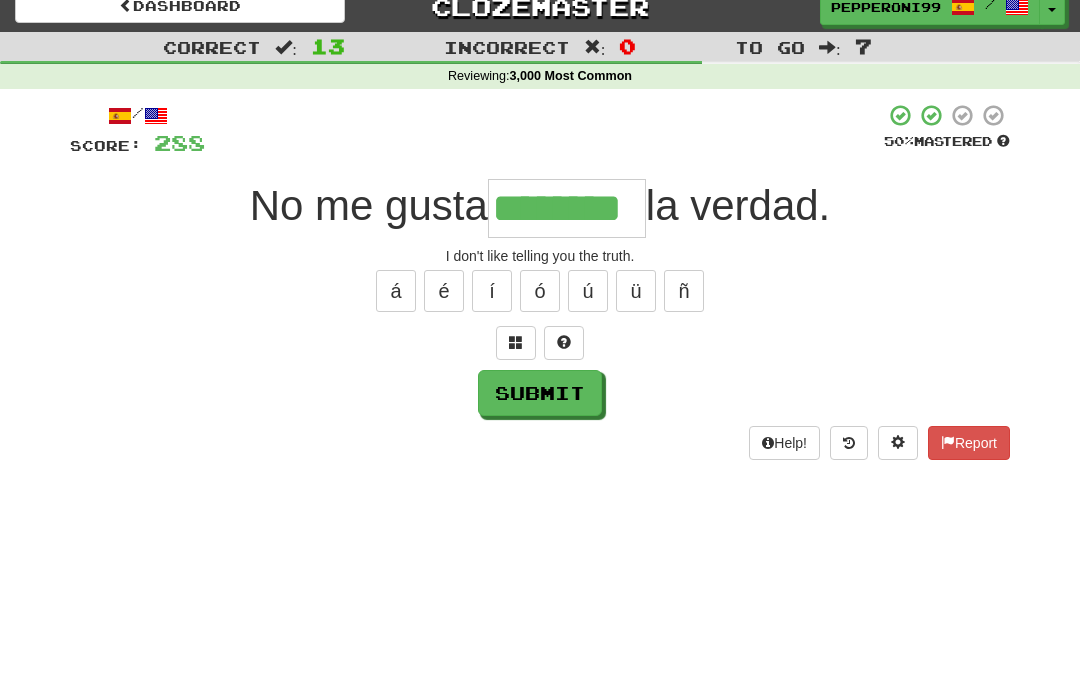 type on "********" 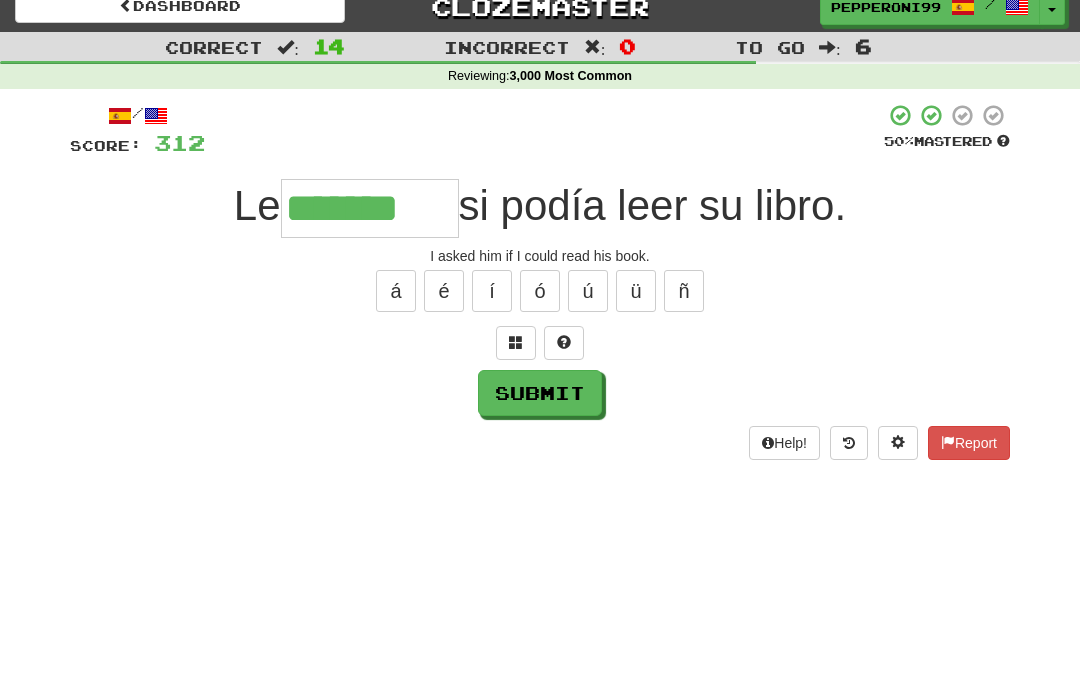 click on "é" at bounding box center (444, 291) 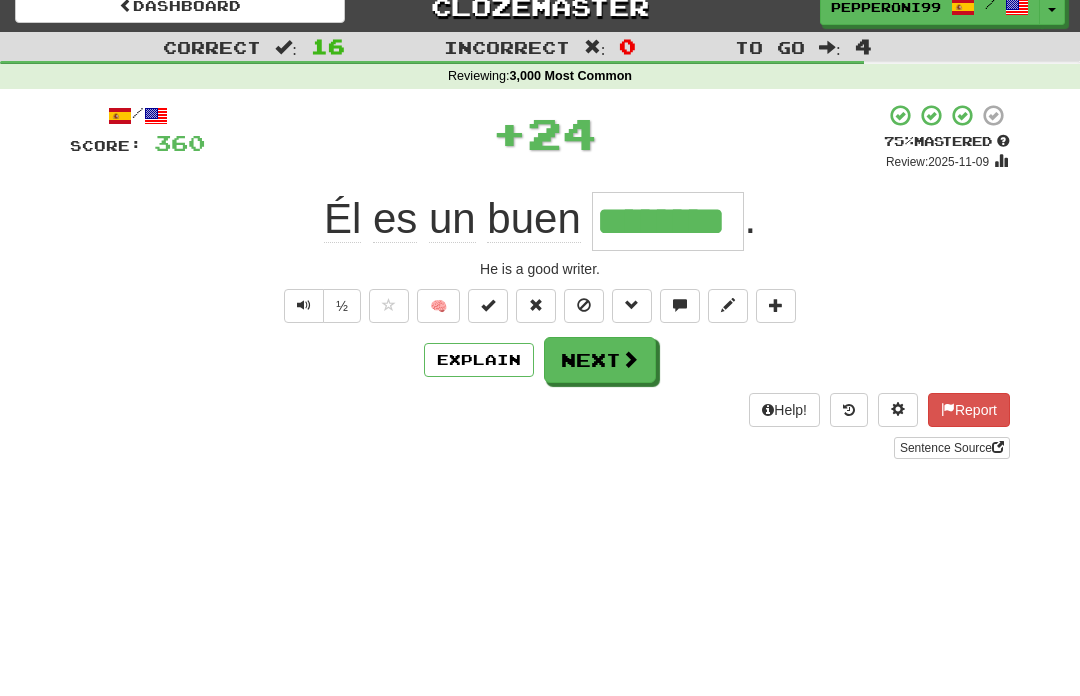 type on "********" 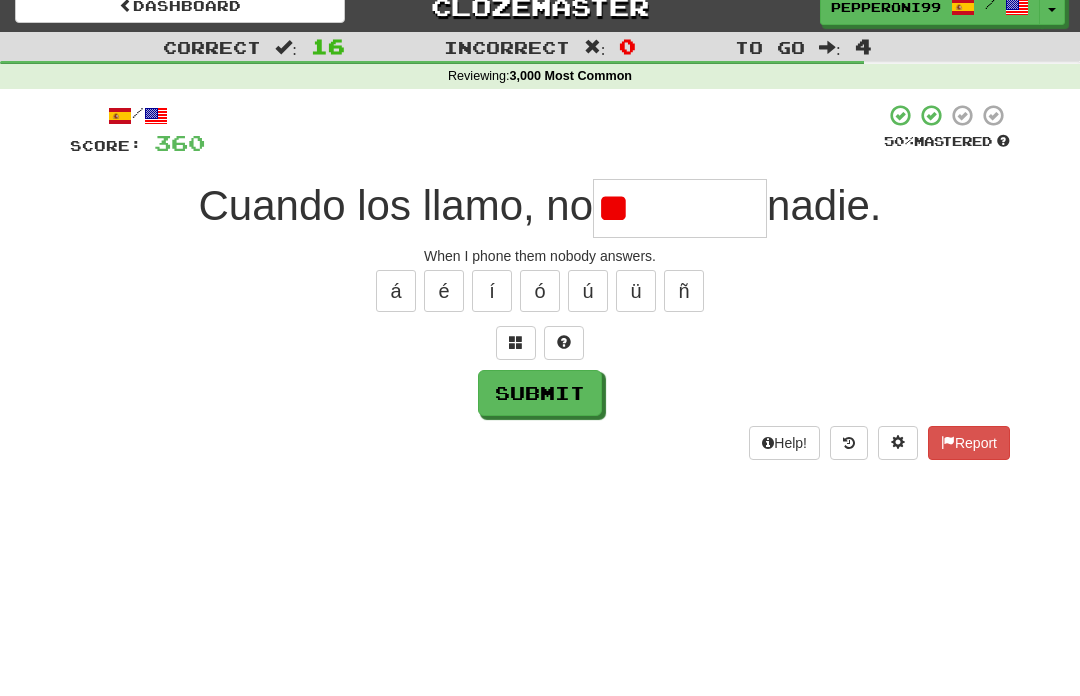 type on "*" 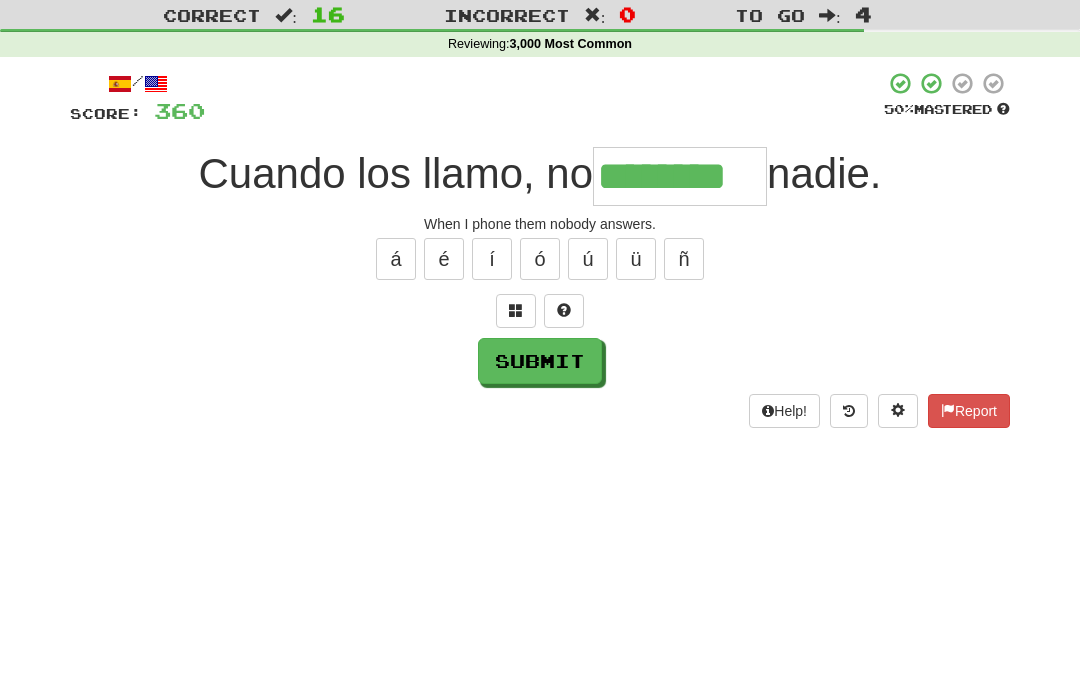 type on "********" 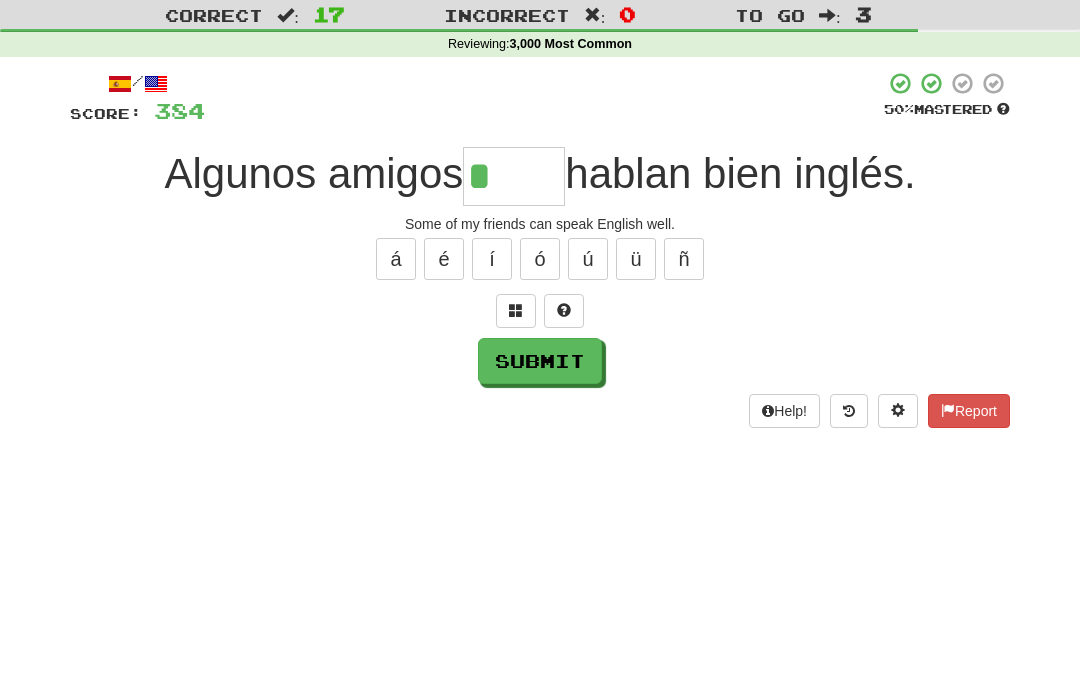 click on "í" at bounding box center (492, 291) 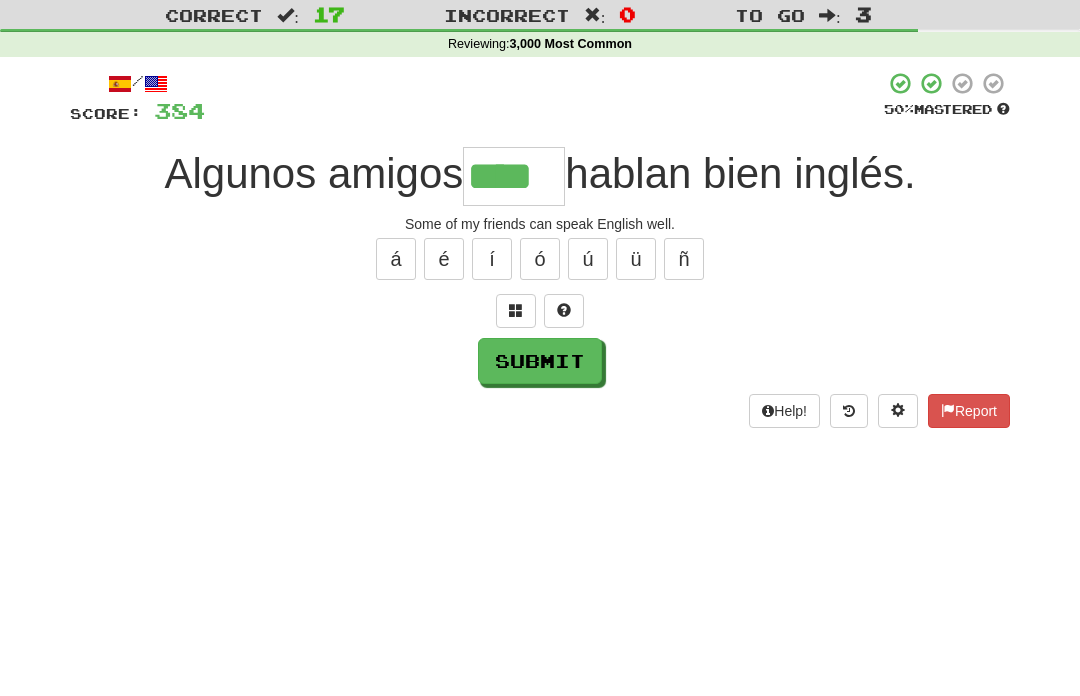type on "****" 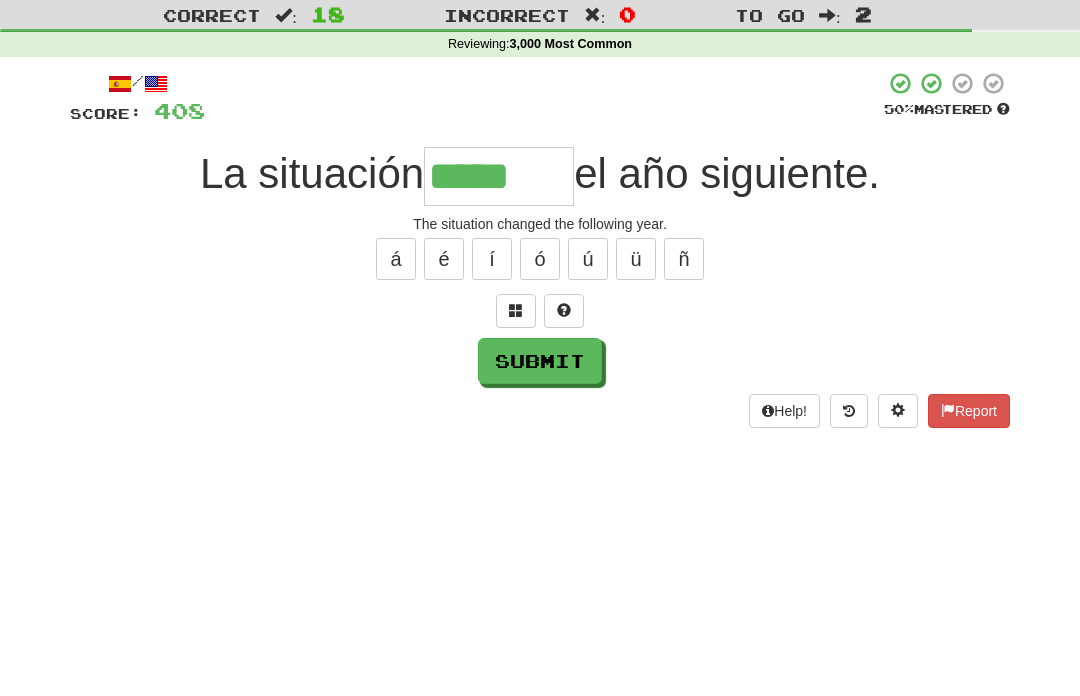 click on "ó" at bounding box center (540, 291) 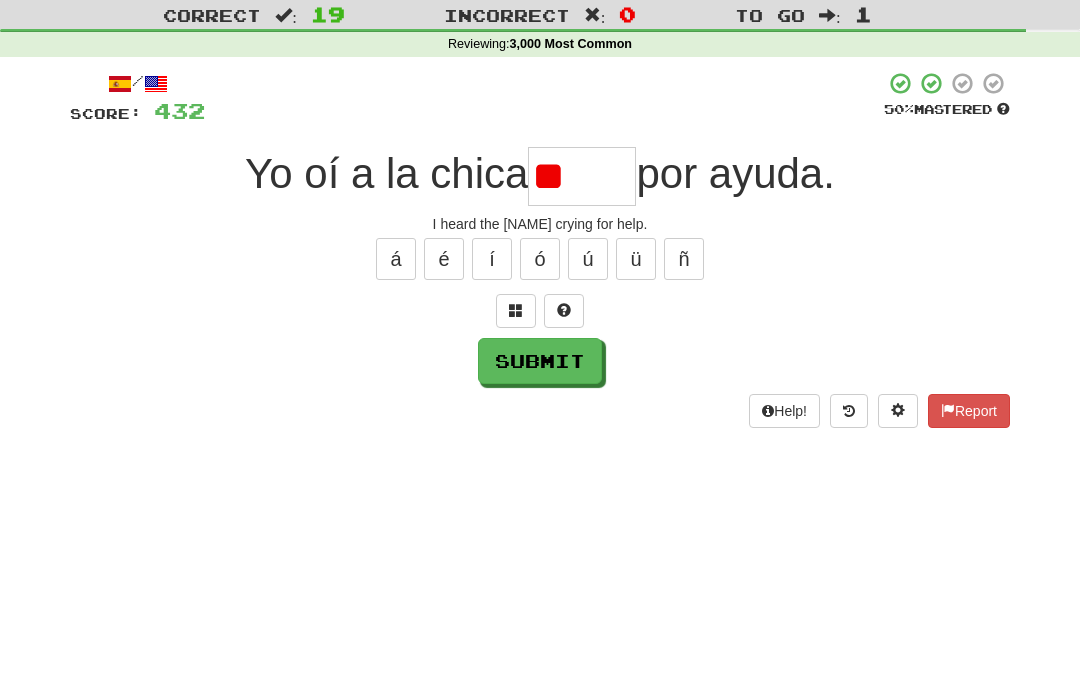type on "*" 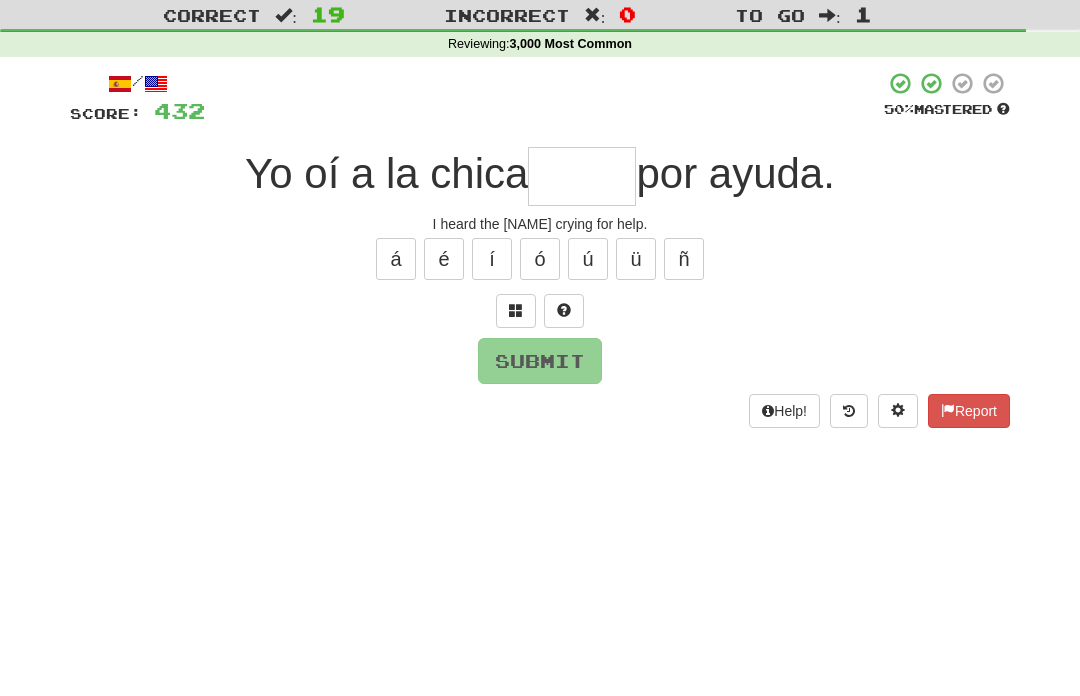 type on "*" 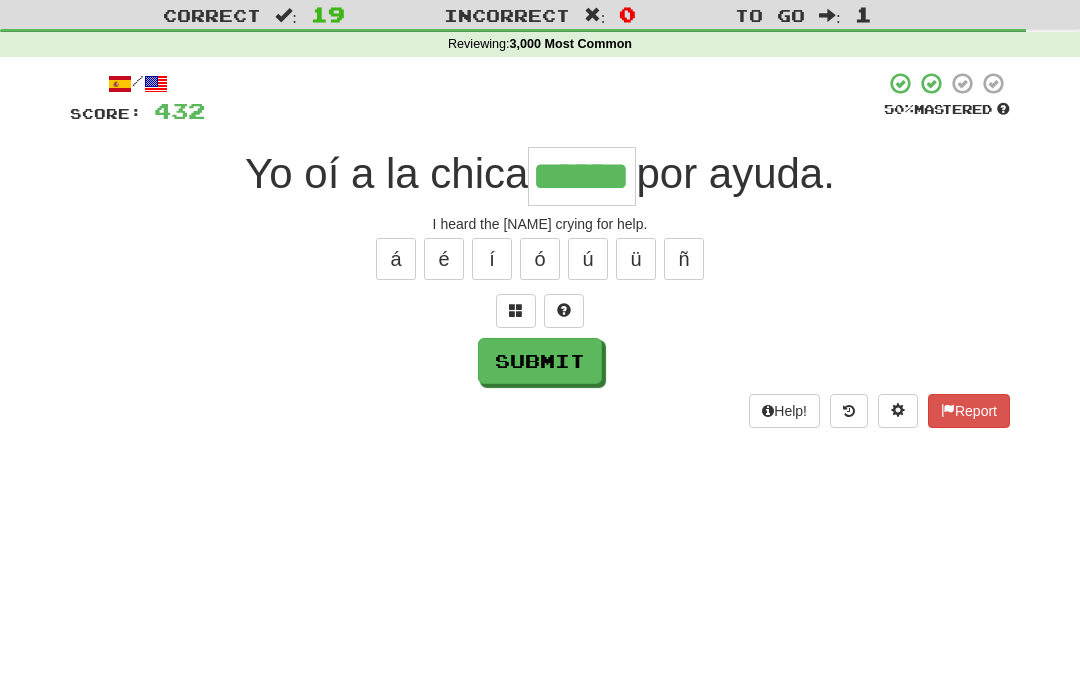 type on "******" 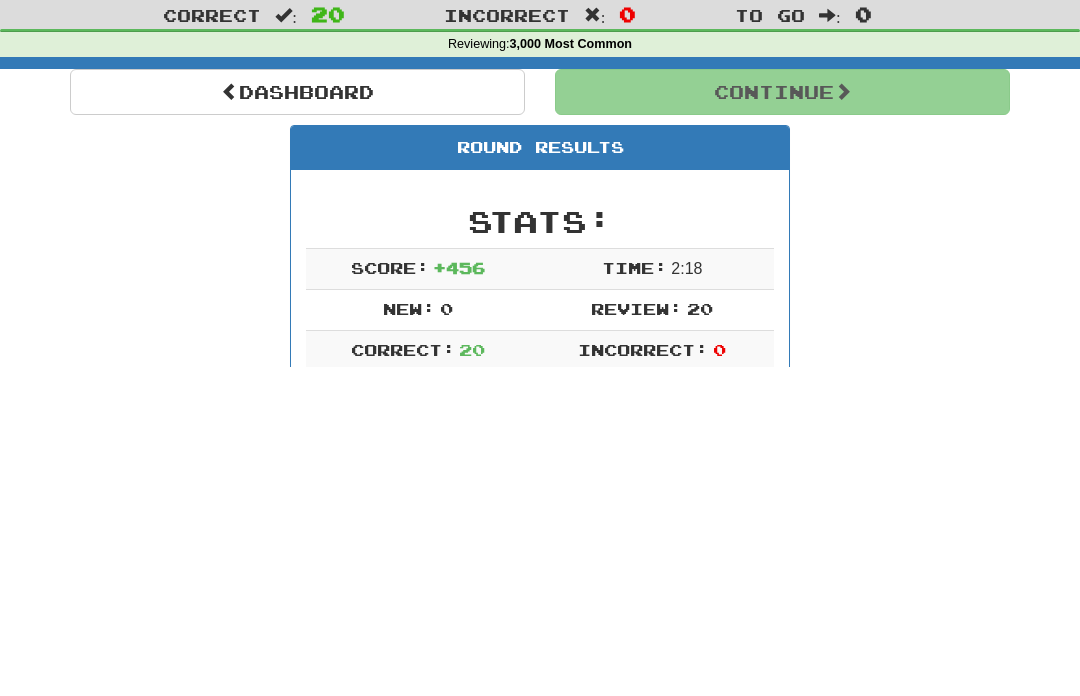 scroll, scrollTop: 52, scrollLeft: 0, axis: vertical 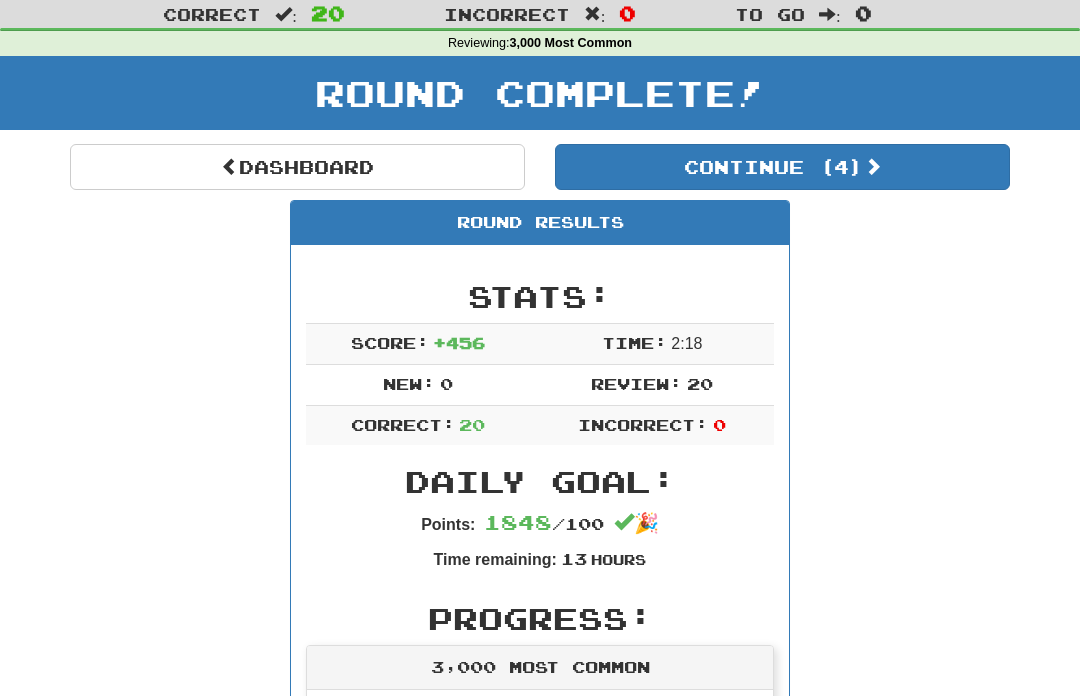 click on "Continue ( 4 )" at bounding box center (782, 167) 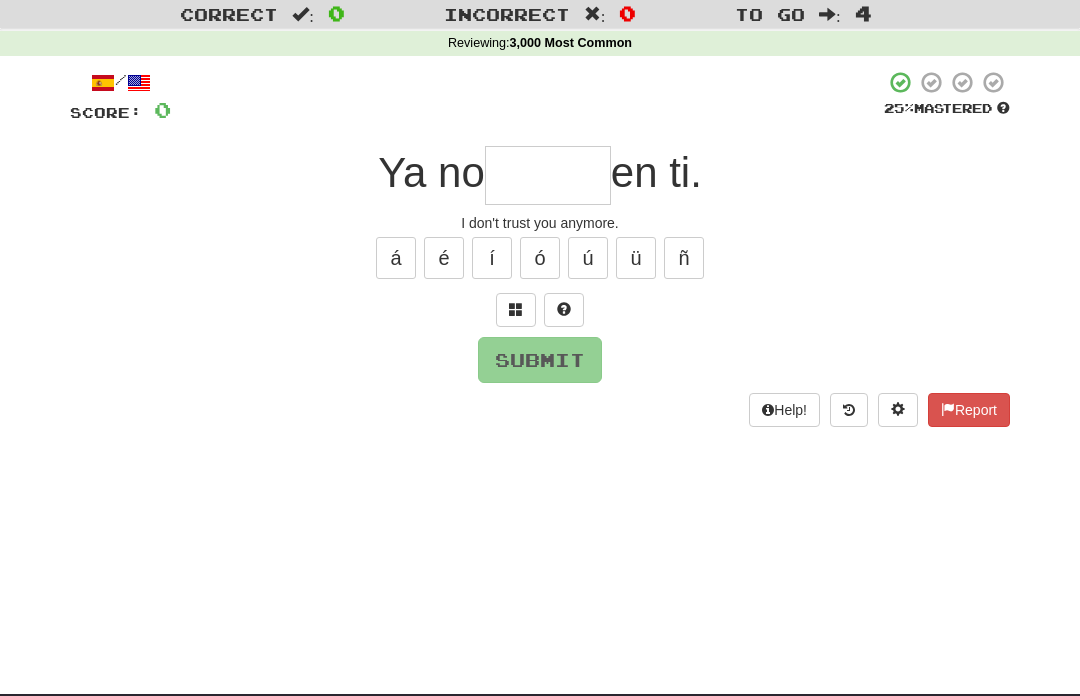 click at bounding box center (548, 175) 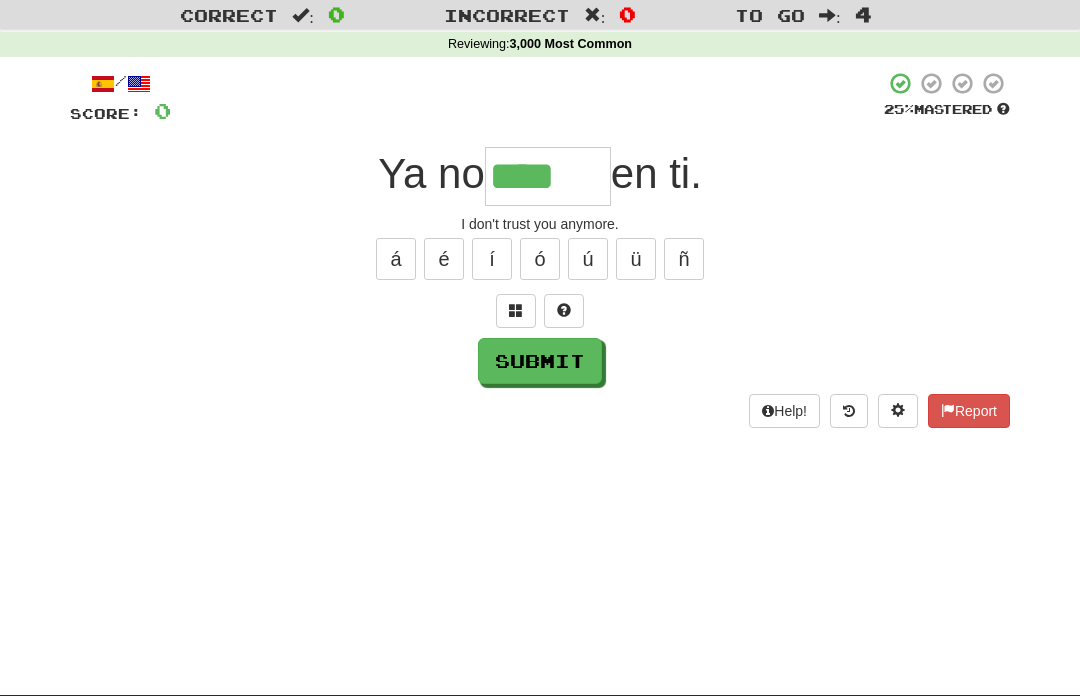 click on "í" at bounding box center [492, 259] 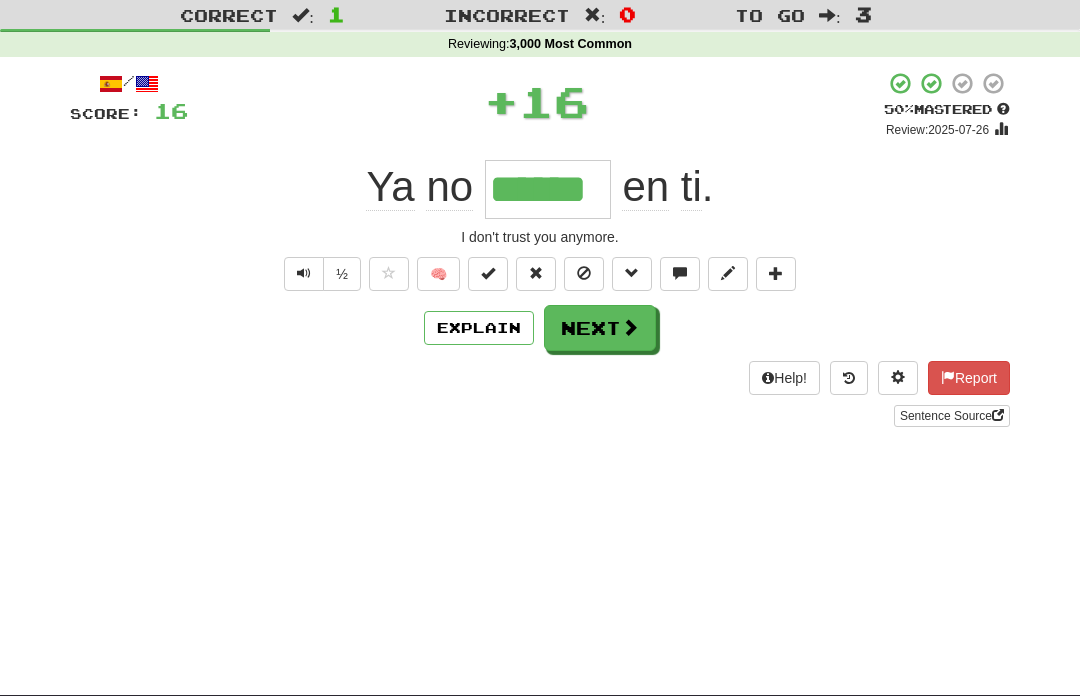 type on "******" 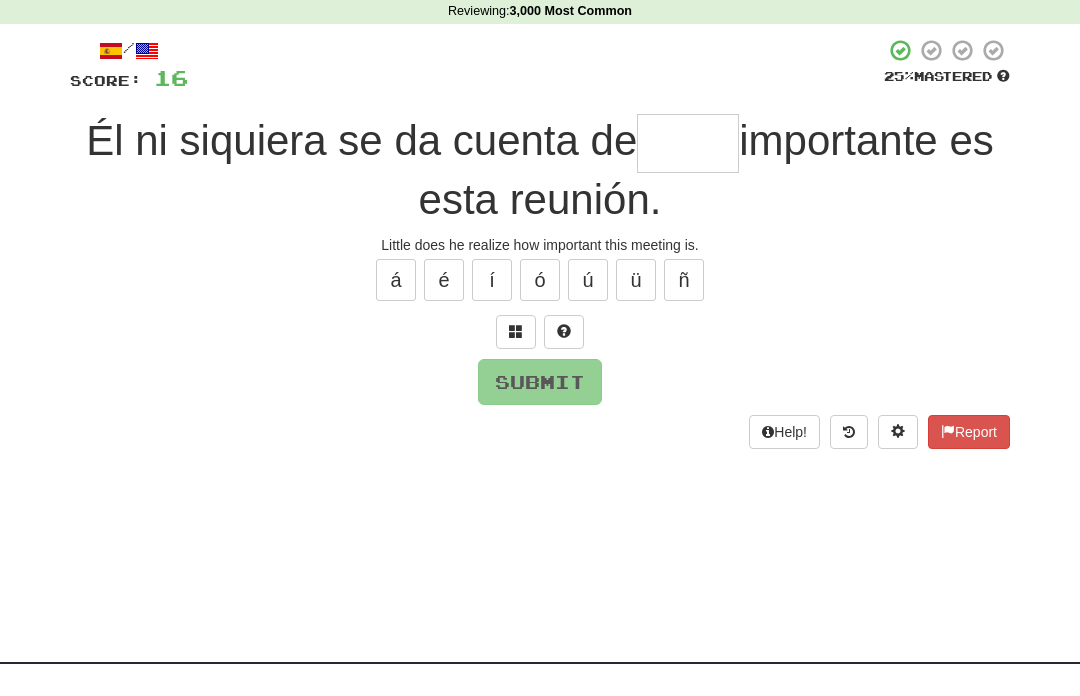 type on "*" 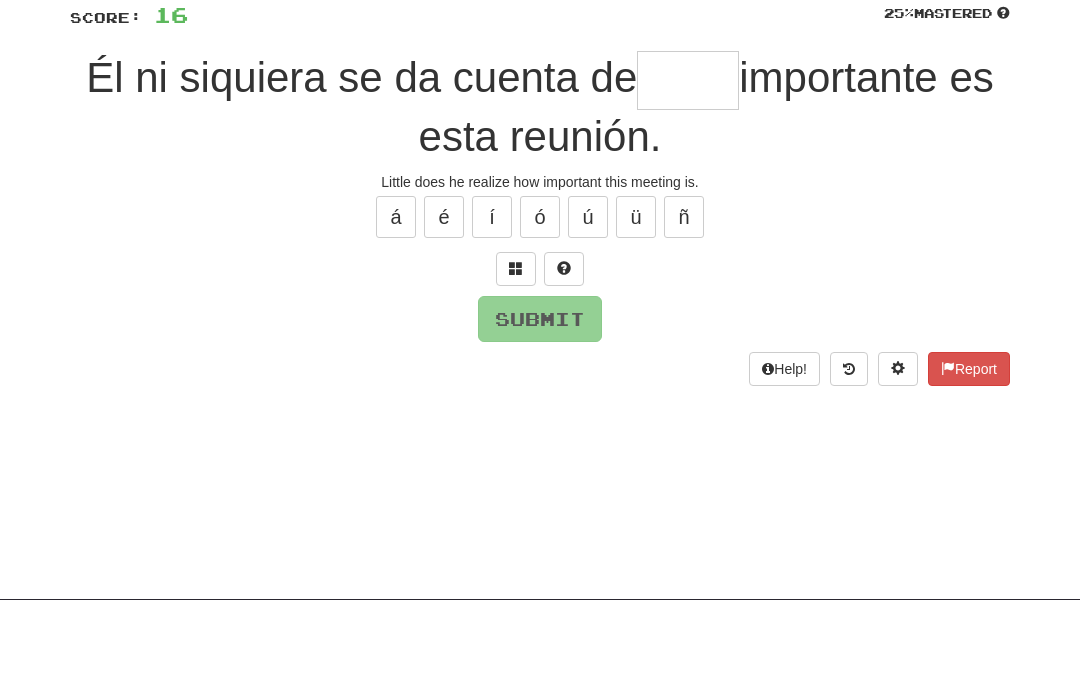 click at bounding box center [516, 364] 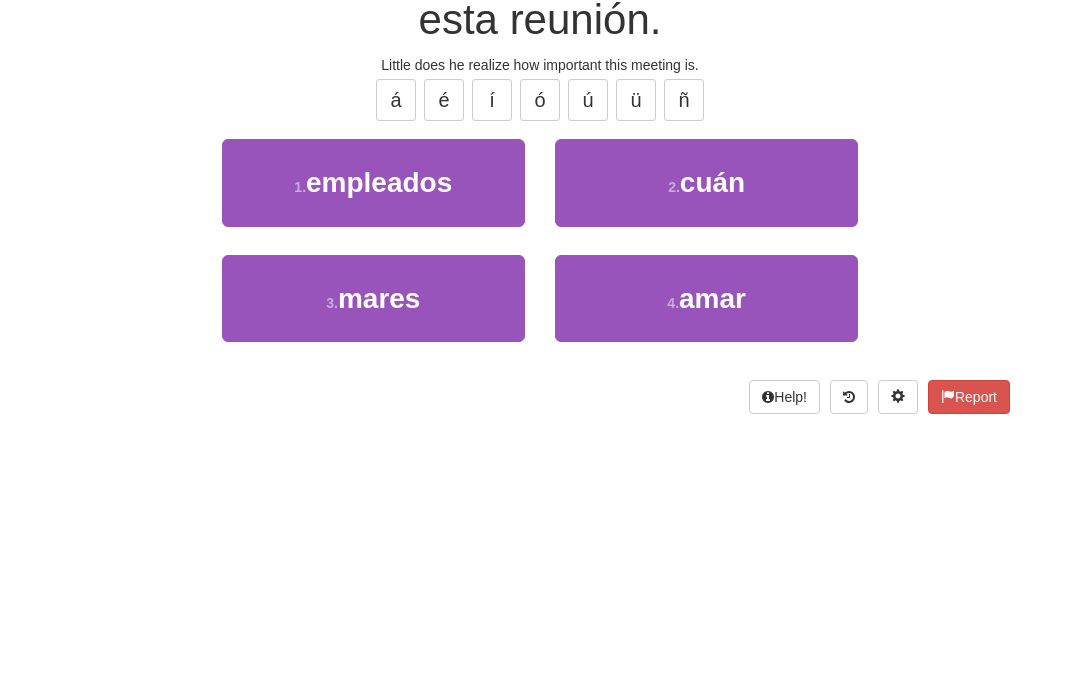 click on "2 .  cuán" at bounding box center [706, 395] 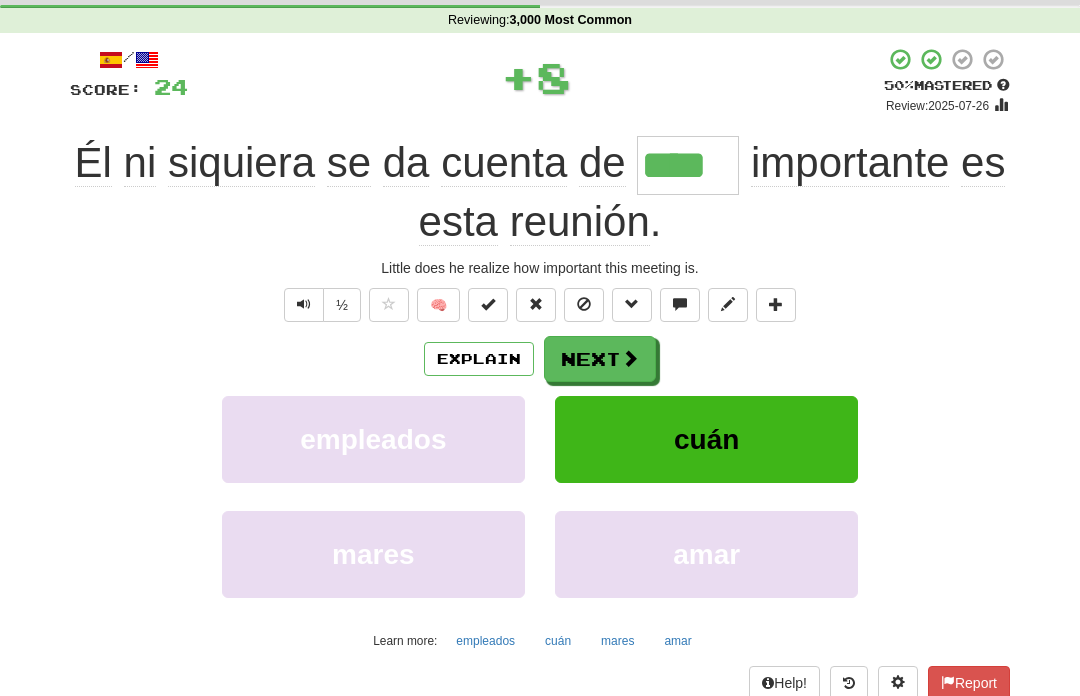 scroll, scrollTop: 59, scrollLeft: 0, axis: vertical 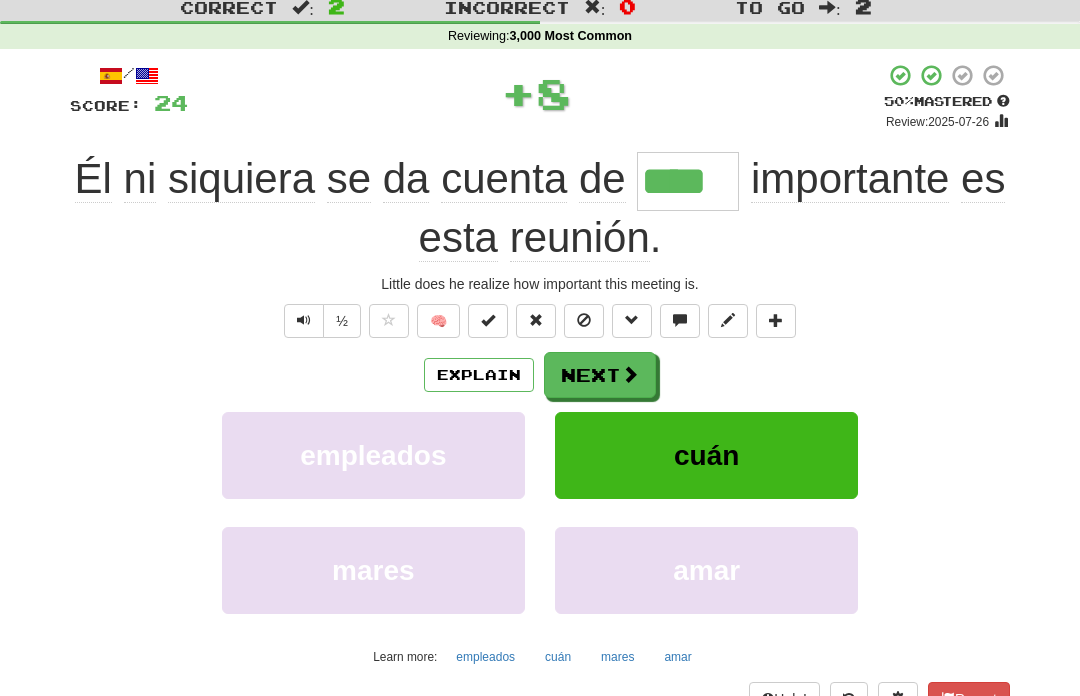 click on "Next" at bounding box center [600, 375] 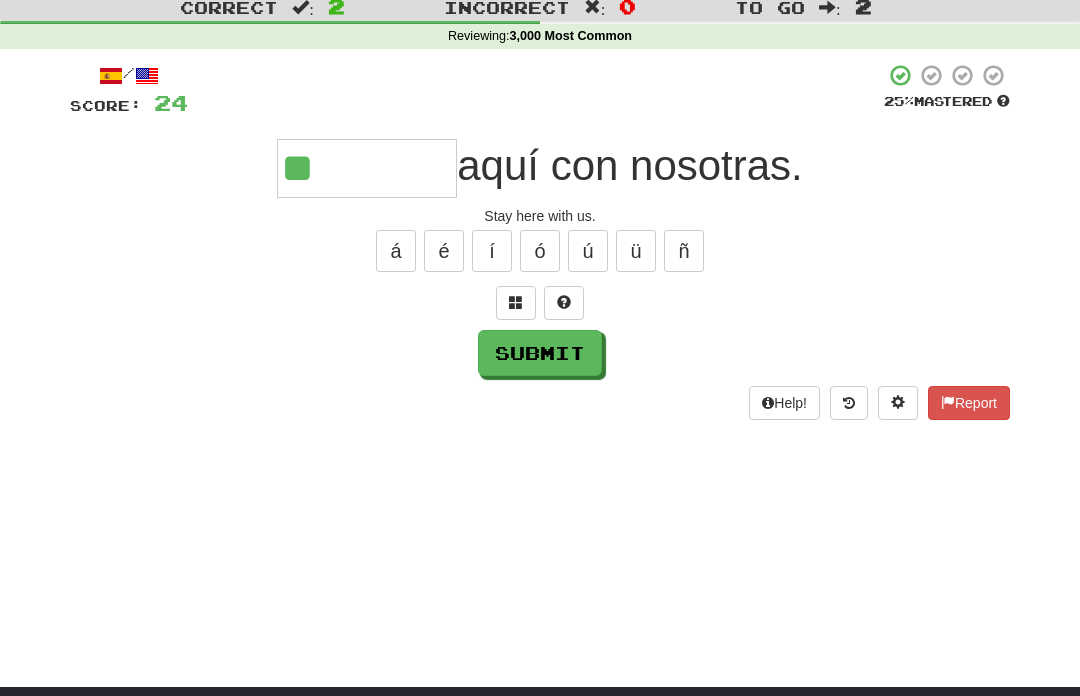 click on "é" at bounding box center [444, 251] 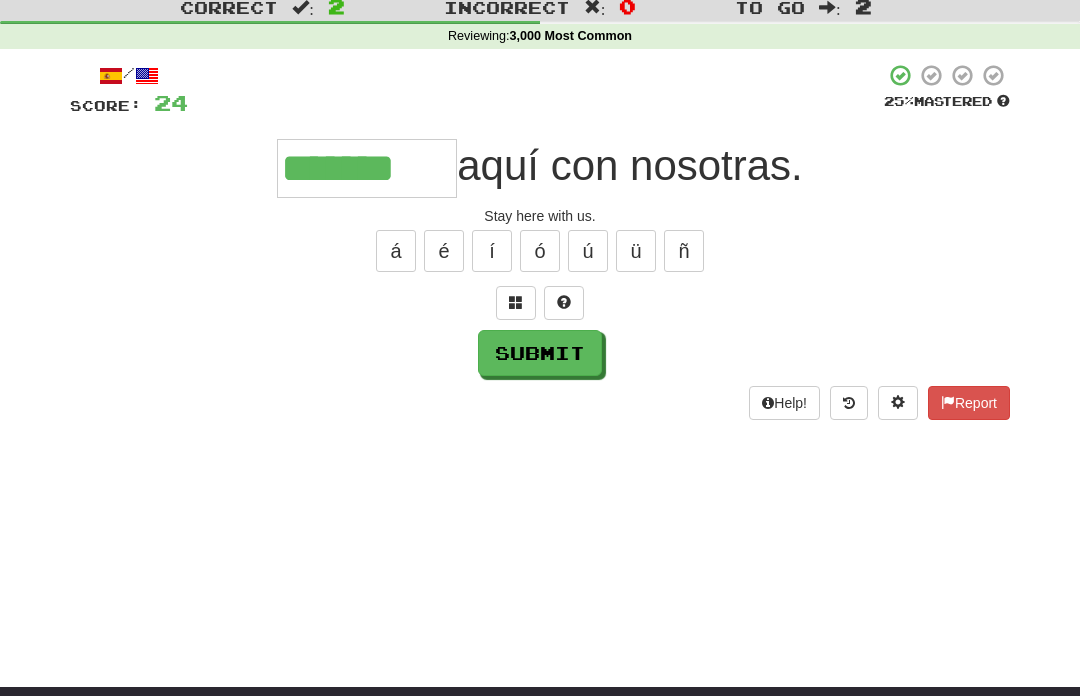 type on "*******" 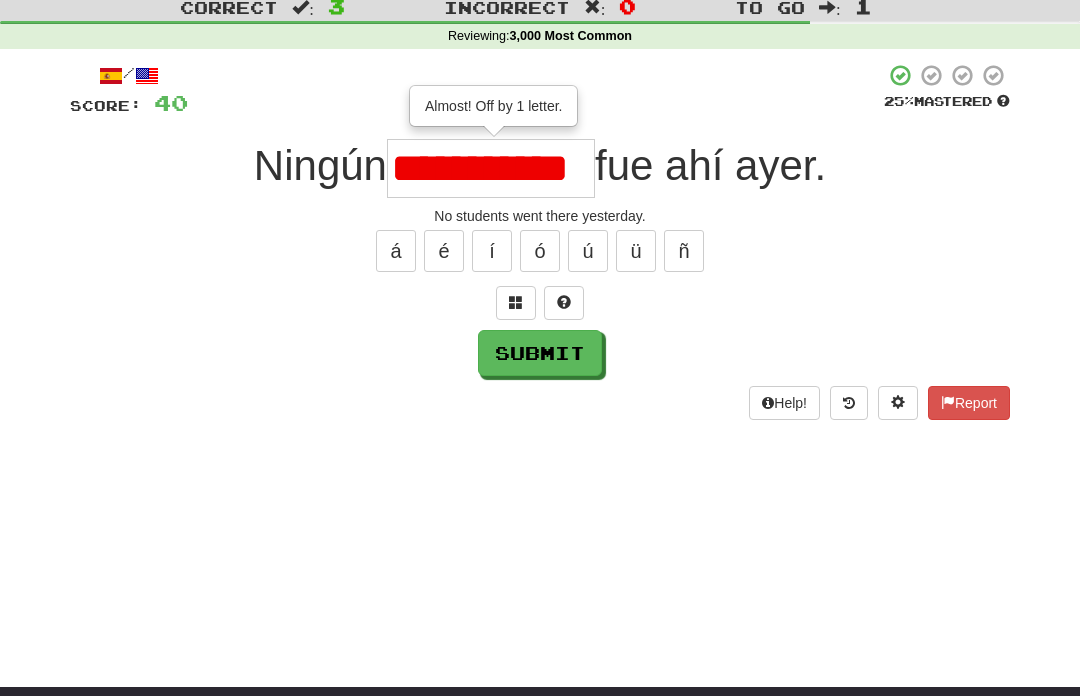 type on "**********" 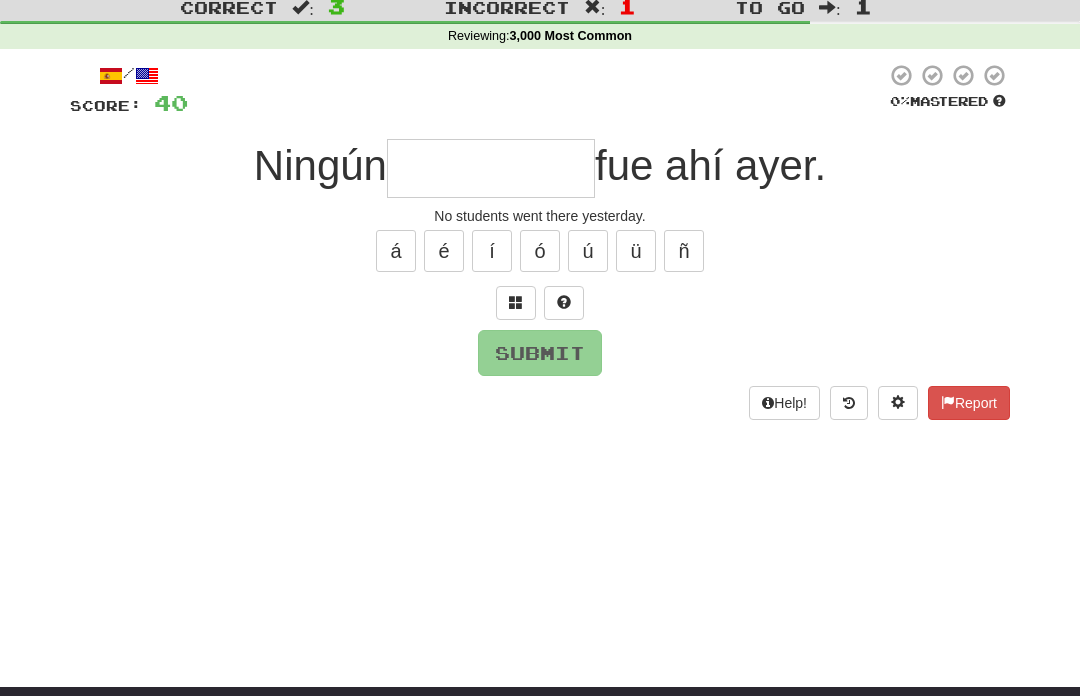 type on "**********" 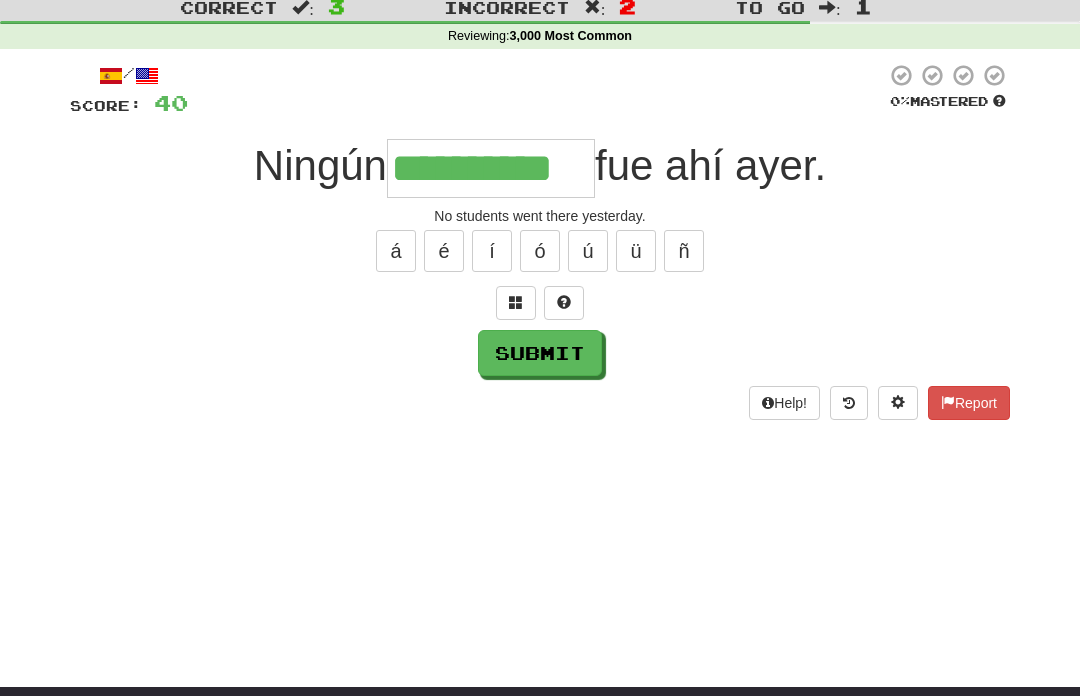 type on "**********" 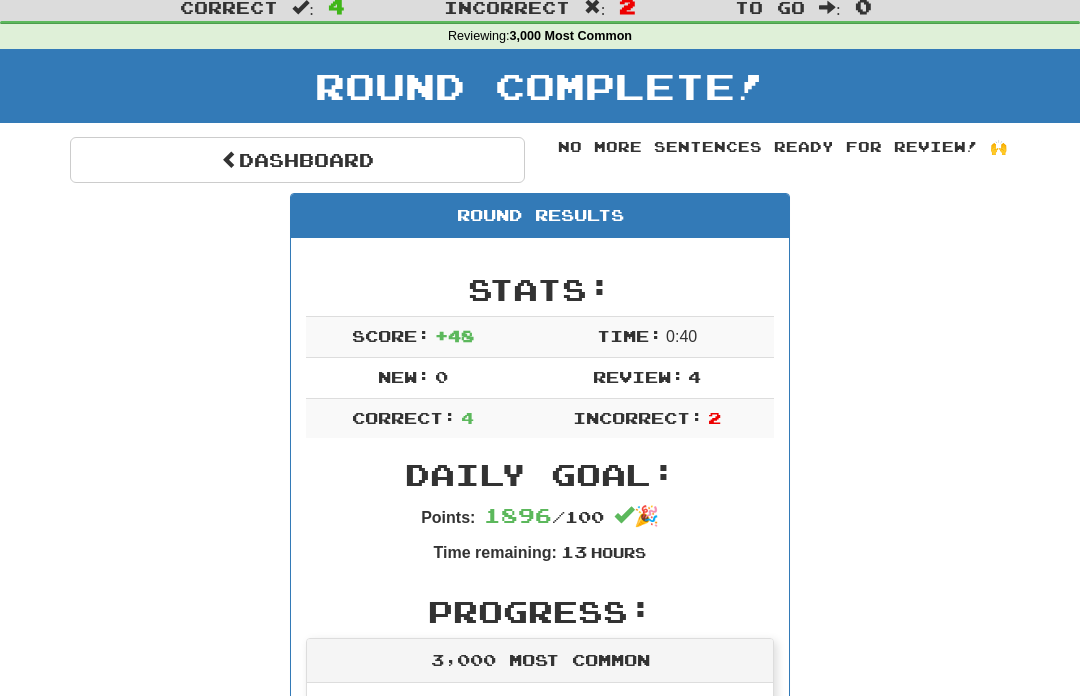 click on "Dashboard" at bounding box center [297, 160] 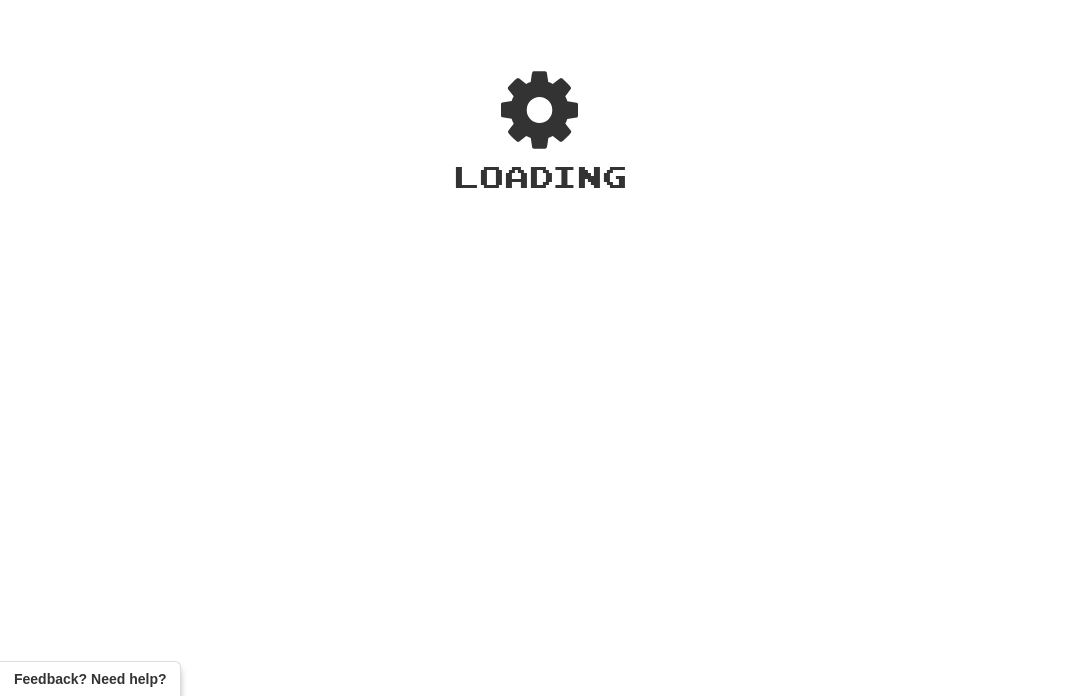 scroll, scrollTop: 0, scrollLeft: 0, axis: both 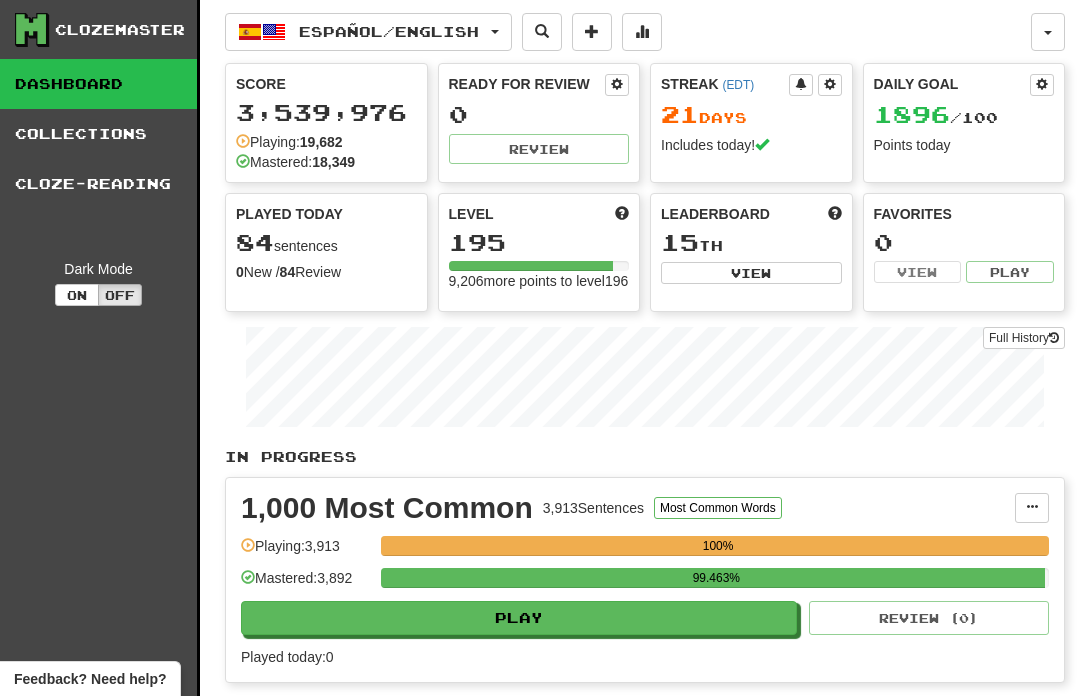 click on "Full History" at bounding box center (1024, 338) 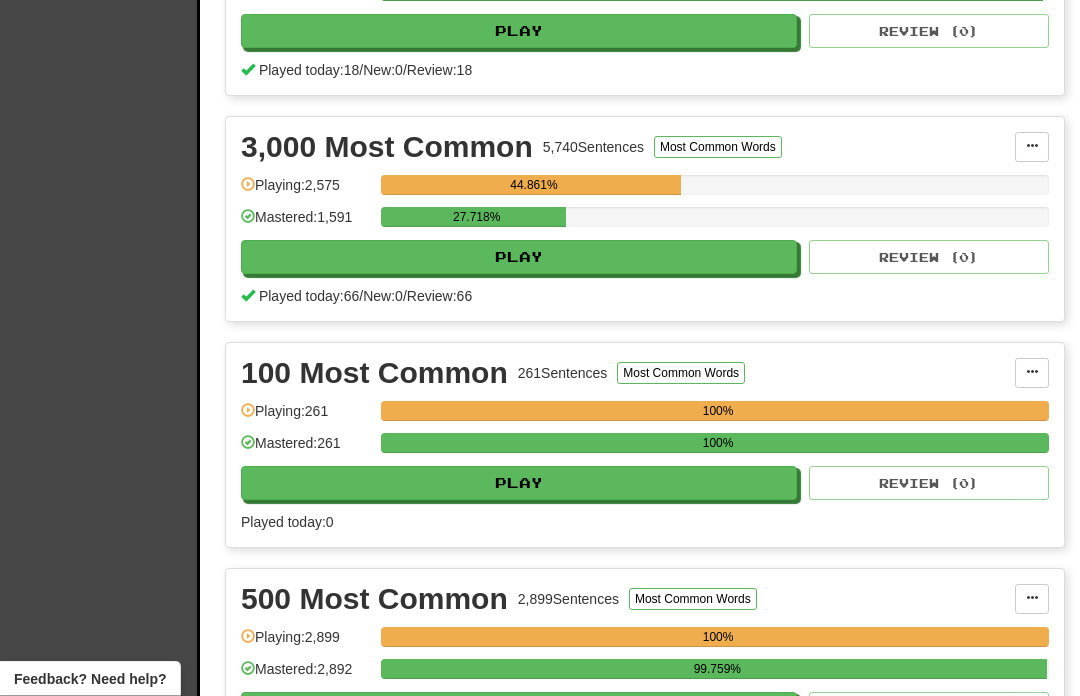 scroll, scrollTop: 813, scrollLeft: 0, axis: vertical 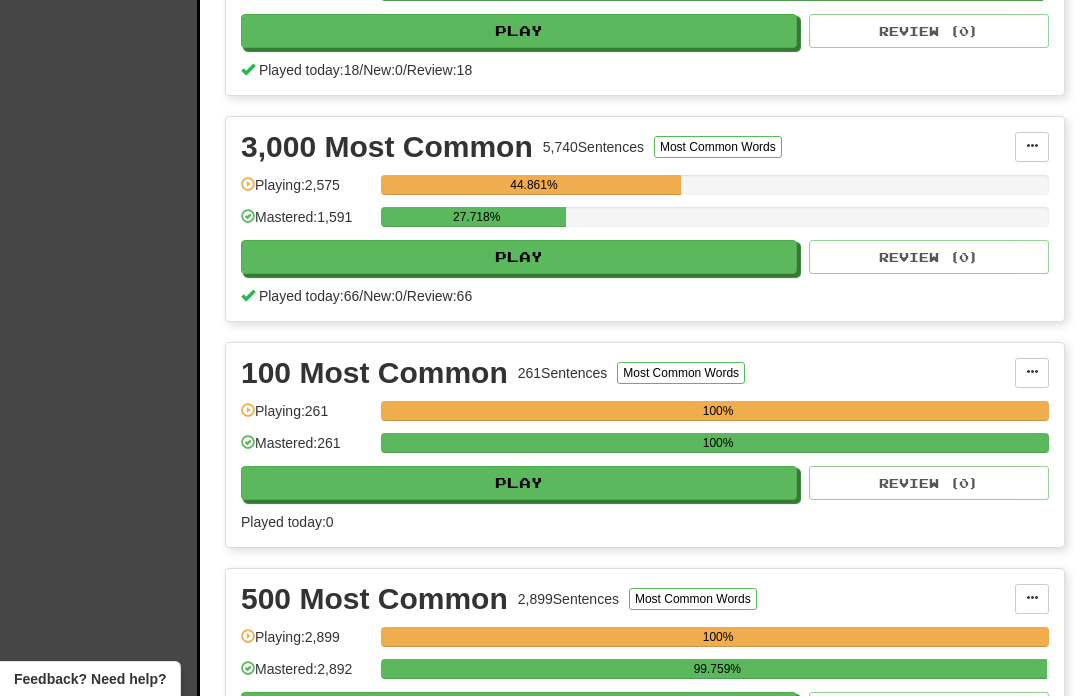 click on "Play" at bounding box center (519, 257) 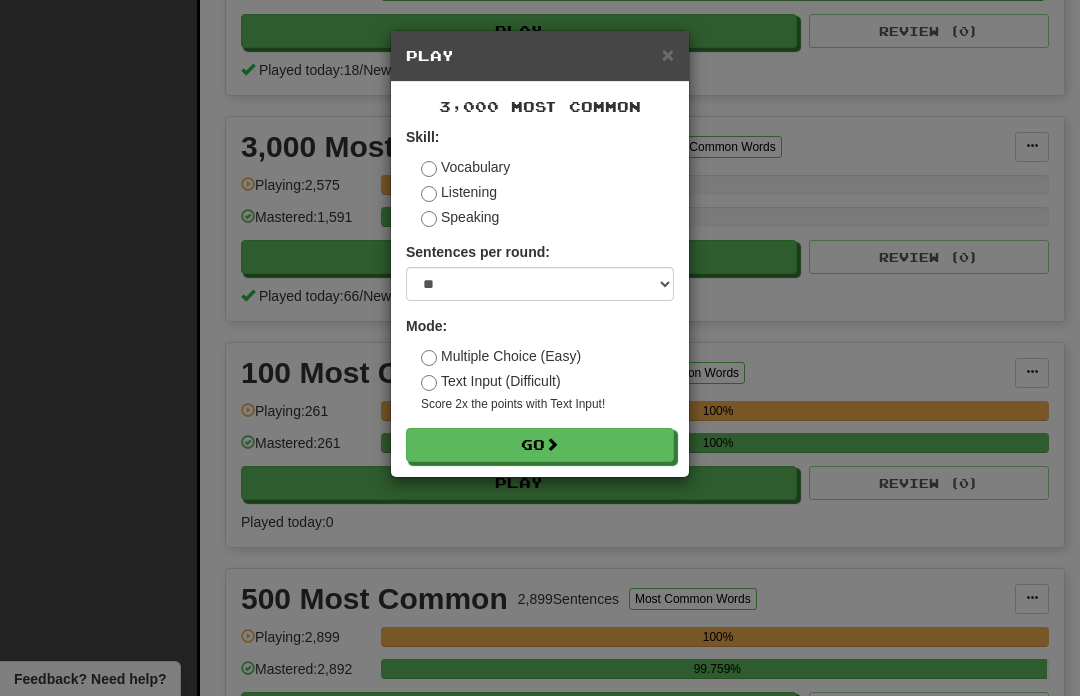 click on "Go" at bounding box center (540, 445) 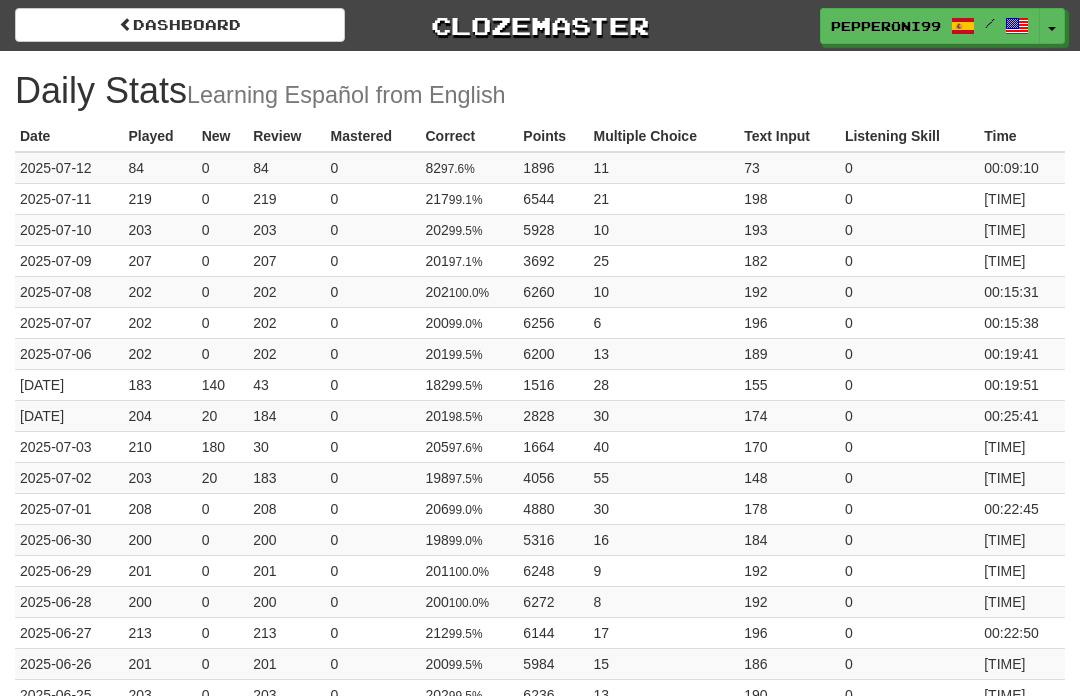 scroll, scrollTop: 0, scrollLeft: 0, axis: both 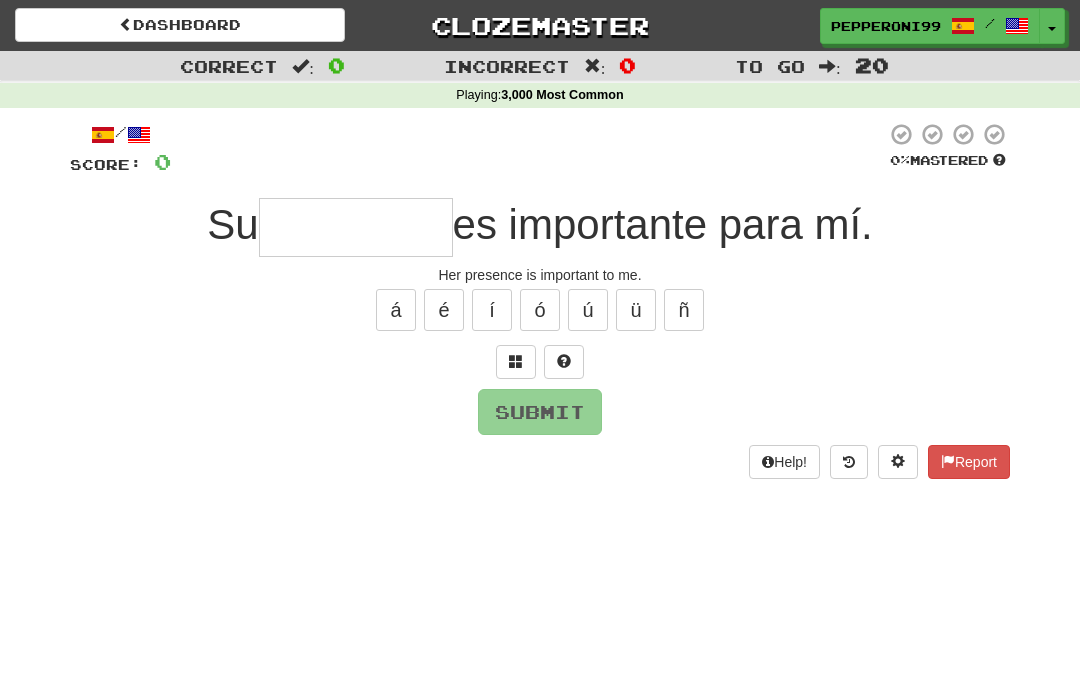 click at bounding box center [356, 227] 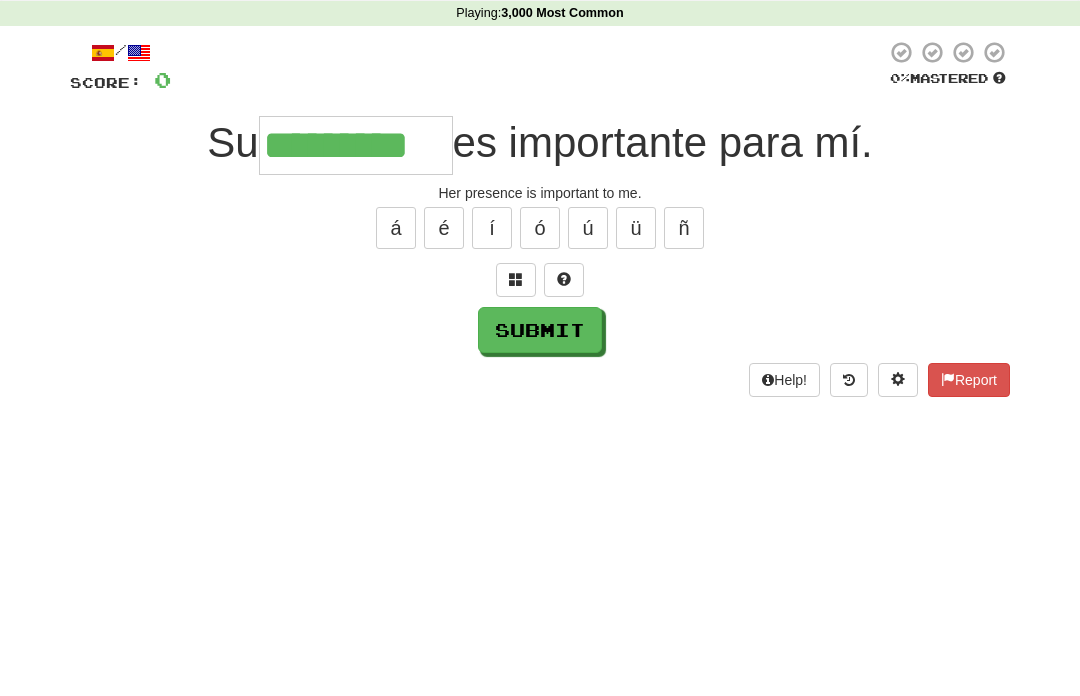 type on "*********" 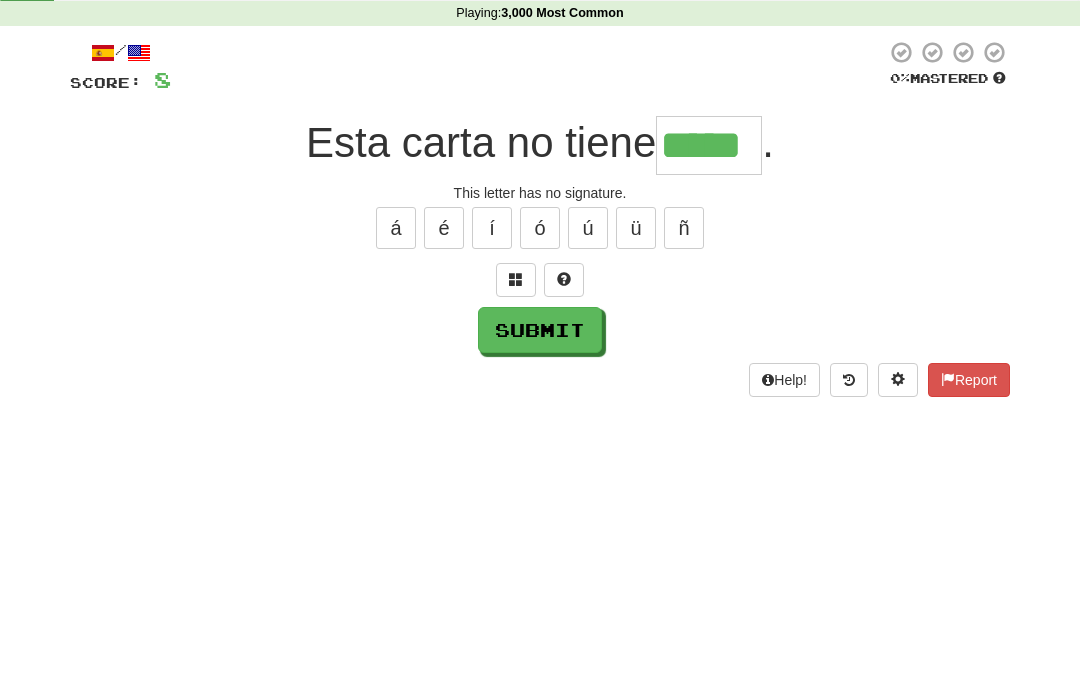 type on "*****" 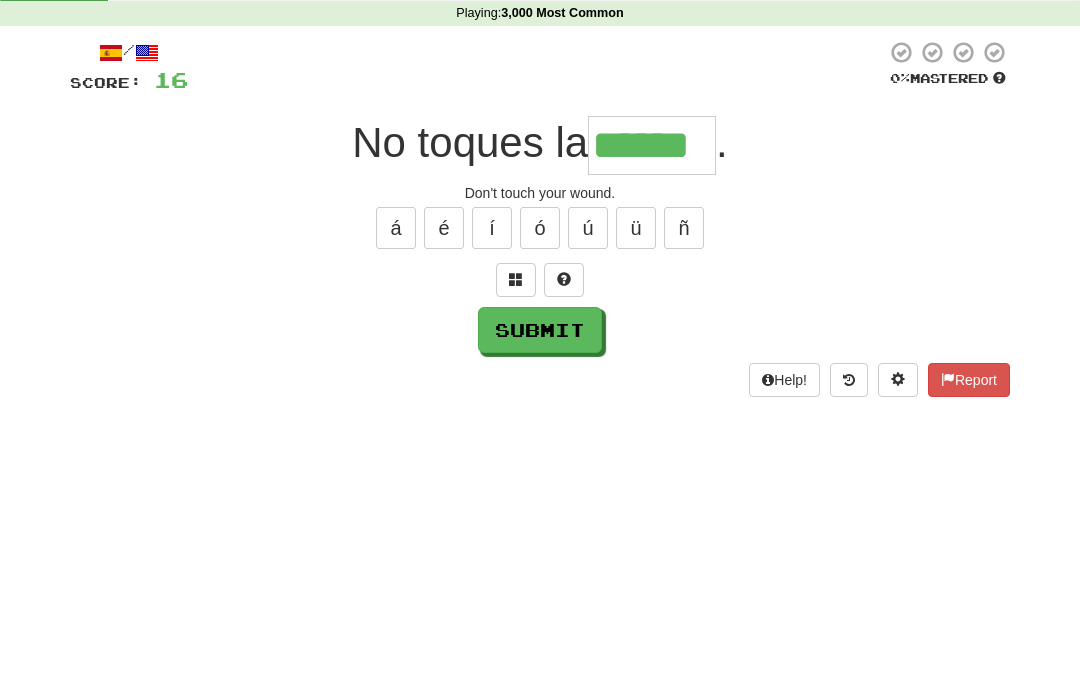 type on "******" 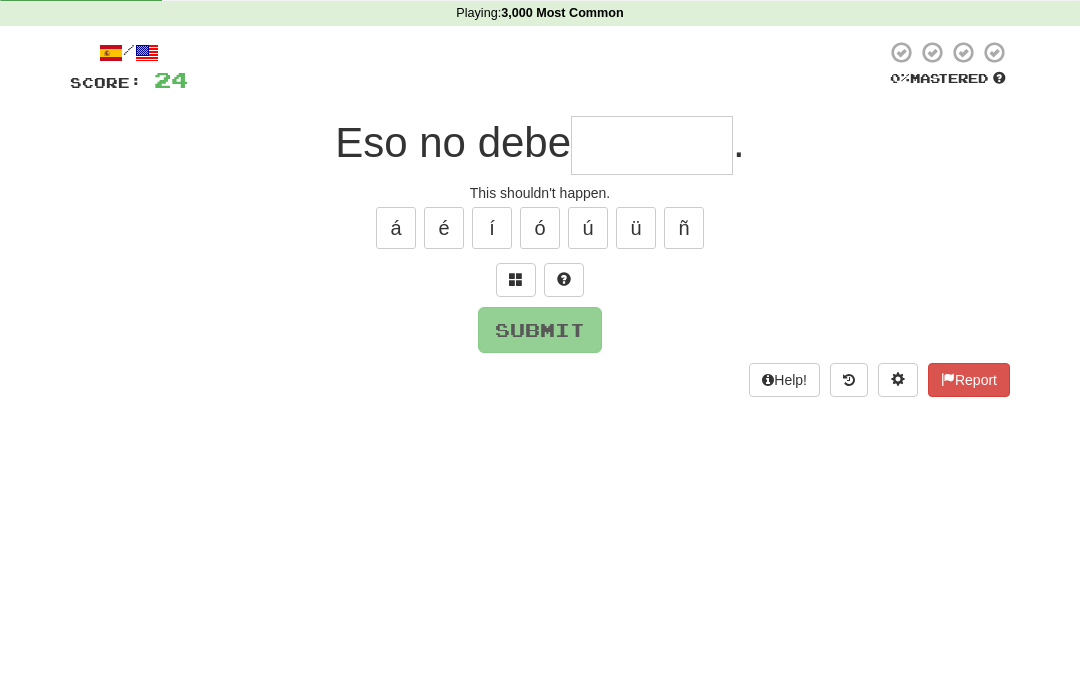 type on "*" 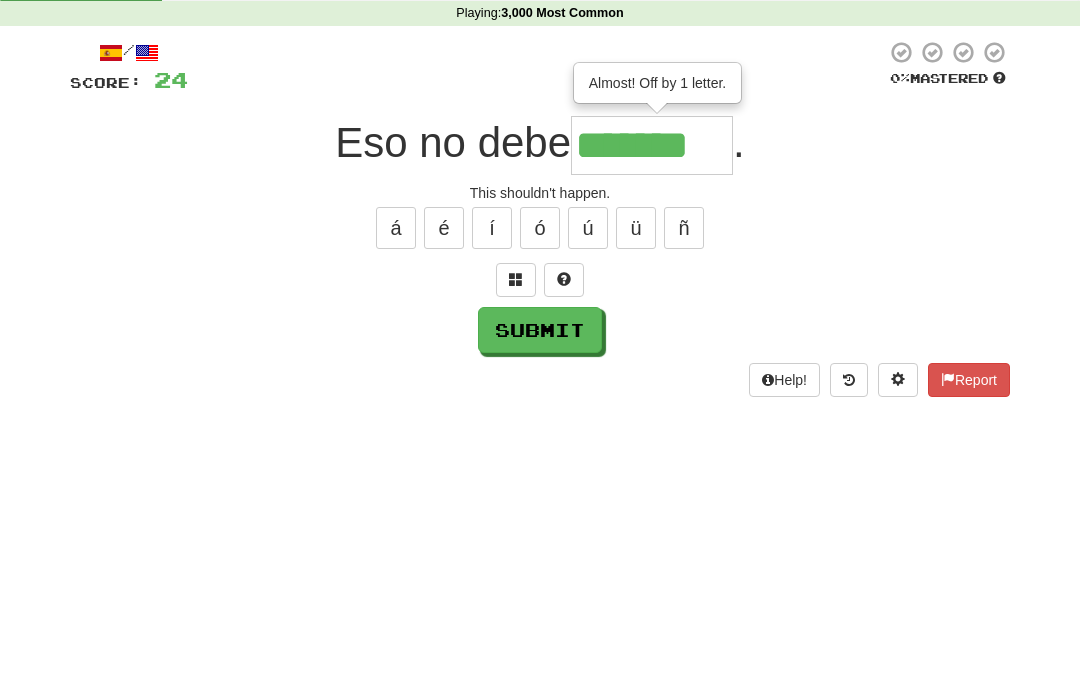 type on "*******" 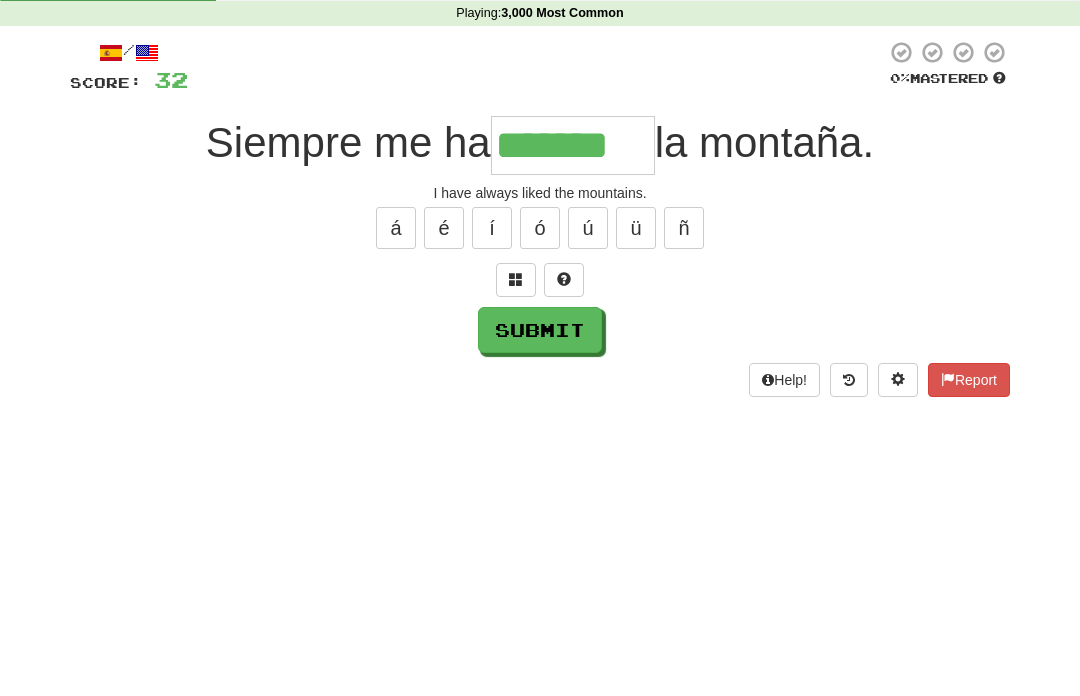 type on "*******" 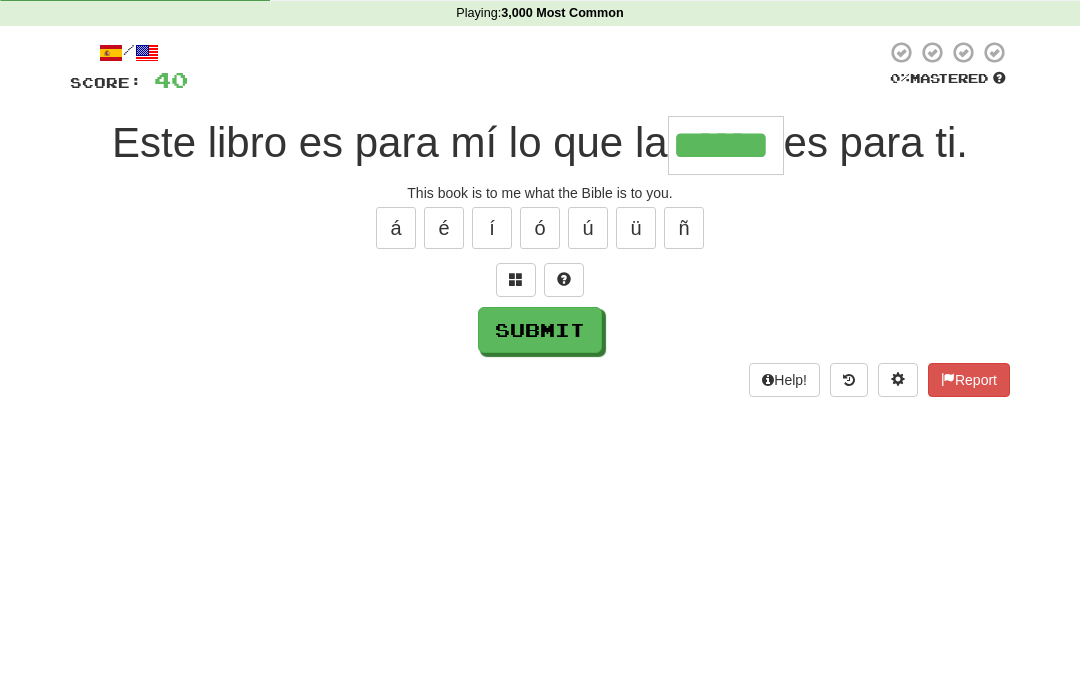 type on "******" 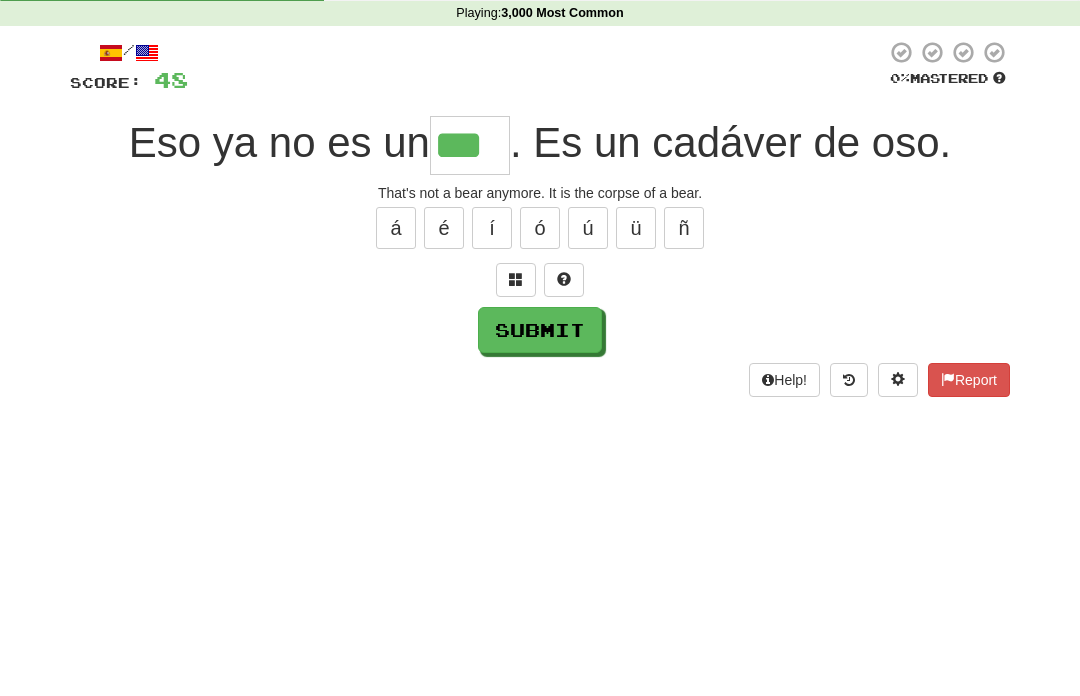 type on "***" 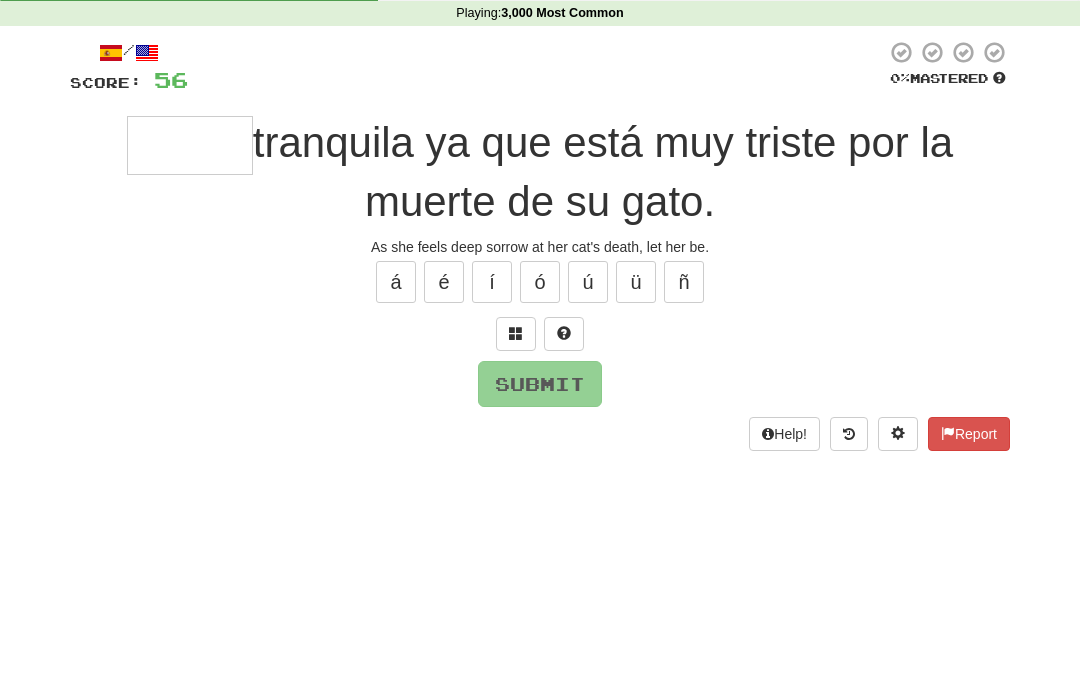 type on "*" 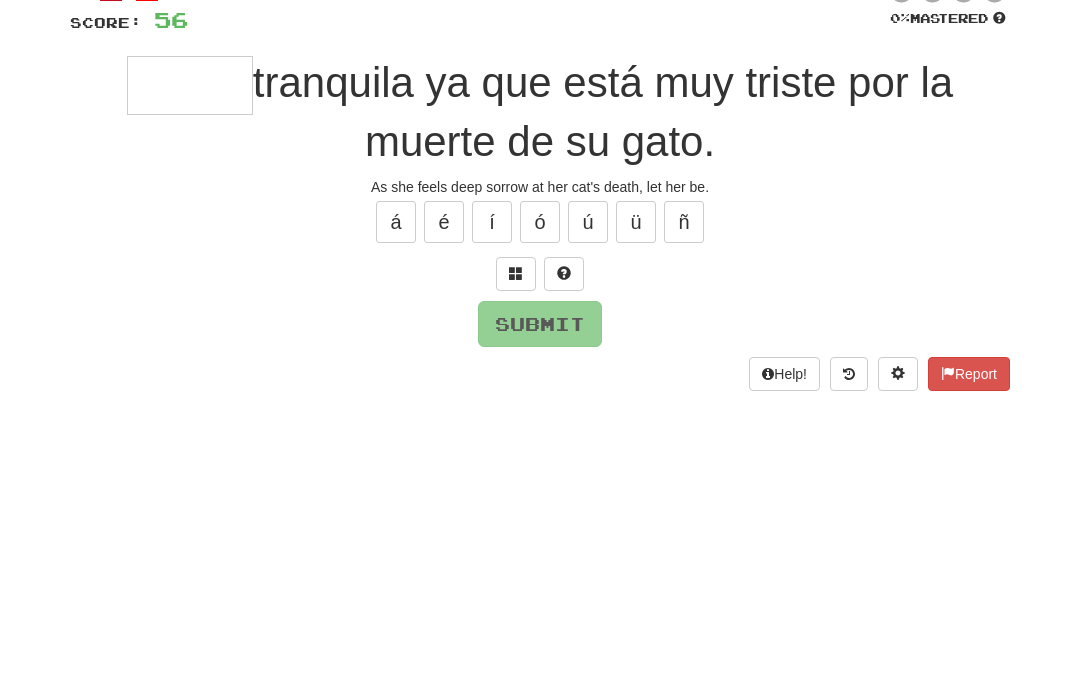 click at bounding box center [516, 415] 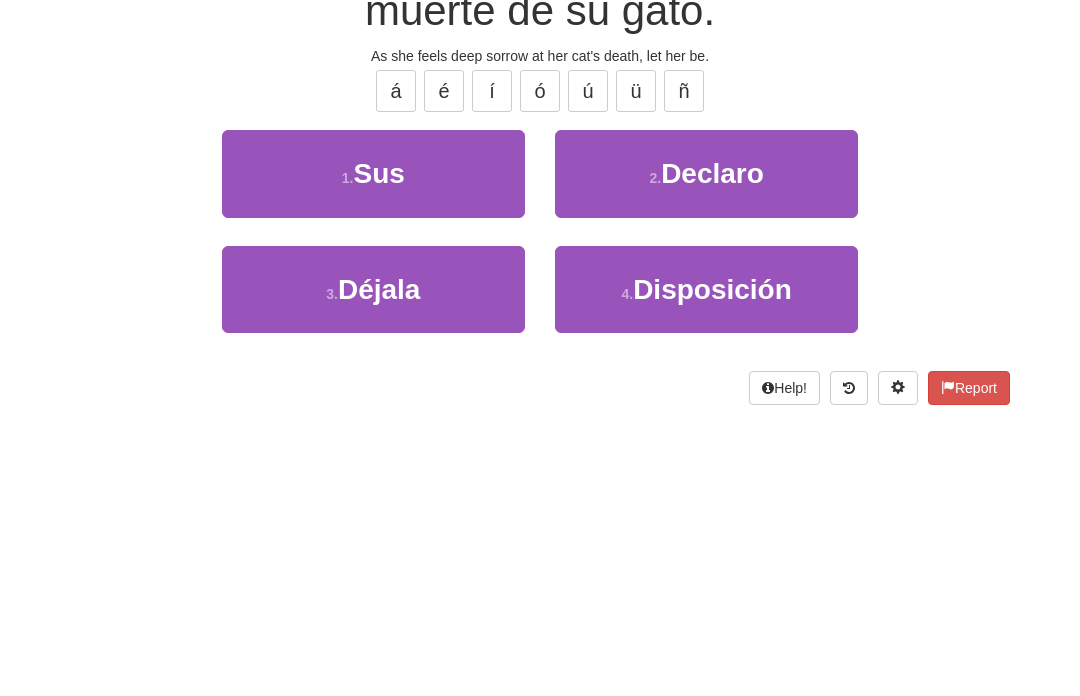 click on "3 .  Déjala" at bounding box center (373, 562) 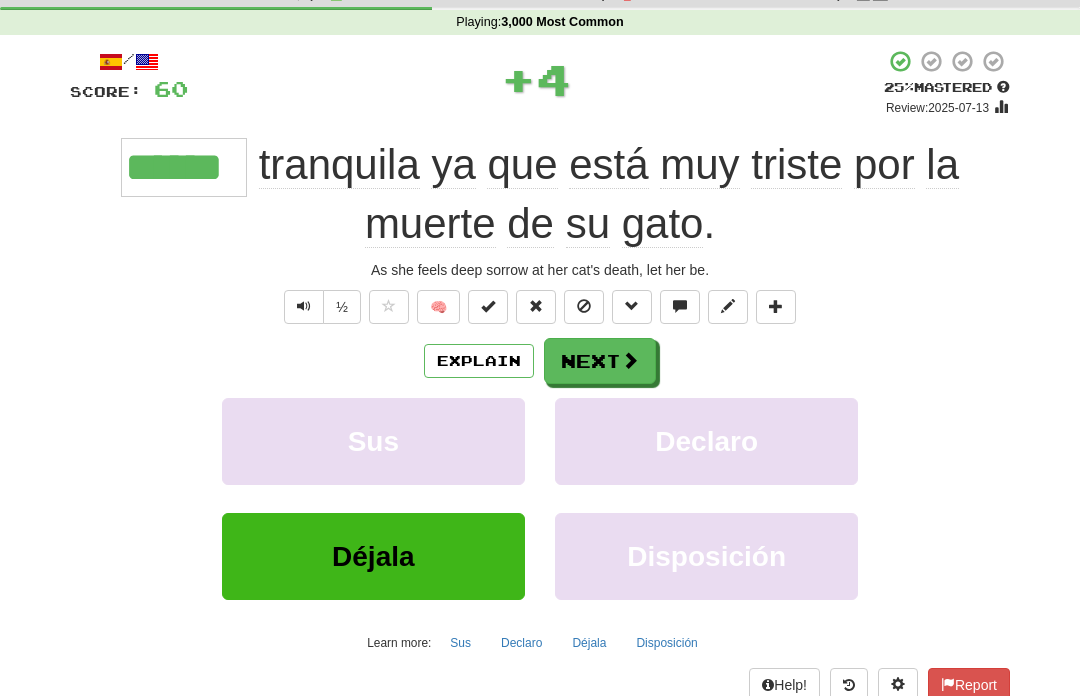 click at bounding box center (630, 360) 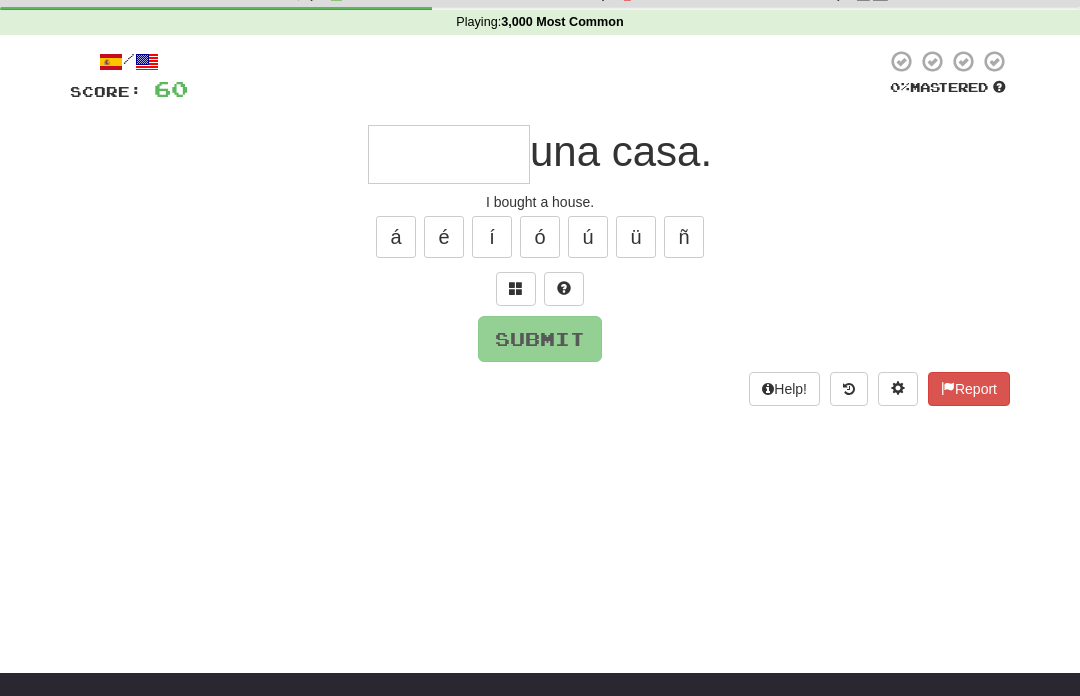 scroll, scrollTop: 72, scrollLeft: 0, axis: vertical 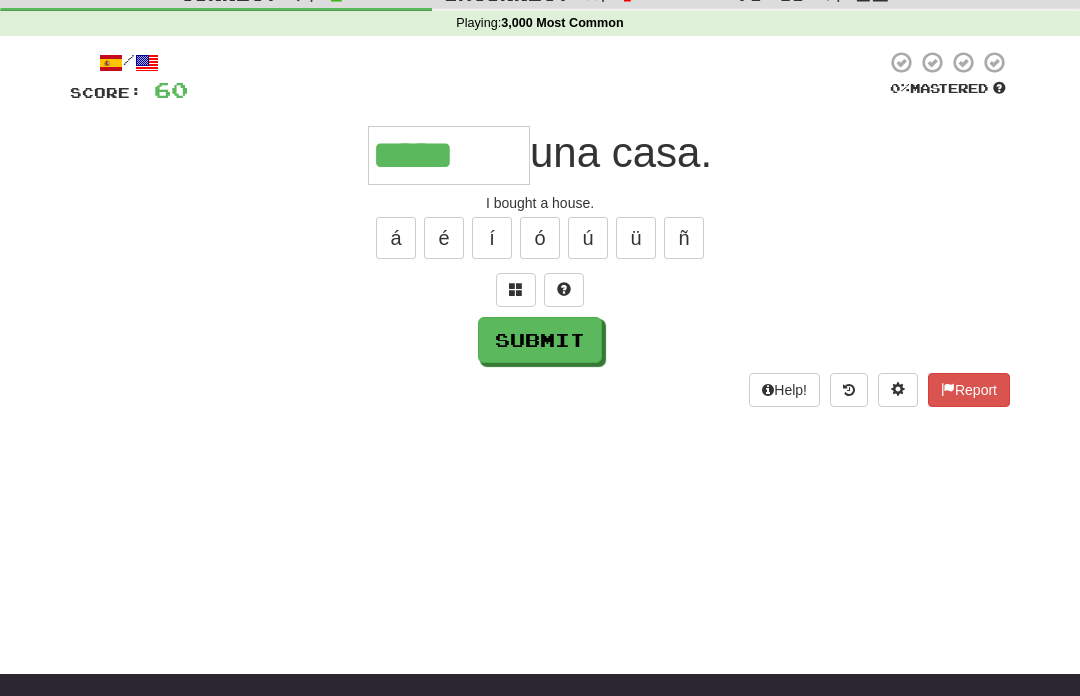 click on "é" at bounding box center [444, 238] 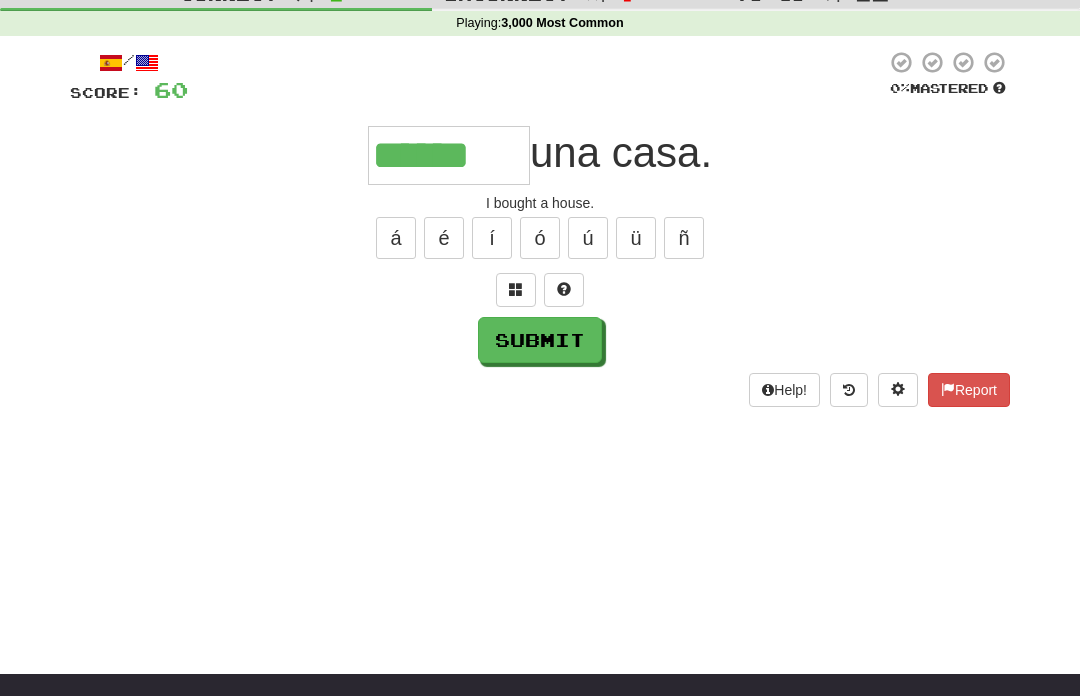type on "******" 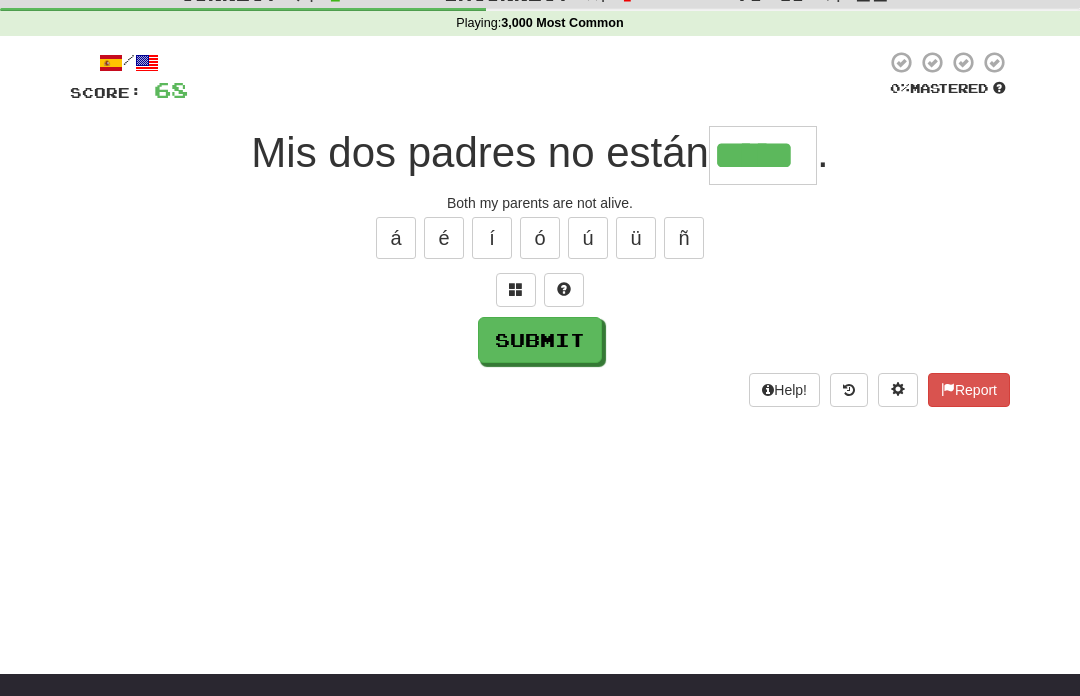 type on "*****" 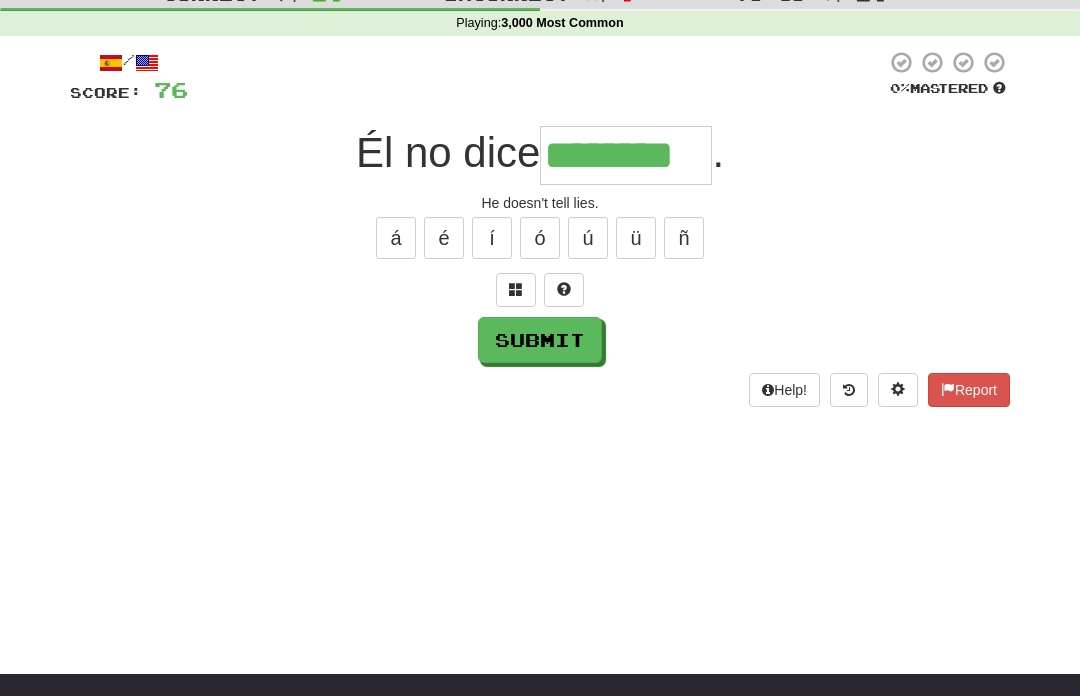 type on "********" 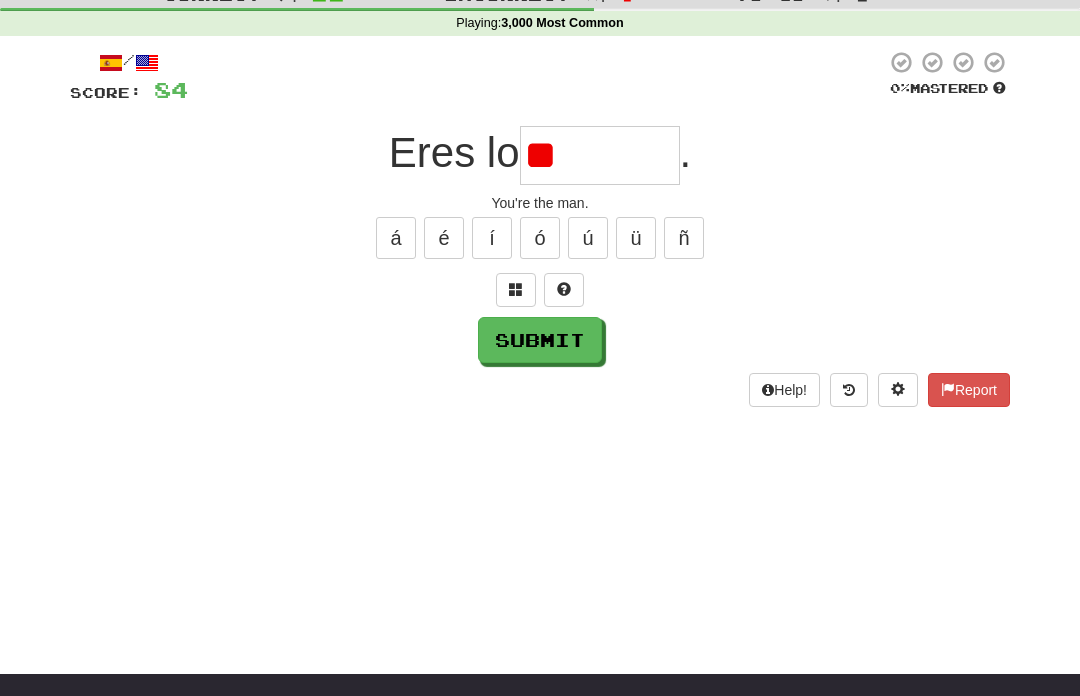 type on "*" 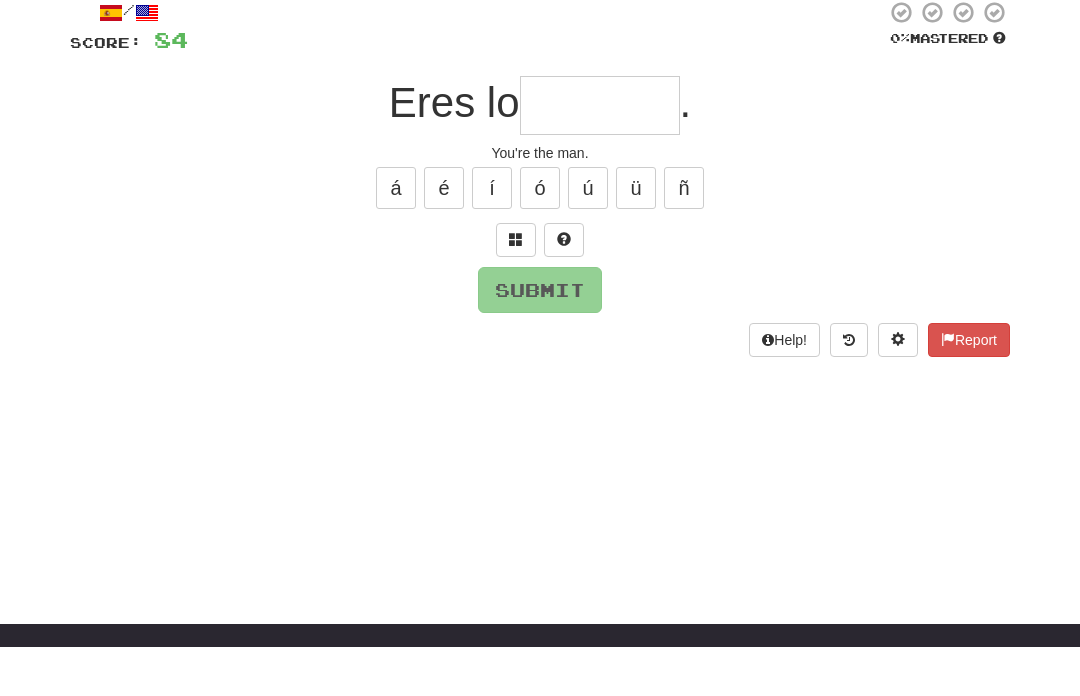 click at bounding box center (516, 289) 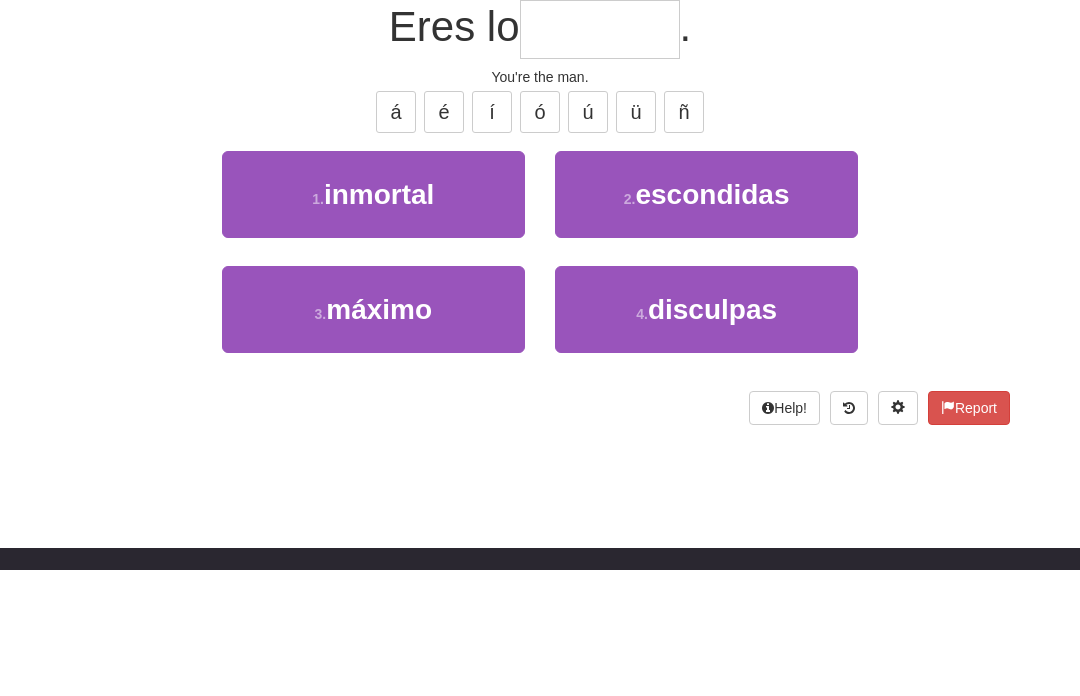 click on "3 .  máximo" at bounding box center (373, 435) 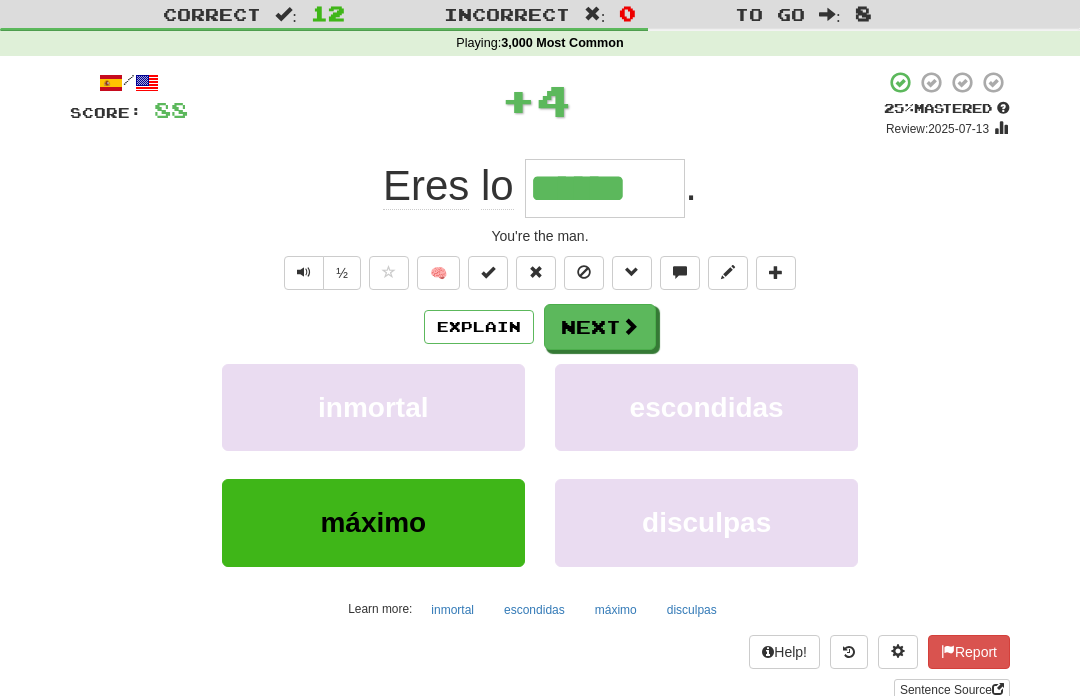 scroll, scrollTop: 56, scrollLeft: 0, axis: vertical 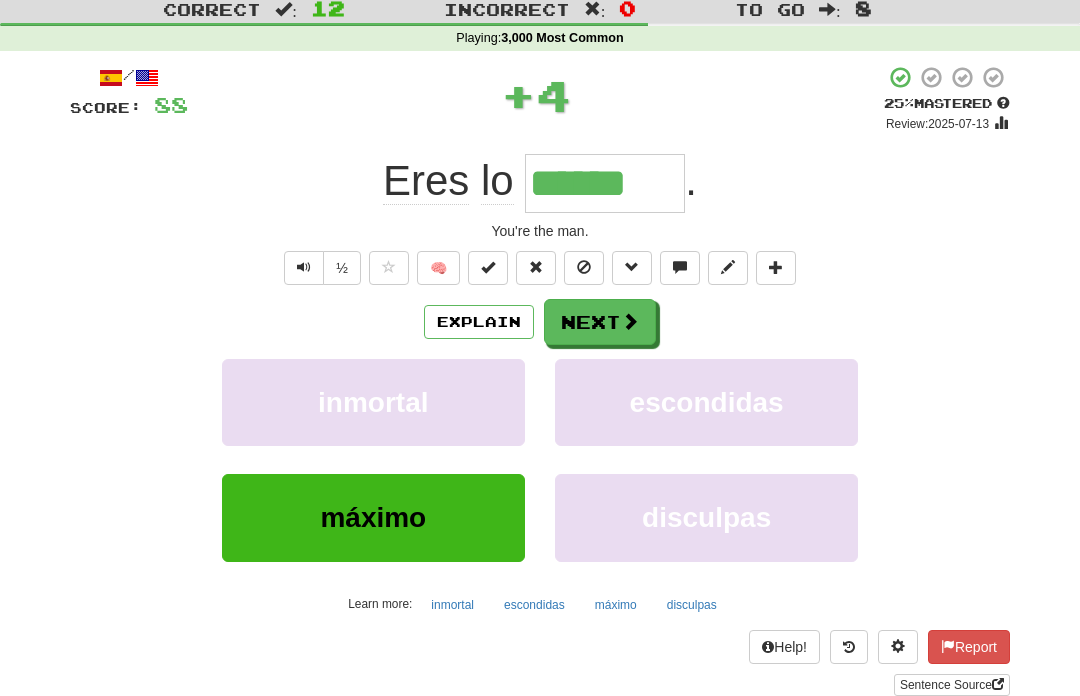 click on "Next" at bounding box center (600, 323) 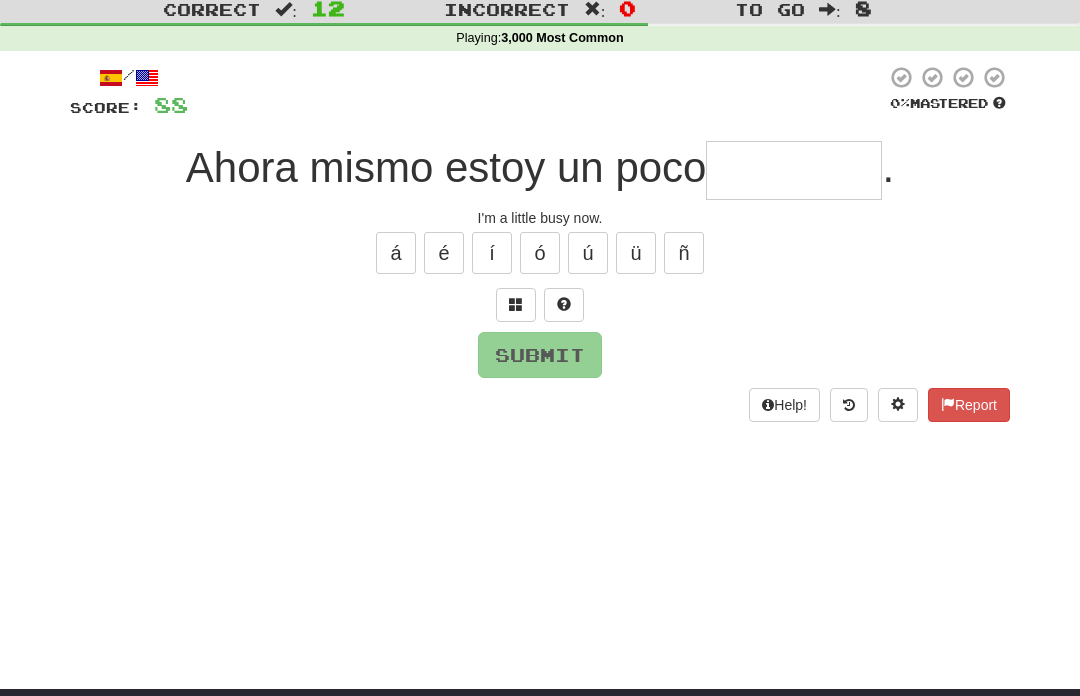 scroll, scrollTop: 56, scrollLeft: 0, axis: vertical 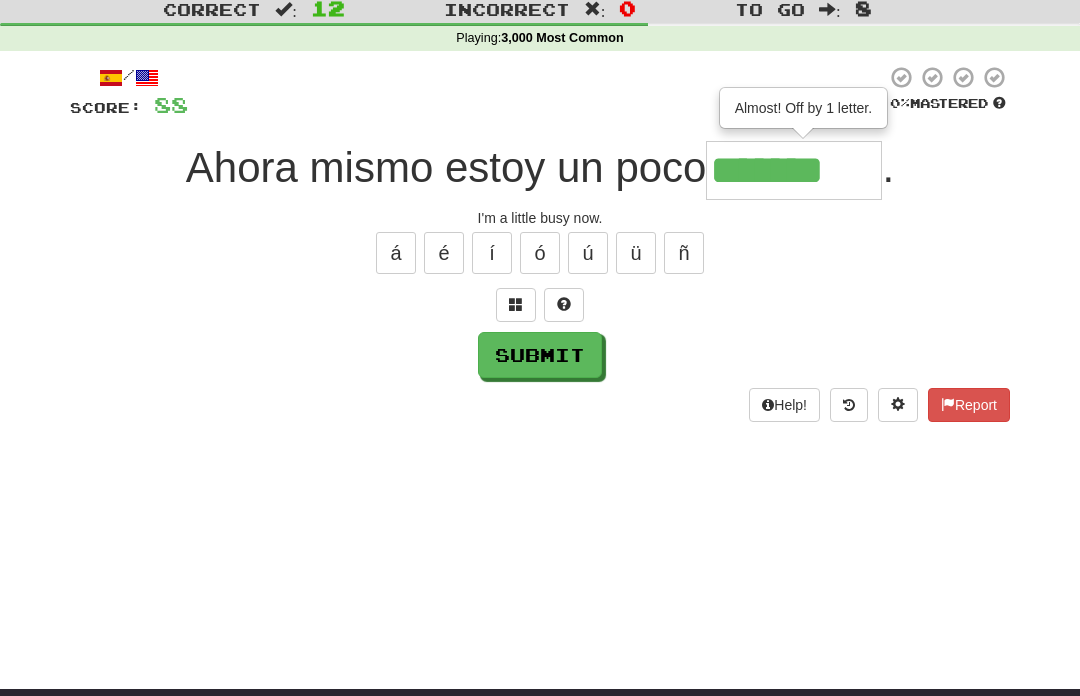 type on "*******" 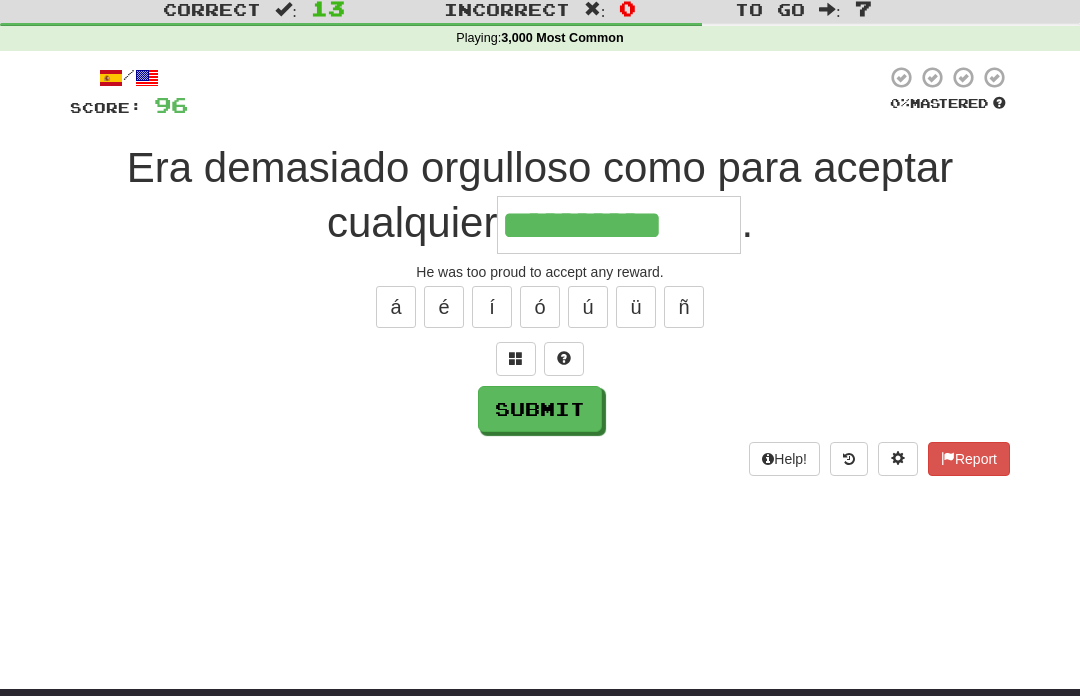 type on "**********" 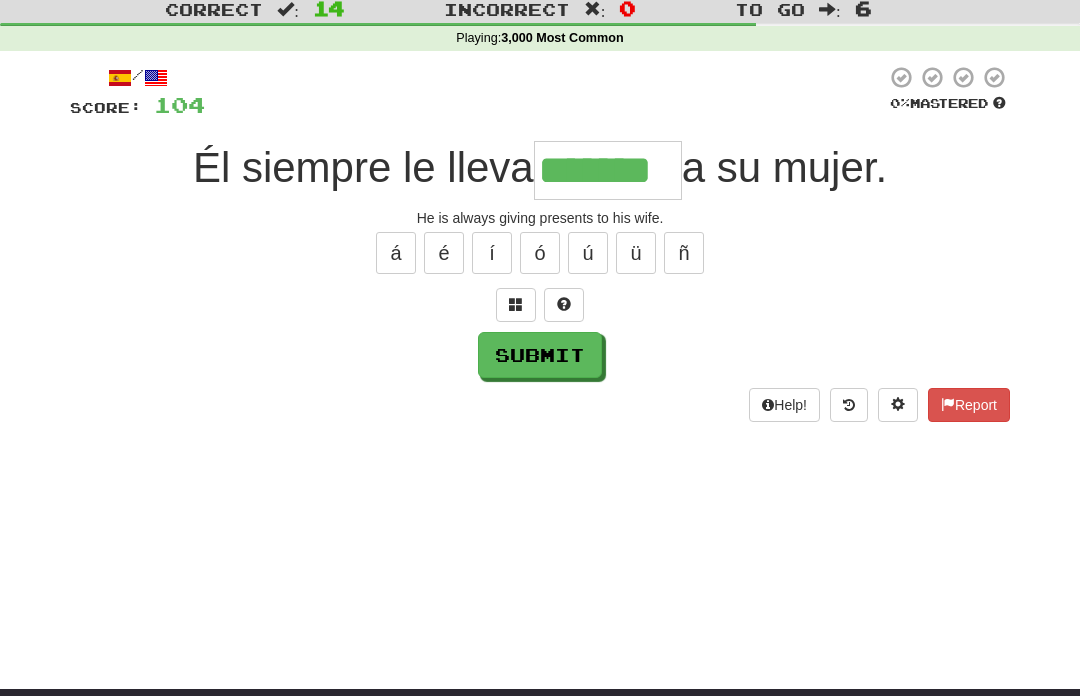 type on "*******" 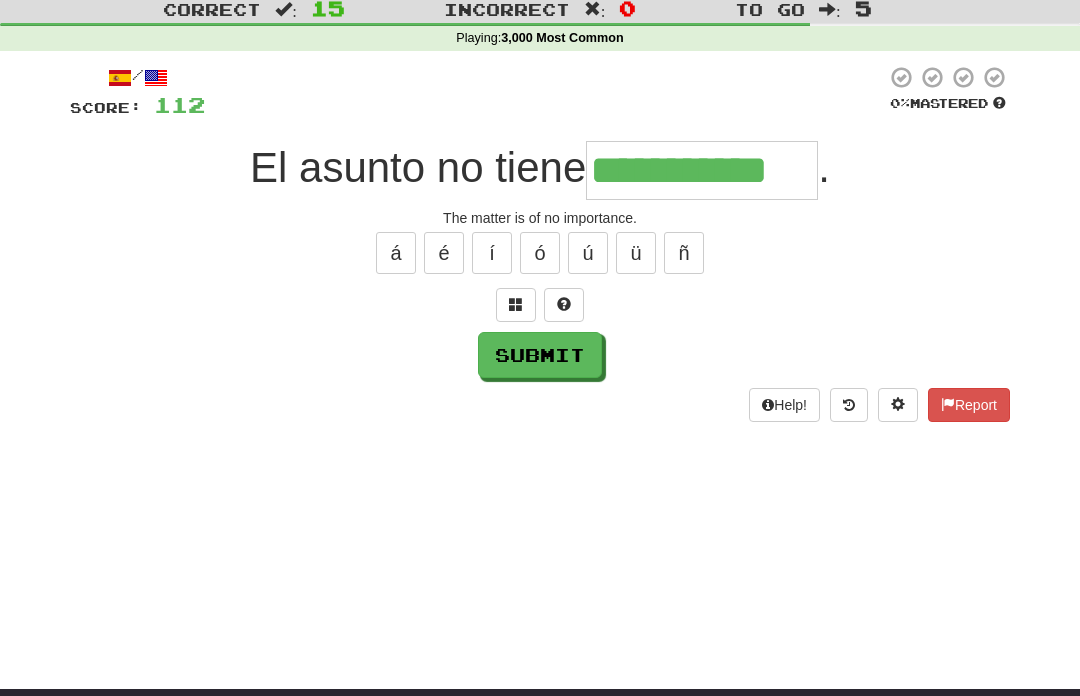 type on "**********" 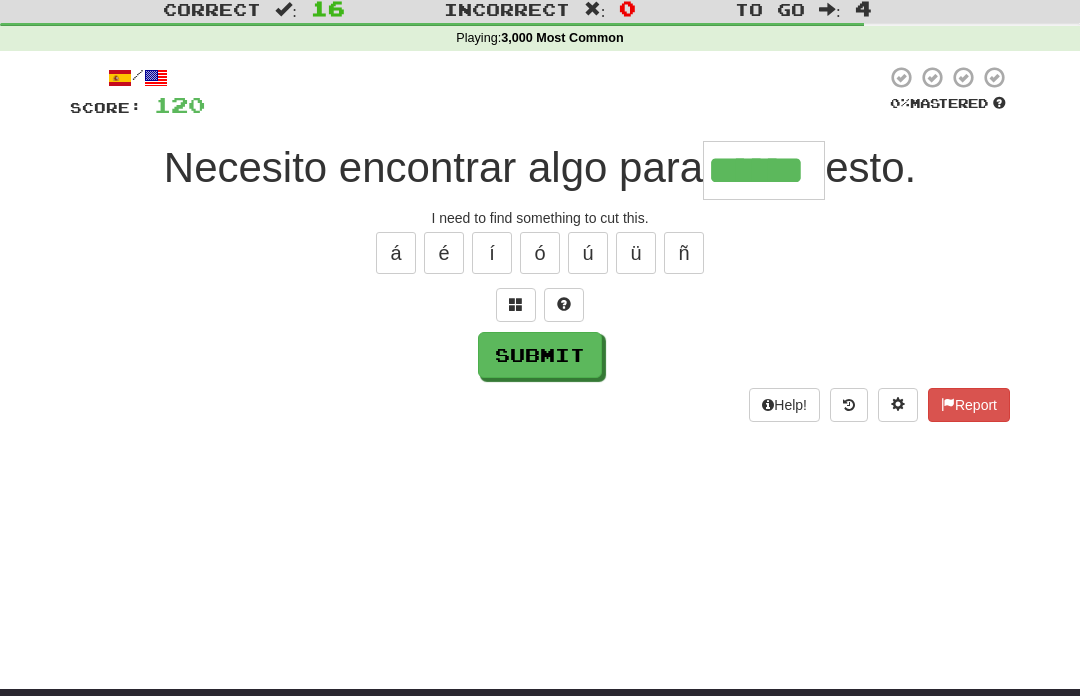 type on "******" 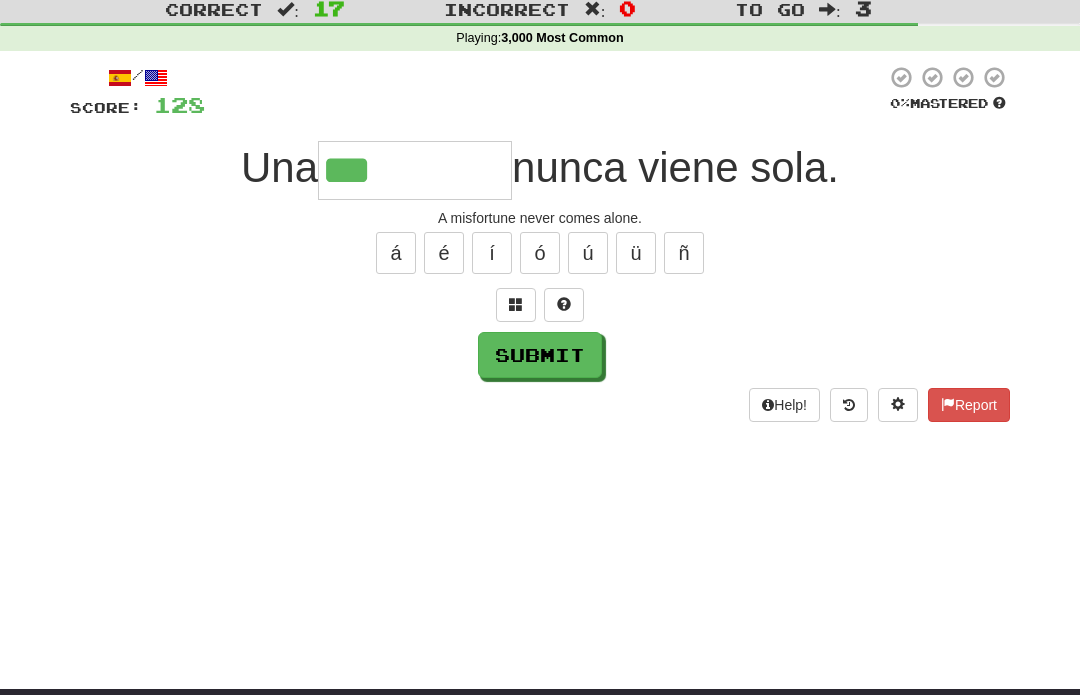 scroll, scrollTop: 44, scrollLeft: 0, axis: vertical 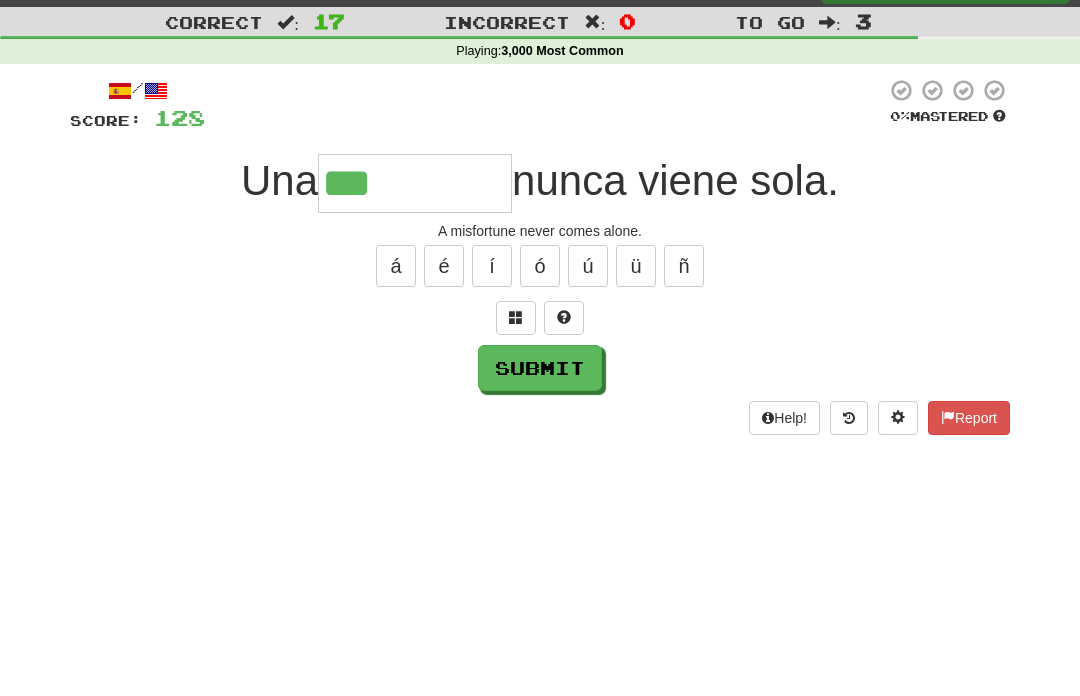 click at bounding box center [516, 318] 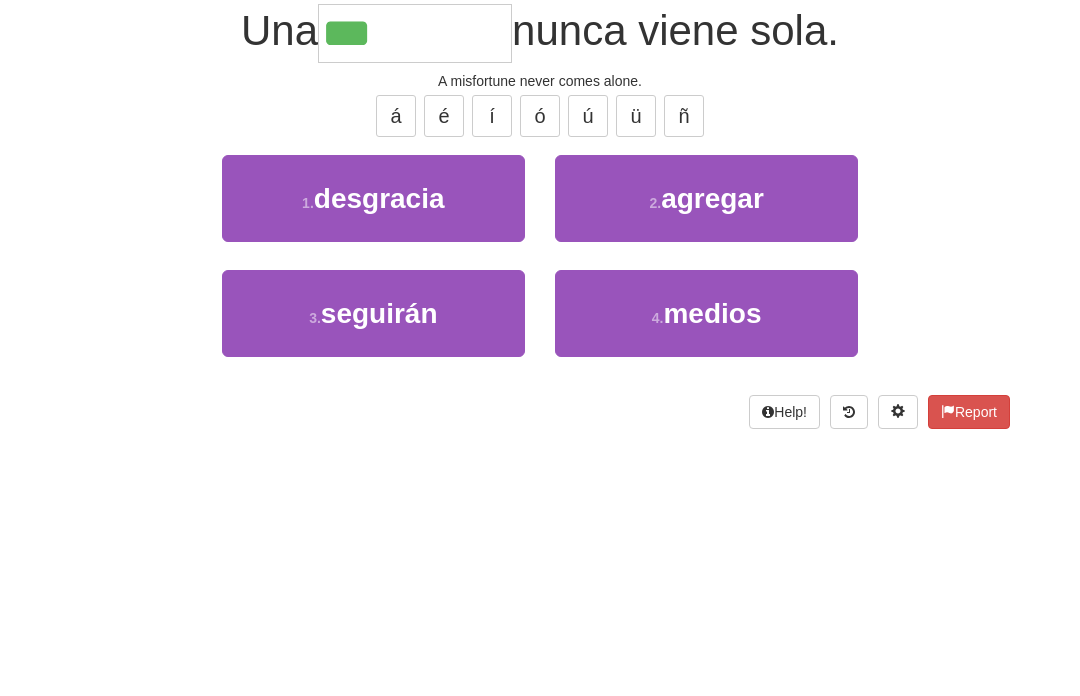 click on "1 .  desgracia" at bounding box center [373, 348] 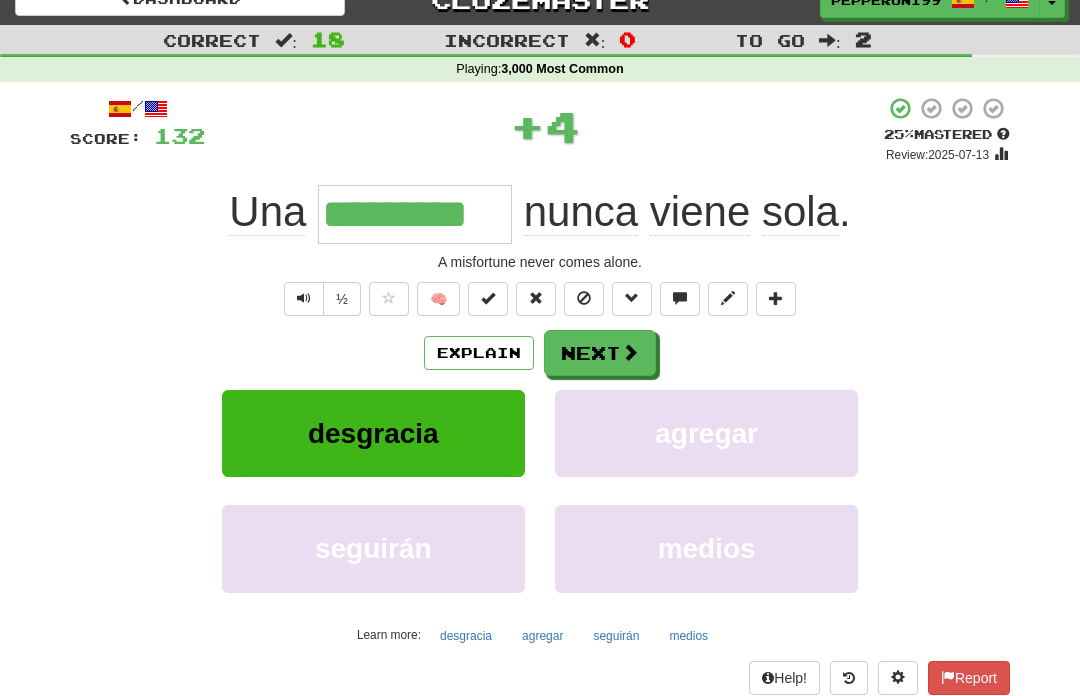 click at bounding box center (630, 353) 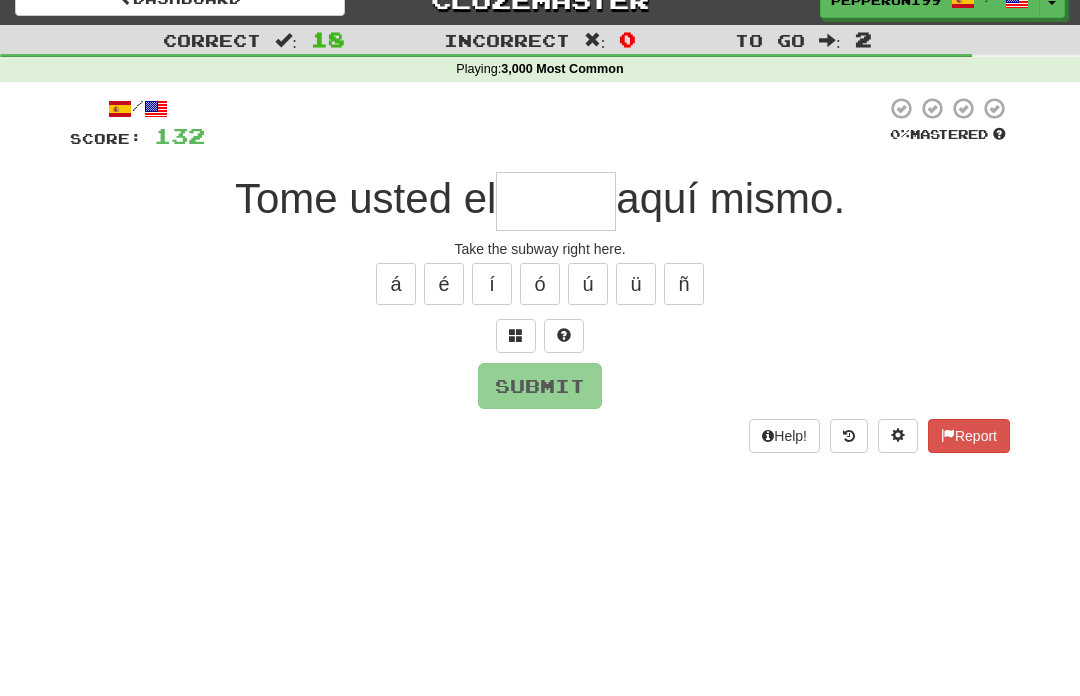 scroll, scrollTop: 25, scrollLeft: 0, axis: vertical 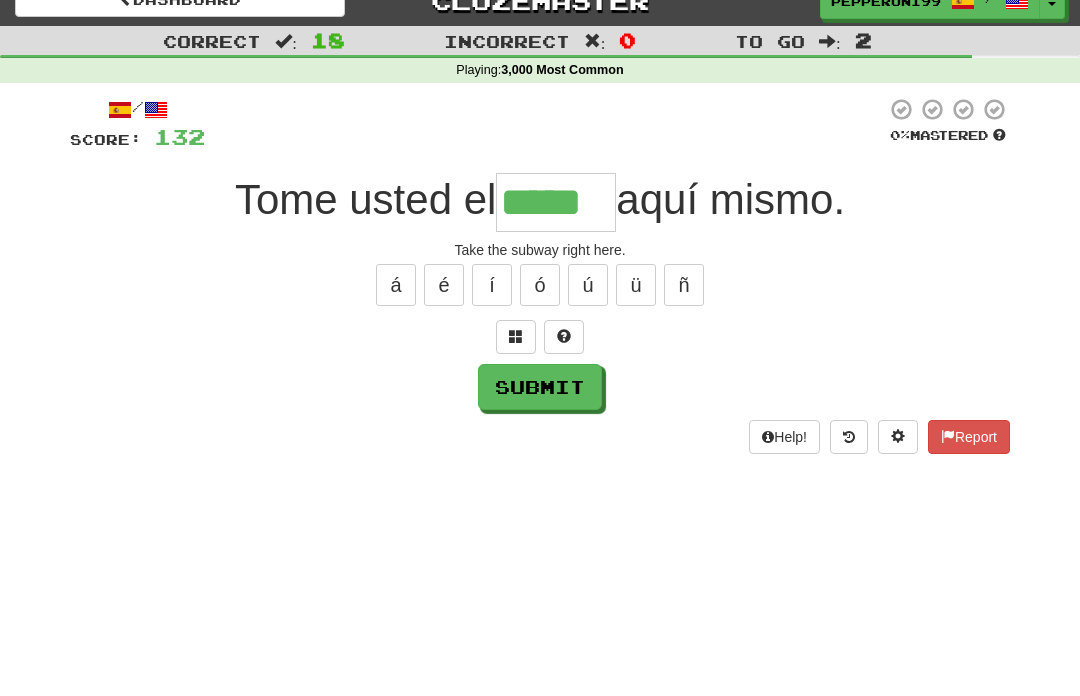type on "*****" 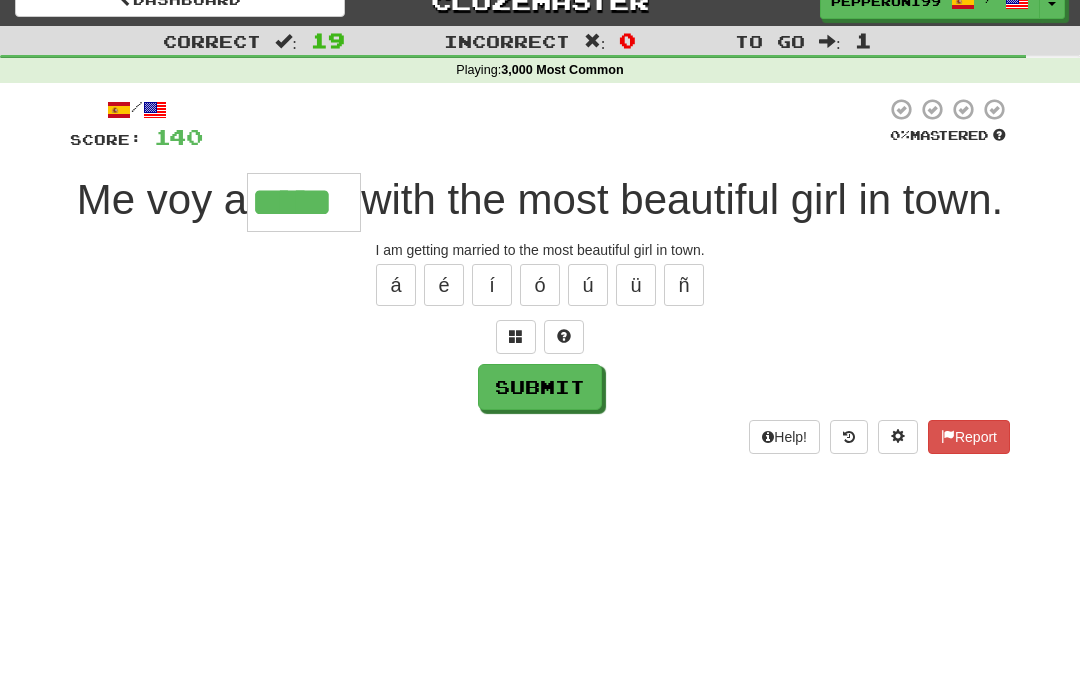 type on "*****" 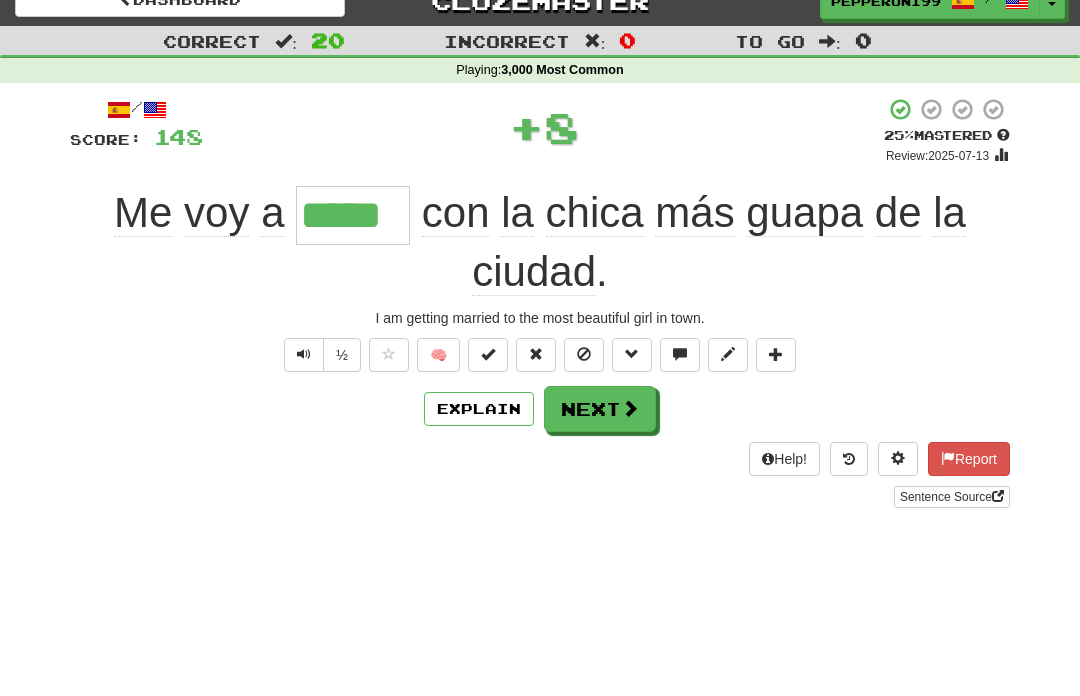 scroll, scrollTop: 26, scrollLeft: 0, axis: vertical 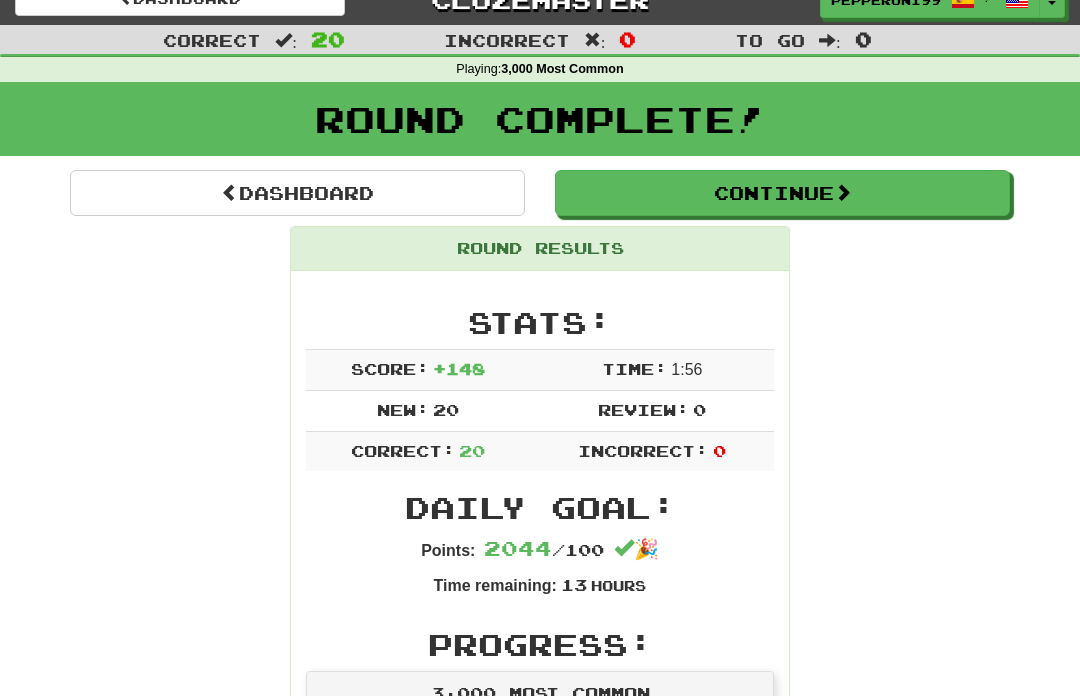 click on "Continue" at bounding box center (782, 193) 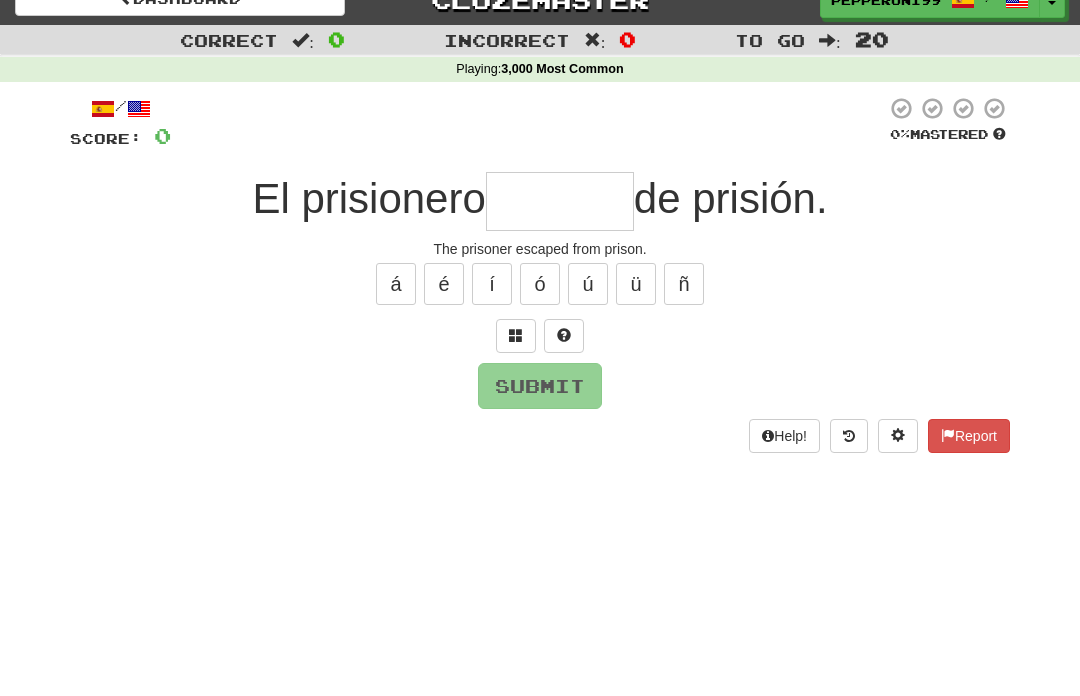 click at bounding box center (560, 201) 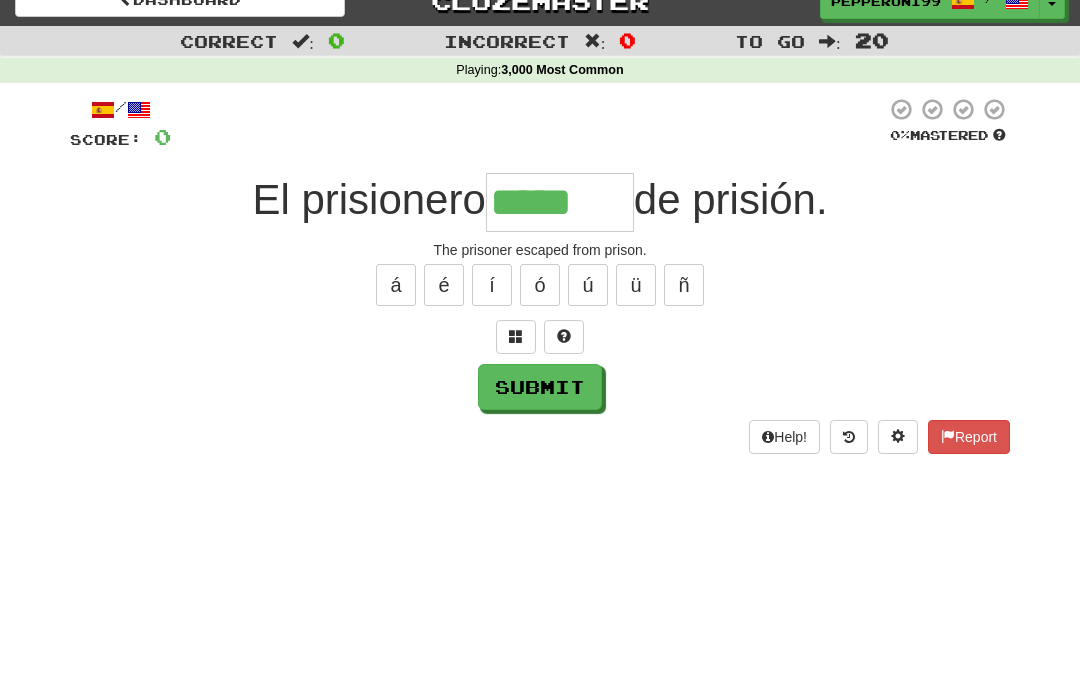click on "ó" at bounding box center [540, 285] 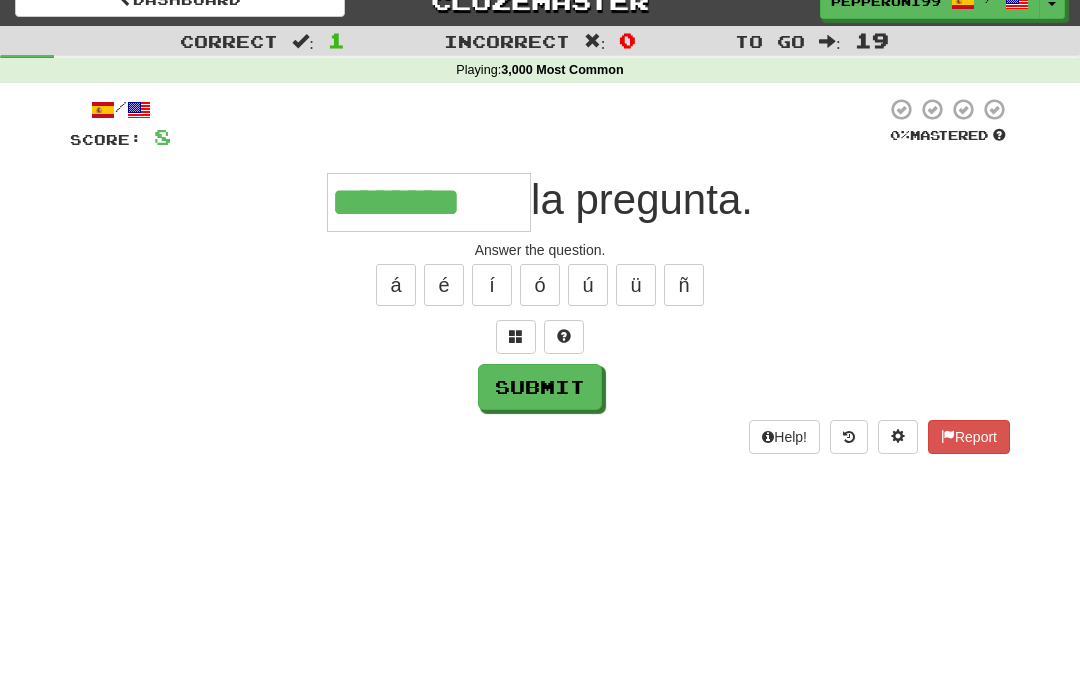 type on "********" 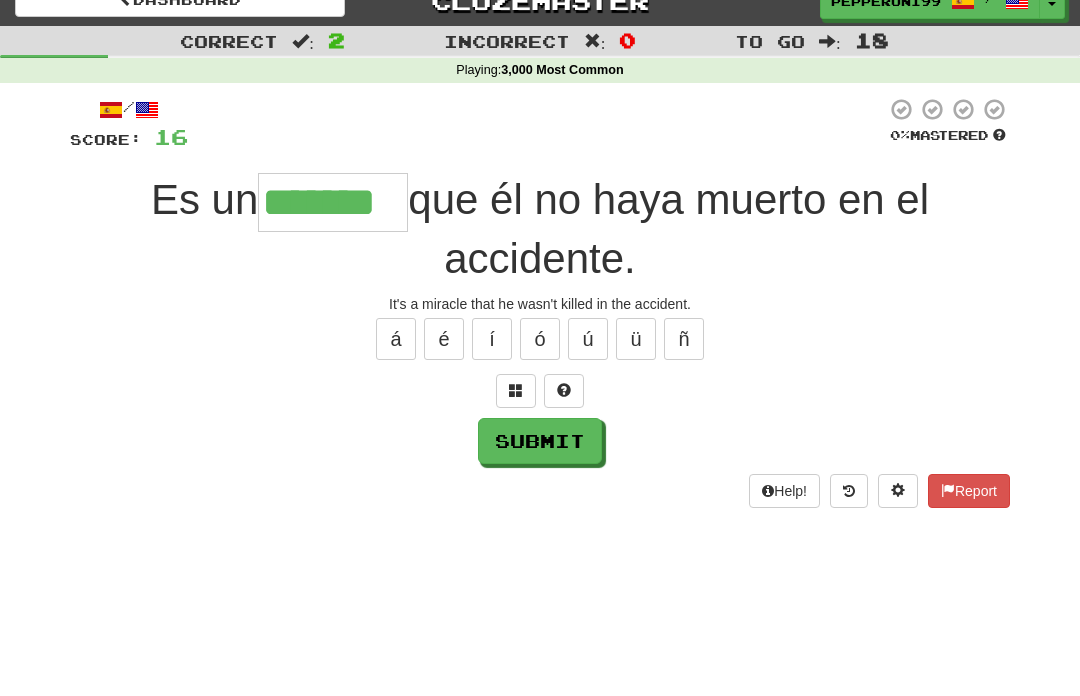 type on "*******" 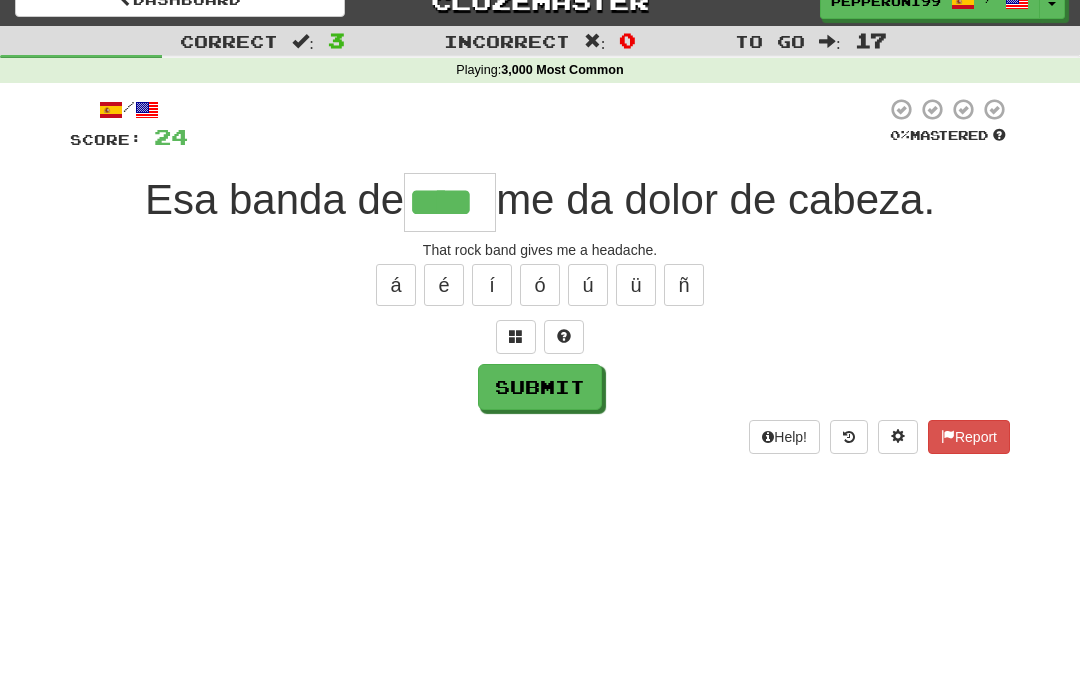 type on "****" 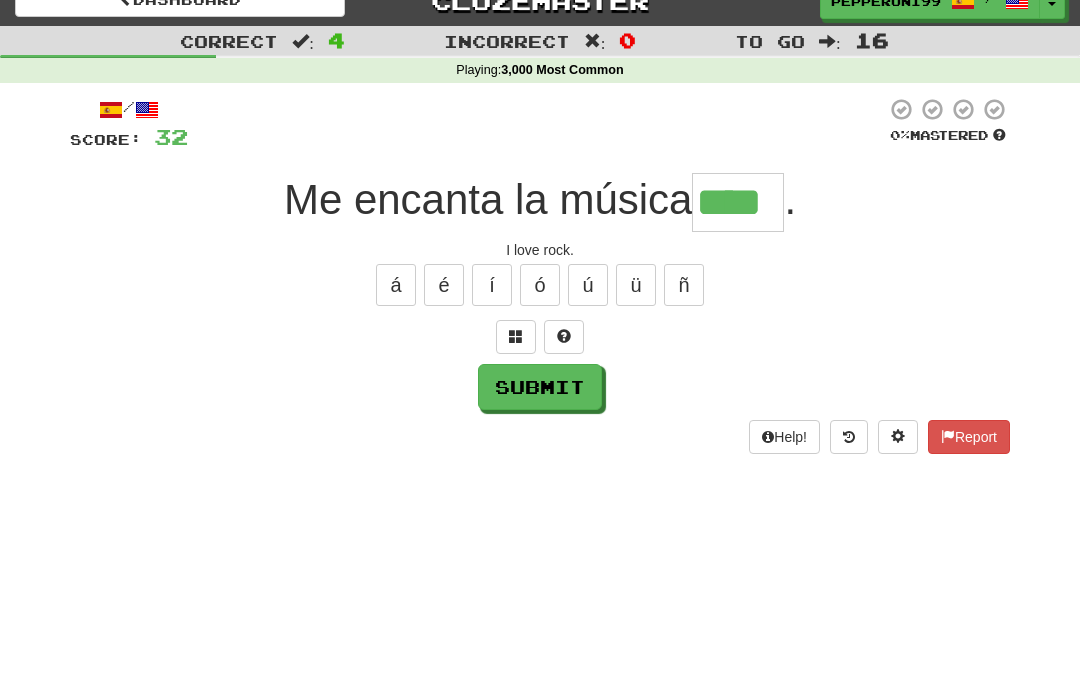 type on "****" 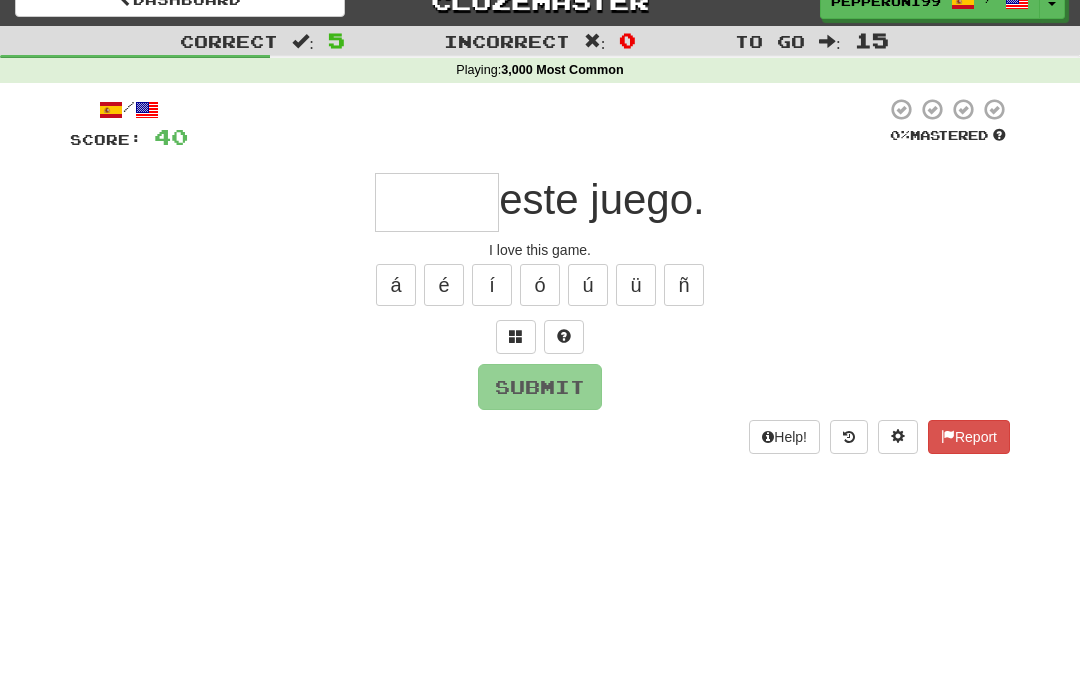 type on "*" 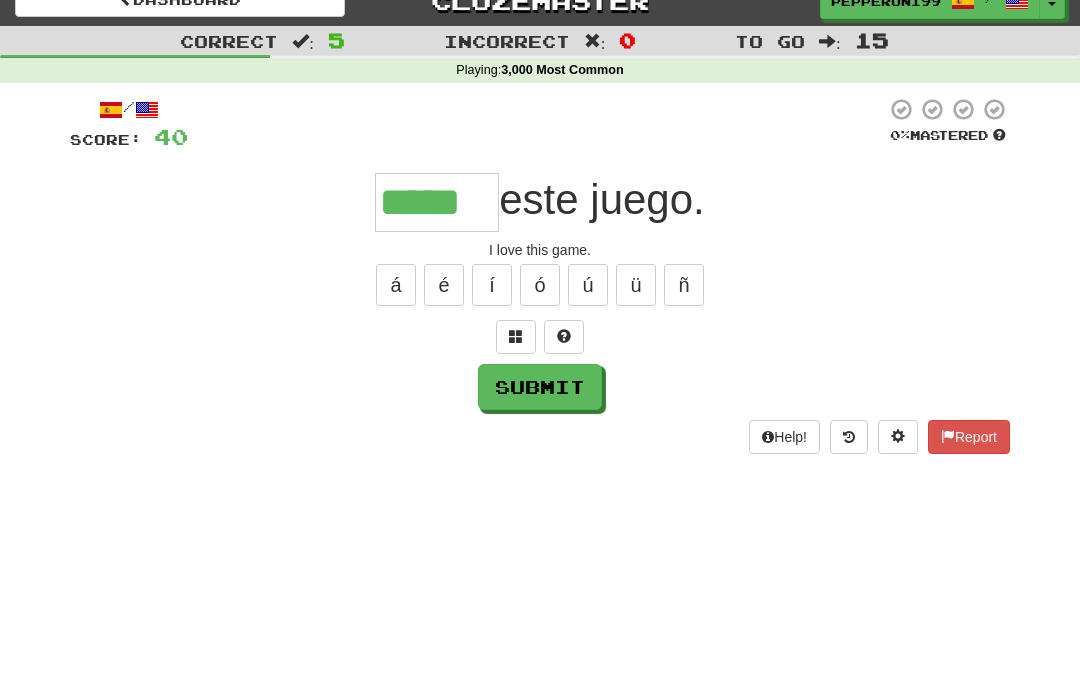 type on "*****" 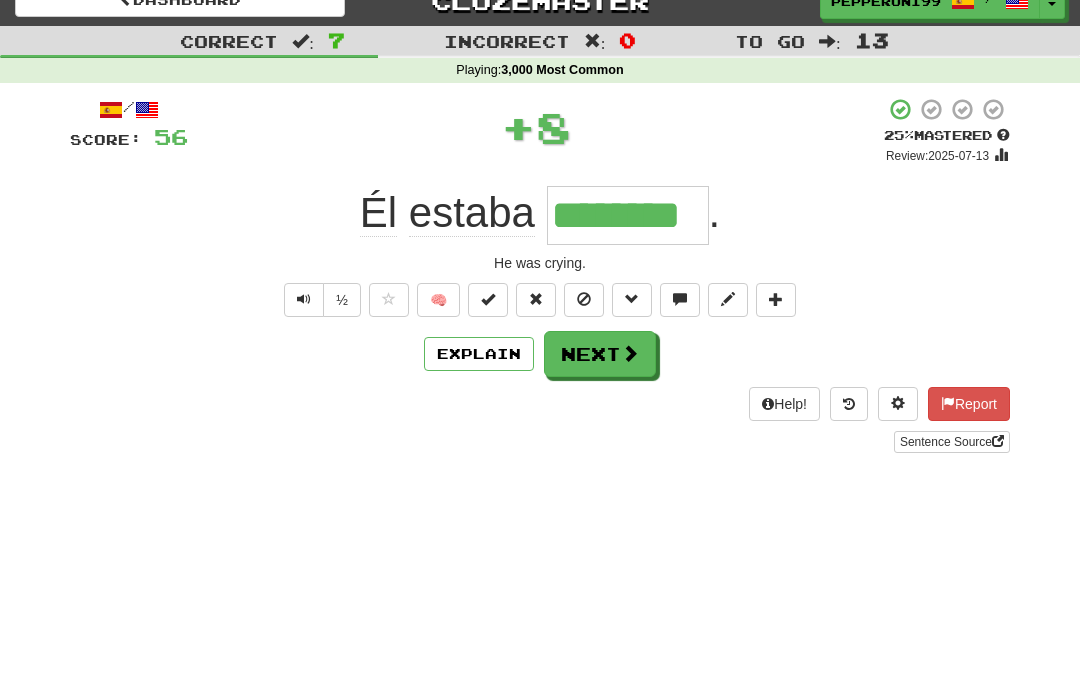 type on "********" 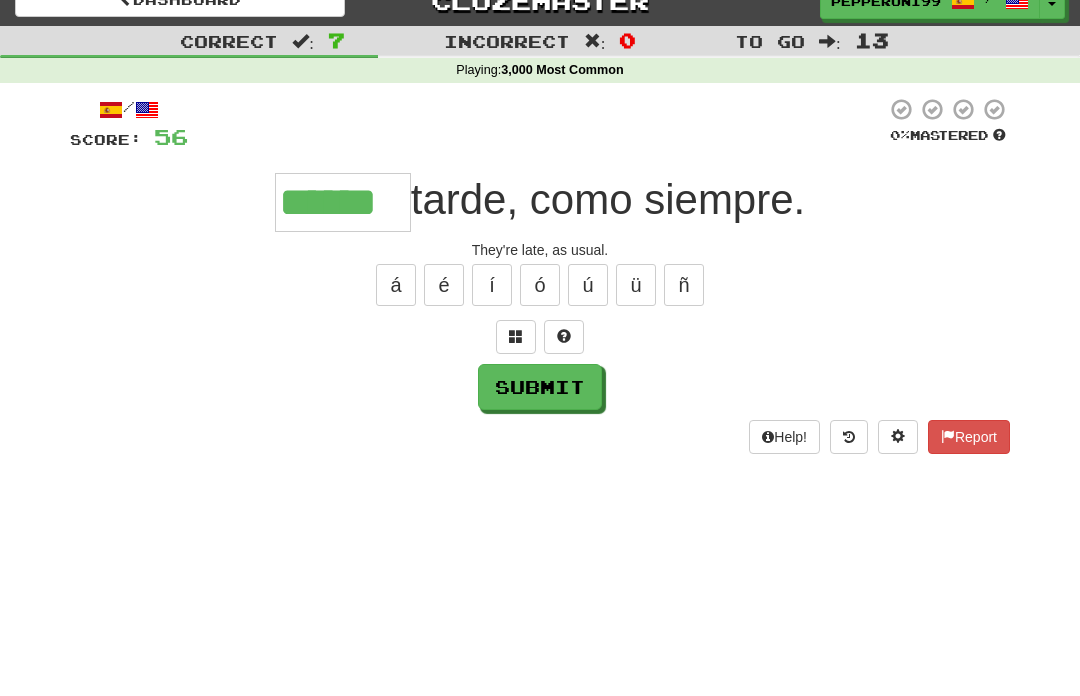 type on "******" 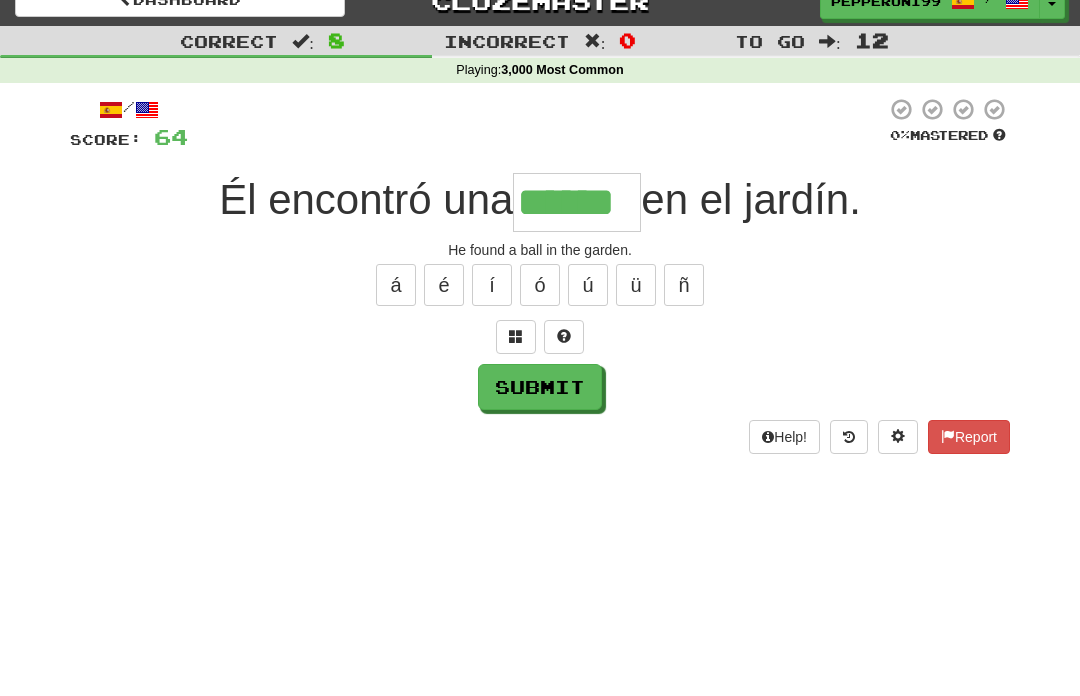 type on "******" 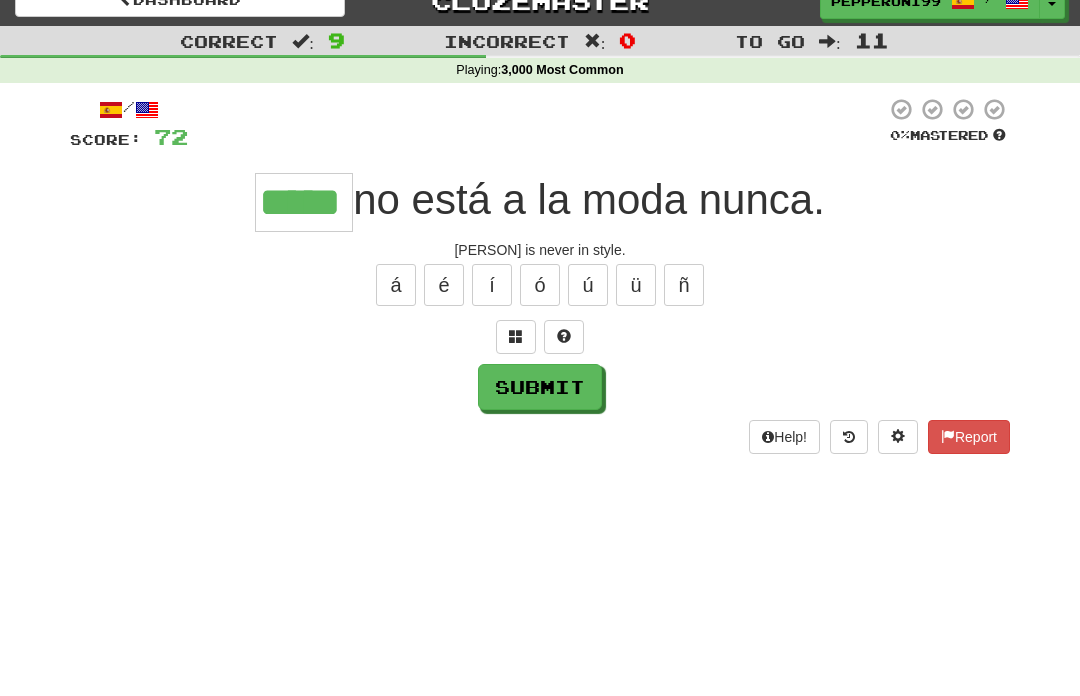 type on "*****" 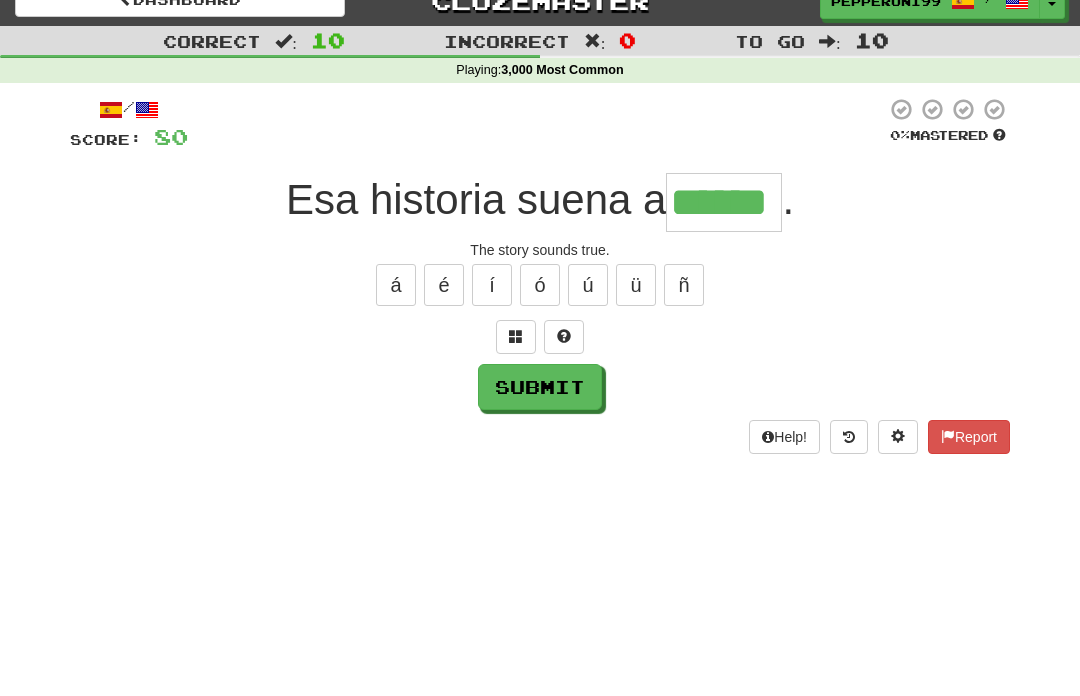 type on "******" 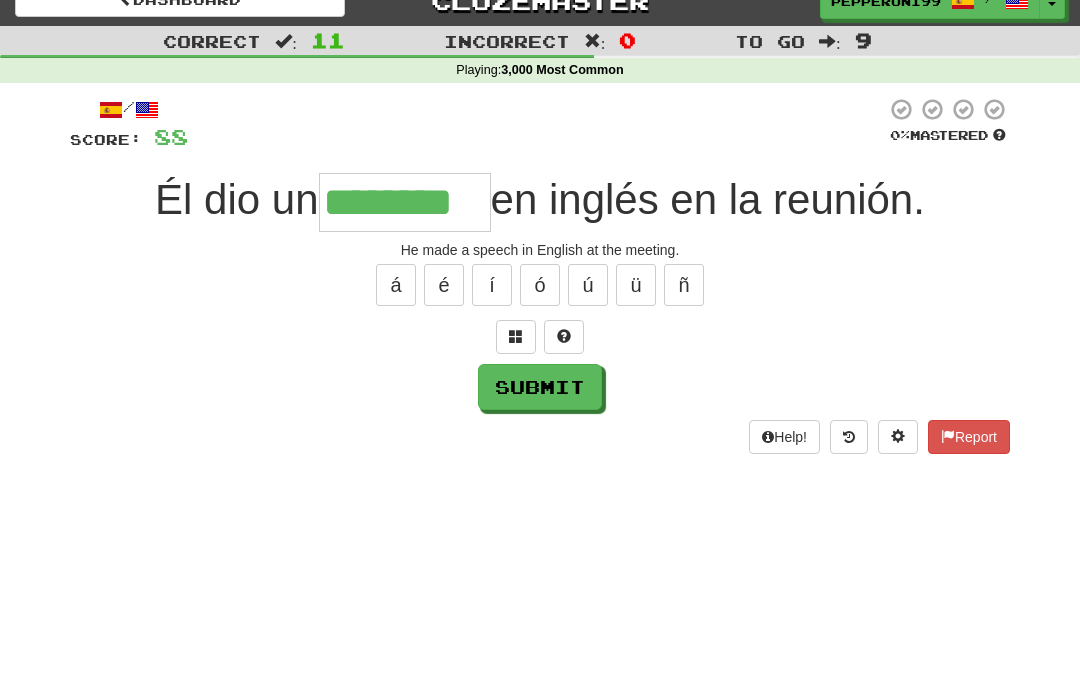type on "********" 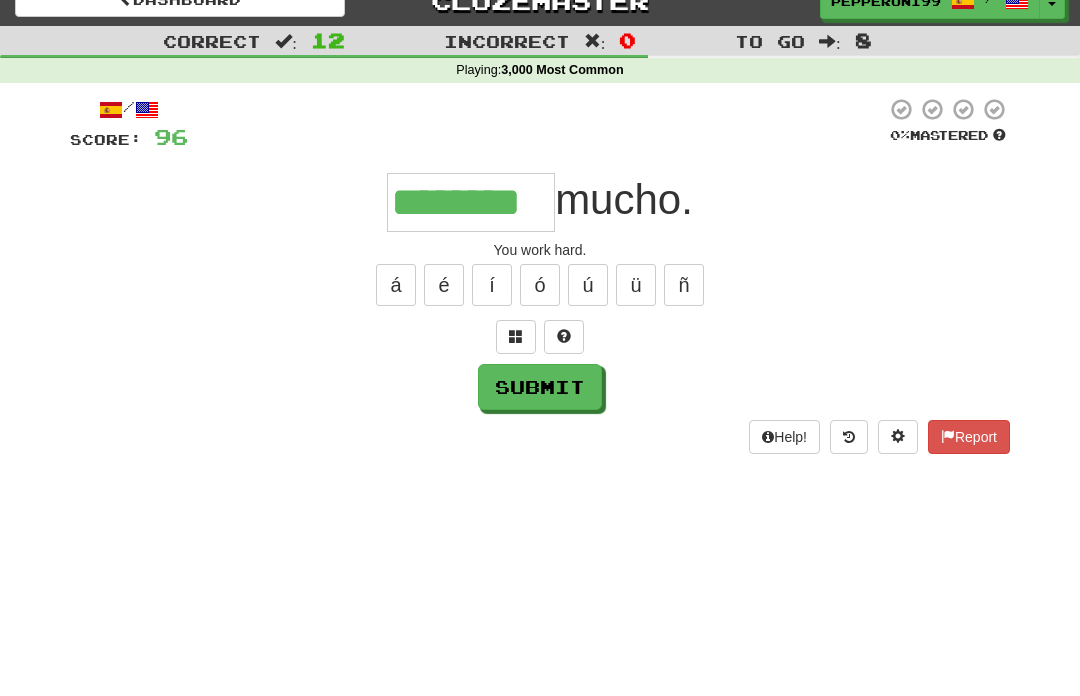 type on "********" 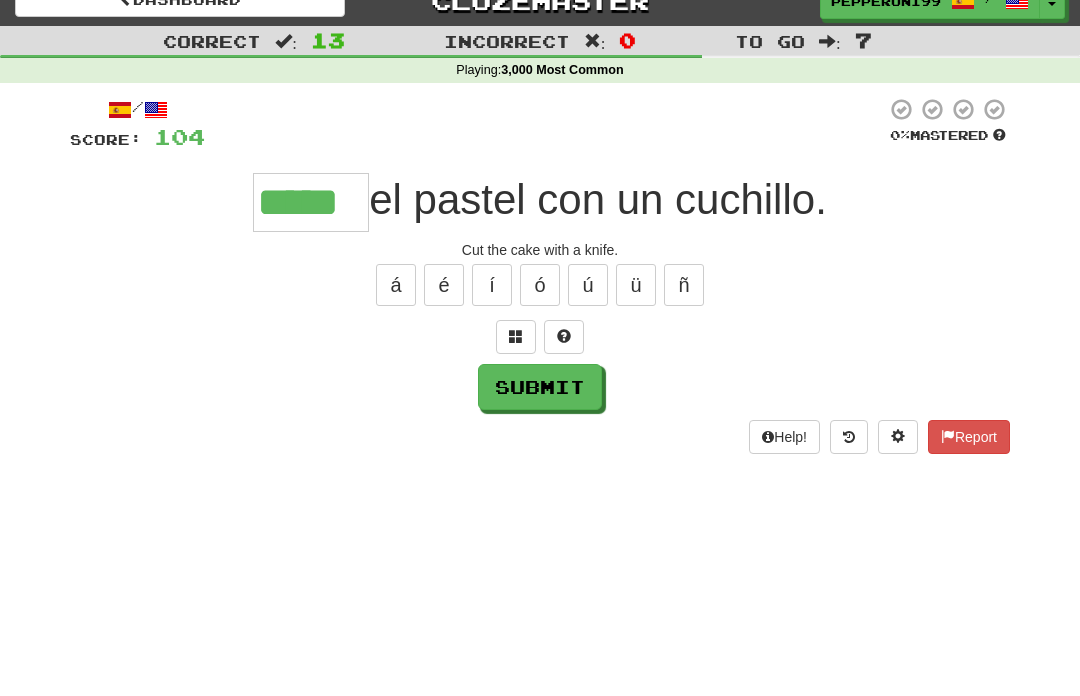 type on "*****" 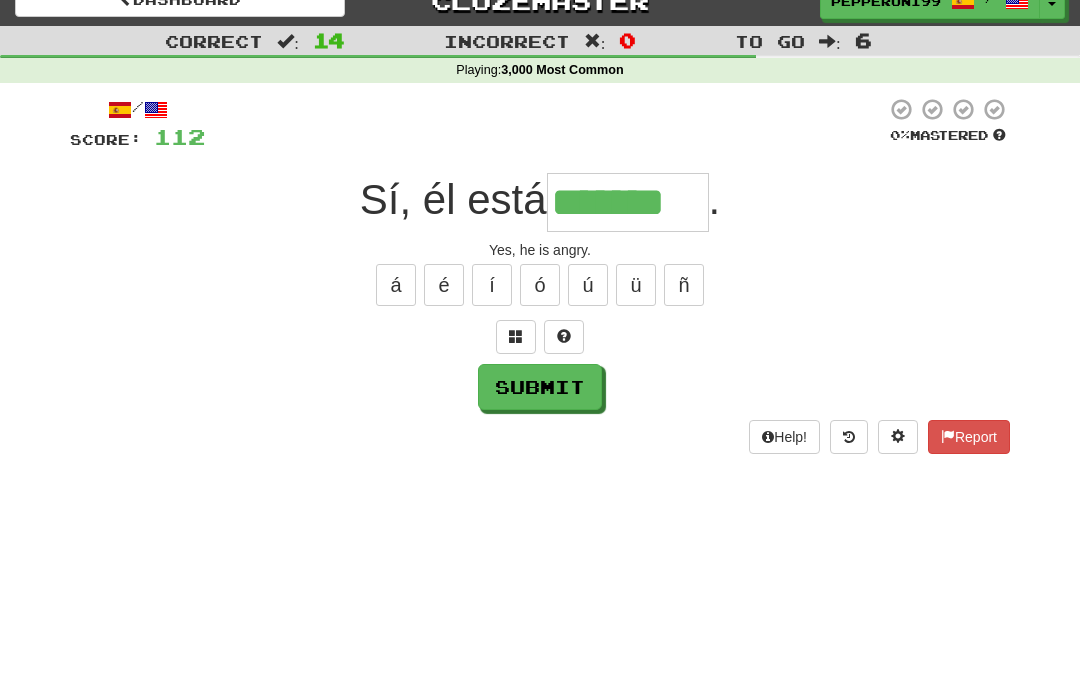 type on "*******" 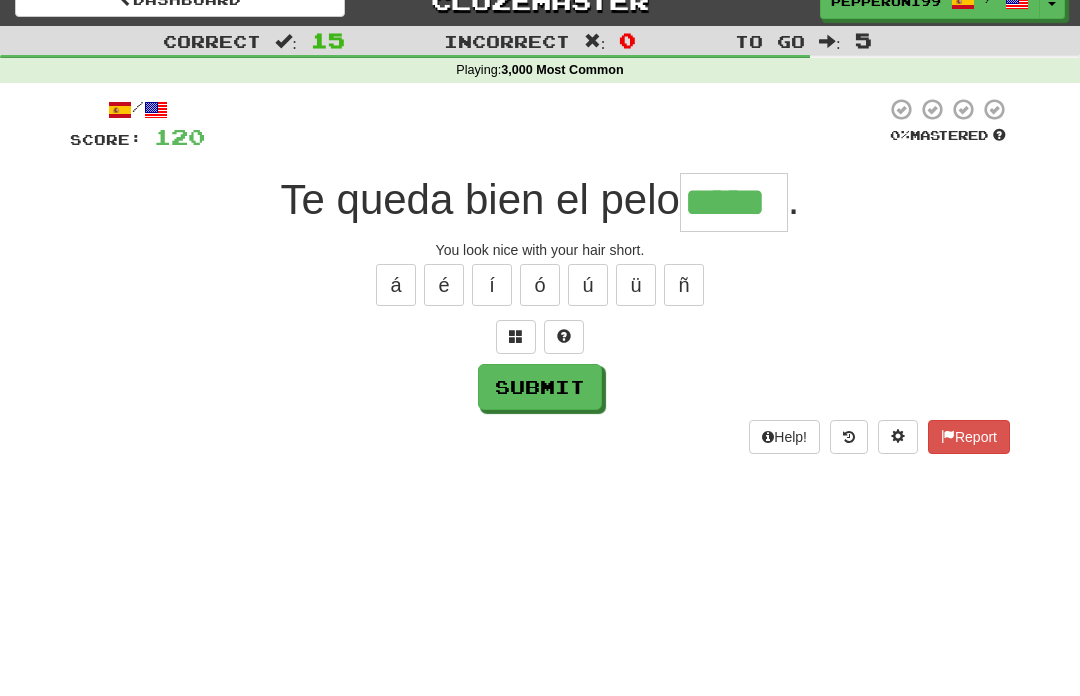 type on "*****" 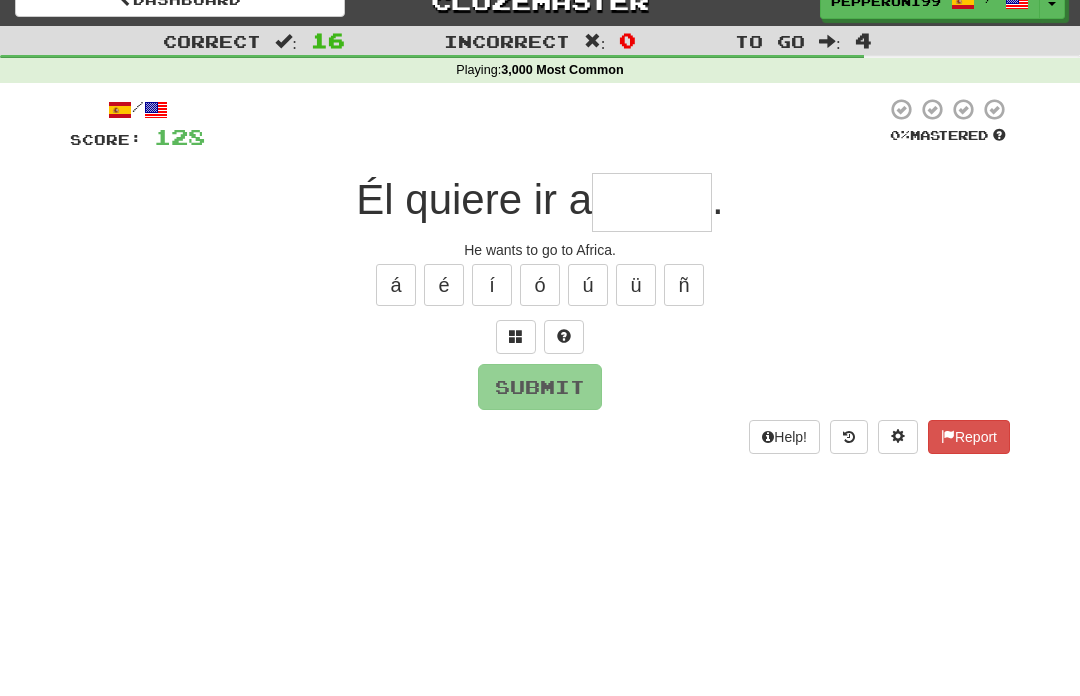 click on "á" at bounding box center (396, 285) 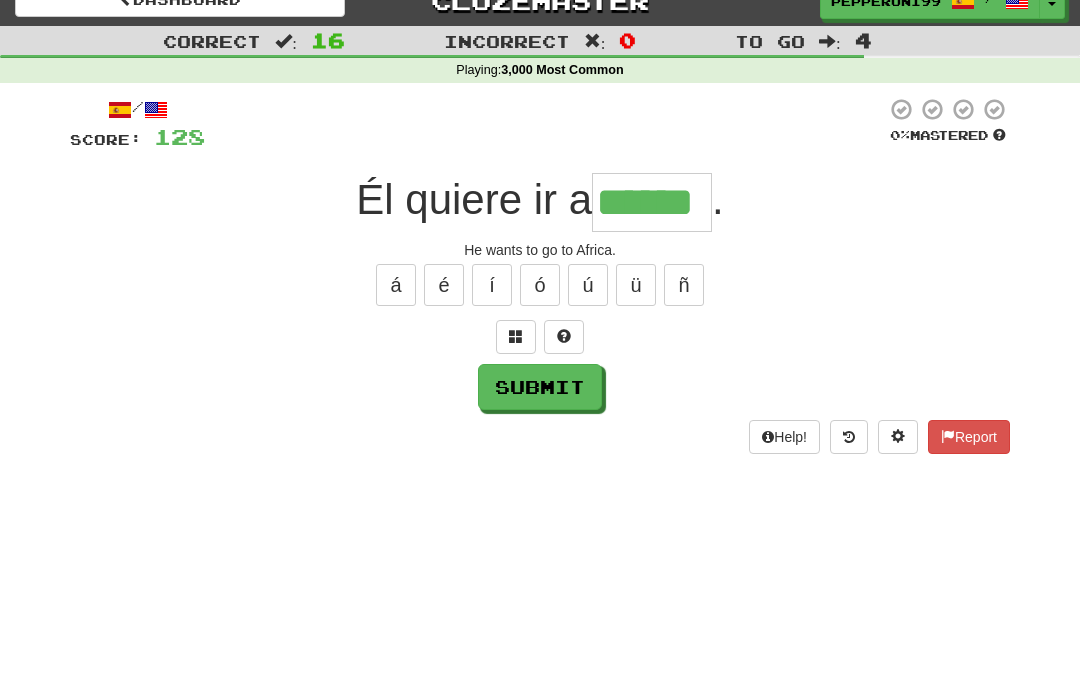 type on "******" 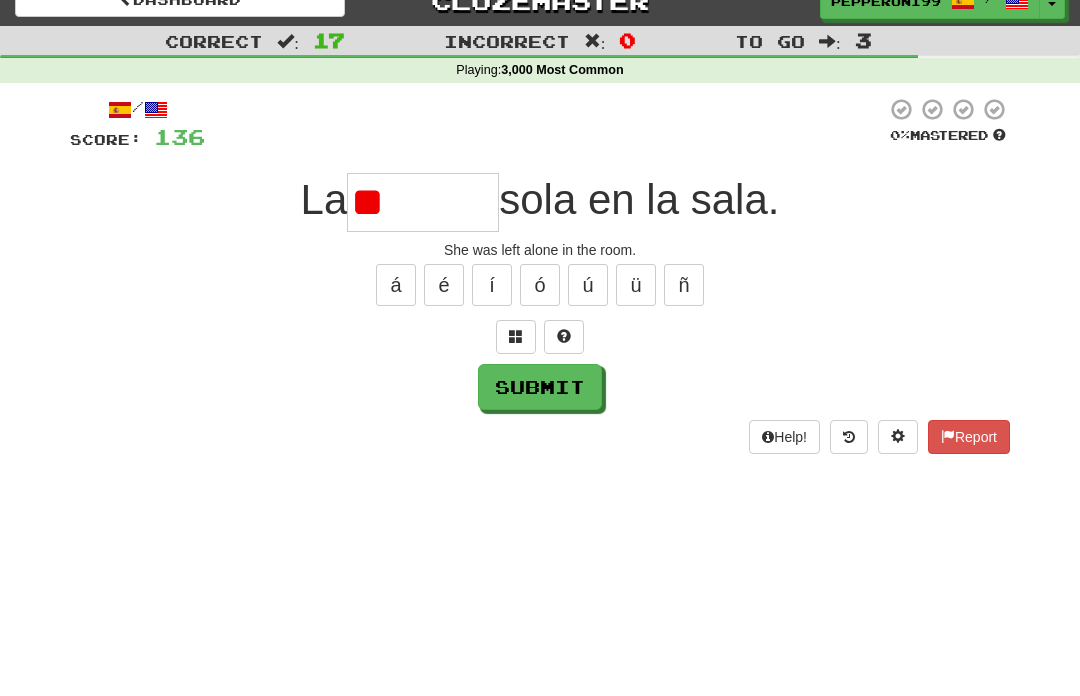 type on "*" 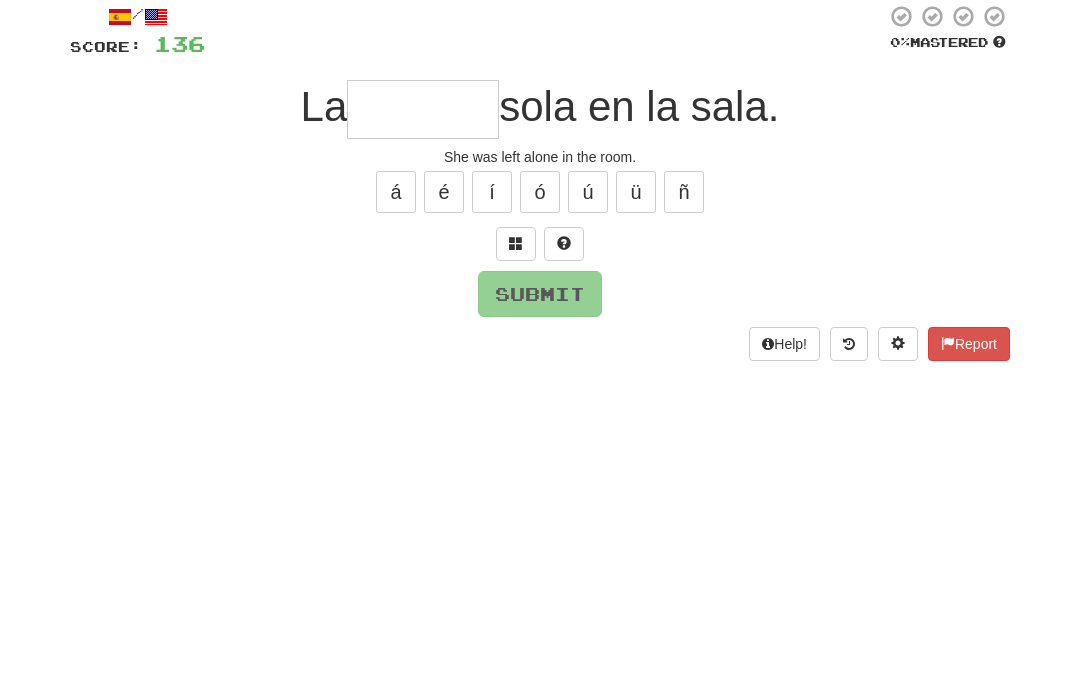 click at bounding box center (516, 337) 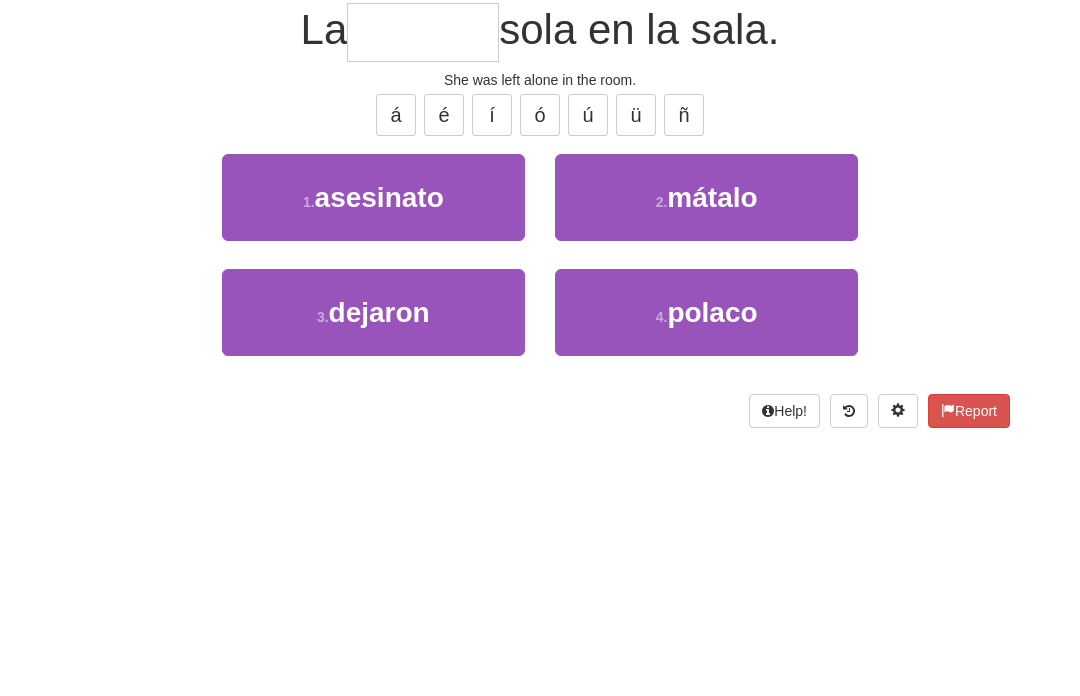 click on "3 .  dejaron" at bounding box center [373, 482] 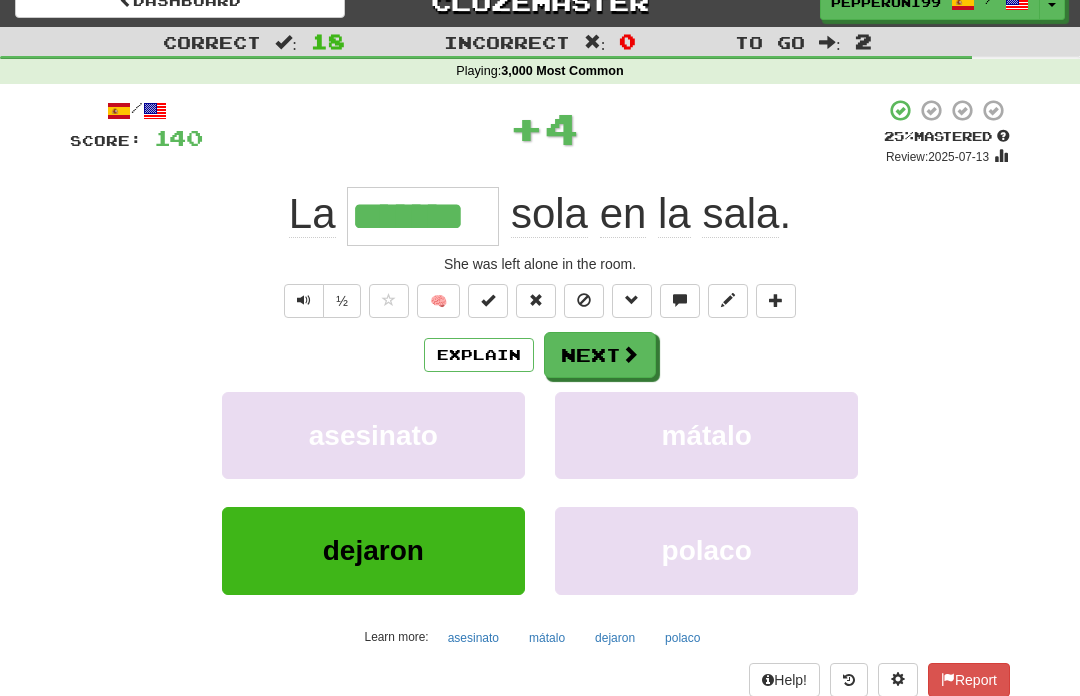 scroll, scrollTop: 27, scrollLeft: 0, axis: vertical 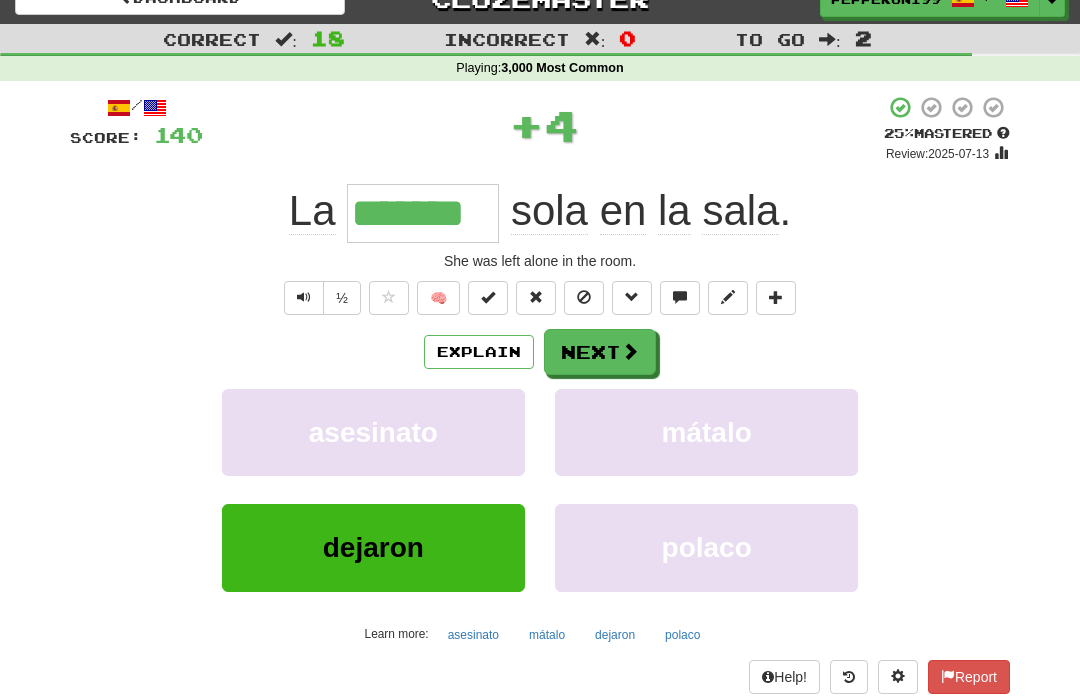click at bounding box center (630, 351) 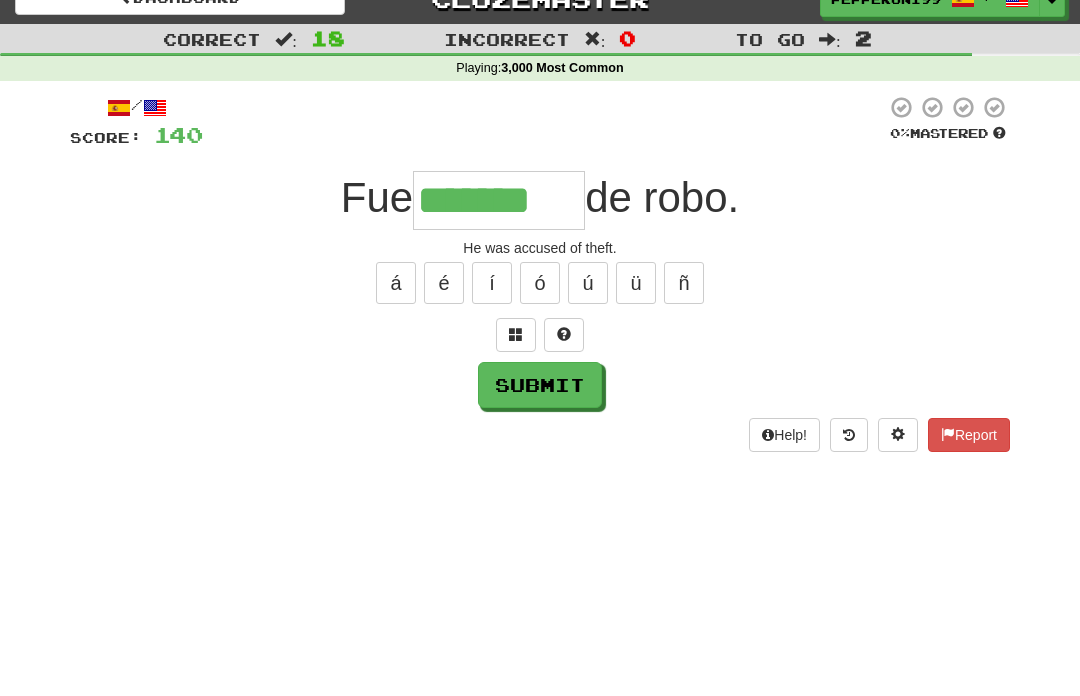 type on "*******" 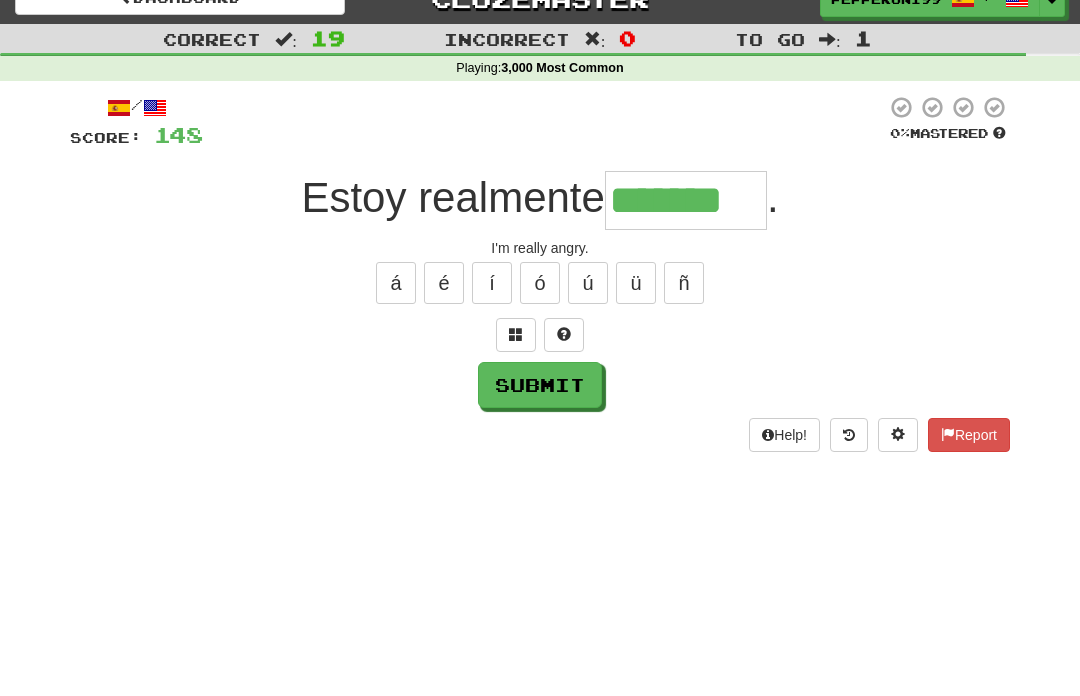 type on "*******" 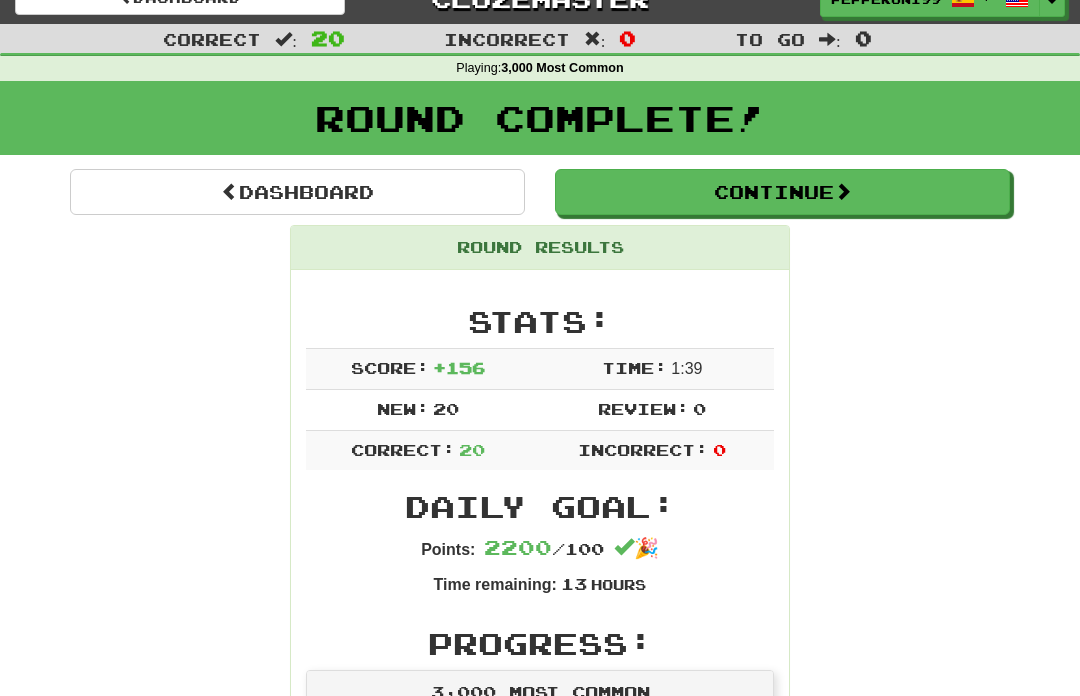click on "Continue" at bounding box center [782, 192] 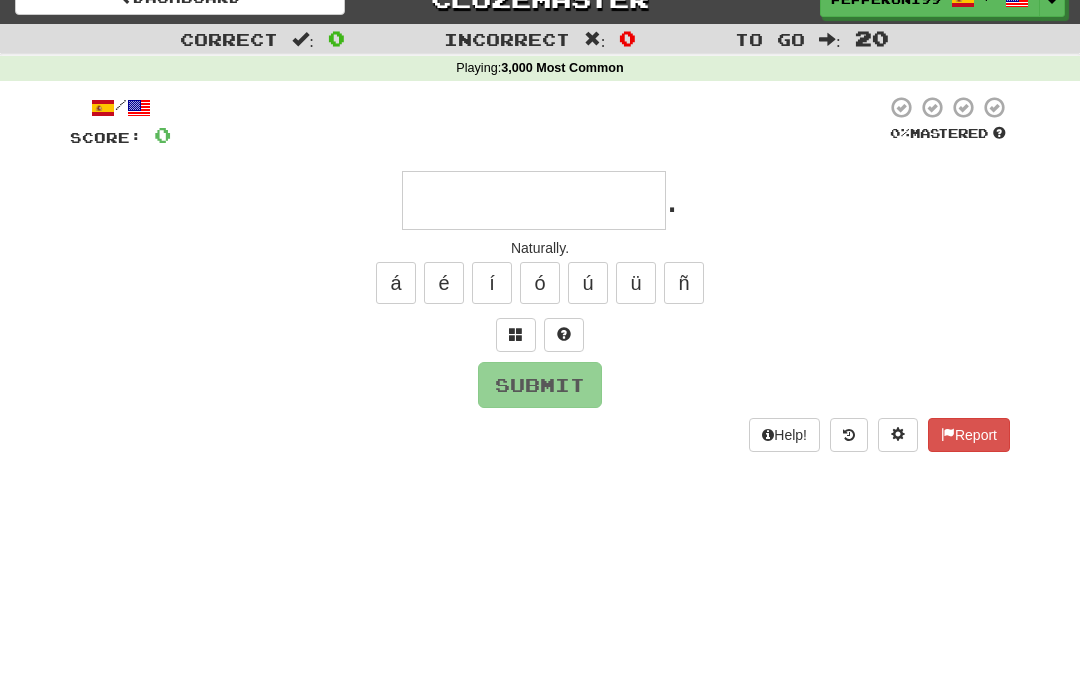 click at bounding box center (534, 200) 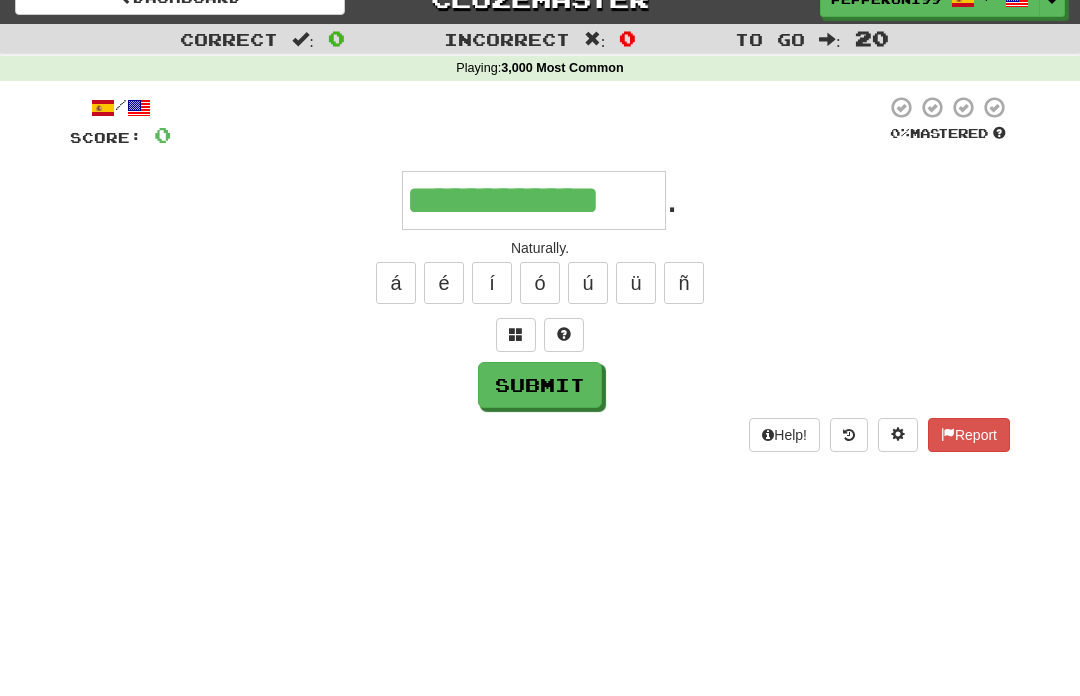 type on "**********" 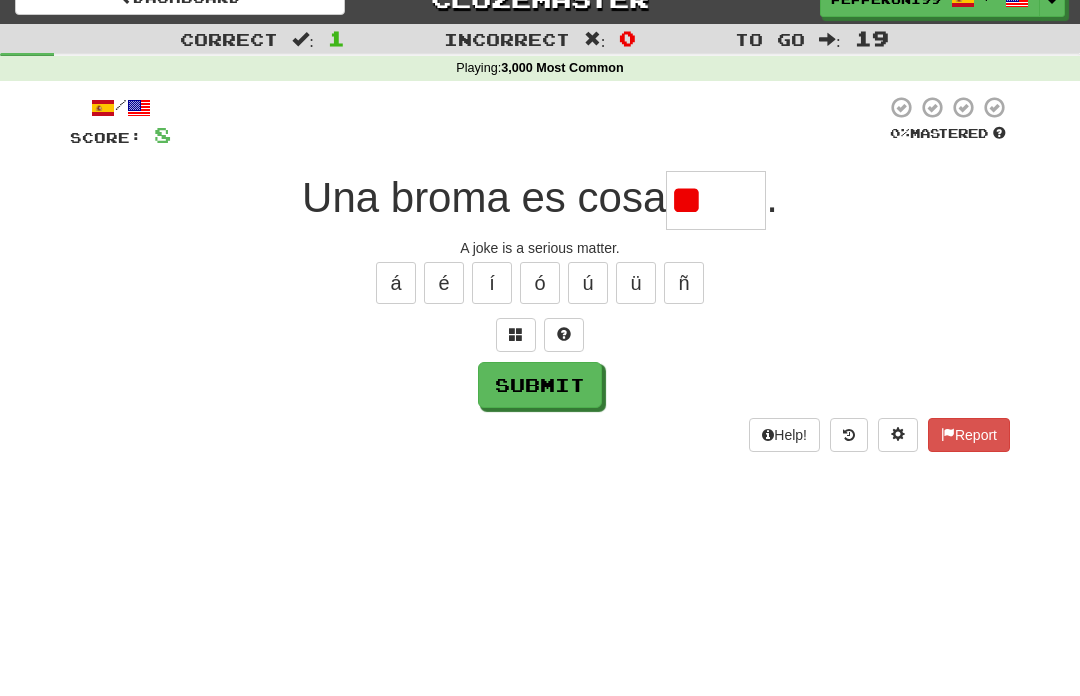type on "*" 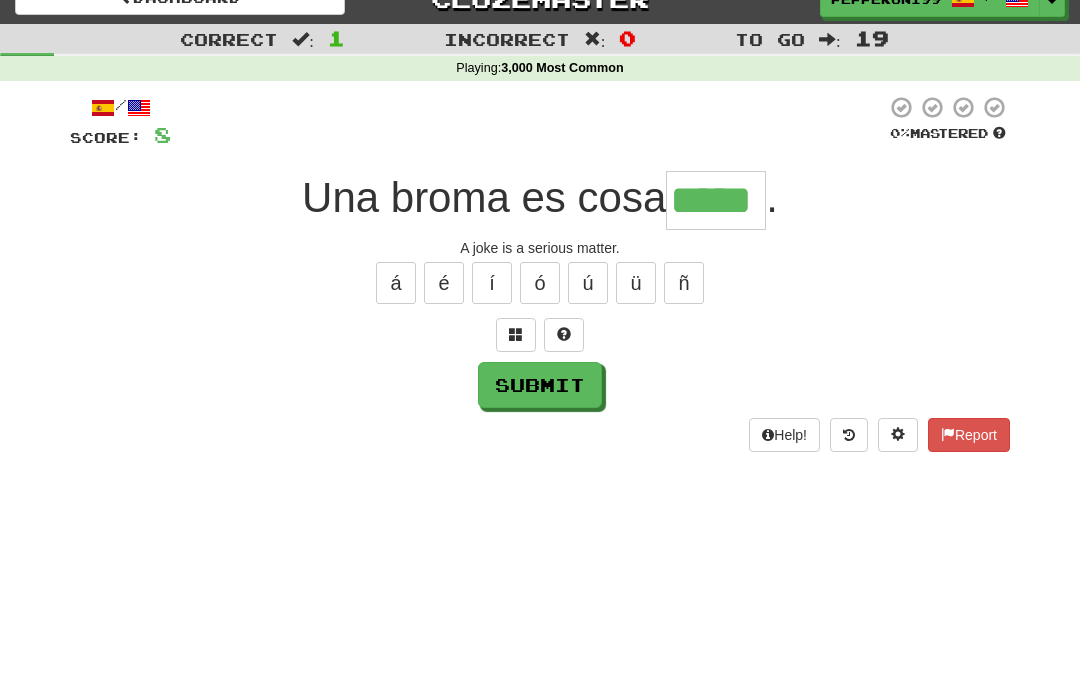 type on "*****" 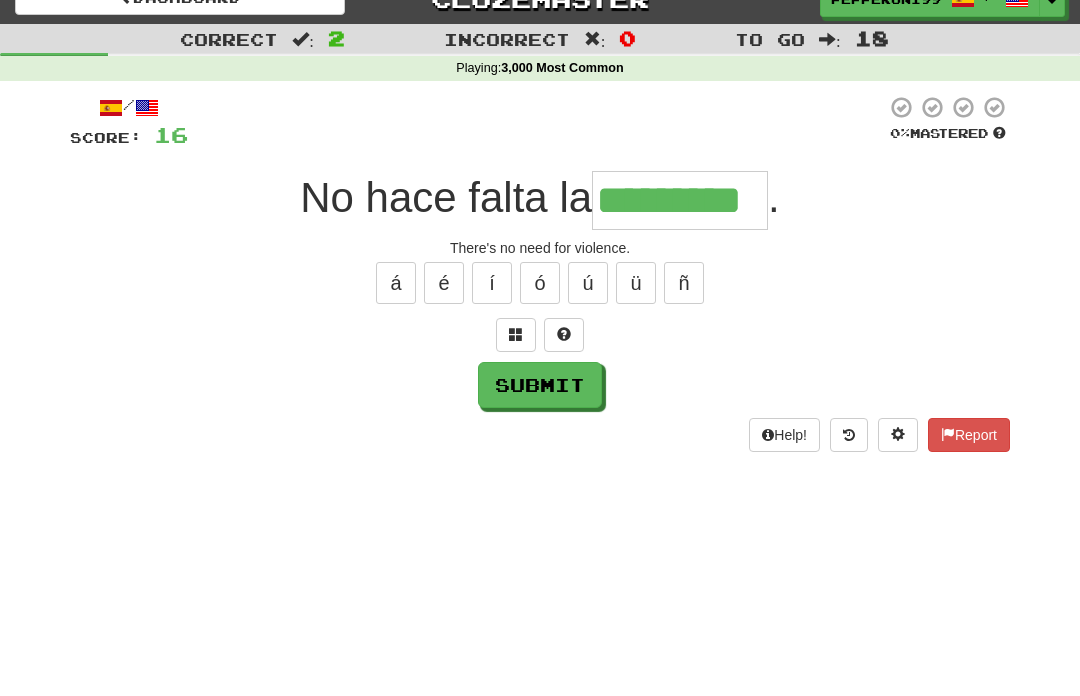 type on "*********" 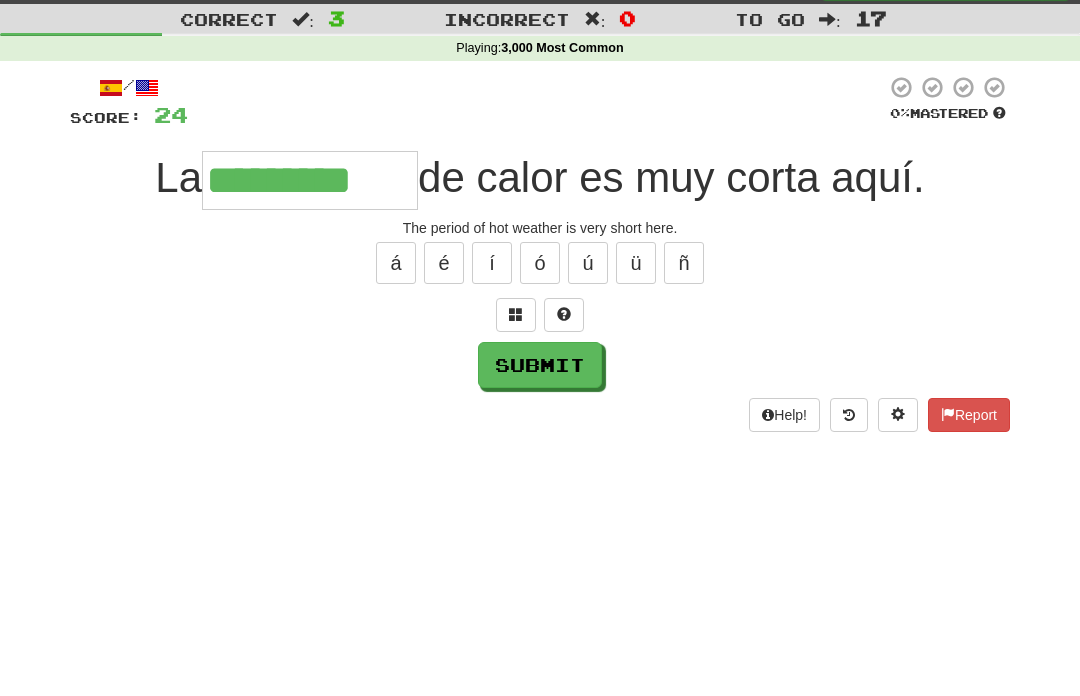 type on "*********" 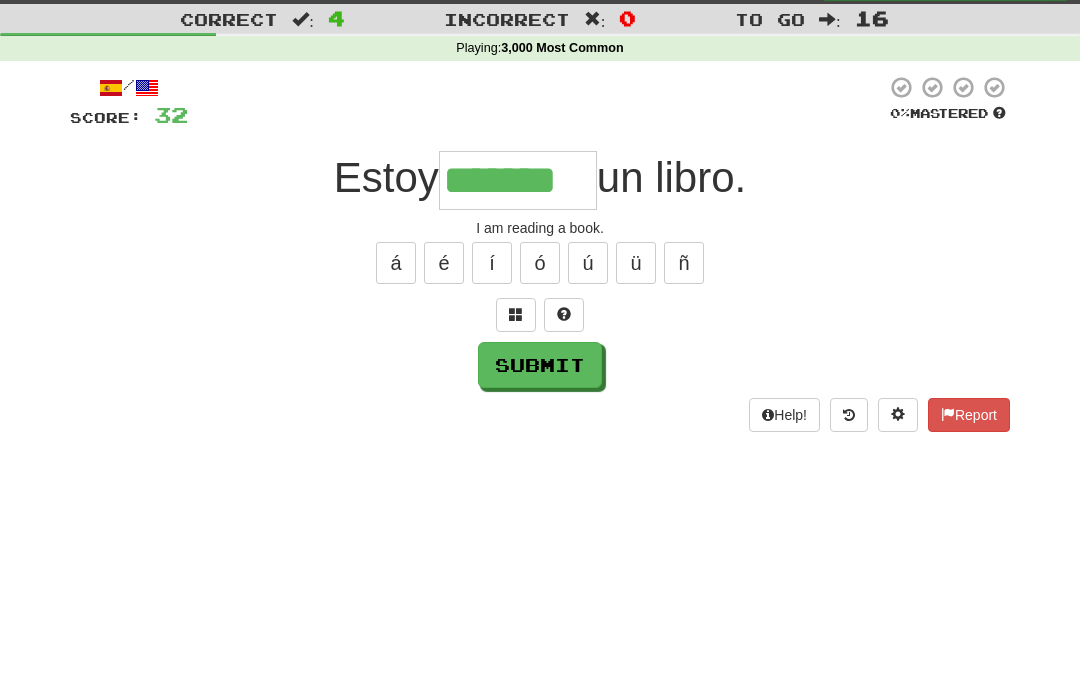 type on "*******" 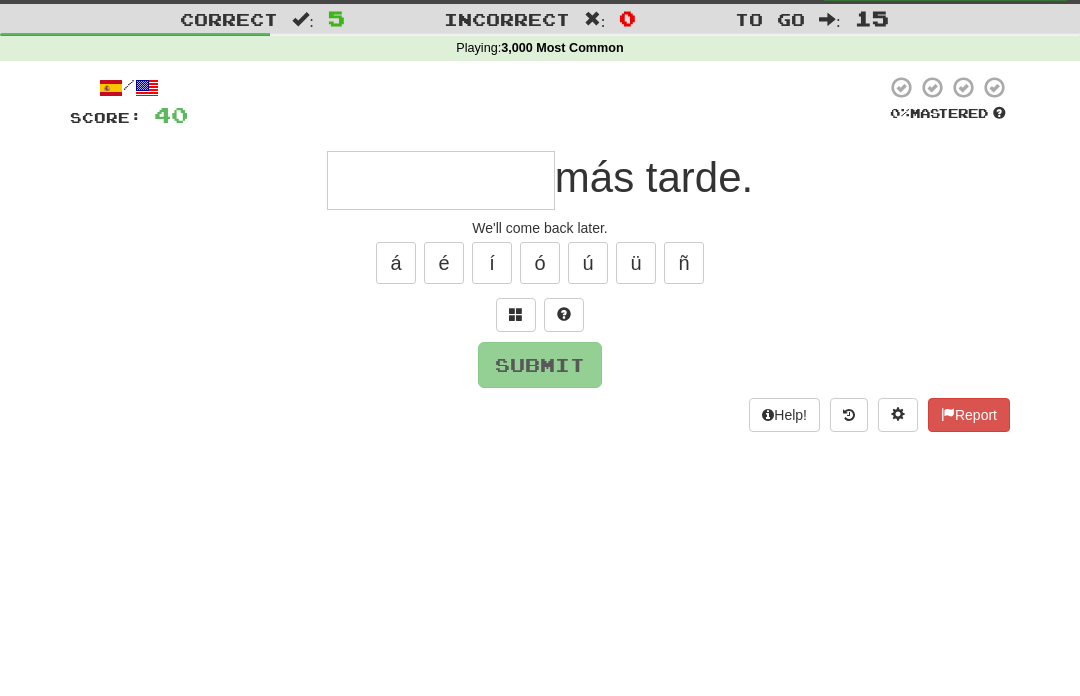 type on "*" 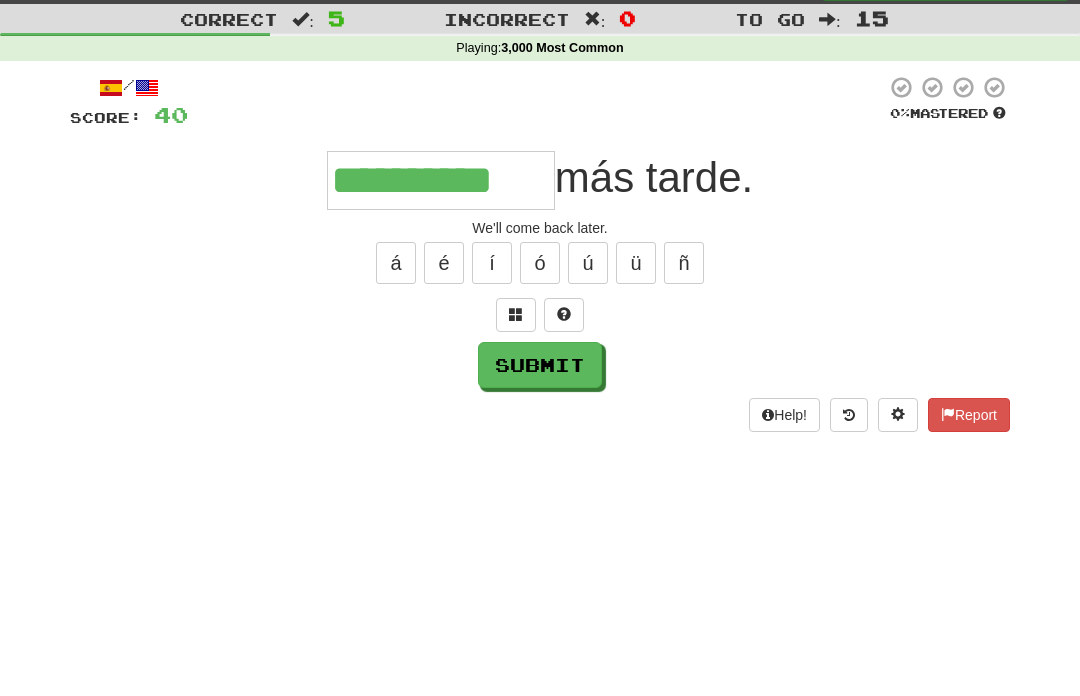 type on "**********" 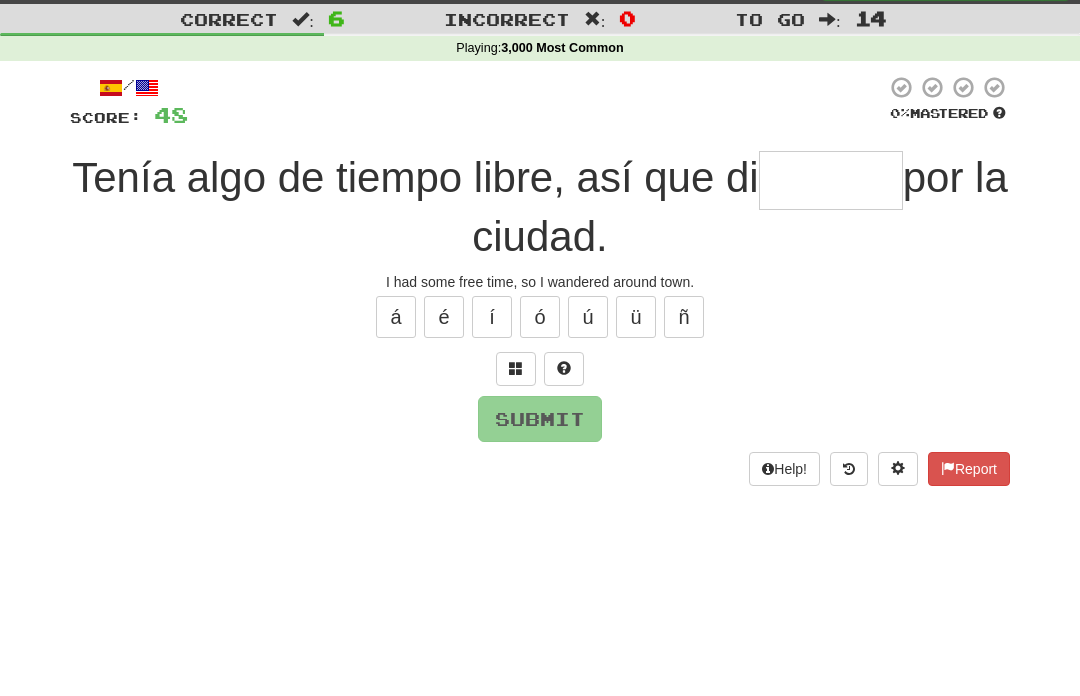 type on "*" 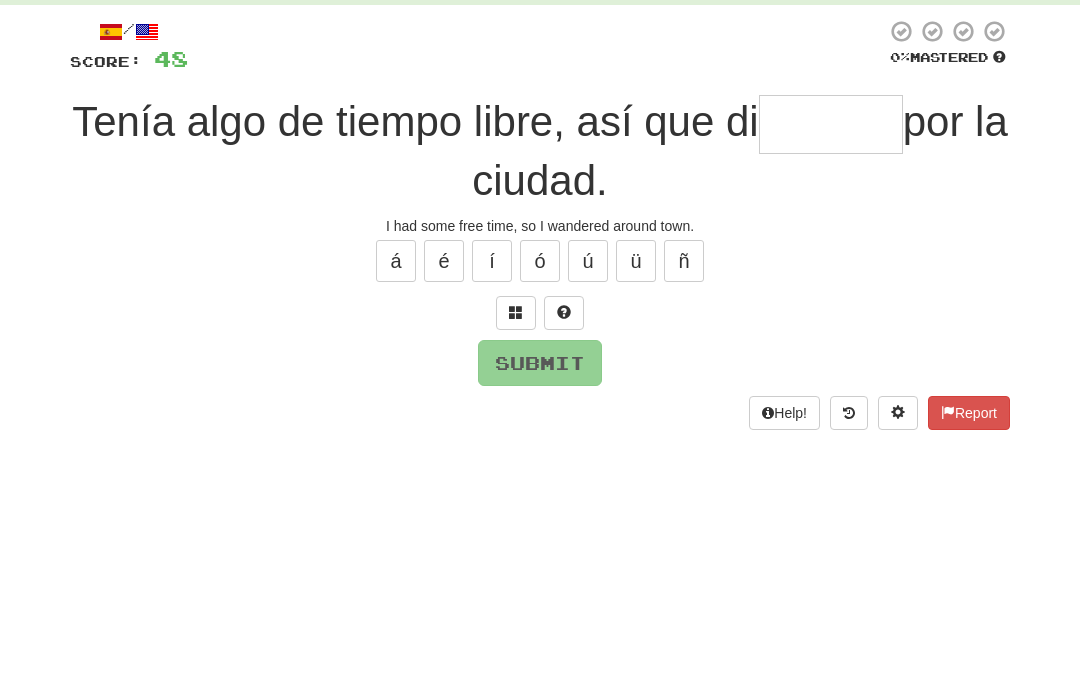 click at bounding box center [516, 389] 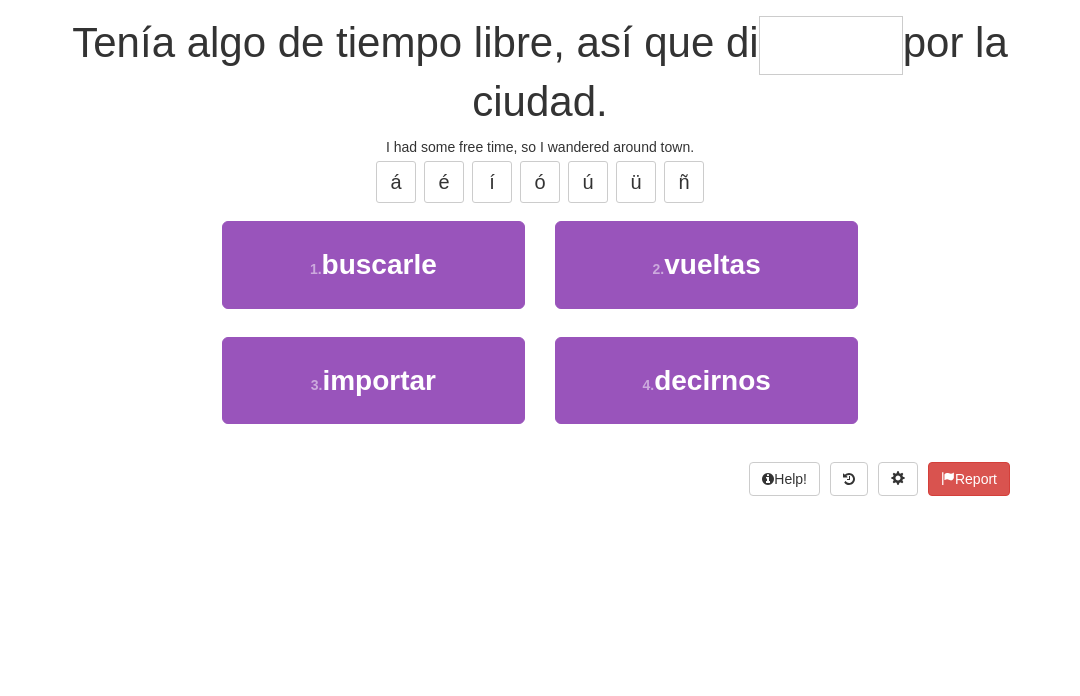 click on "2 .  vueltas" at bounding box center (706, 419) 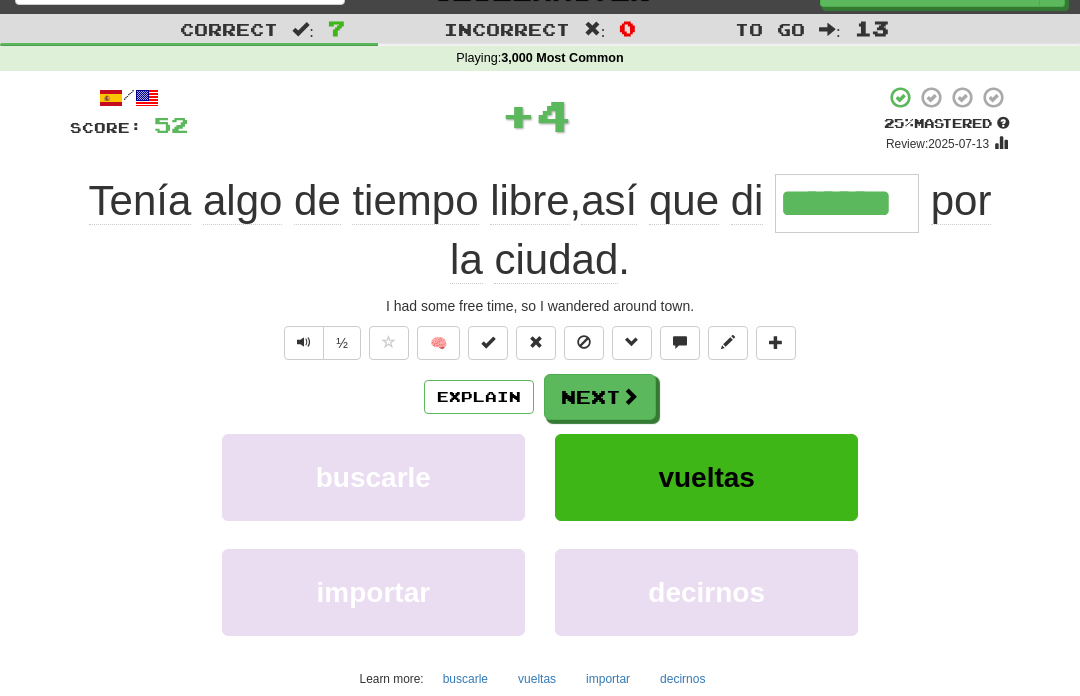 scroll, scrollTop: 36, scrollLeft: 0, axis: vertical 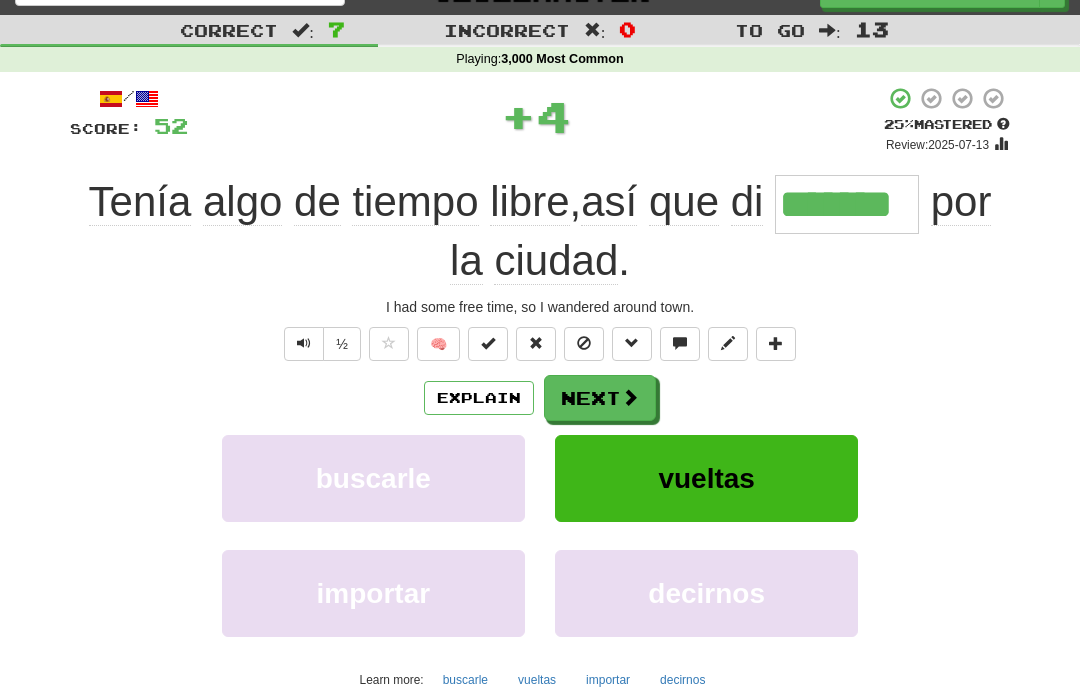 click at bounding box center [630, 397] 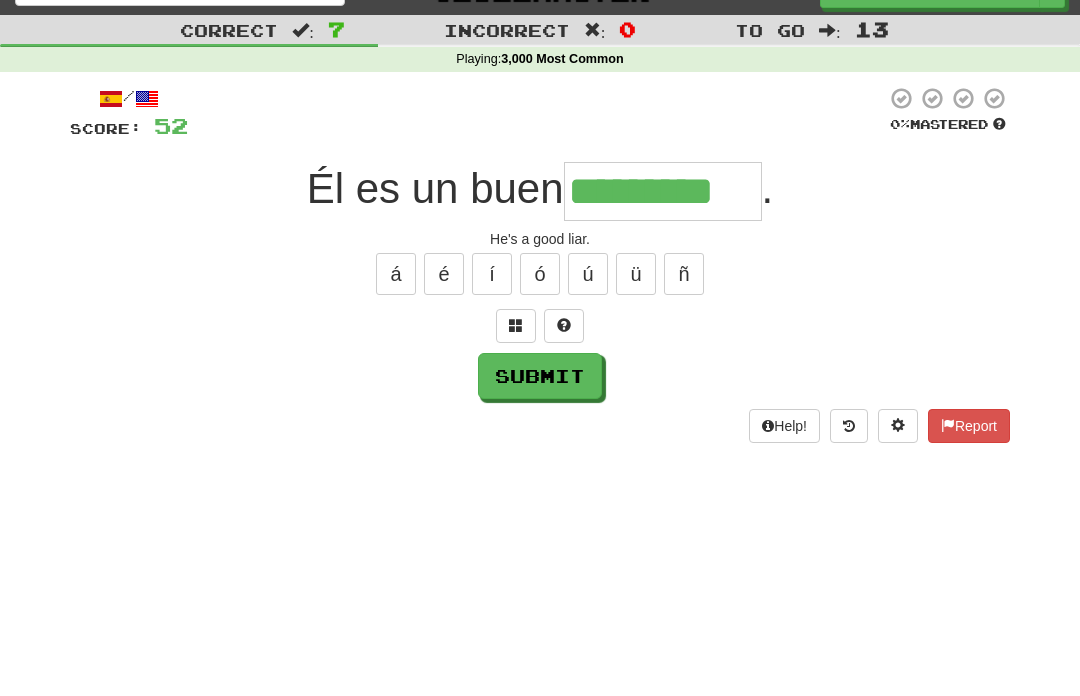 type on "*********" 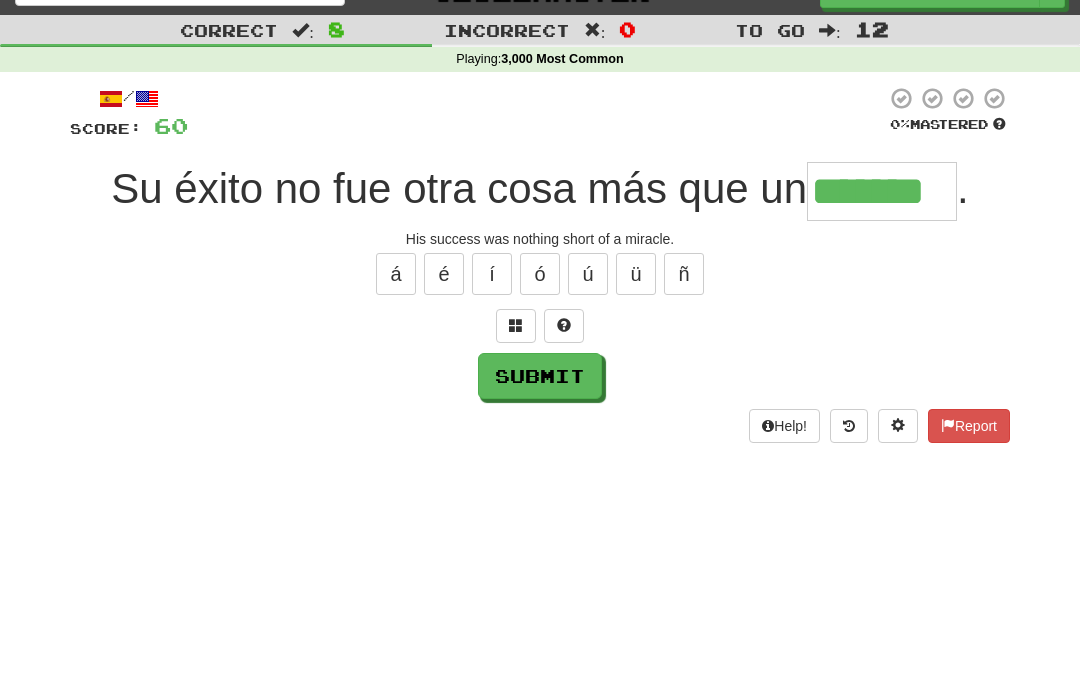 type on "*******" 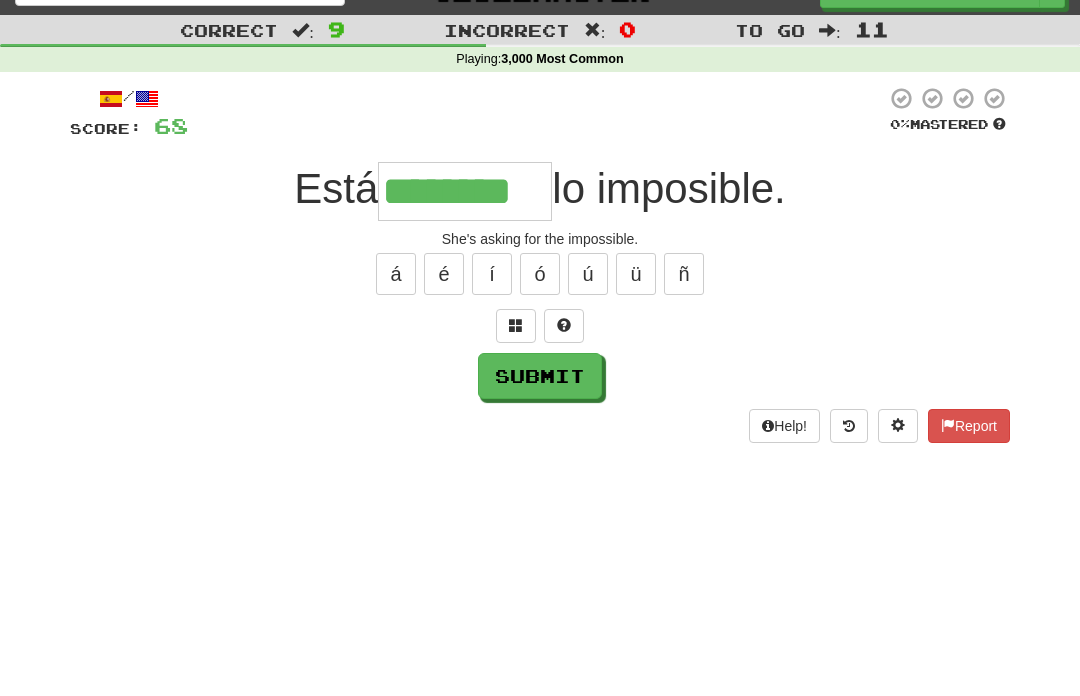 type on "********" 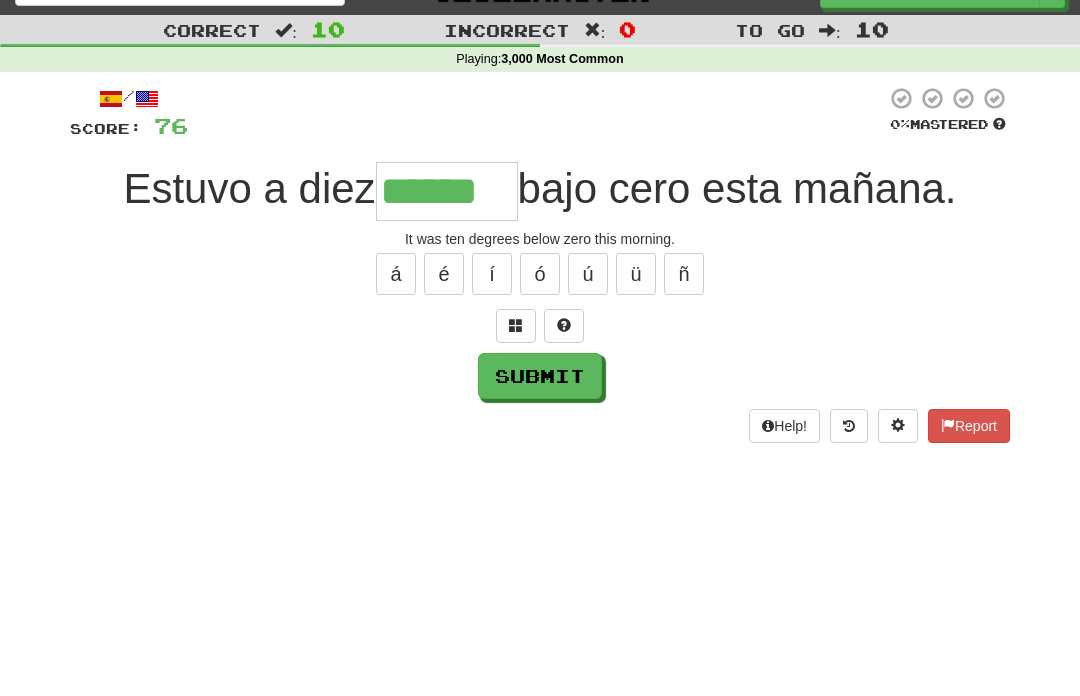 type on "******" 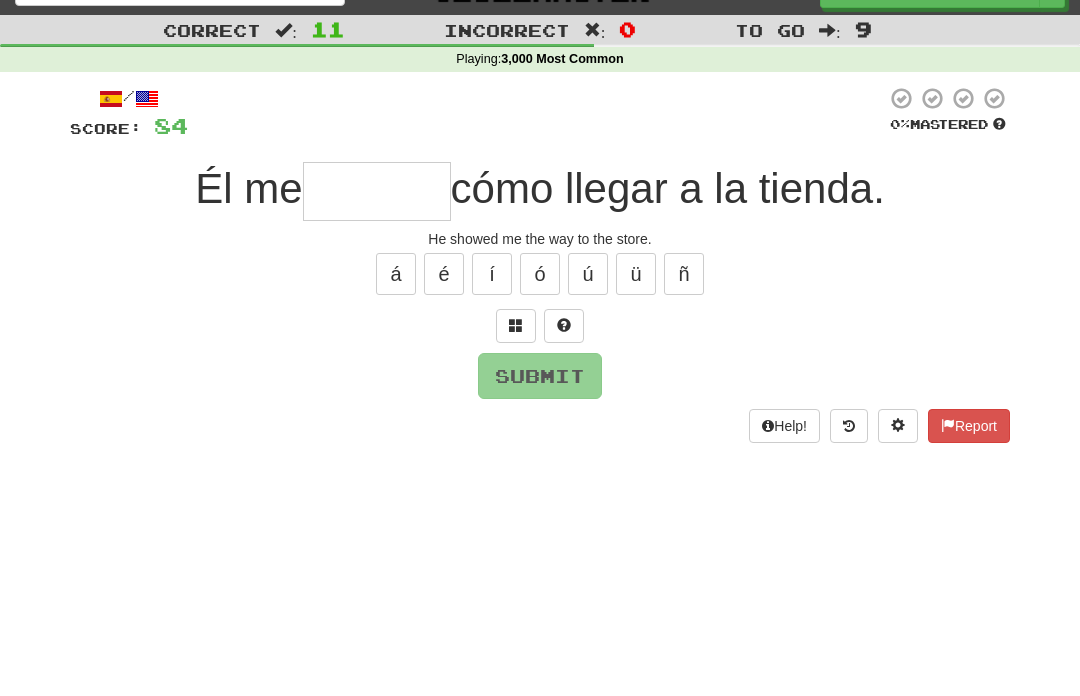 type on "*" 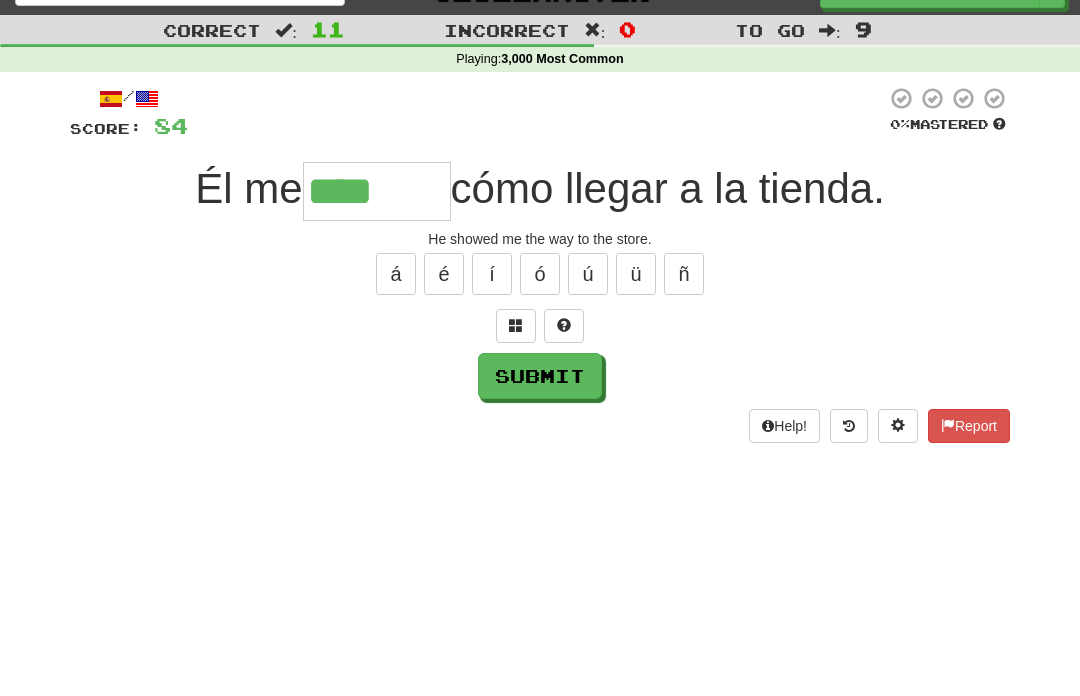 click on "ñ" at bounding box center (684, 274) 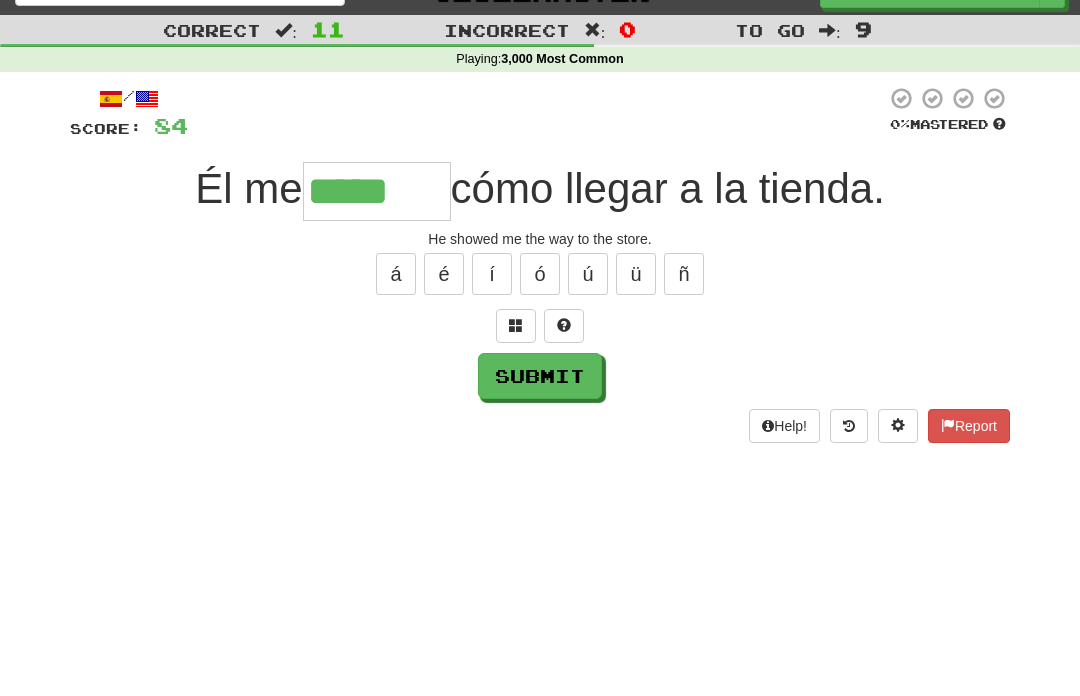 click on "ó" at bounding box center (540, 274) 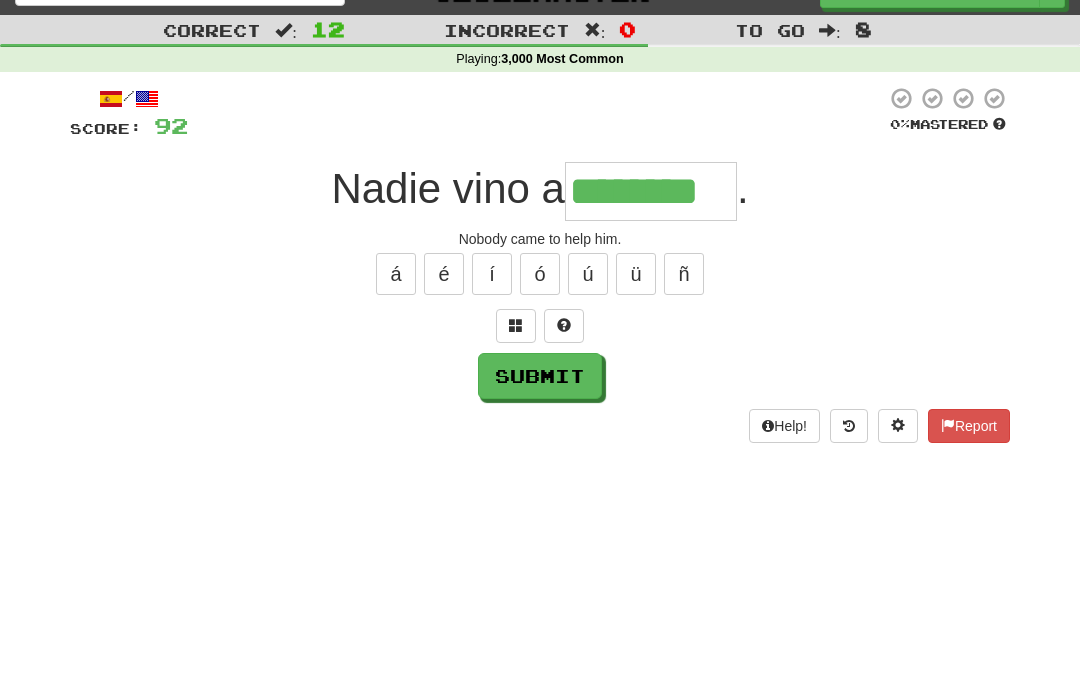 type on "********" 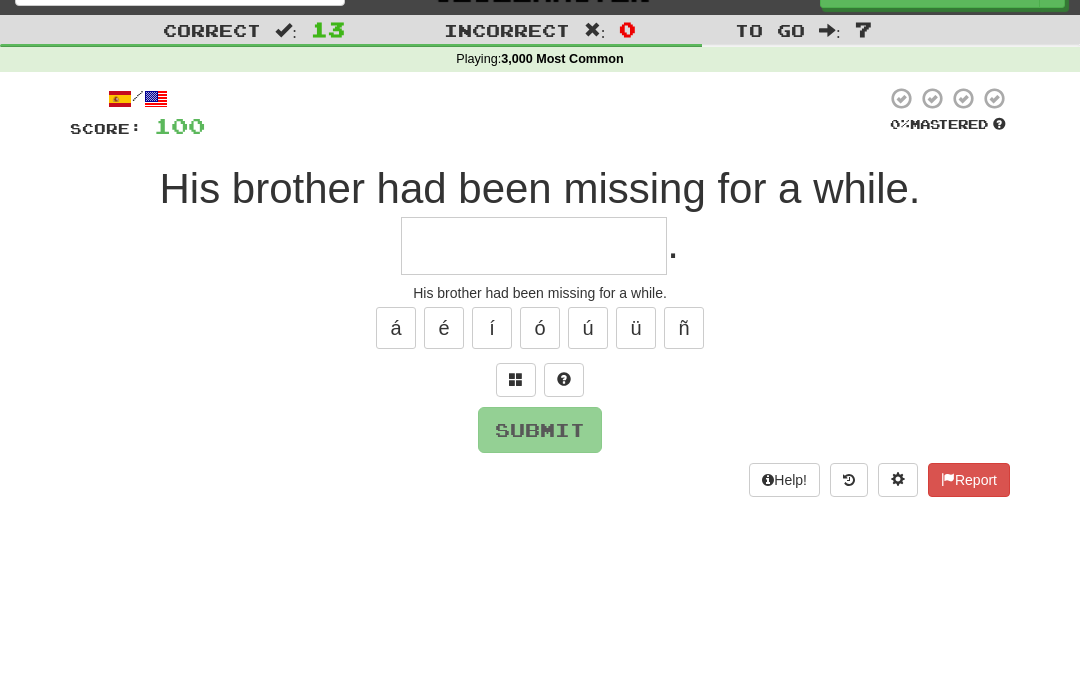 type on "*" 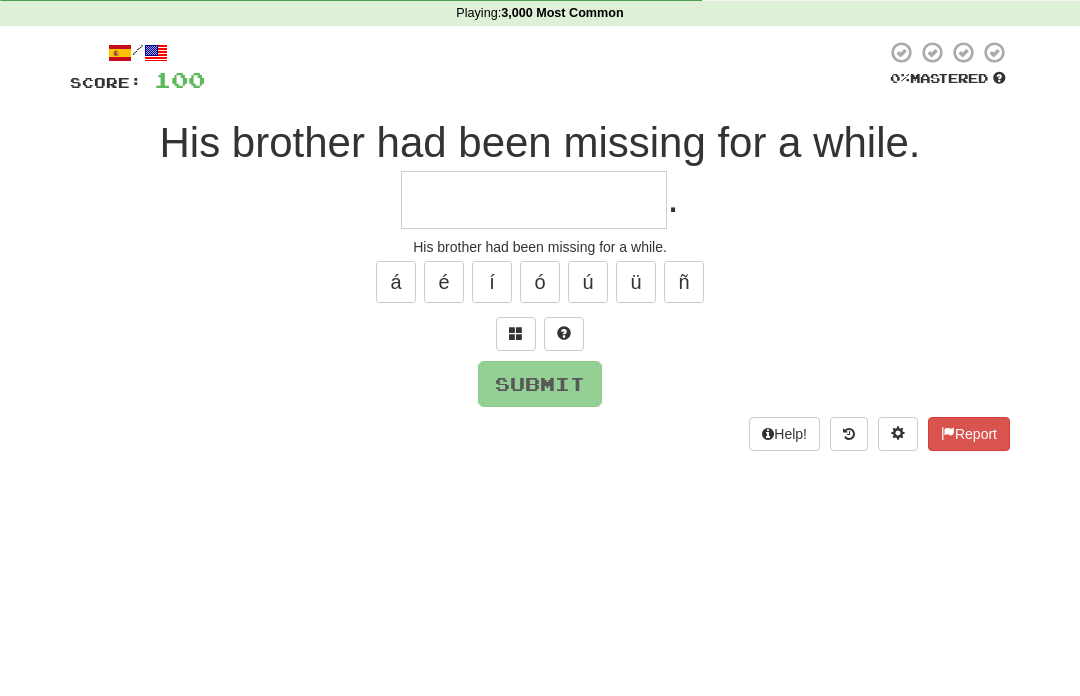 click at bounding box center (516, 380) 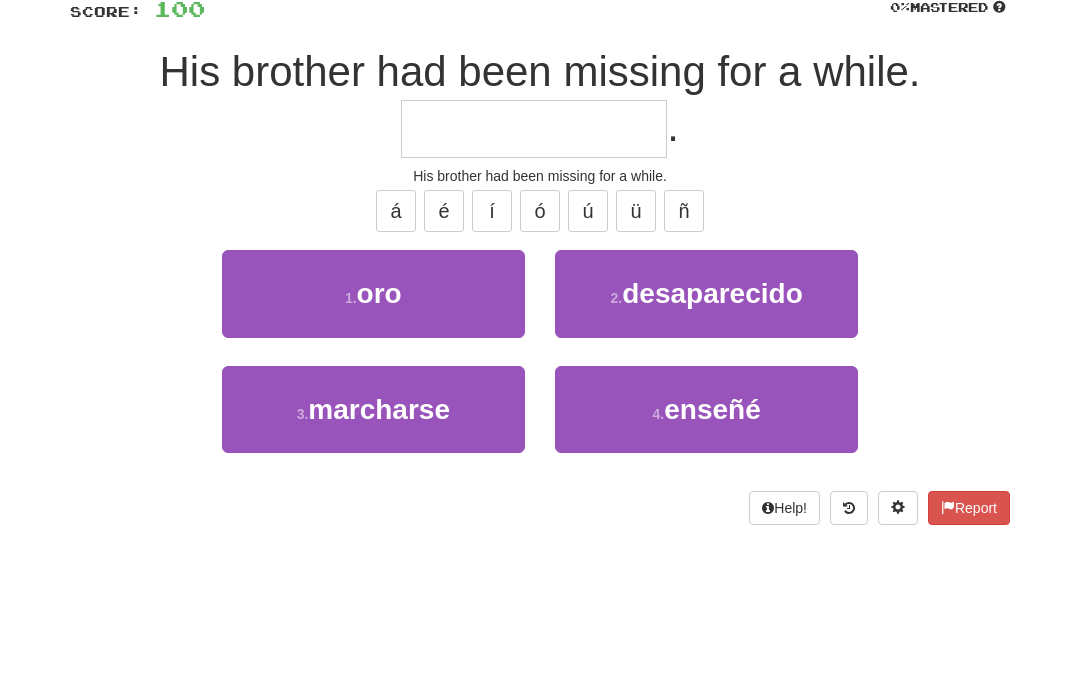 click on "2 .  desaparecido" at bounding box center [706, 410] 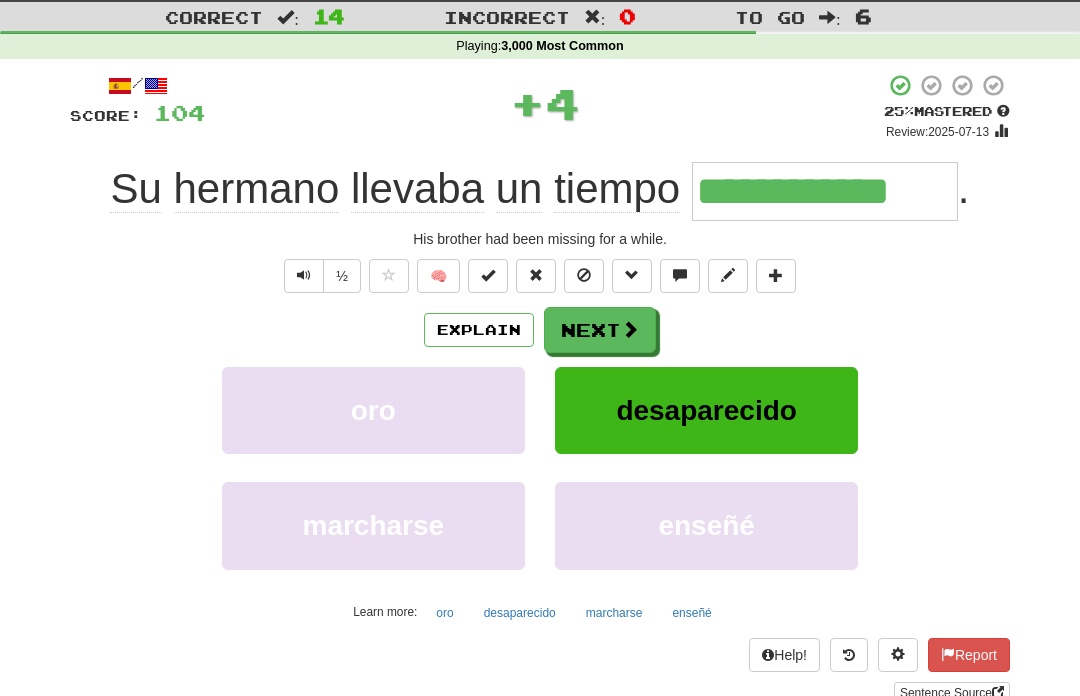 scroll, scrollTop: 52, scrollLeft: 0, axis: vertical 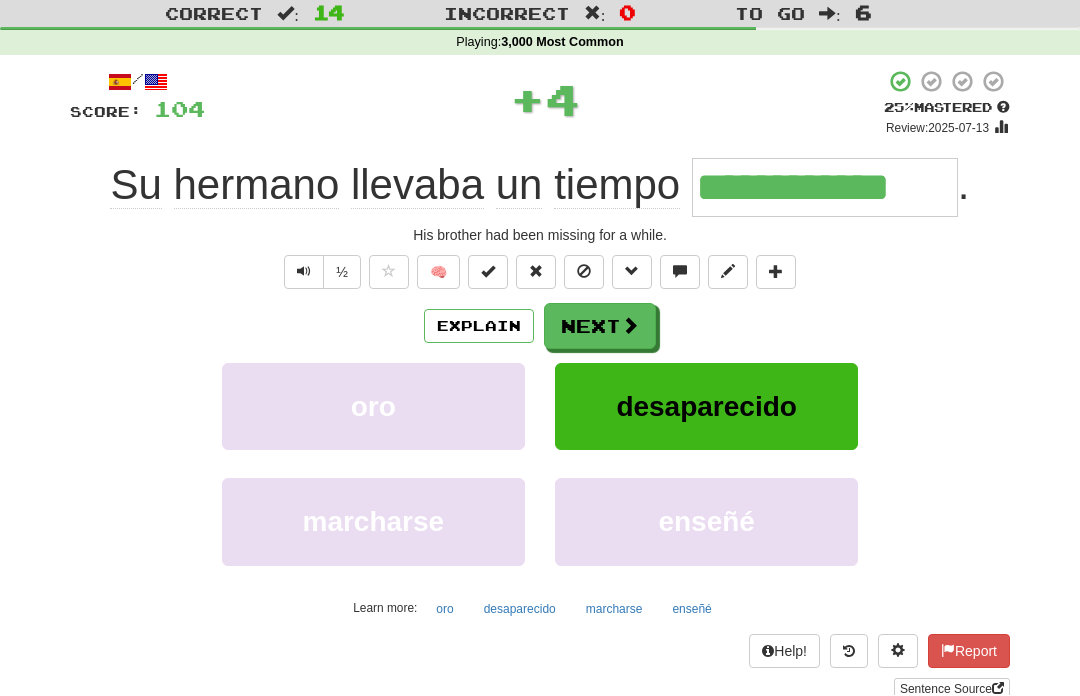 click at bounding box center (630, 326) 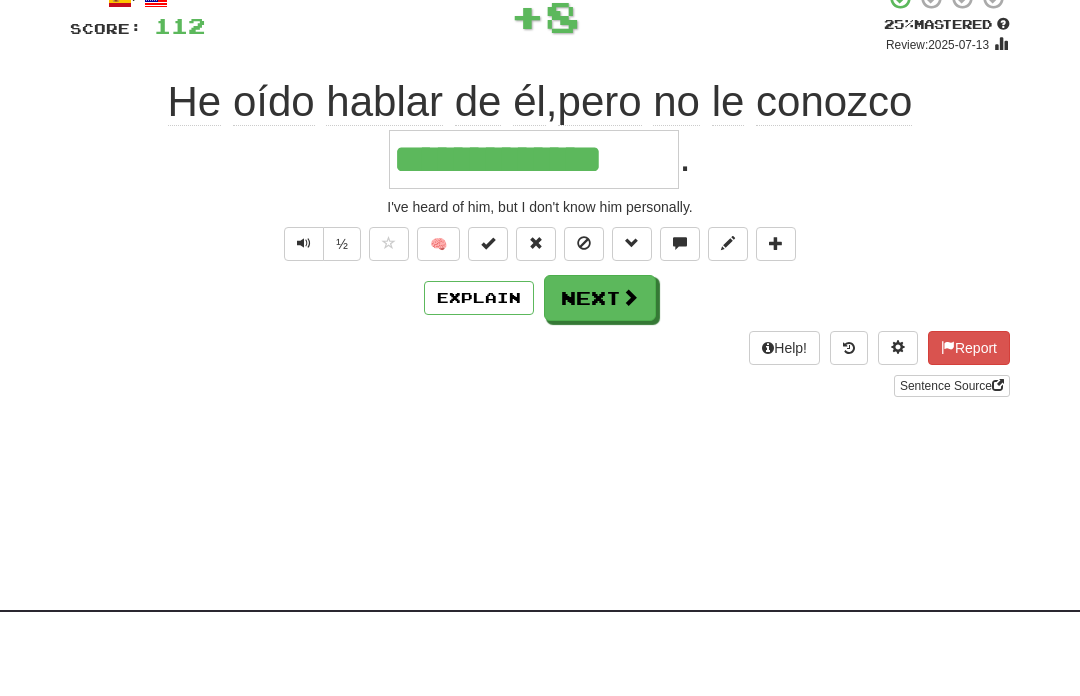 type on "**********" 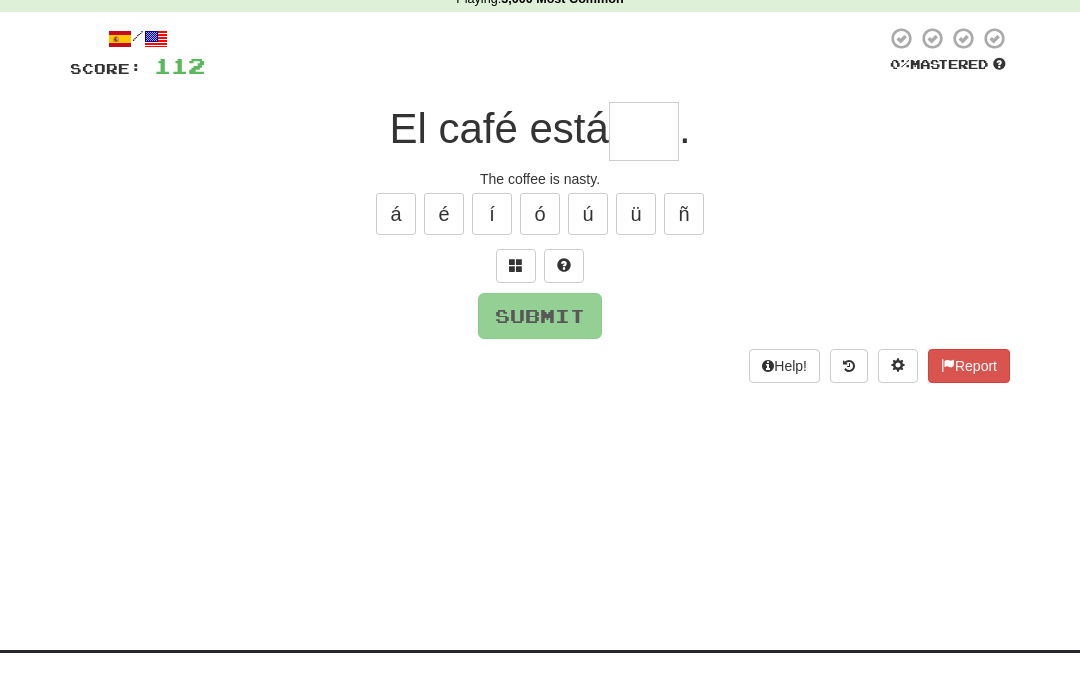 type on "*" 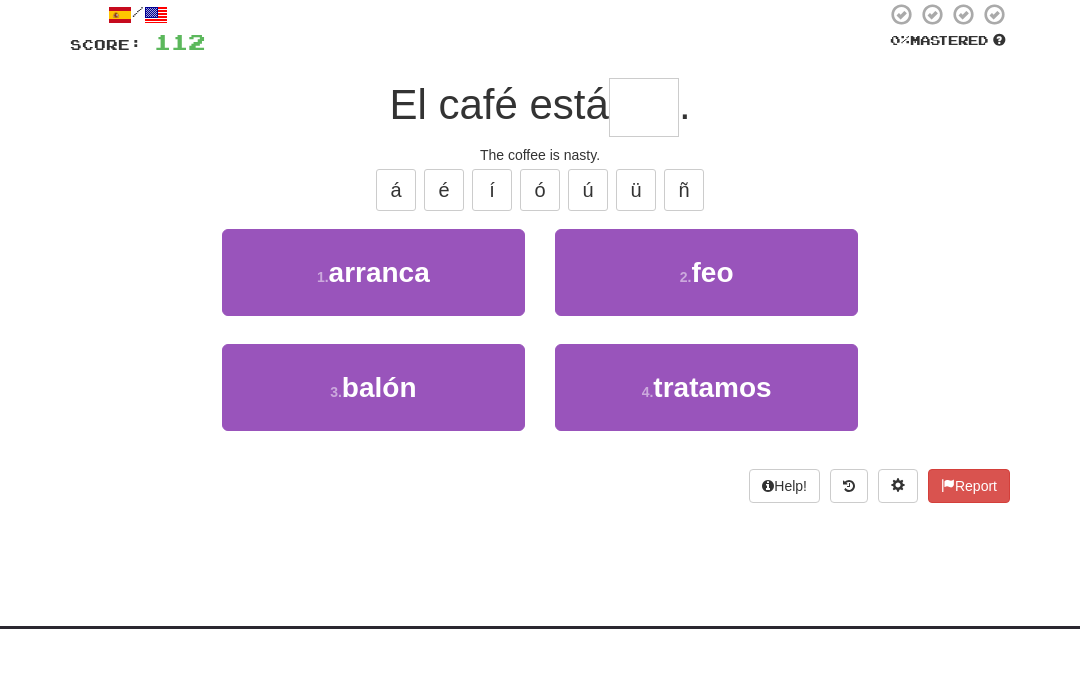 click on "2 .  feo" at bounding box center [706, 340] 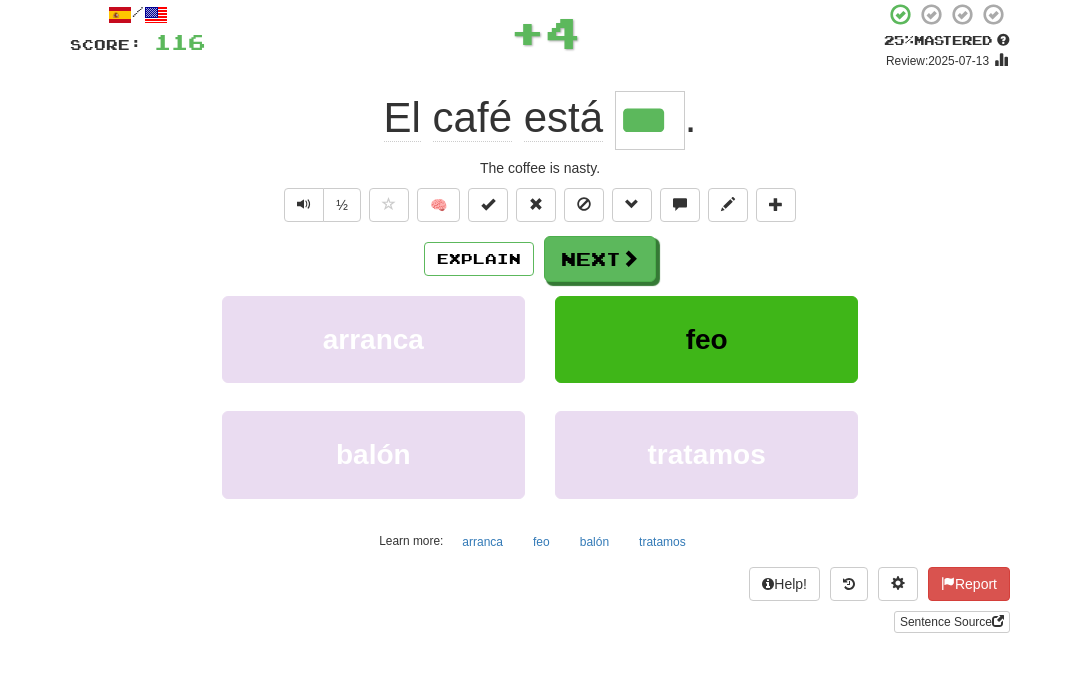 click at bounding box center [630, 258] 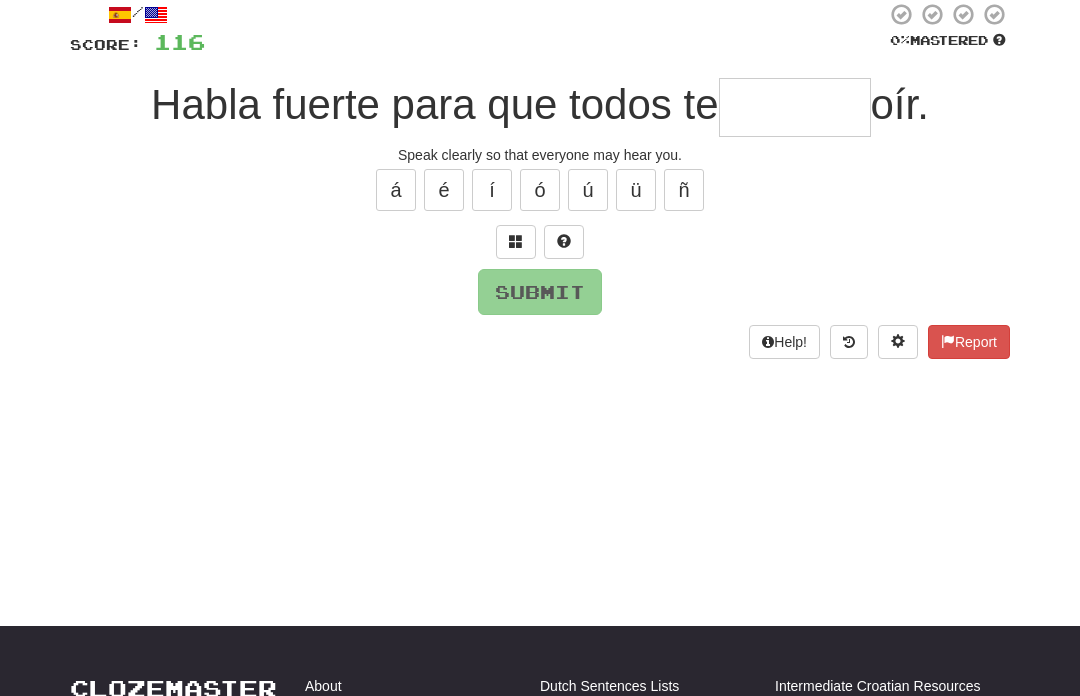 scroll, scrollTop: 119, scrollLeft: 0, axis: vertical 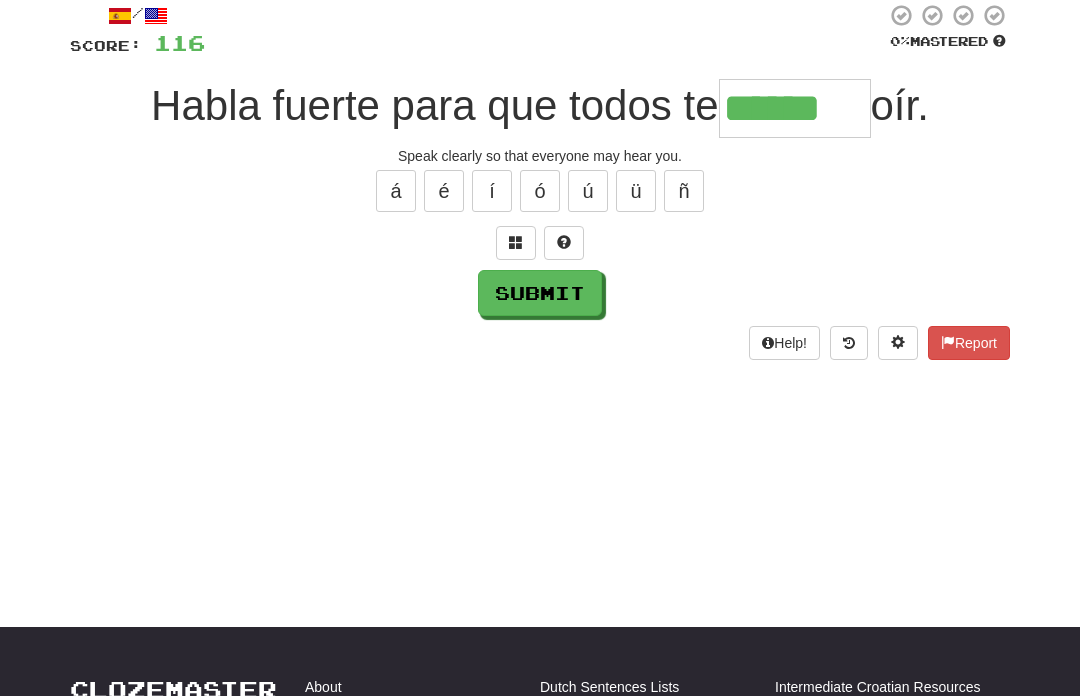 type on "******" 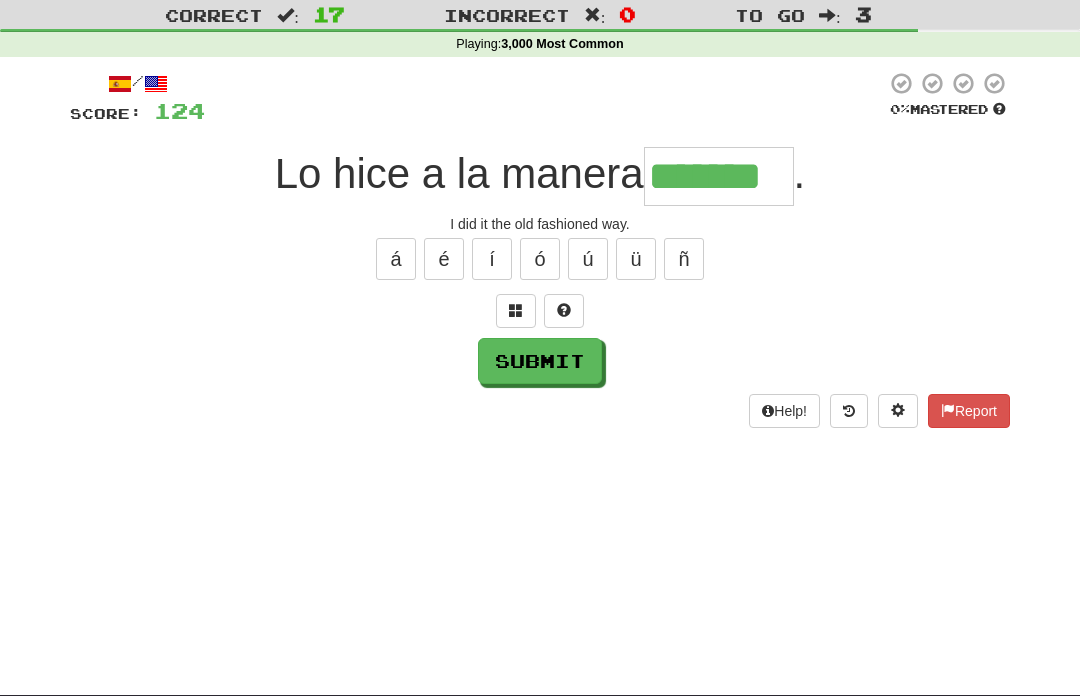 scroll, scrollTop: 50, scrollLeft: 0, axis: vertical 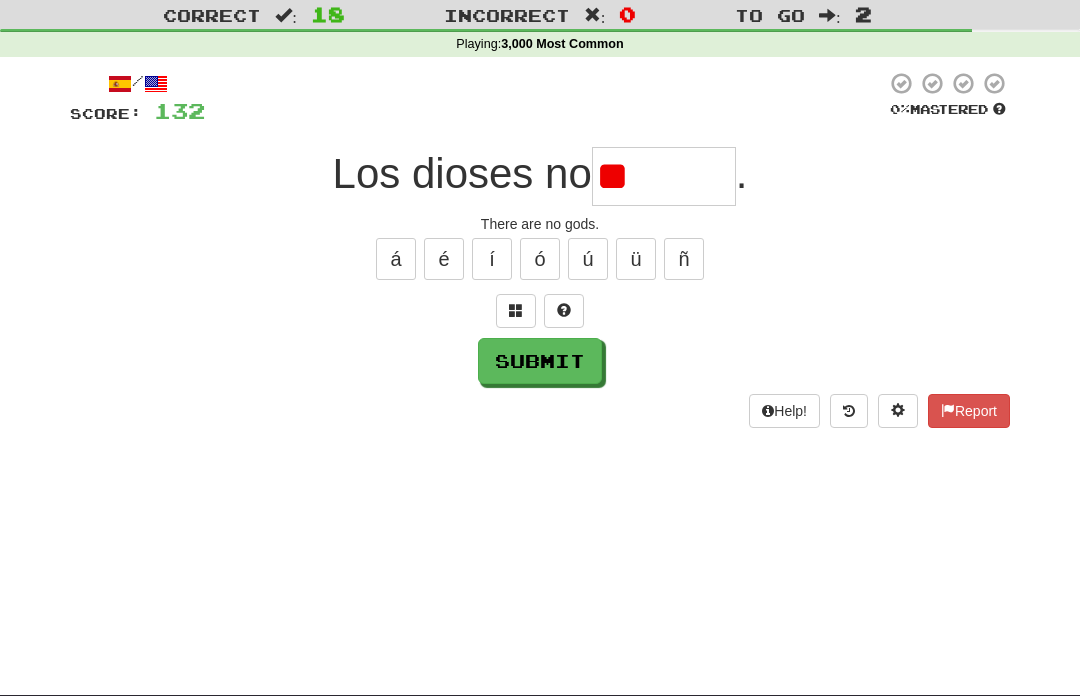 type on "*" 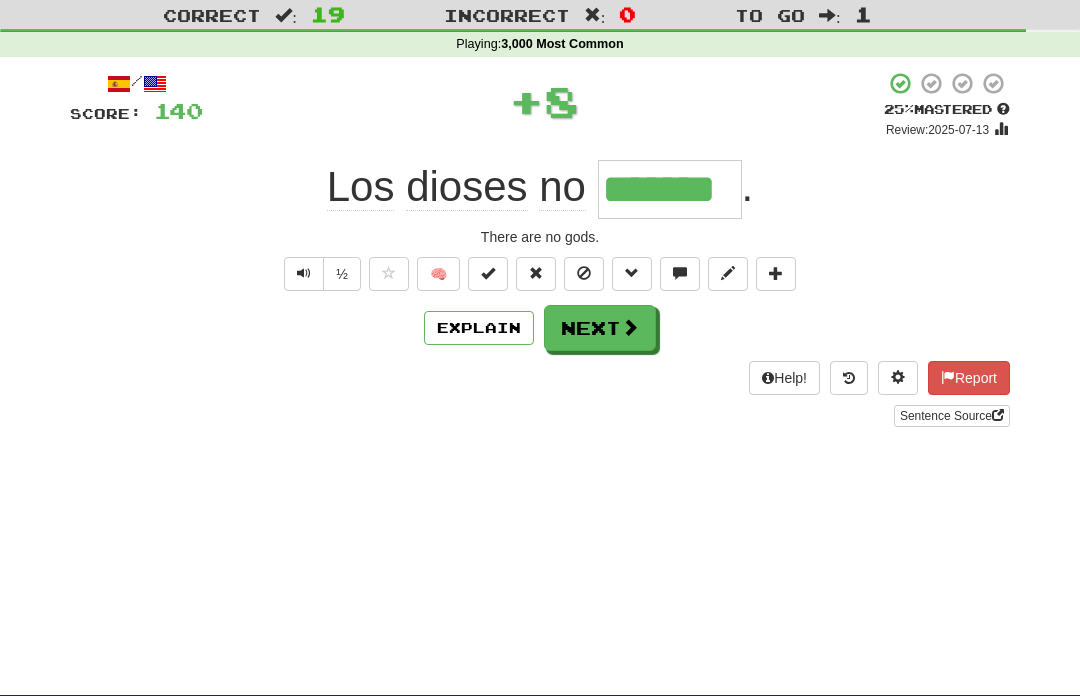 type on "*******" 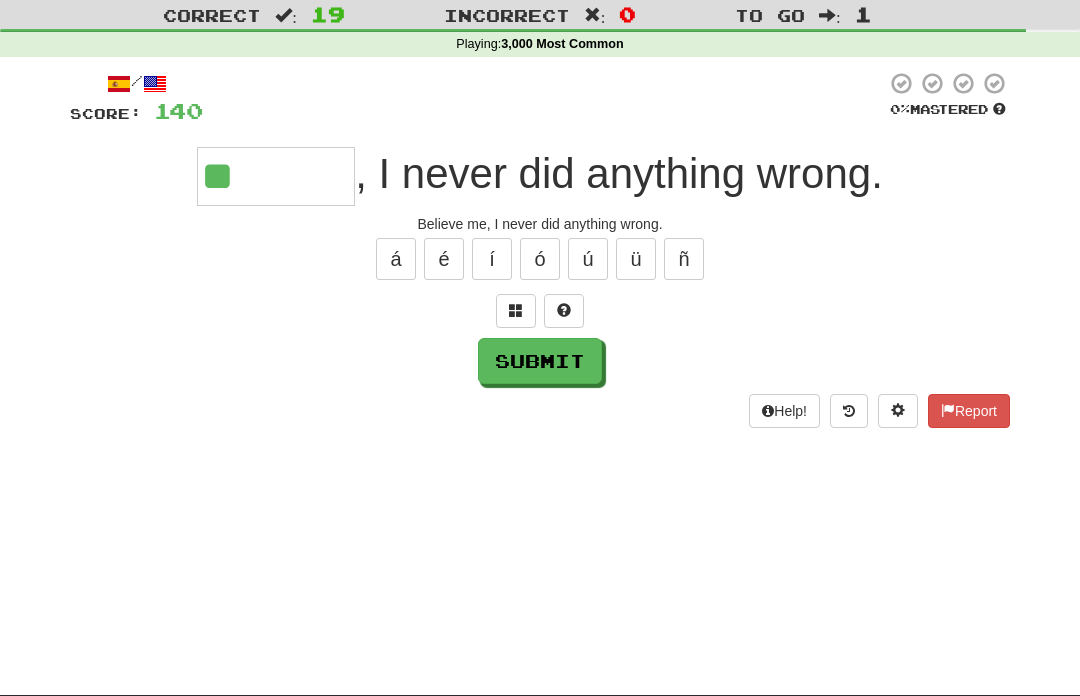 click at bounding box center [516, 311] 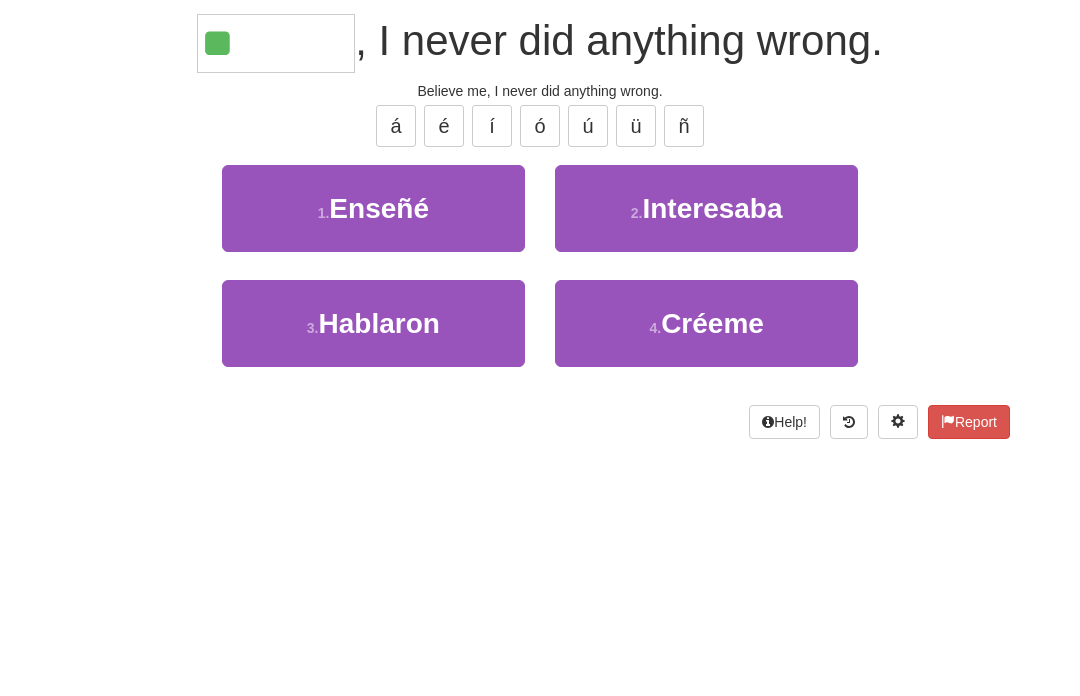 click on "4 .  Créeme" at bounding box center (706, 457) 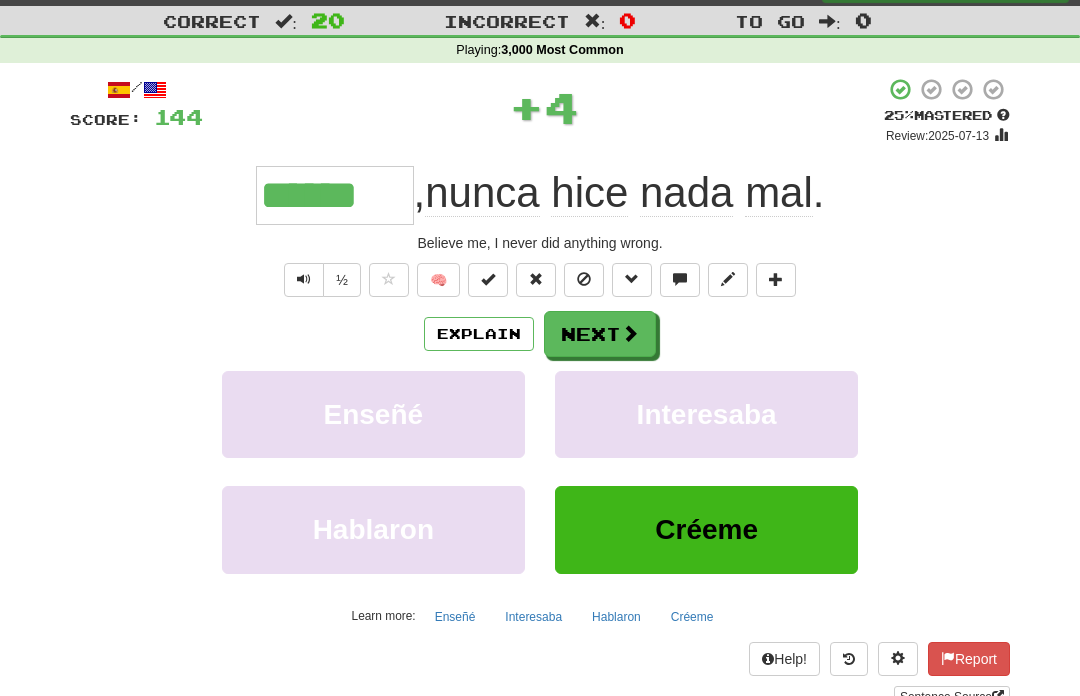 click at bounding box center (630, 334) 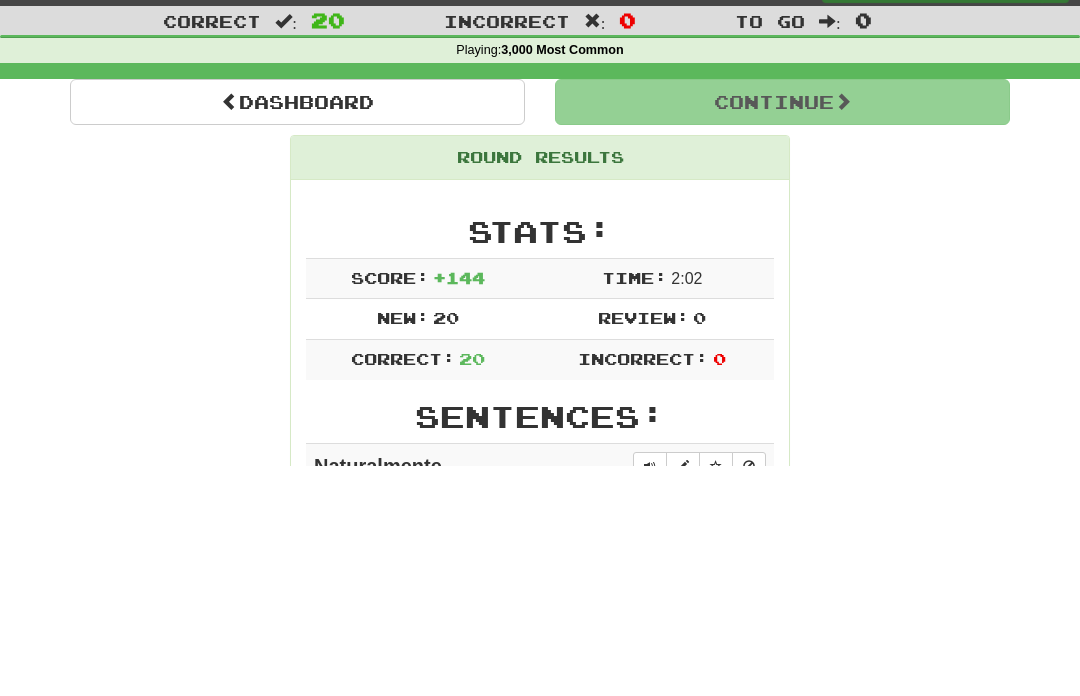 scroll, scrollTop: 45, scrollLeft: 0, axis: vertical 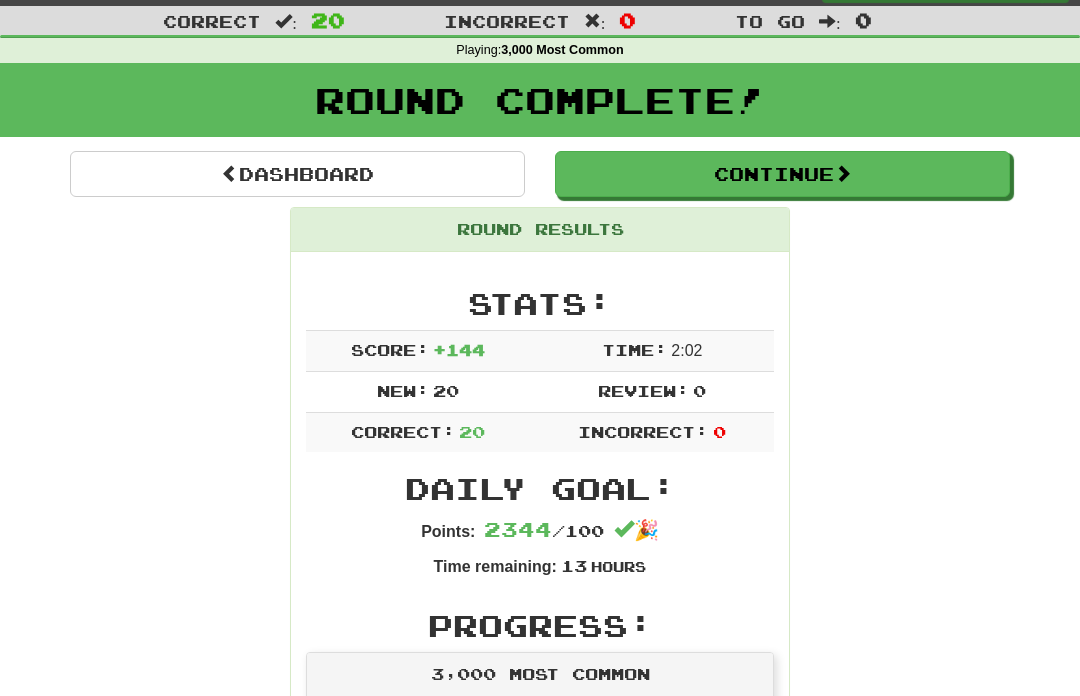 click on "Dashboard" at bounding box center (297, 174) 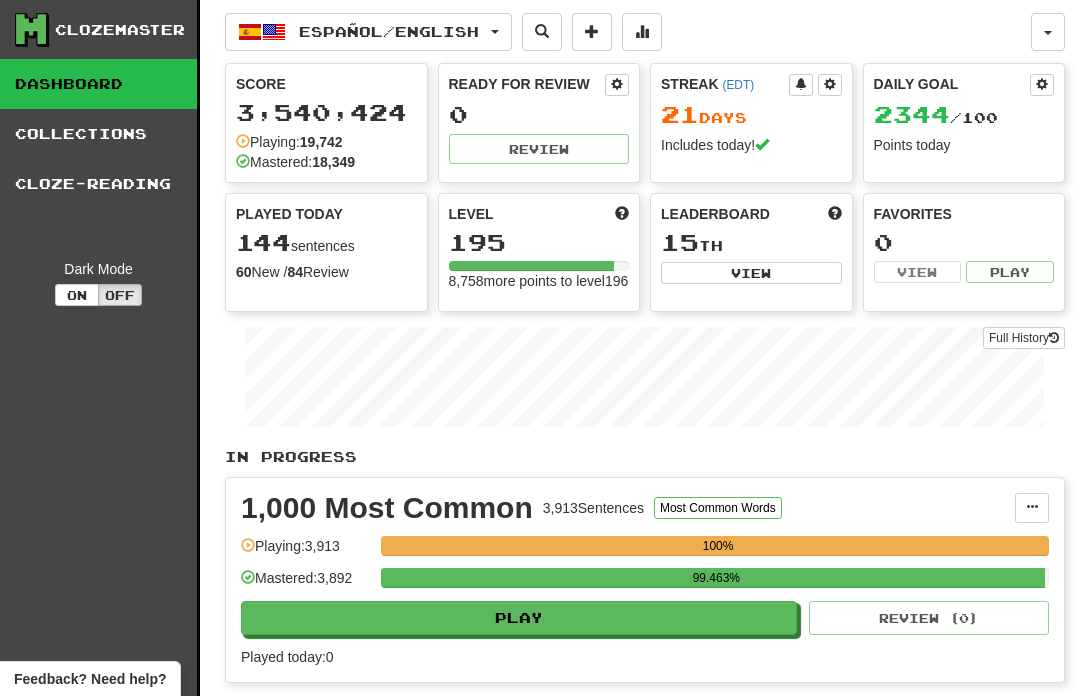 scroll, scrollTop: 0, scrollLeft: 0, axis: both 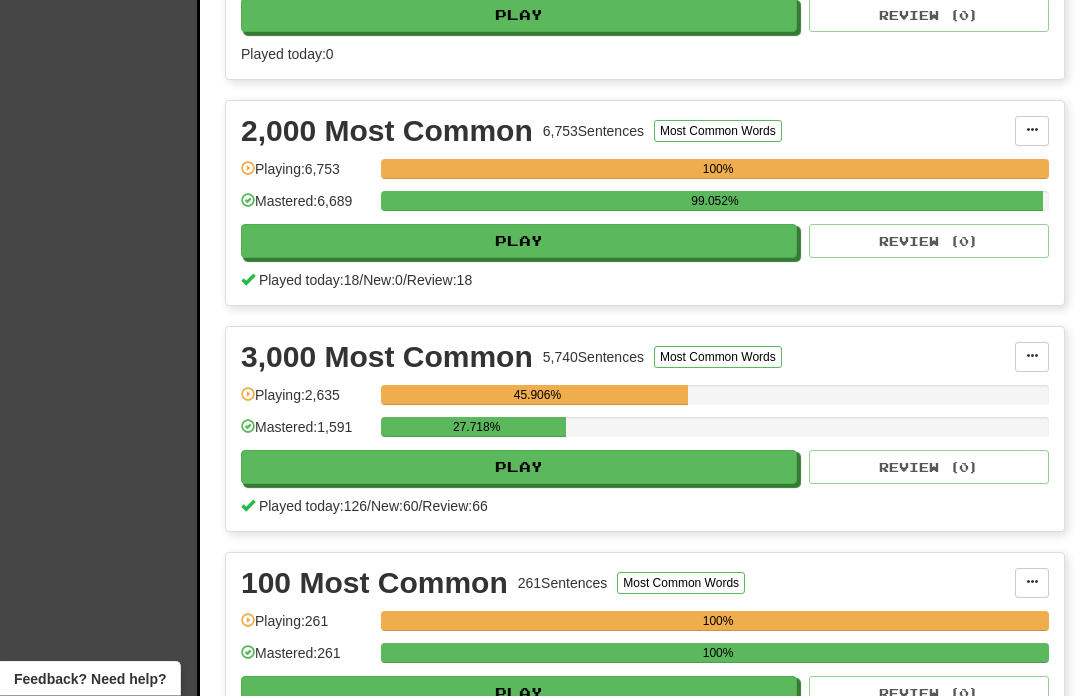 click on "Play" at bounding box center (519, 468) 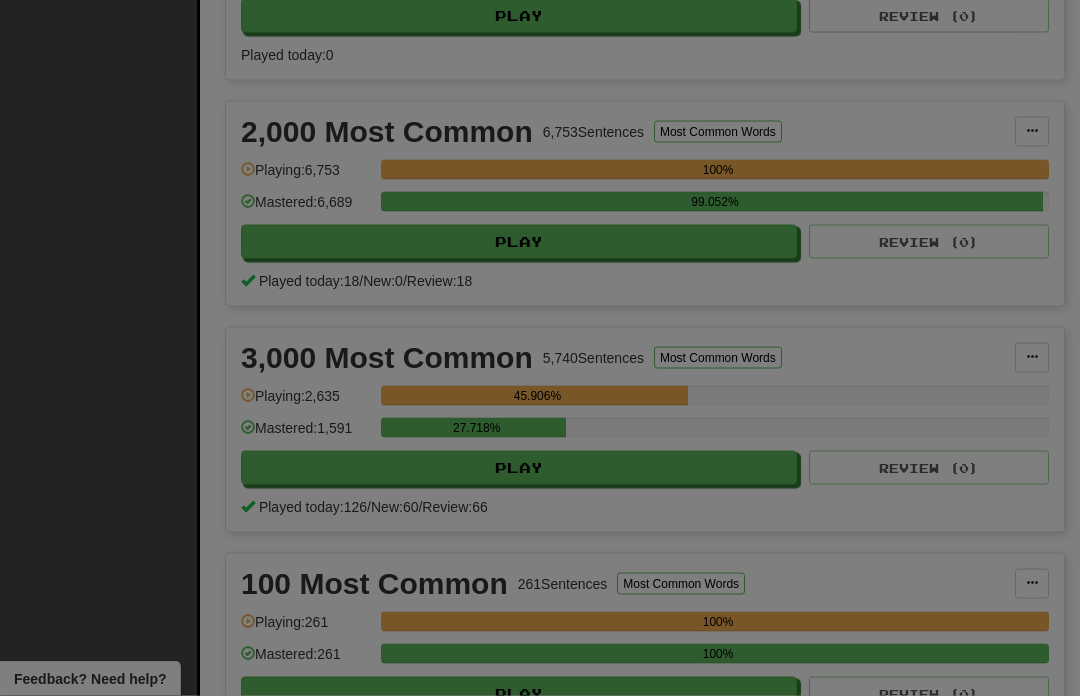 scroll, scrollTop: 603, scrollLeft: 0, axis: vertical 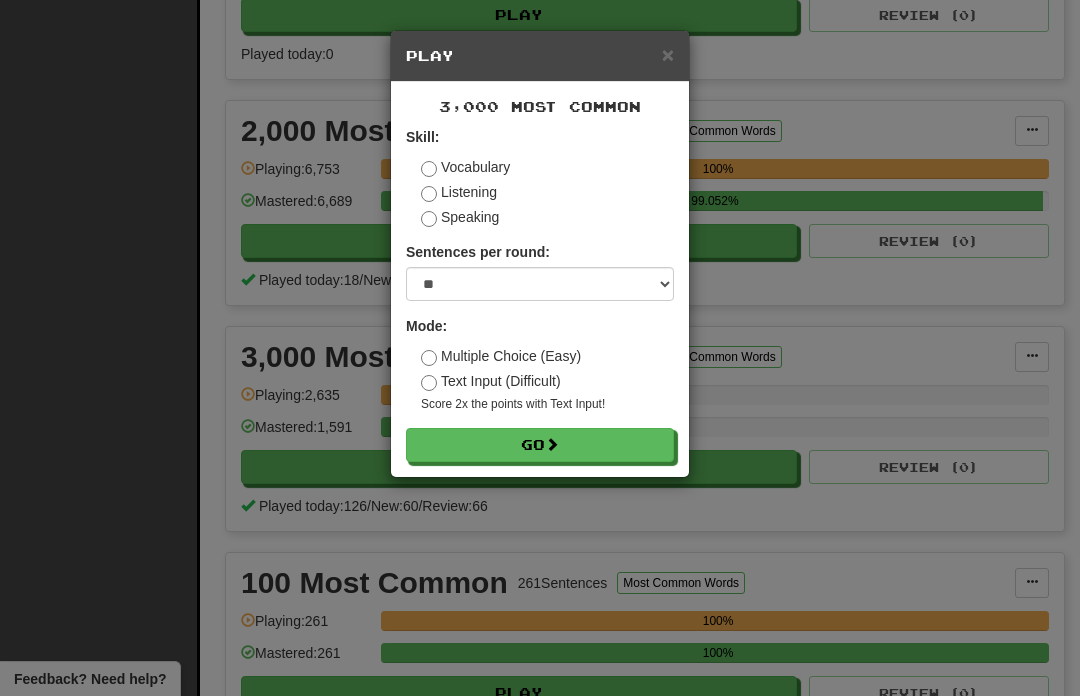 click on "Go" at bounding box center [540, 445] 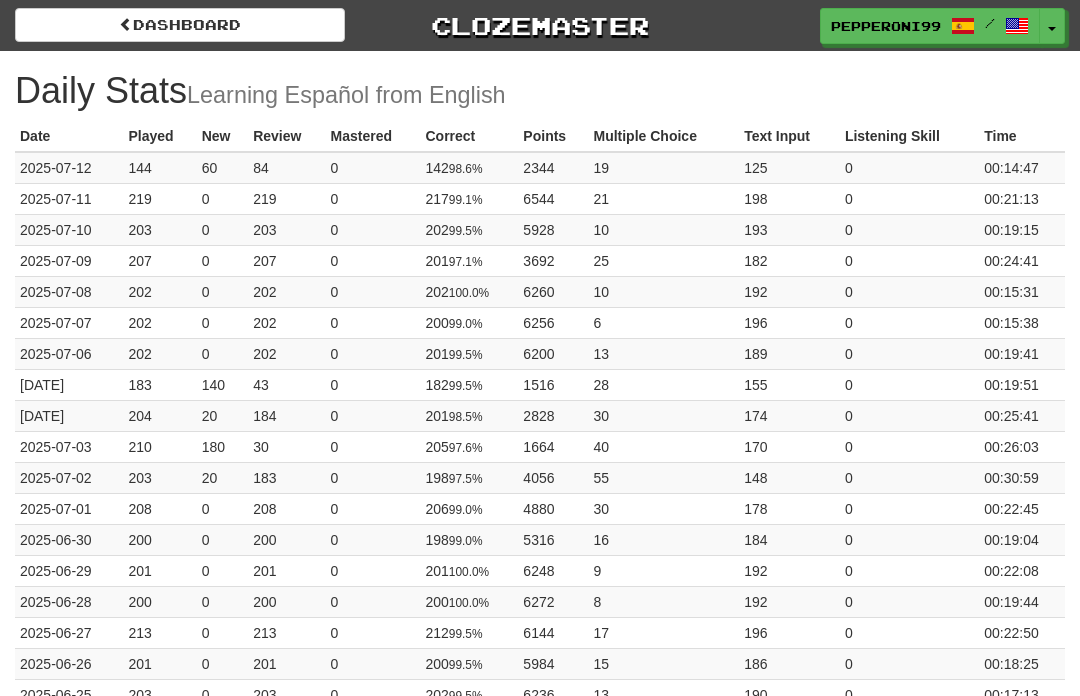 scroll, scrollTop: 0, scrollLeft: 0, axis: both 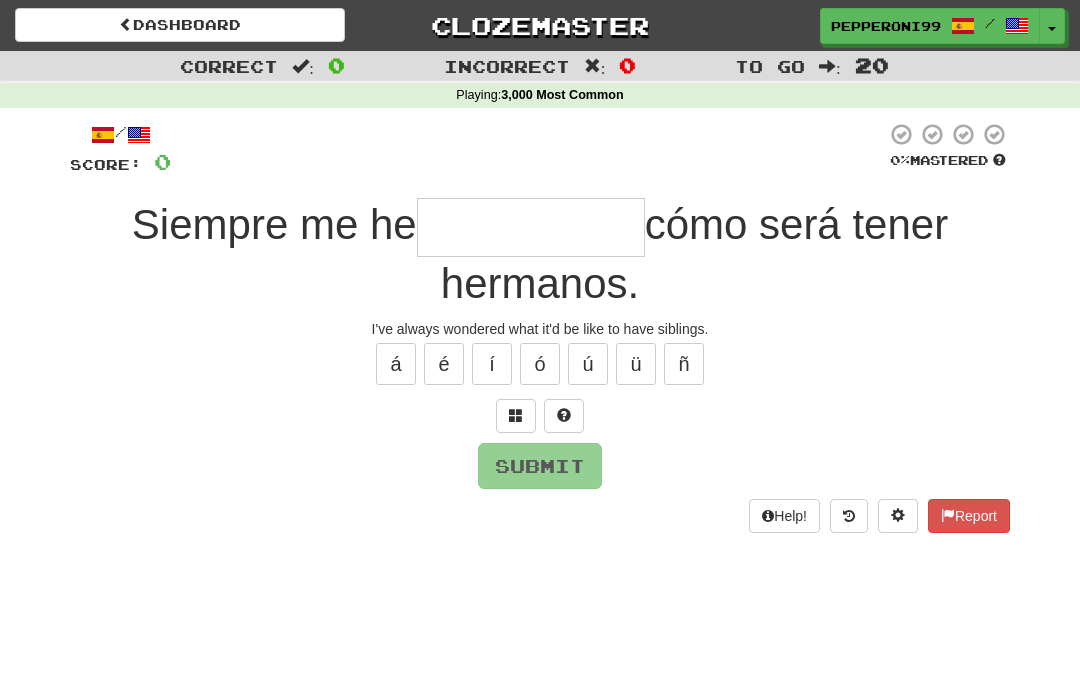 click at bounding box center (531, 227) 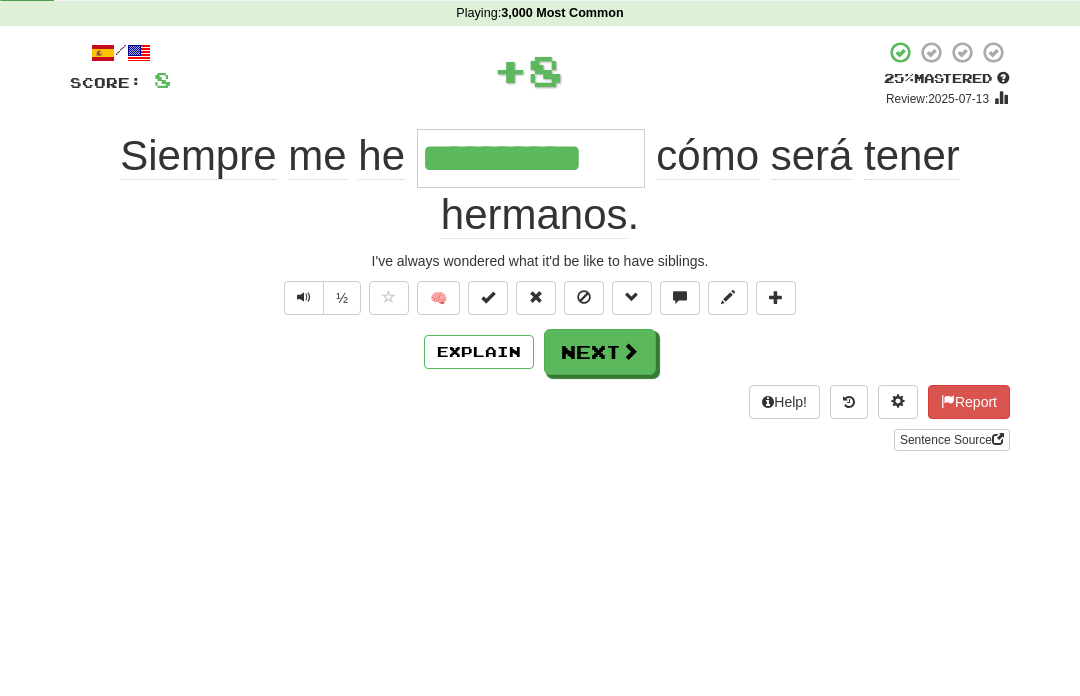 type on "**********" 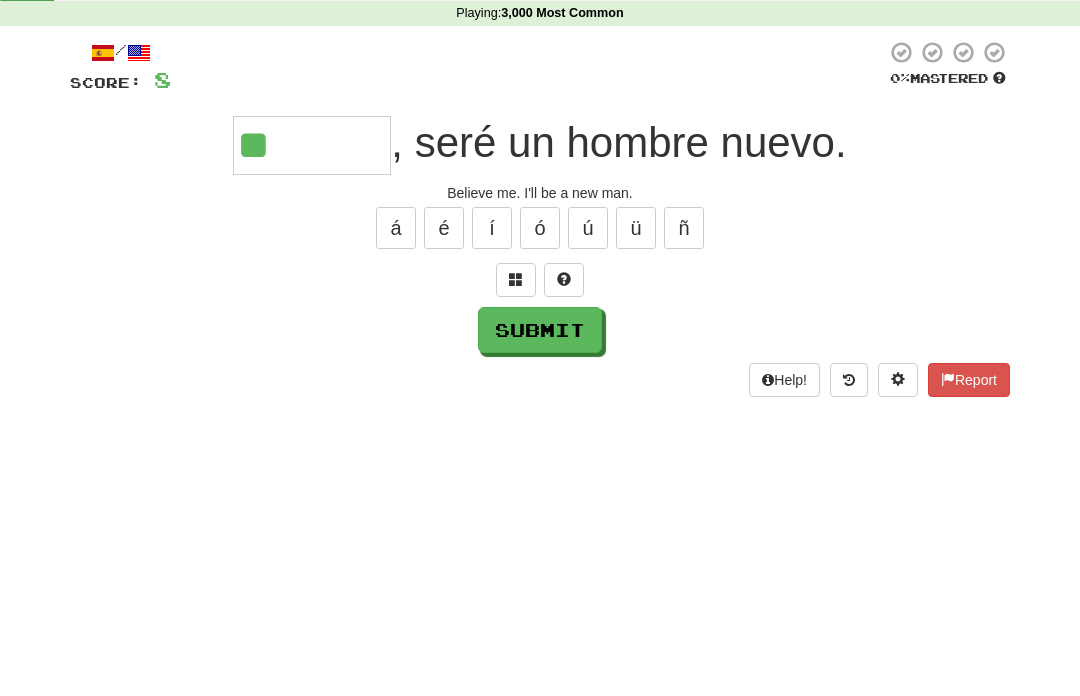 click on "é" at bounding box center (444, 310) 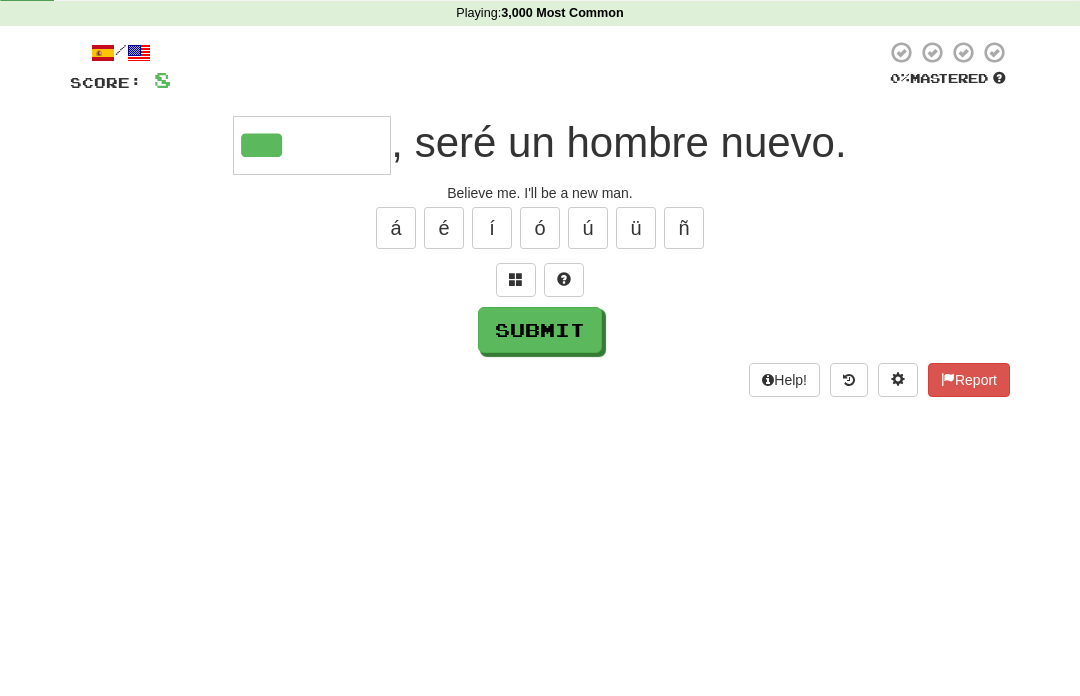 click on "é" at bounding box center (444, 310) 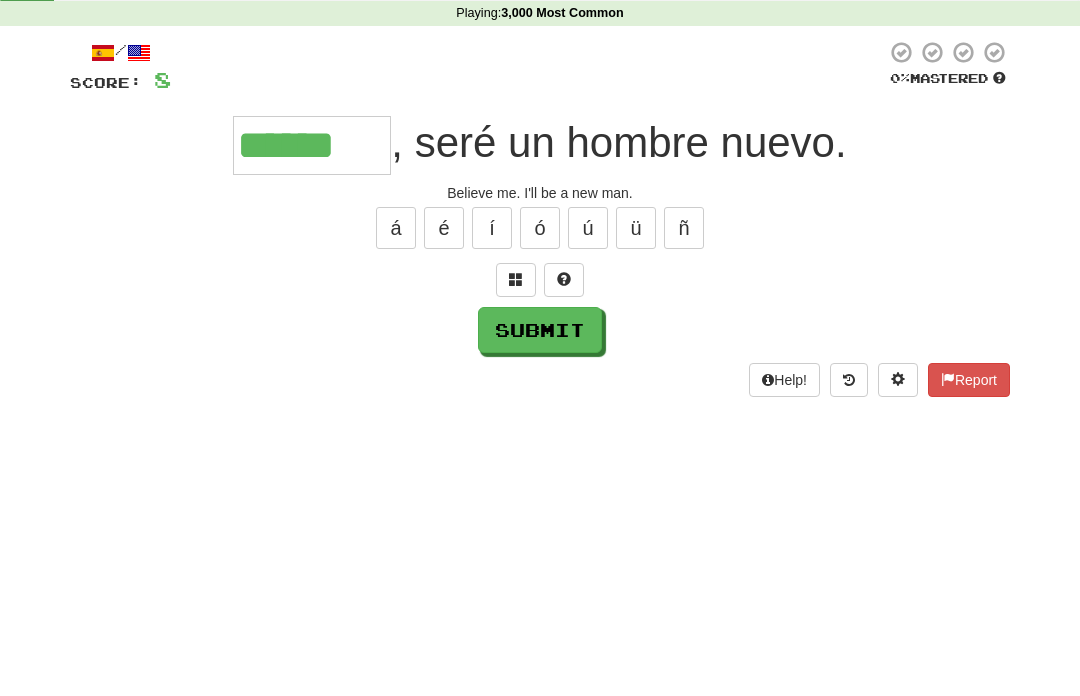 type on "******" 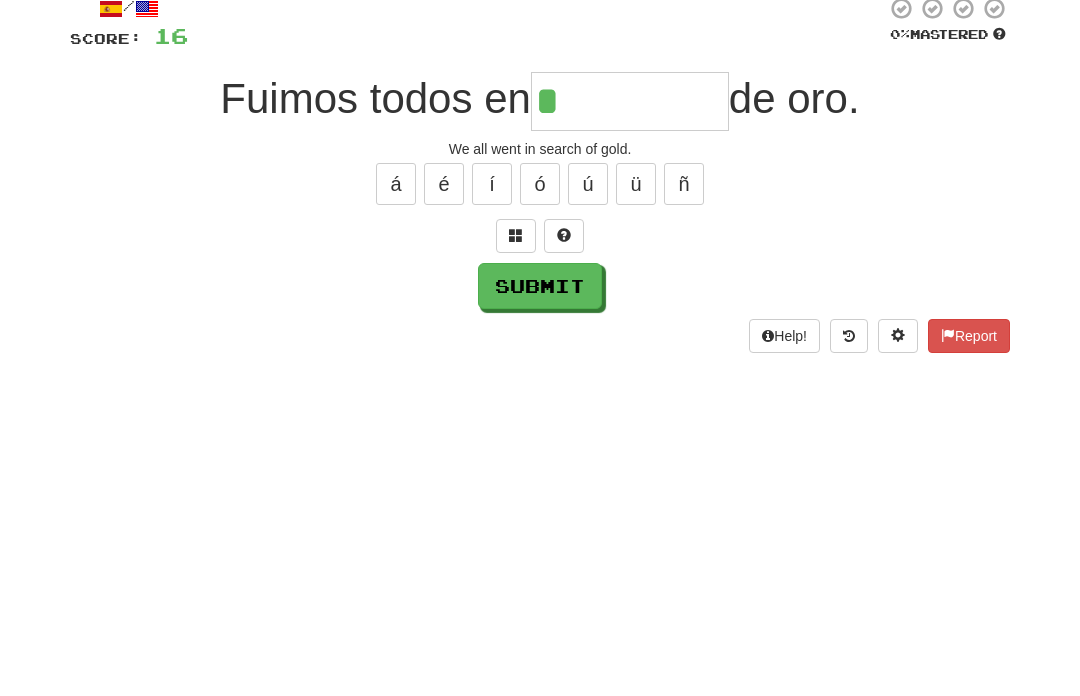 click at bounding box center [516, 361] 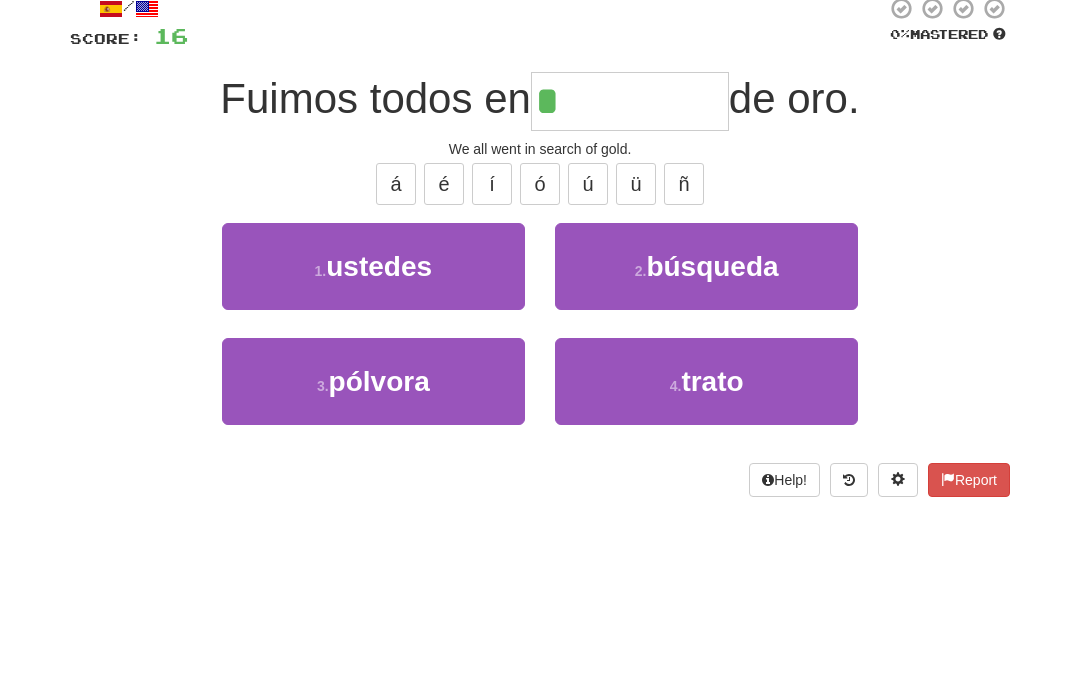click on "2 .  búsqueda" at bounding box center (706, 392) 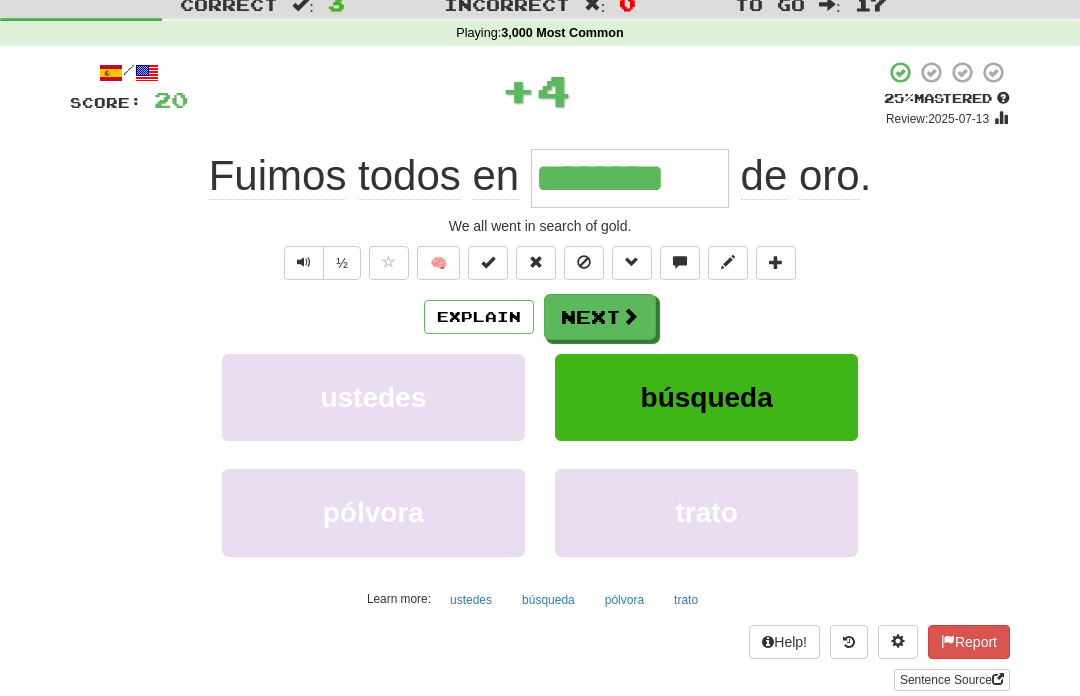 scroll, scrollTop: 62, scrollLeft: 0, axis: vertical 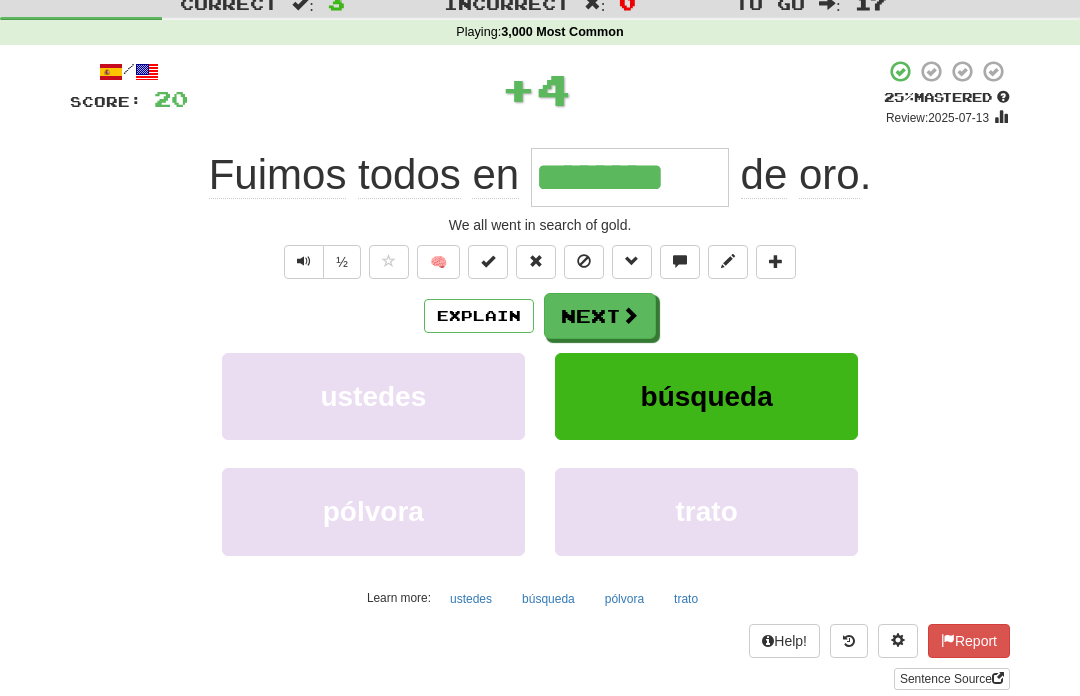 click on "Next" at bounding box center (600, 317) 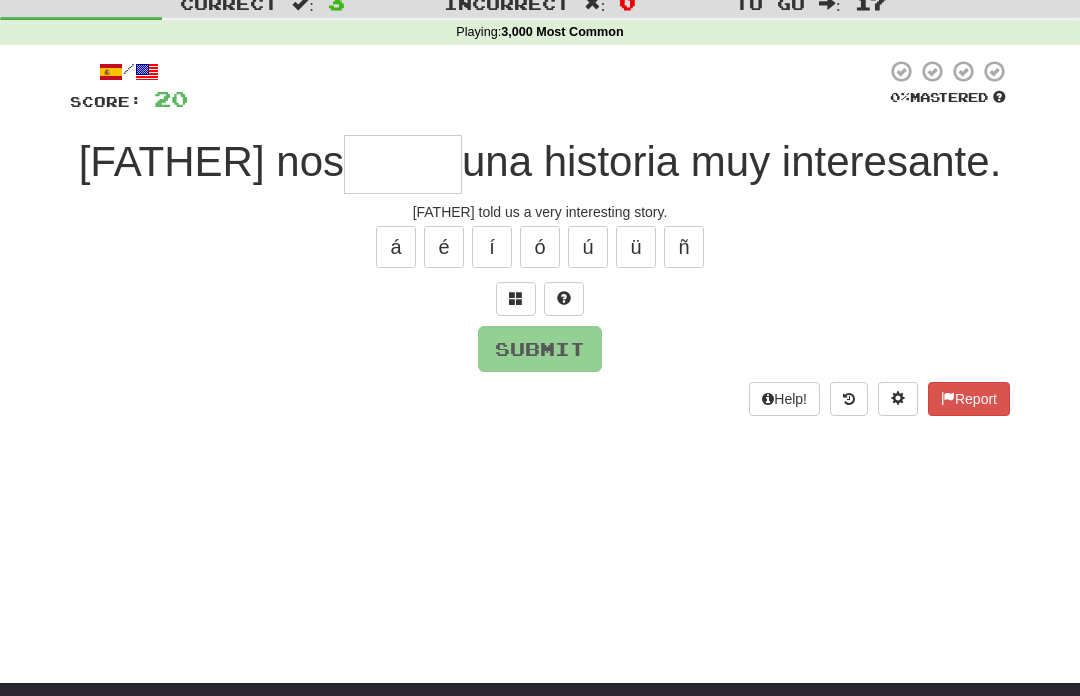 type on "*" 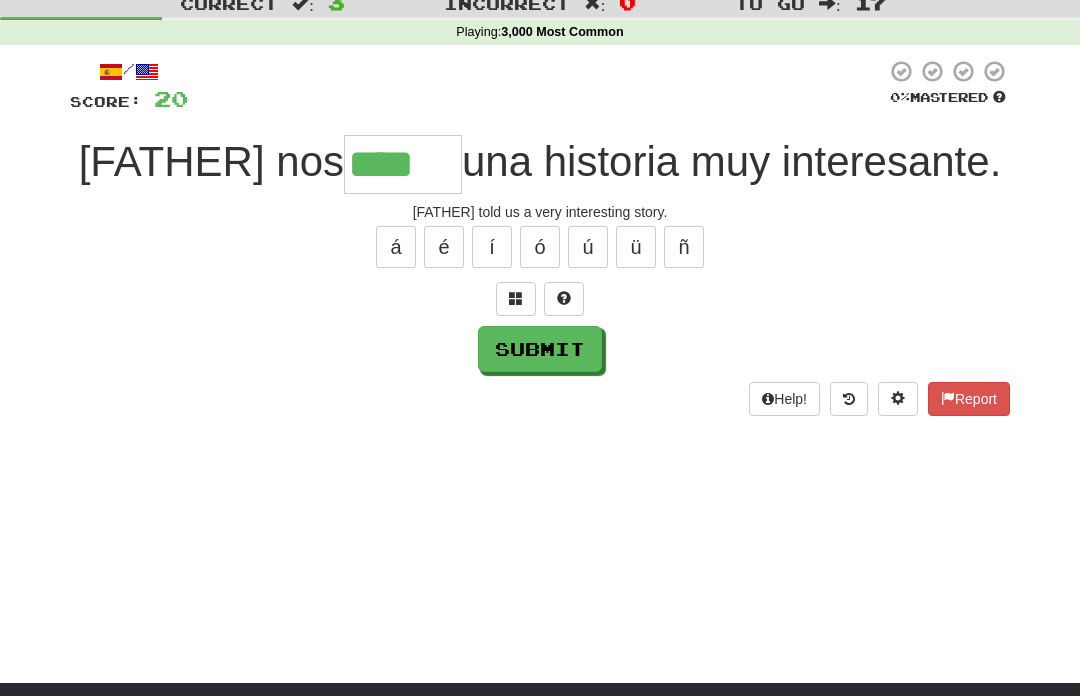 click on "ó" at bounding box center [540, 248] 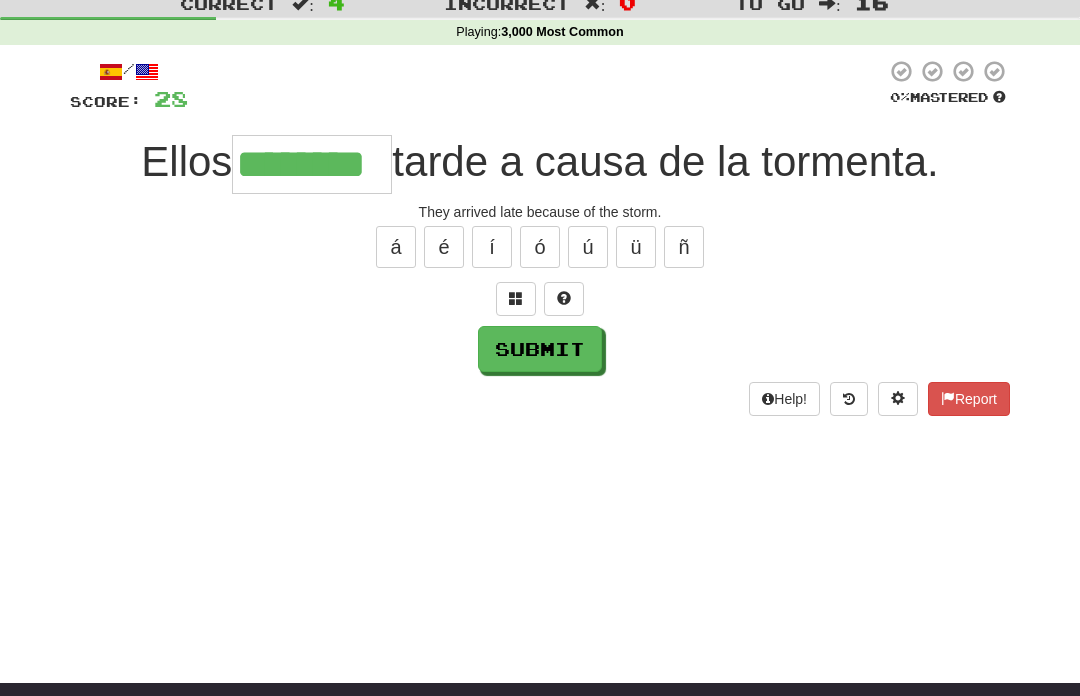 type on "********" 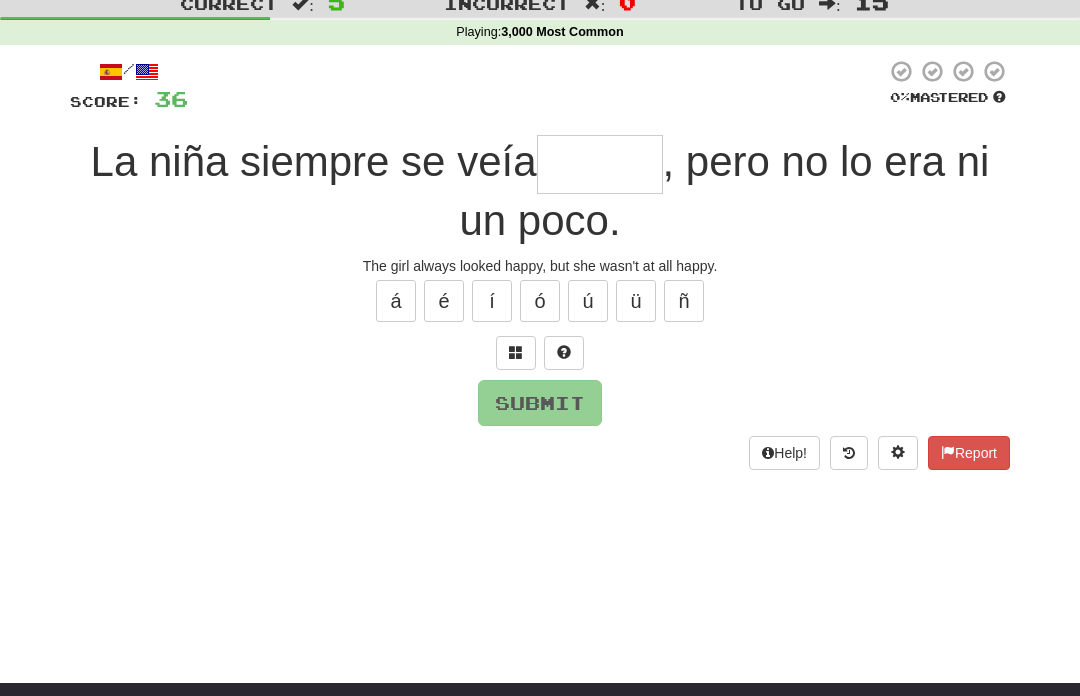 type on "*" 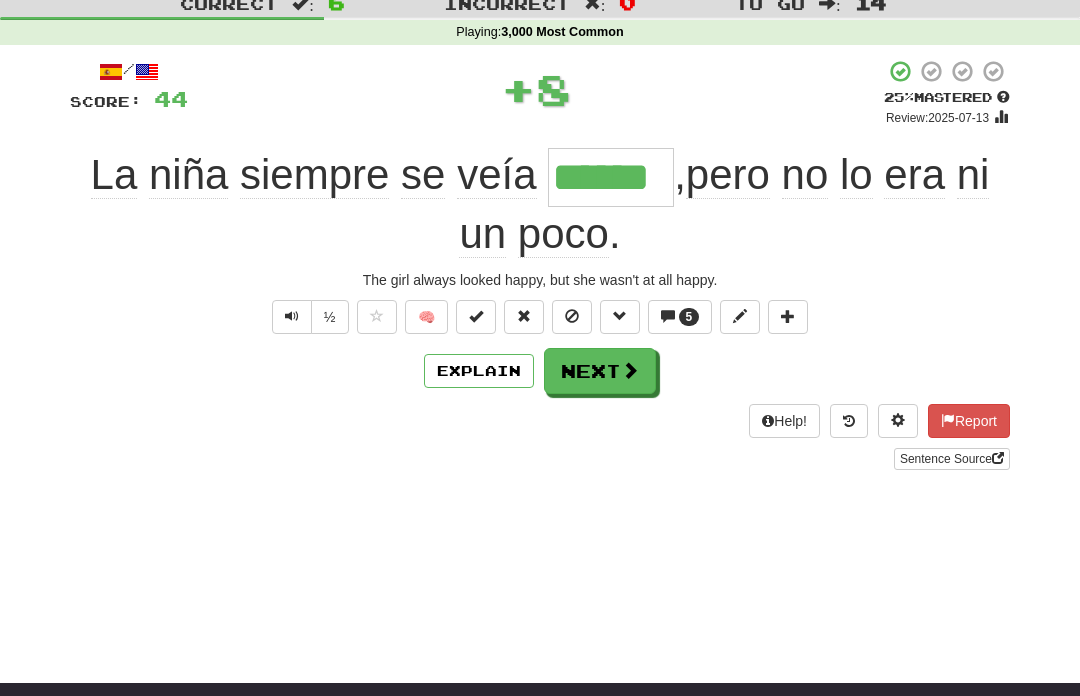 type on "******" 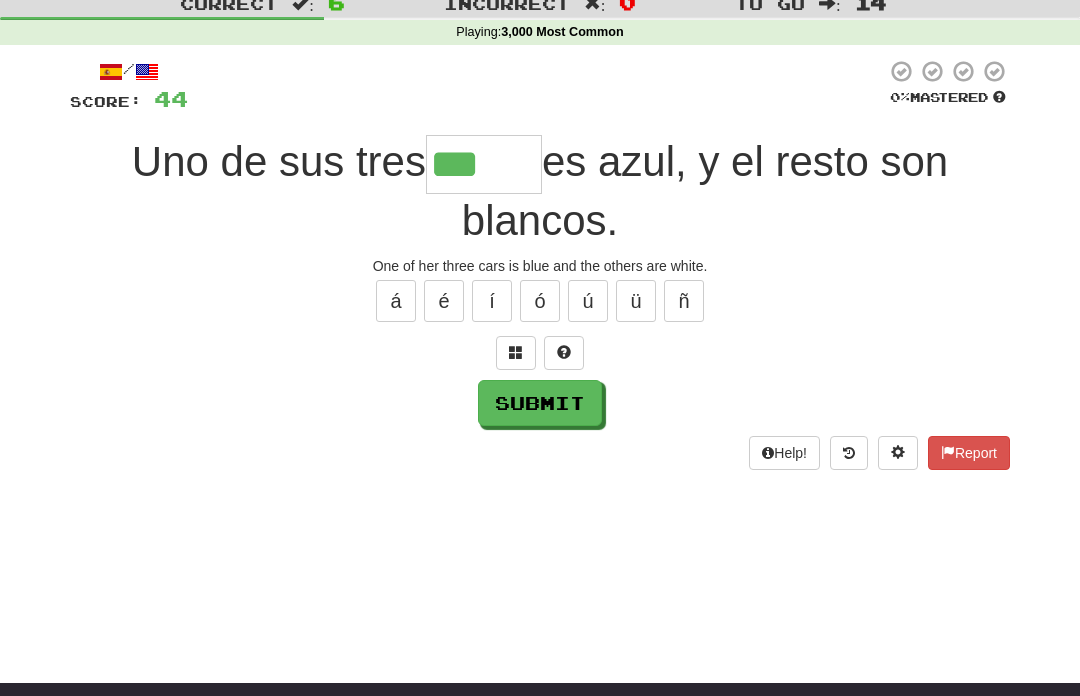click on "Uno de sus tres *** es azul, y el resto son blancos." at bounding box center [540, 192] 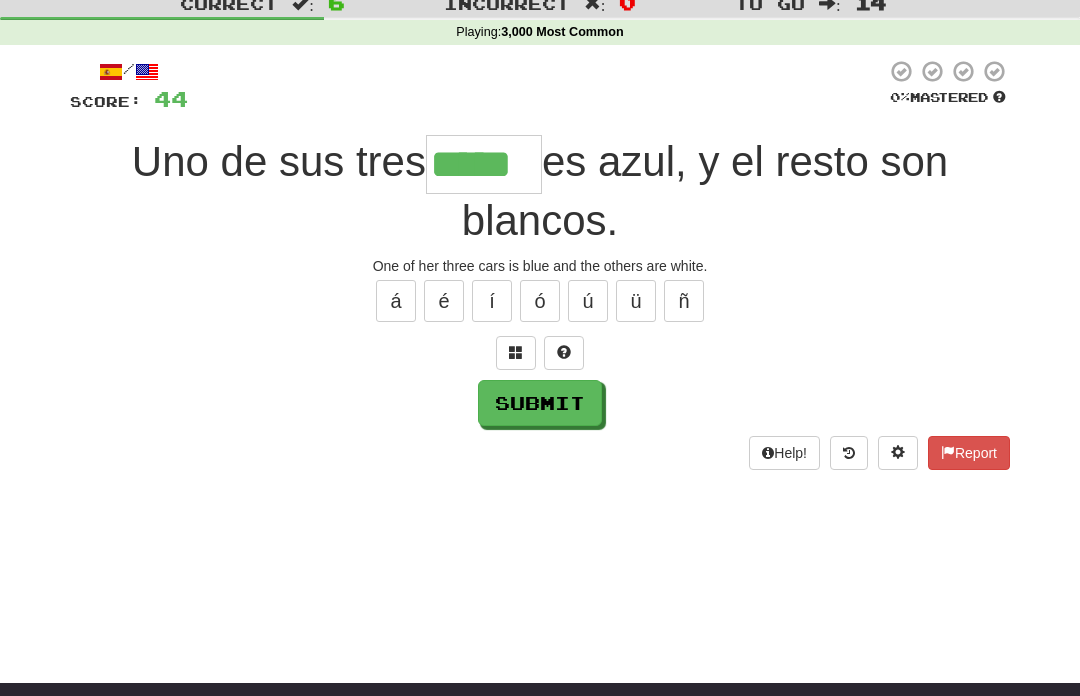 type on "*****" 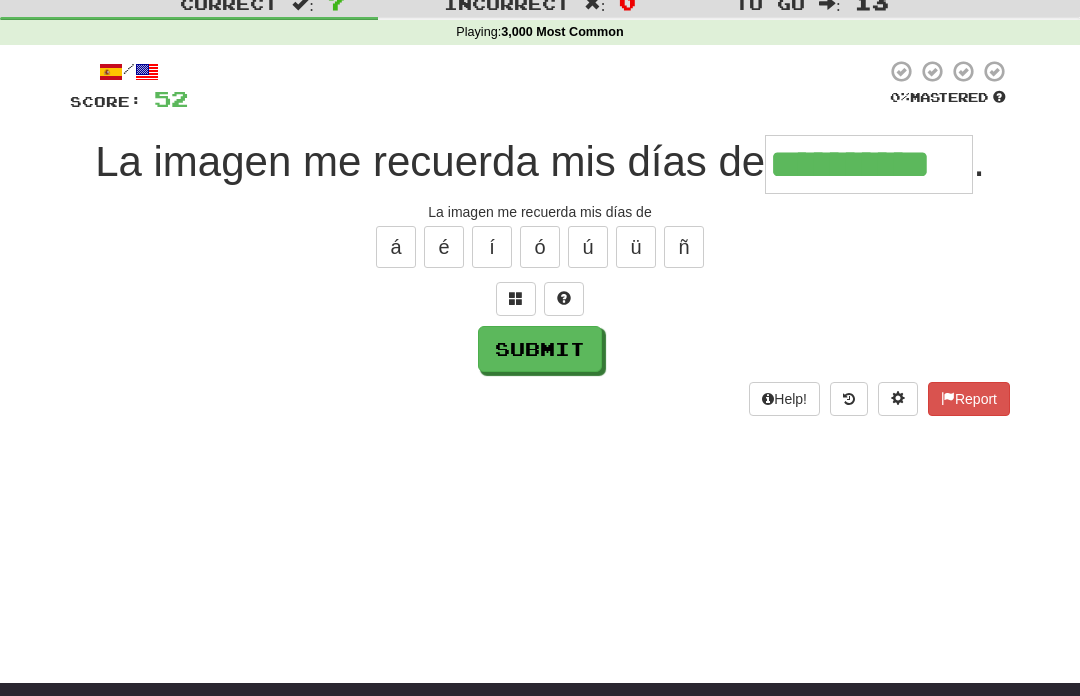 type on "**********" 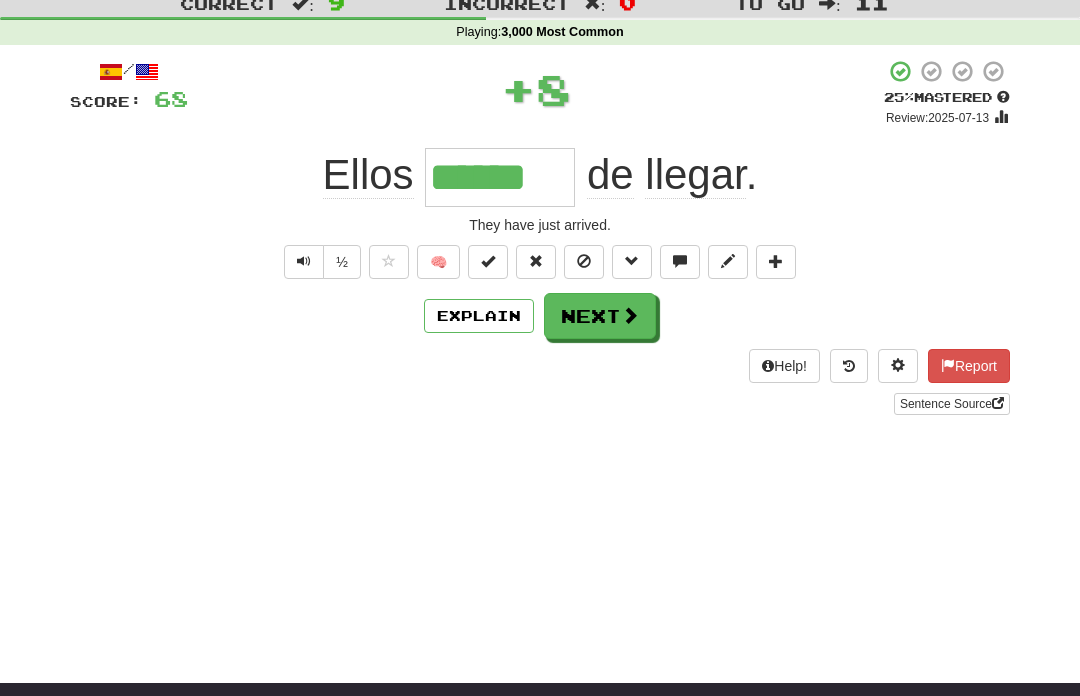 type on "******" 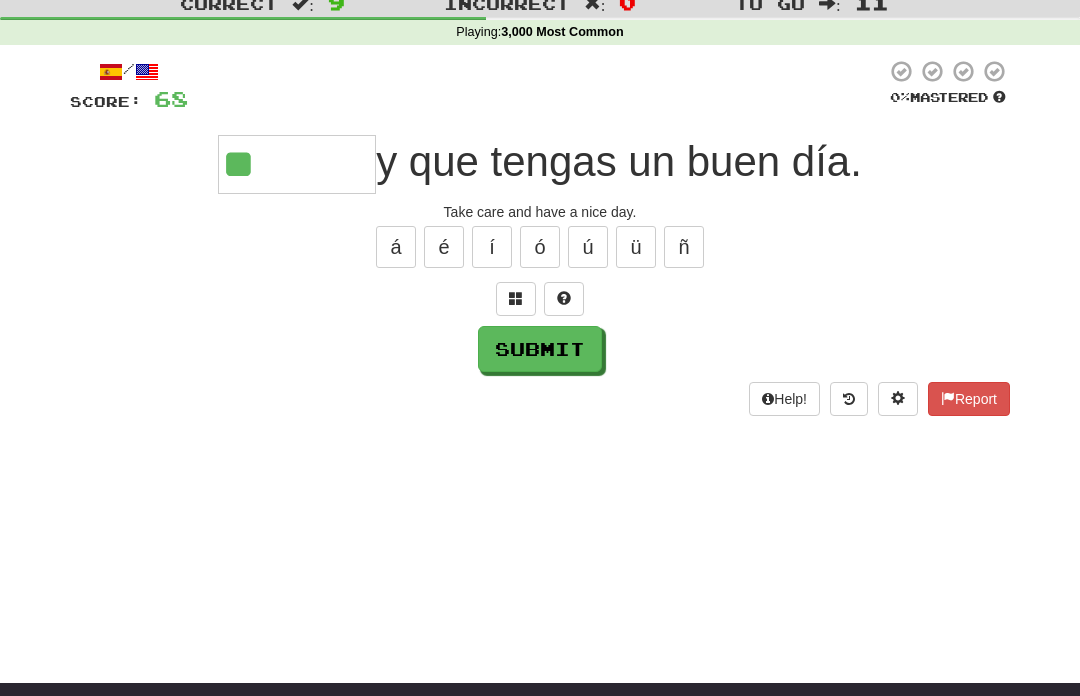click on "í" at bounding box center [492, 248] 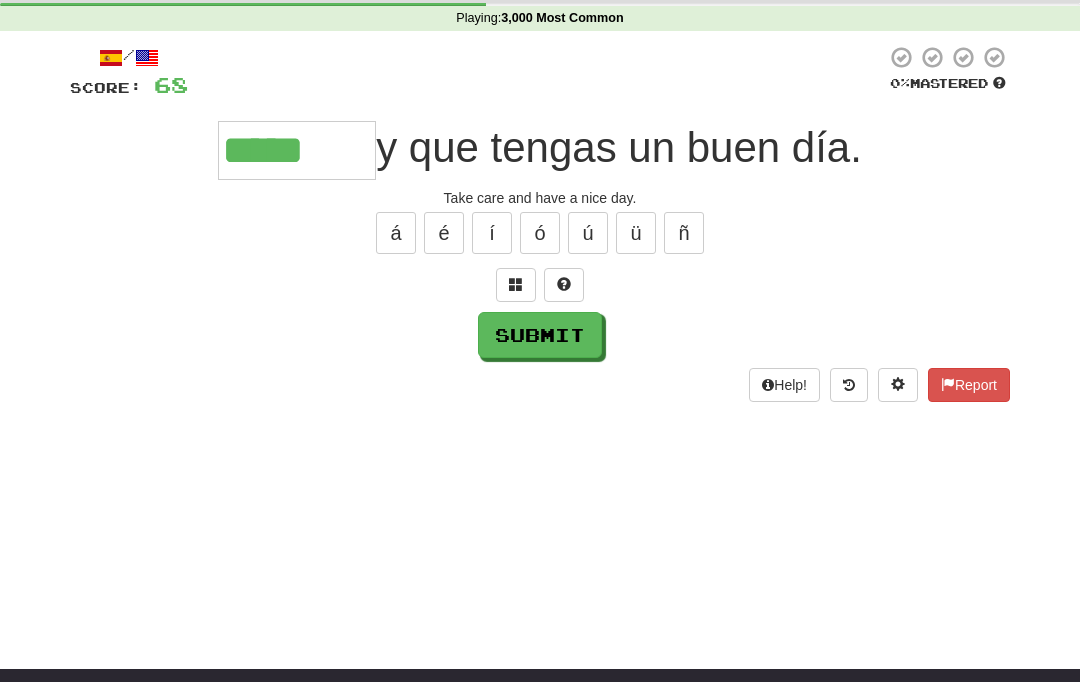 click at bounding box center [516, 300] 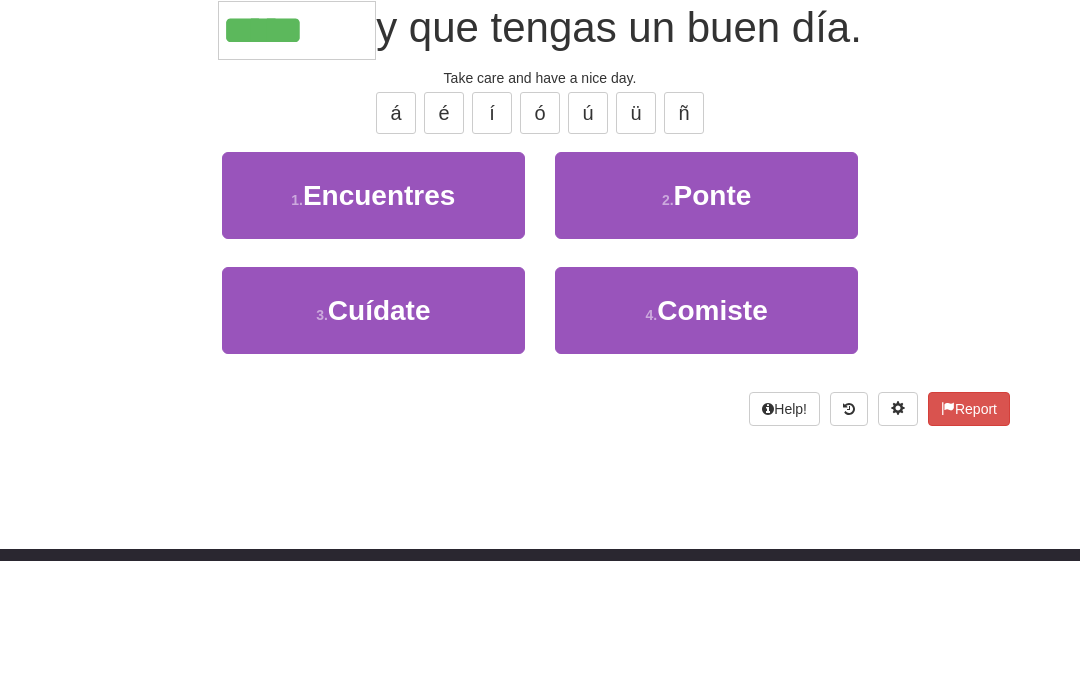 click on "3 .  Cuídate" at bounding box center [373, 445] 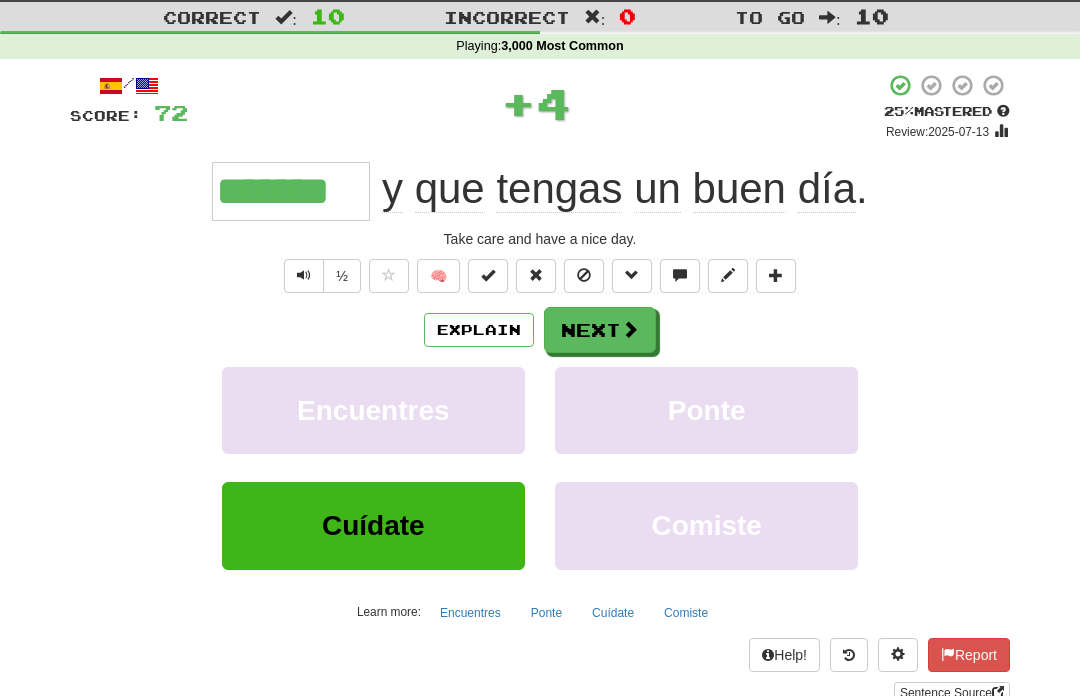 click at bounding box center [630, 329] 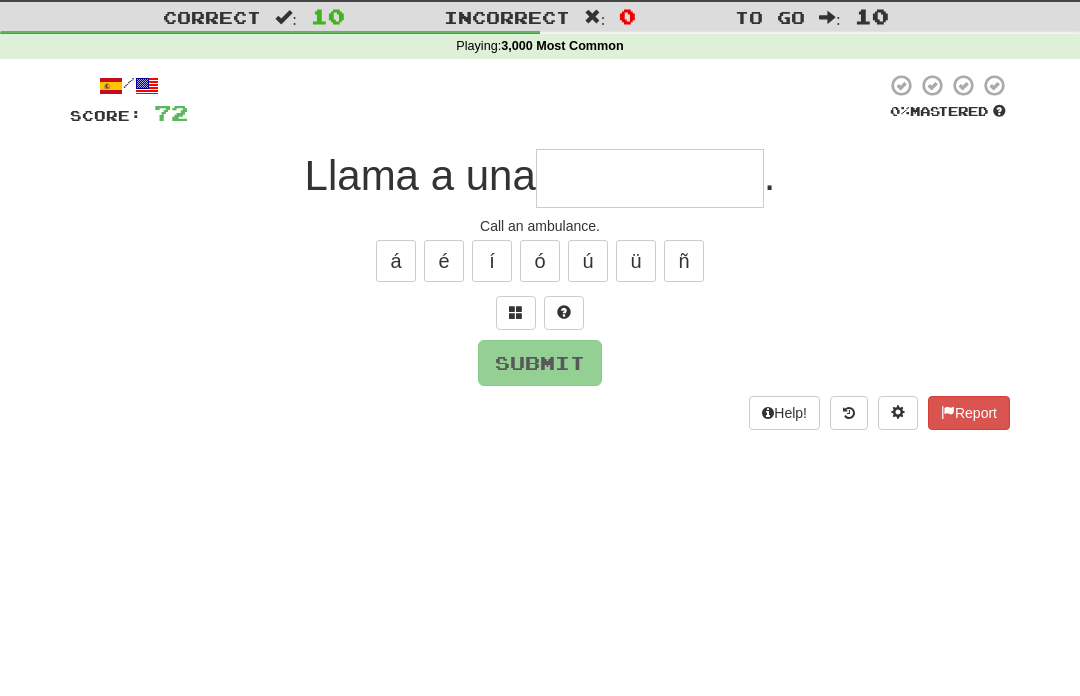 scroll, scrollTop: 48, scrollLeft: 0, axis: vertical 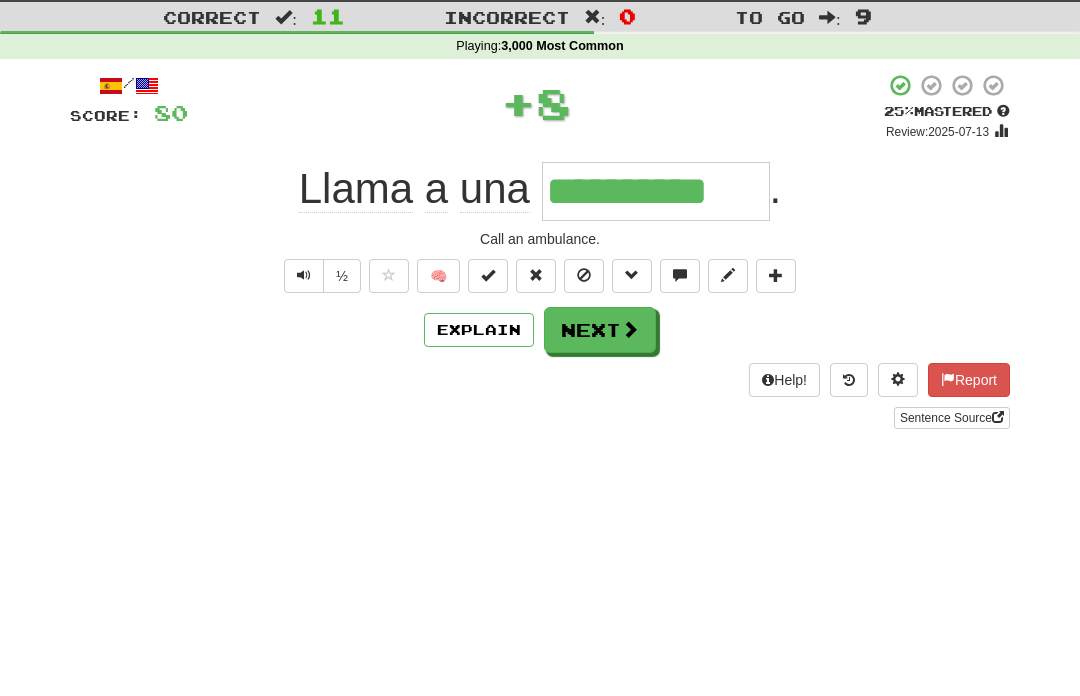 type on "**********" 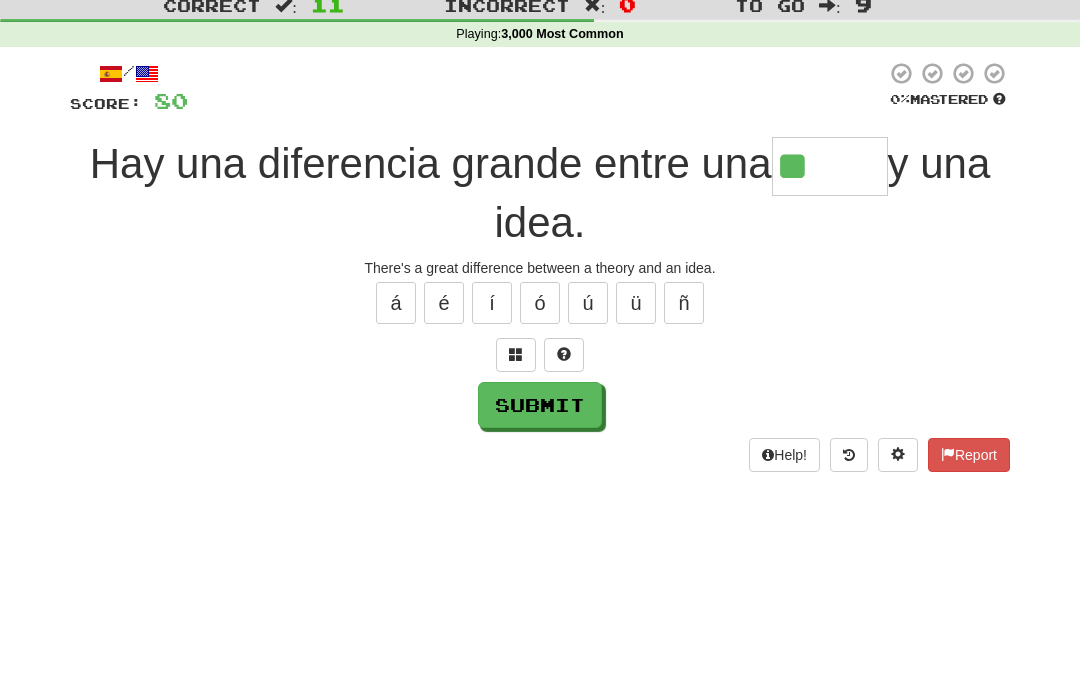 click on "ó" at bounding box center (540, 316) 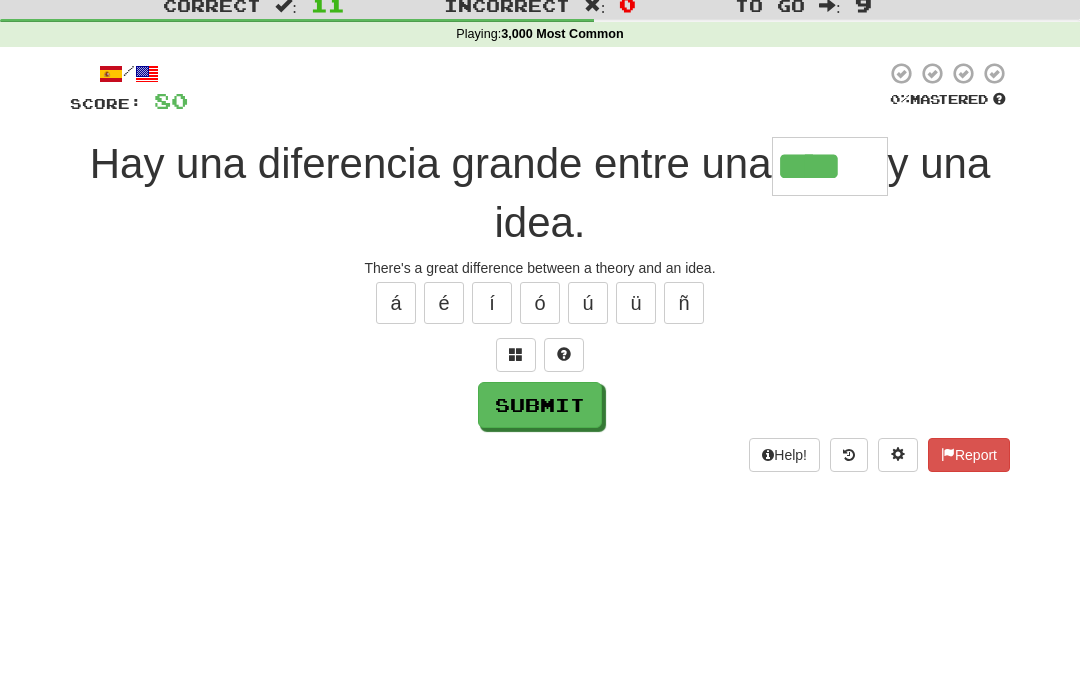 click on "í" at bounding box center (492, 316) 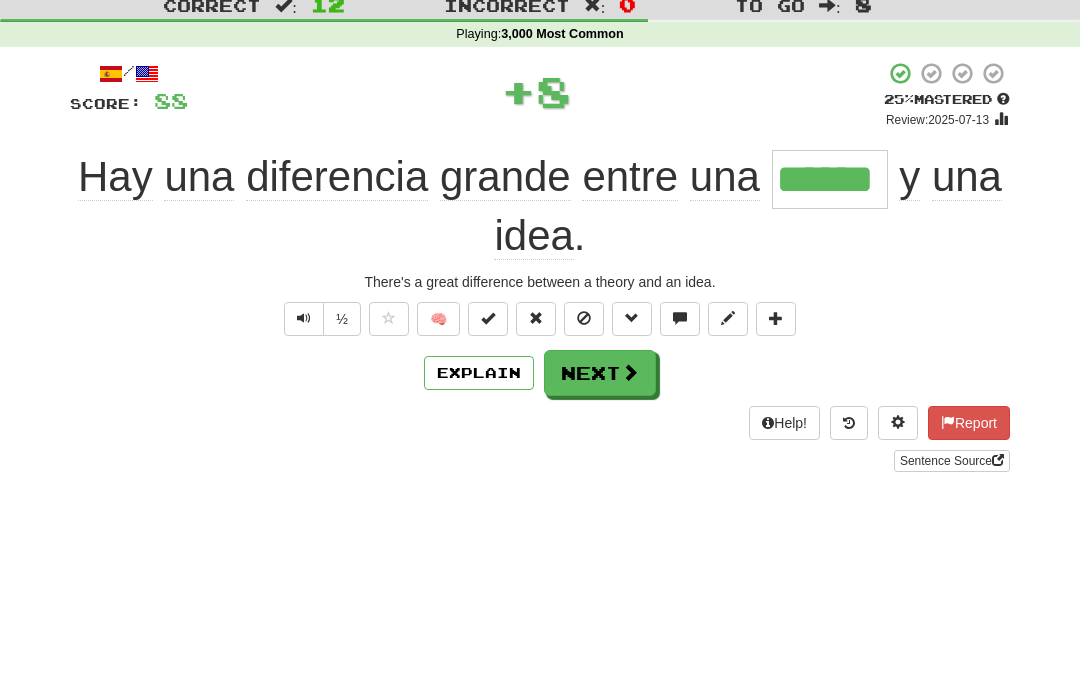 type on "******" 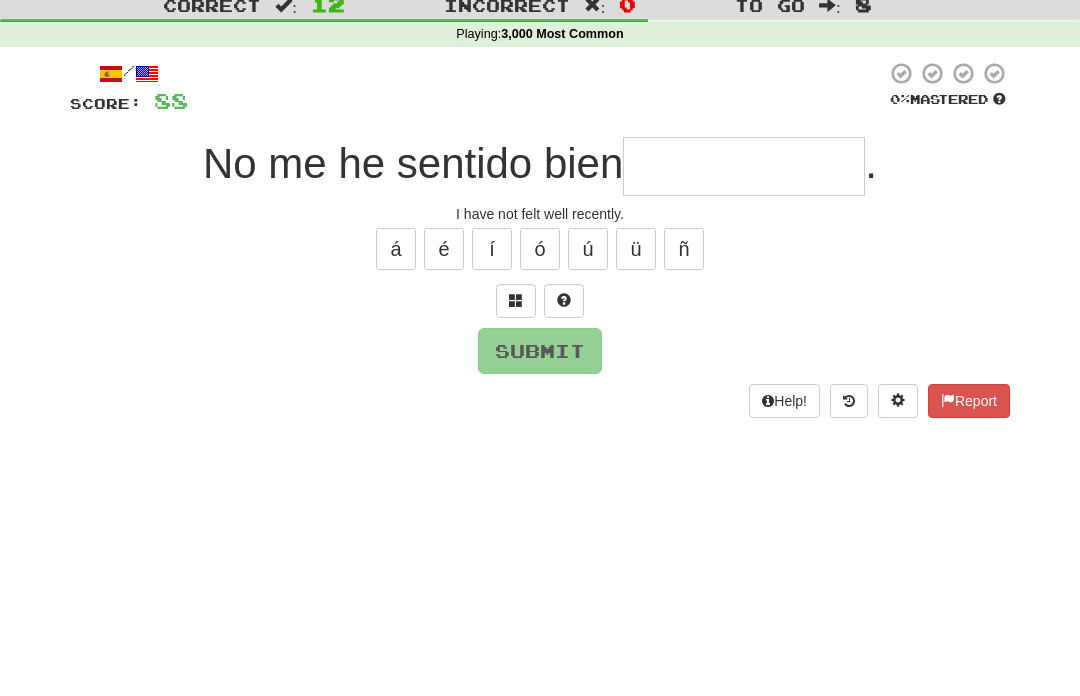 type on "*" 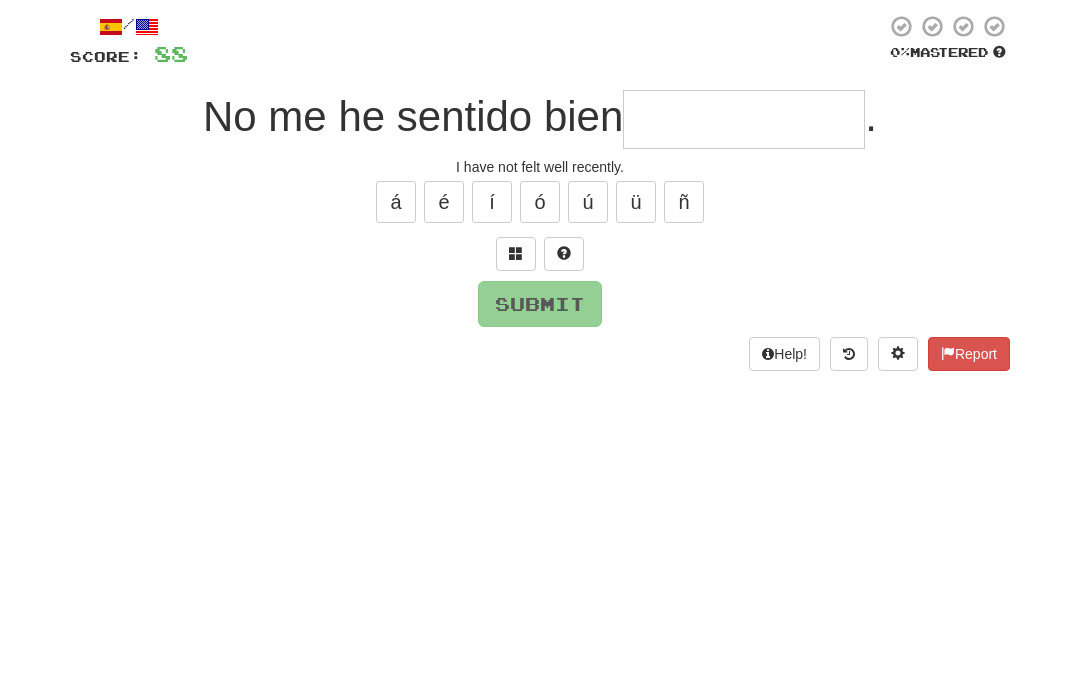 click at bounding box center (516, 313) 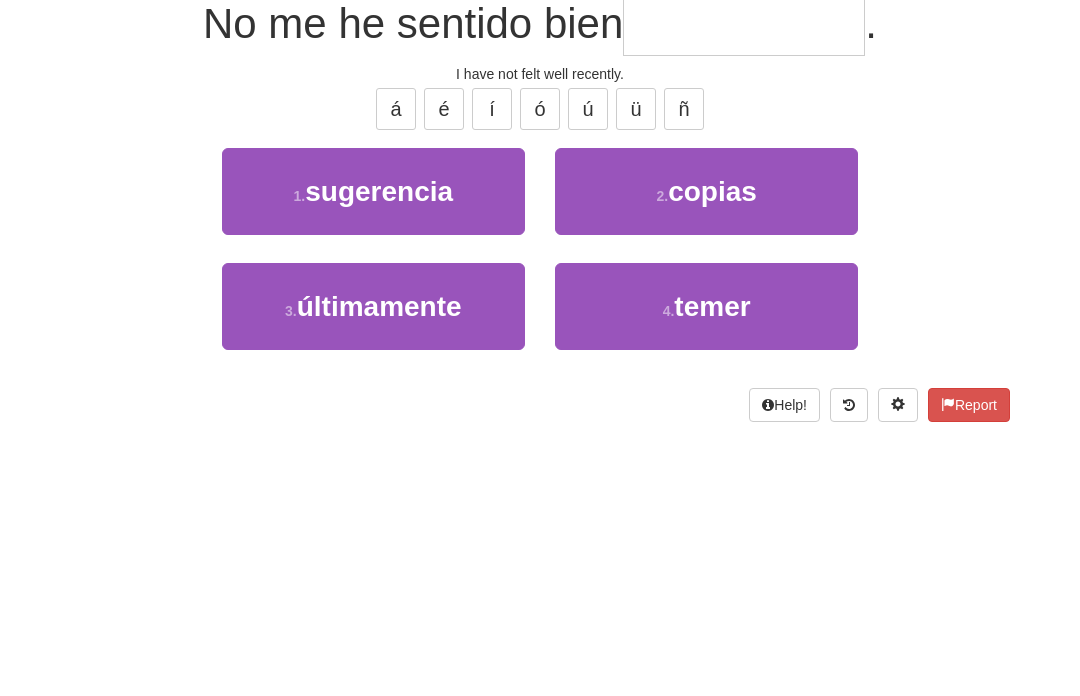click on "últimamente" at bounding box center (379, 459) 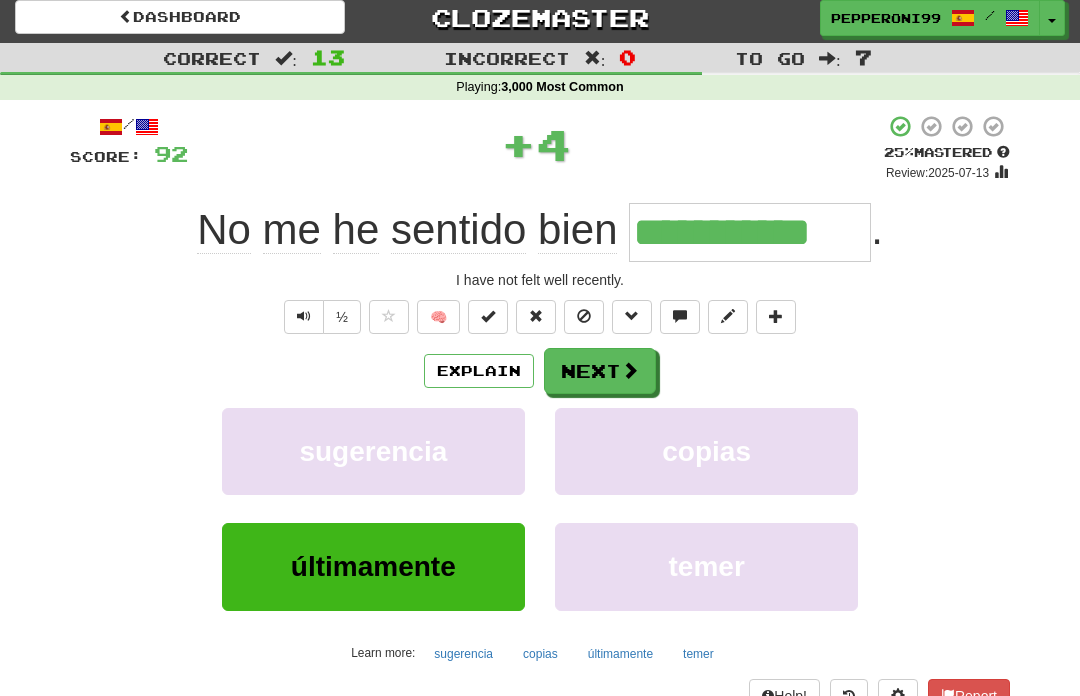 click on "Next" at bounding box center [600, 372] 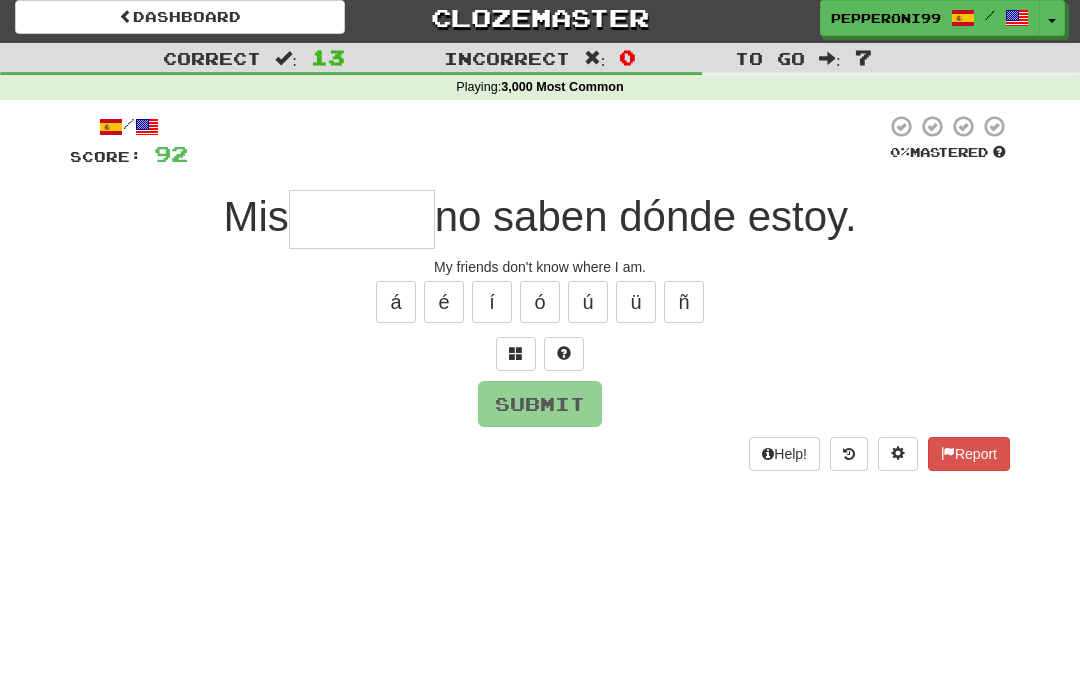 scroll, scrollTop: 7, scrollLeft: 0, axis: vertical 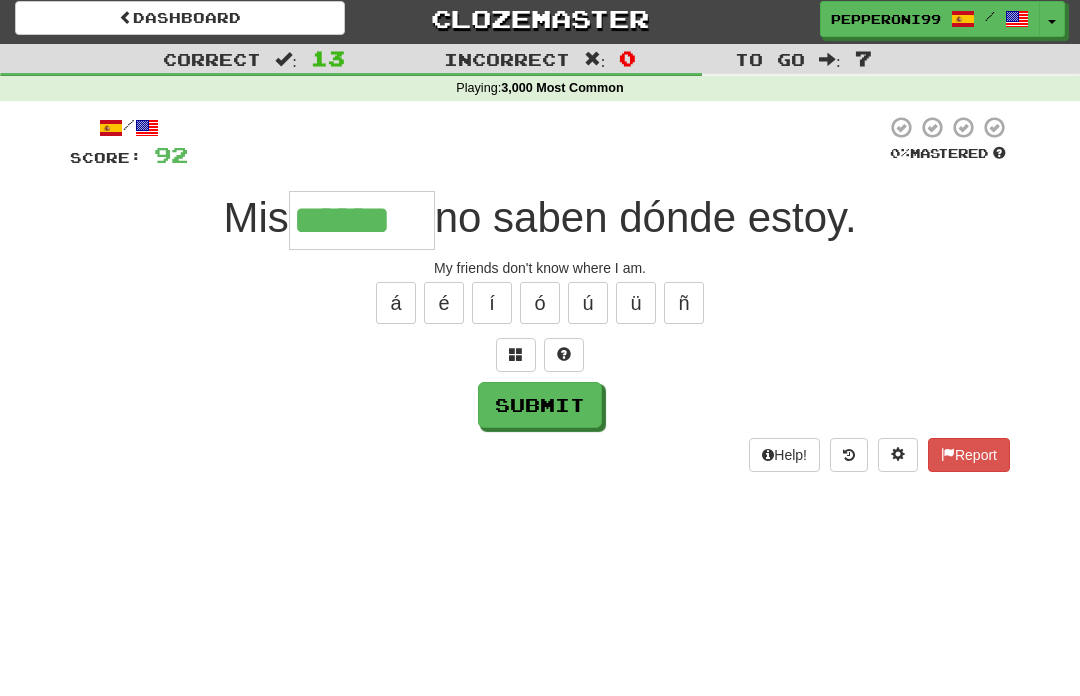 type on "******" 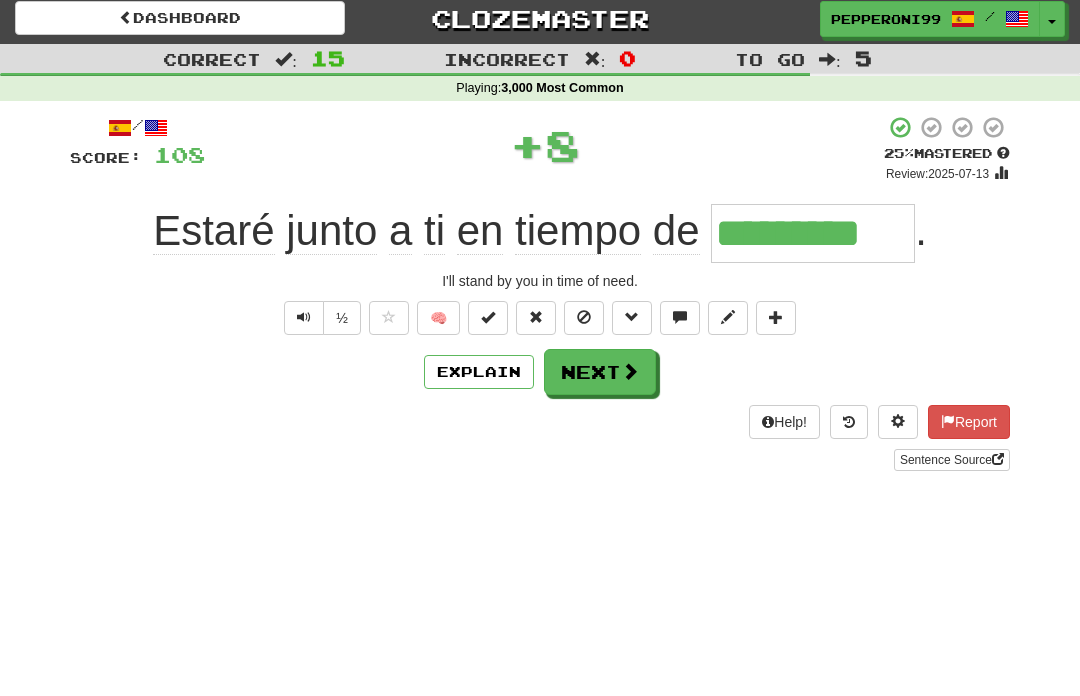 type on "*********" 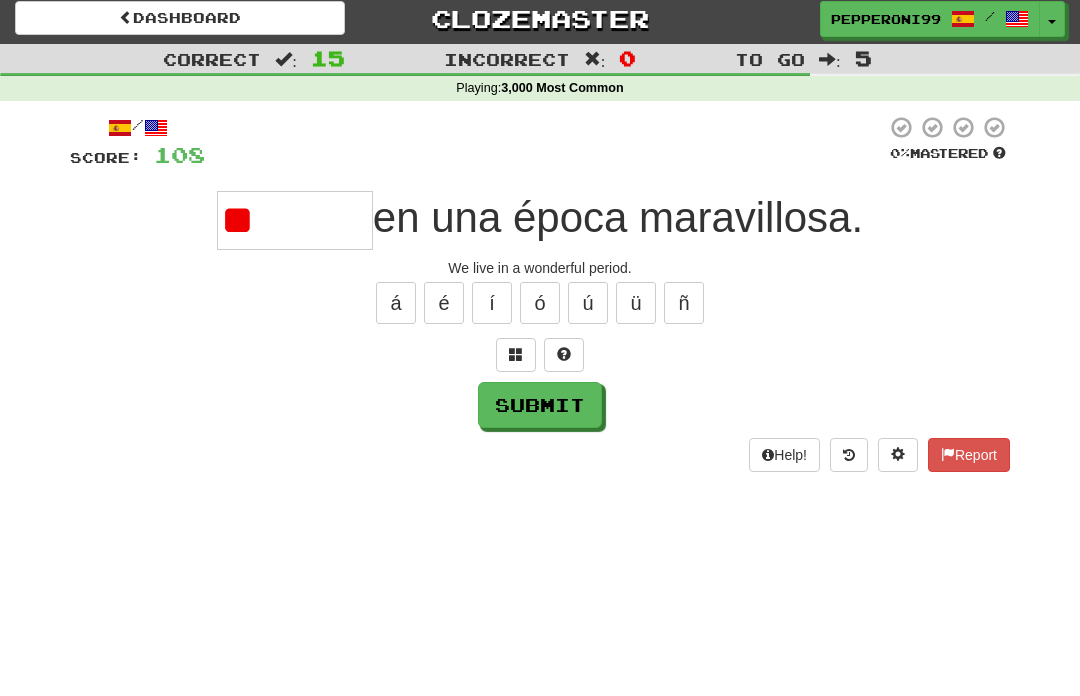 type on "*" 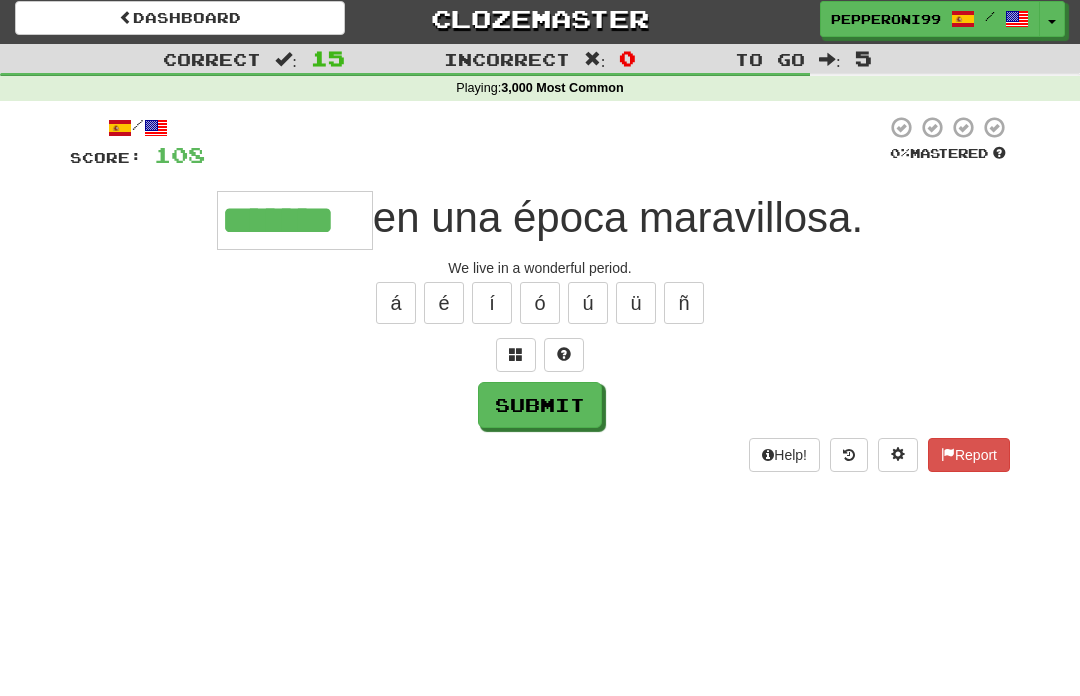 type on "*******" 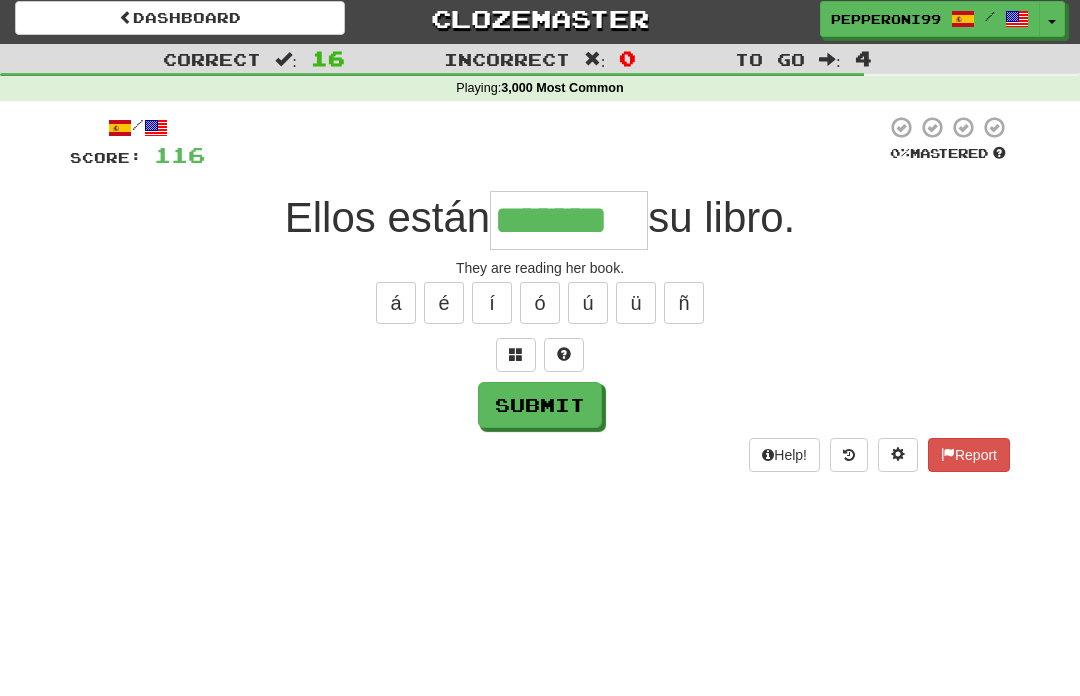 type on "*******" 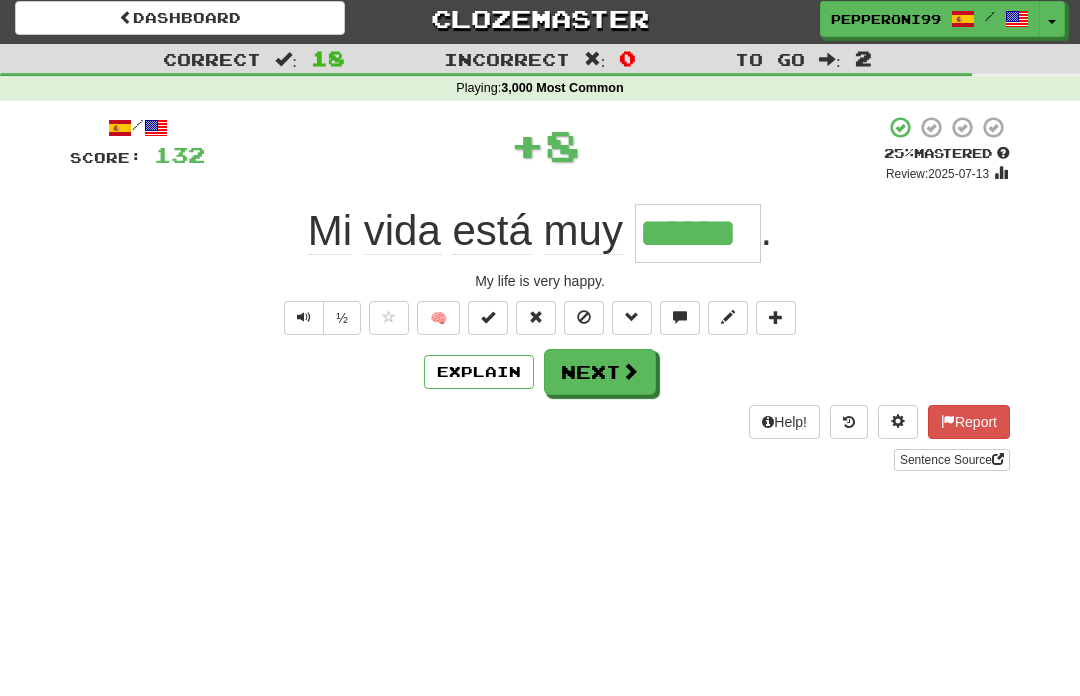 type on "******" 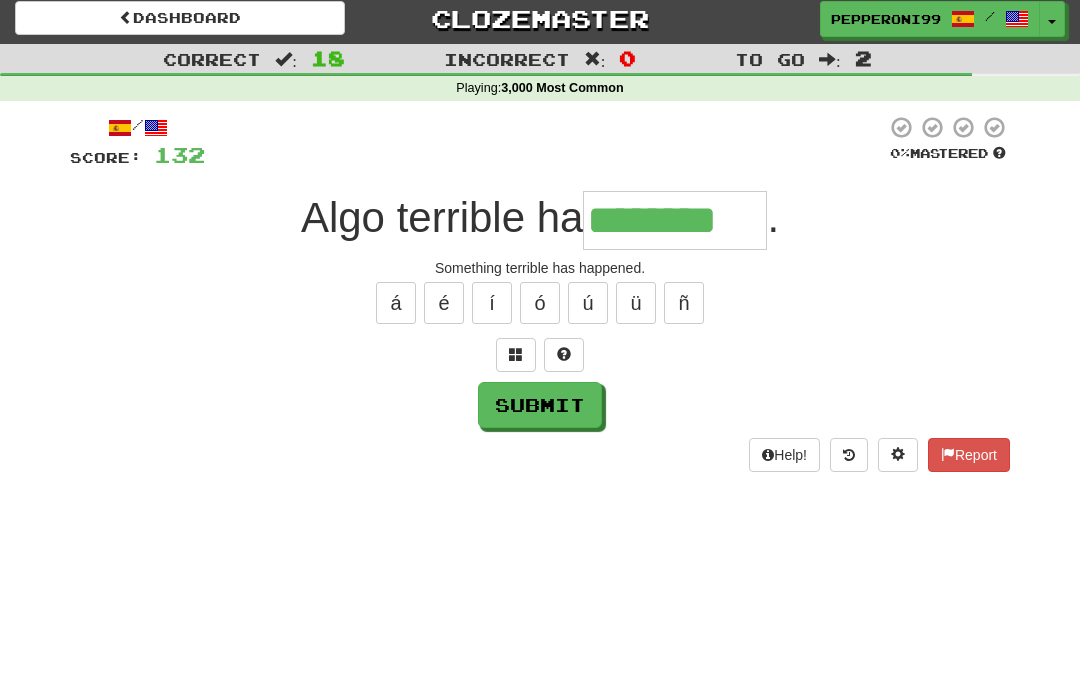 type on "********" 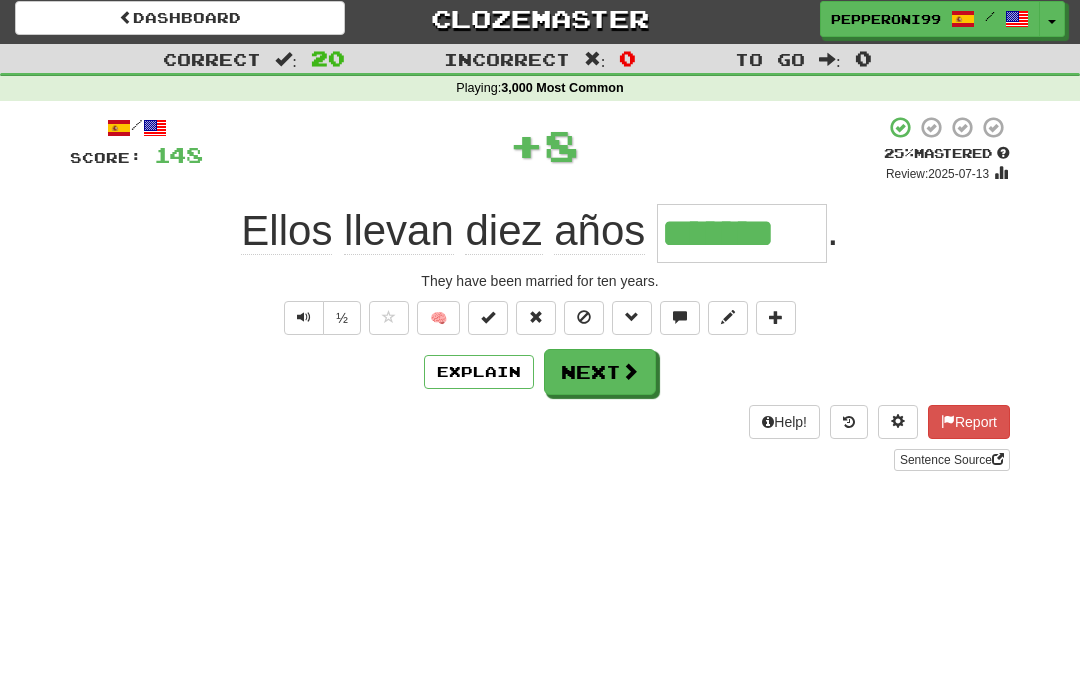 type on "*******" 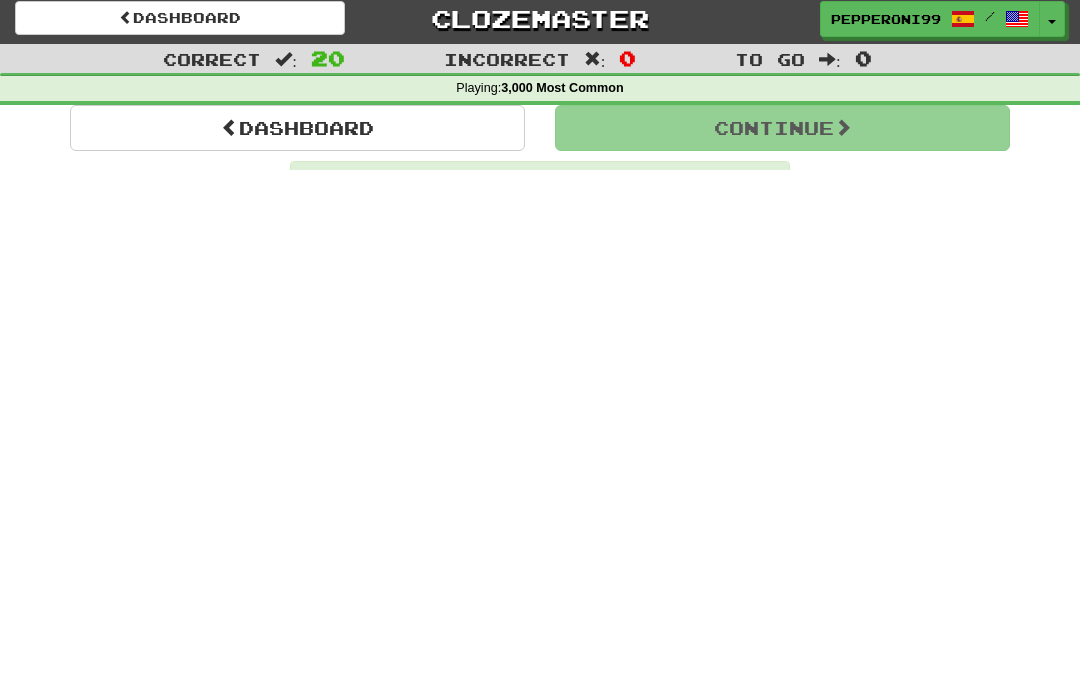 scroll, scrollTop: 8, scrollLeft: 0, axis: vertical 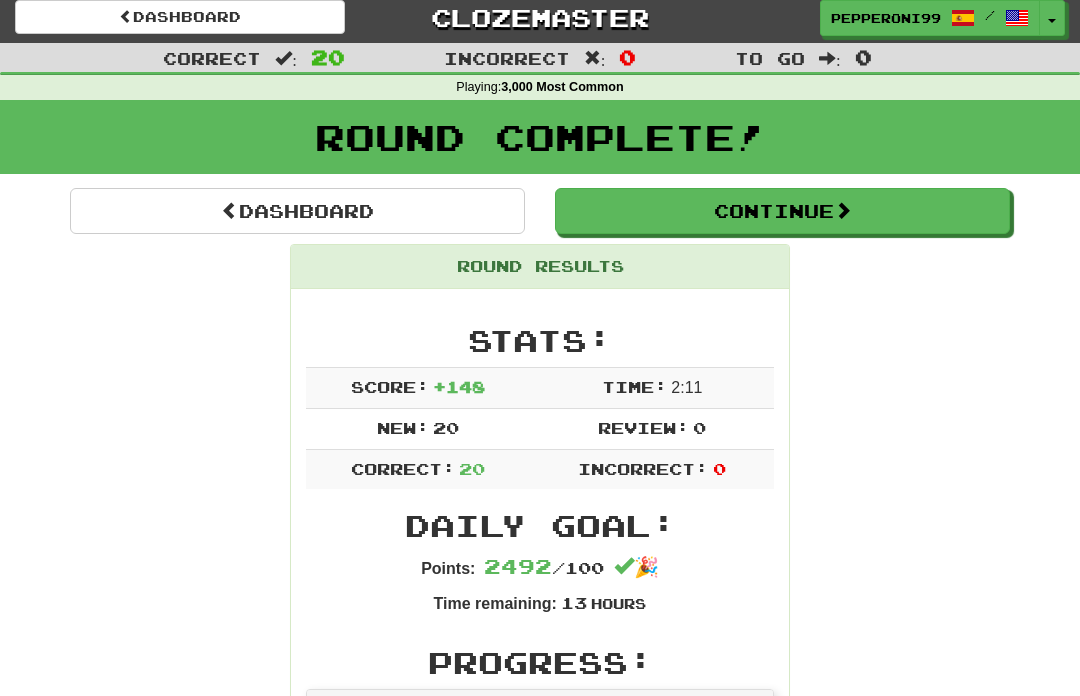 click on "Continue" at bounding box center (782, 211) 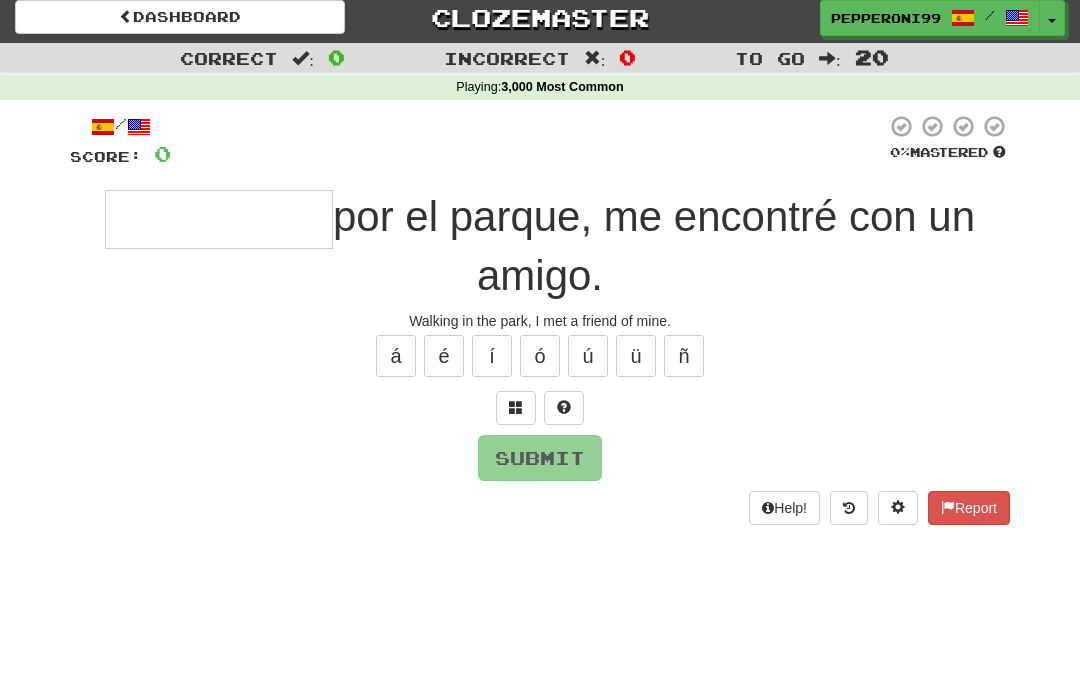 click at bounding box center (219, 219) 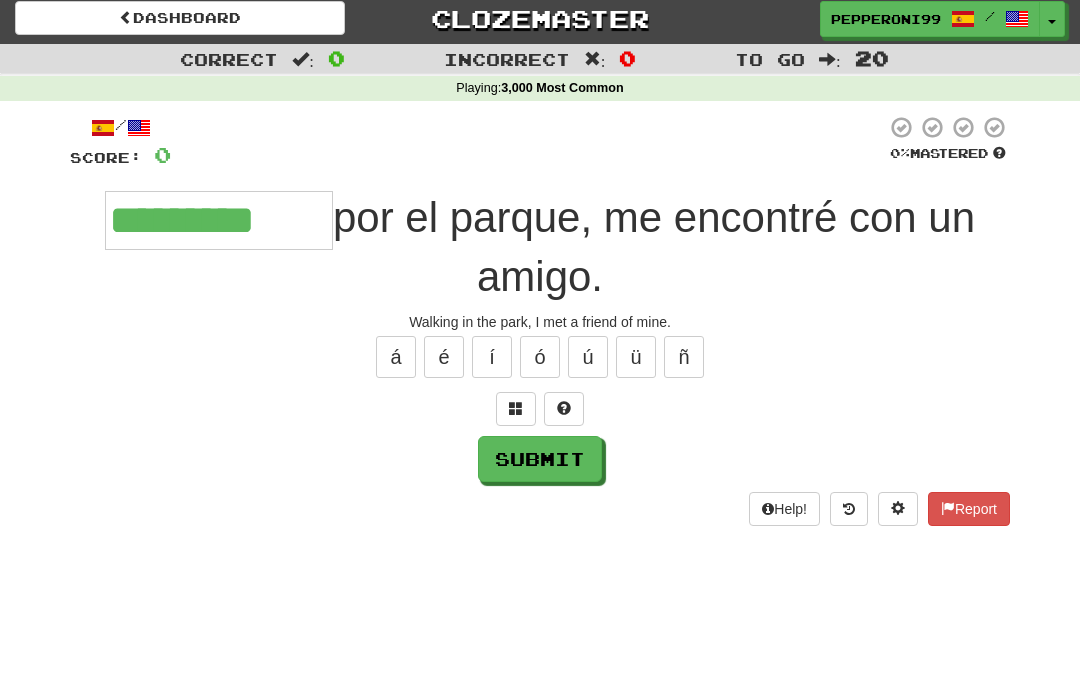 type on "*********" 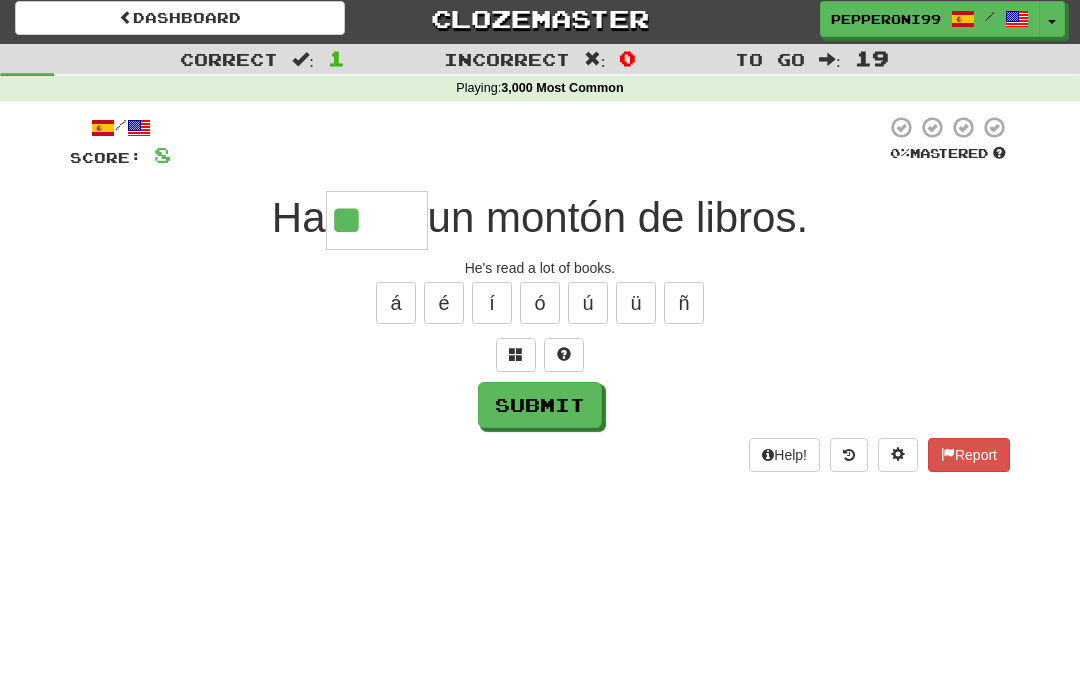 click on "í" at bounding box center [492, 303] 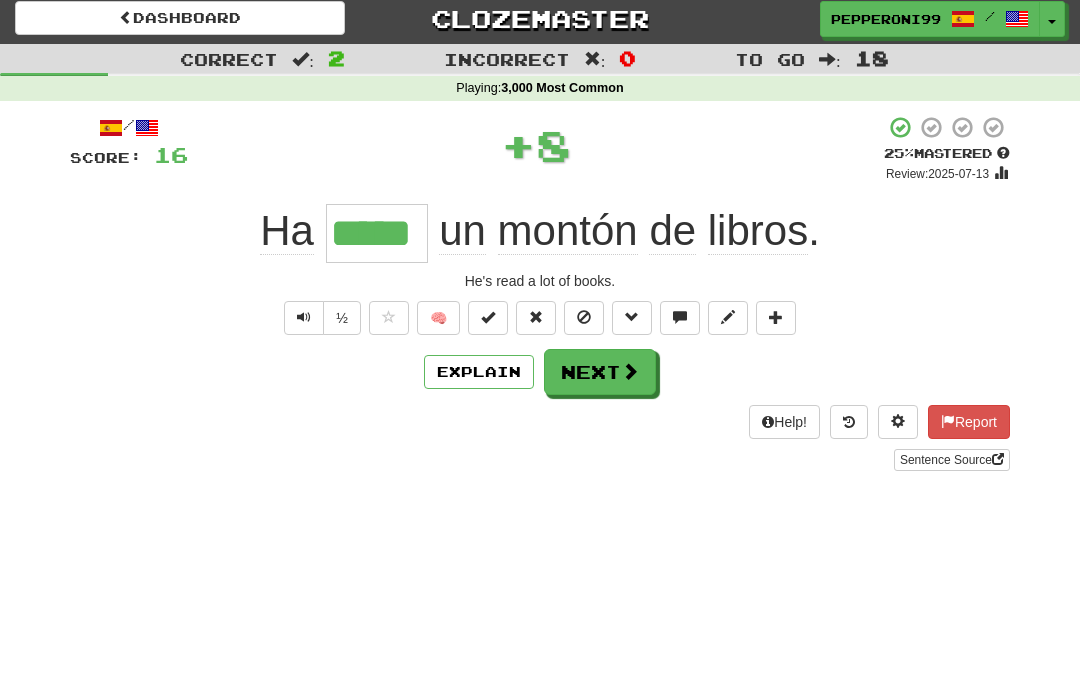 type on "*****" 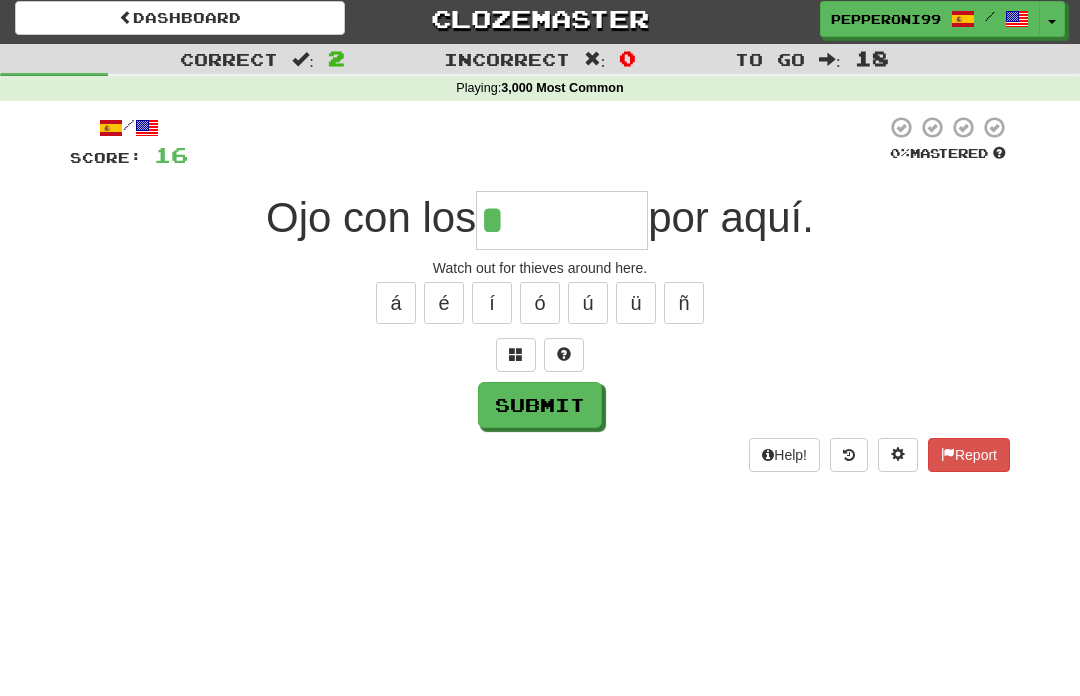 click on "á" at bounding box center [396, 303] 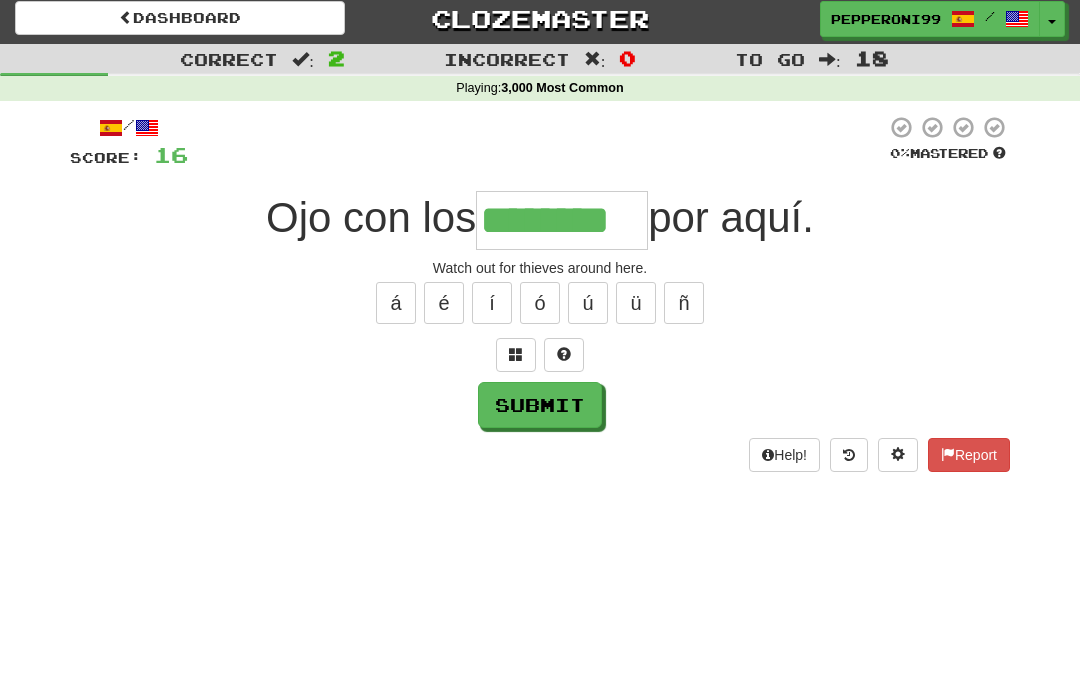 type on "********" 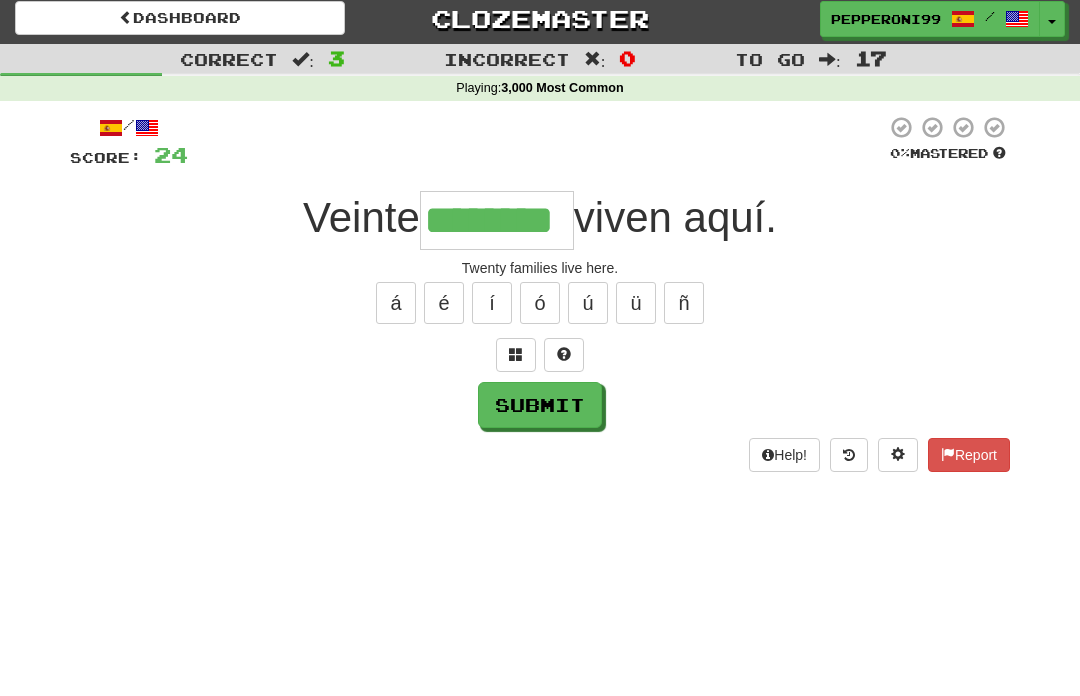 type on "********" 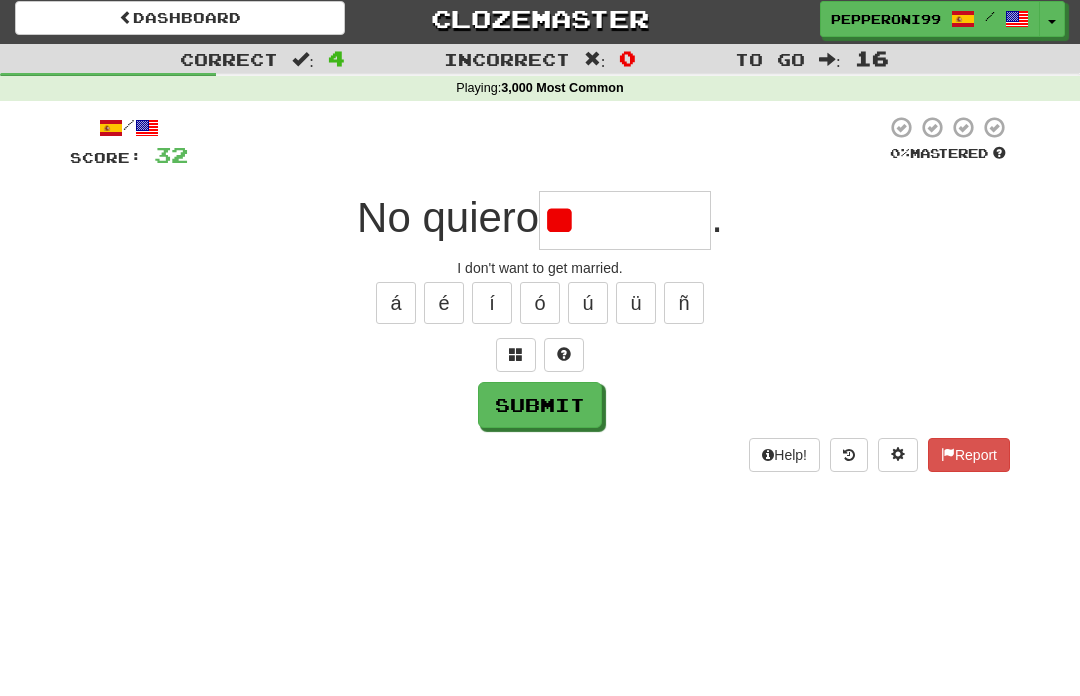type on "*" 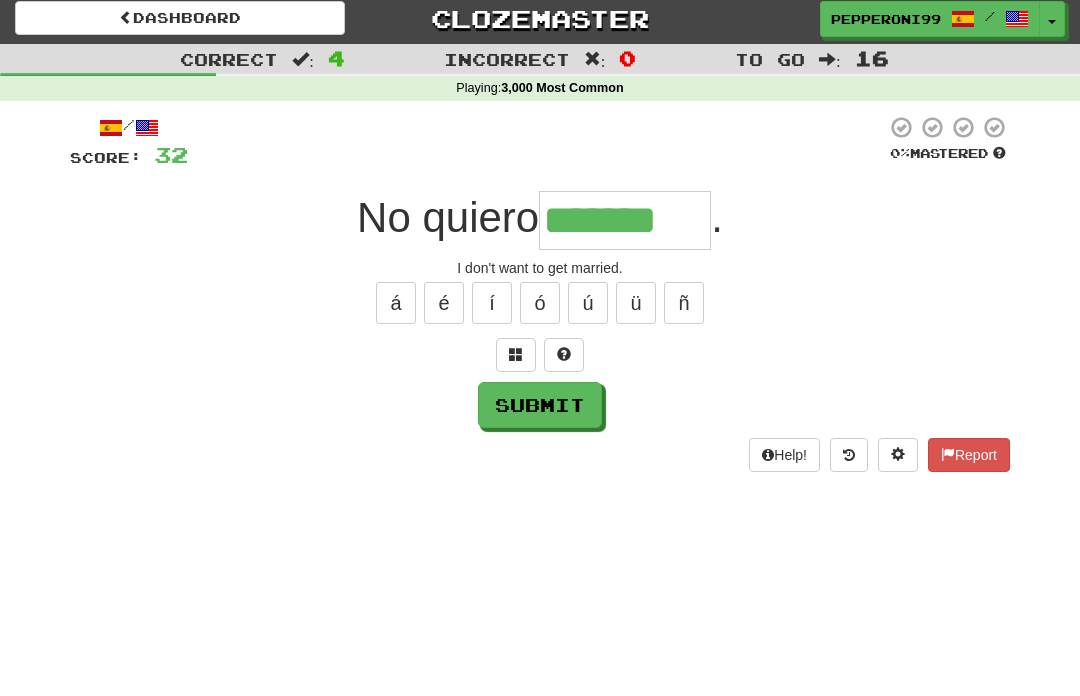 type on "*******" 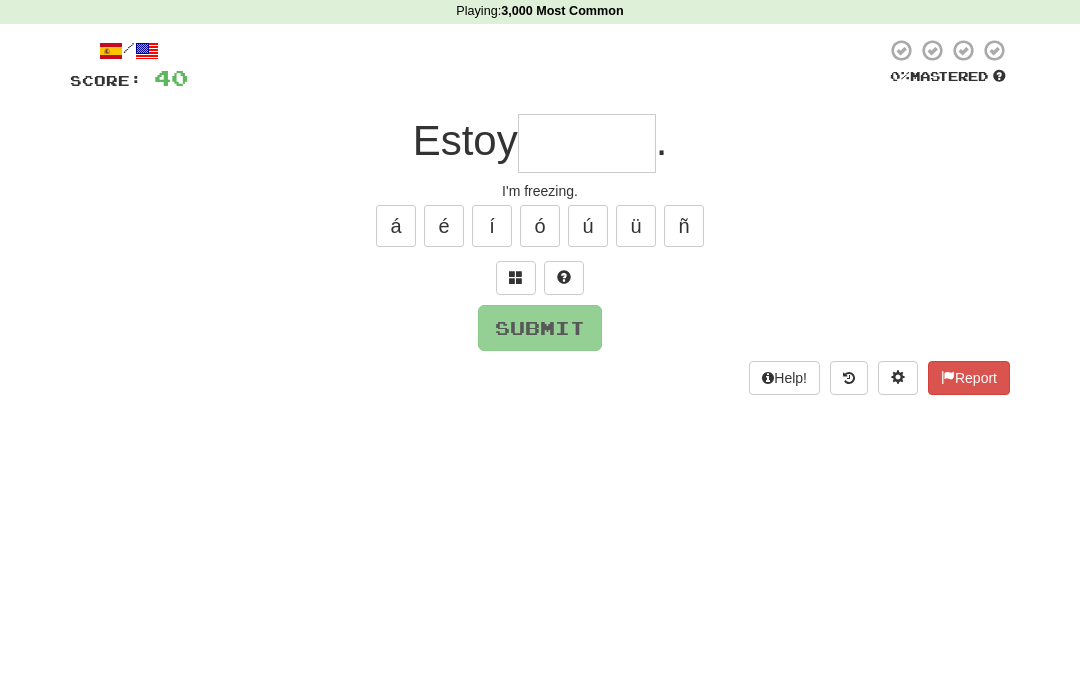 click at bounding box center (516, 354) 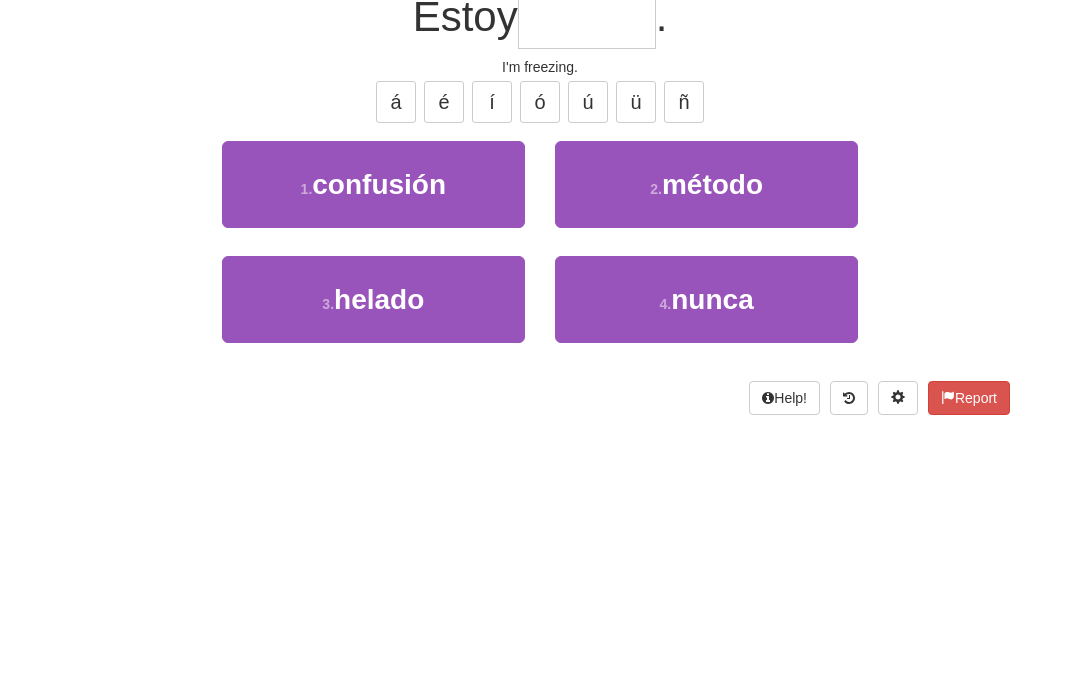 click on "3 .  helado" at bounding box center [373, 500] 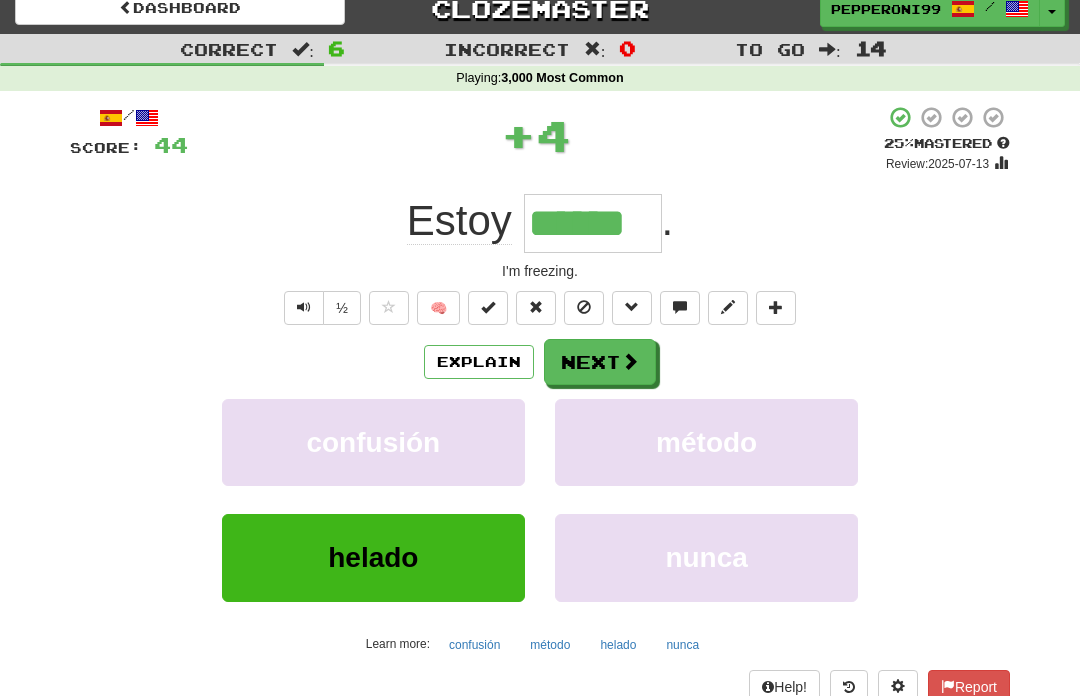 scroll, scrollTop: 15, scrollLeft: 0, axis: vertical 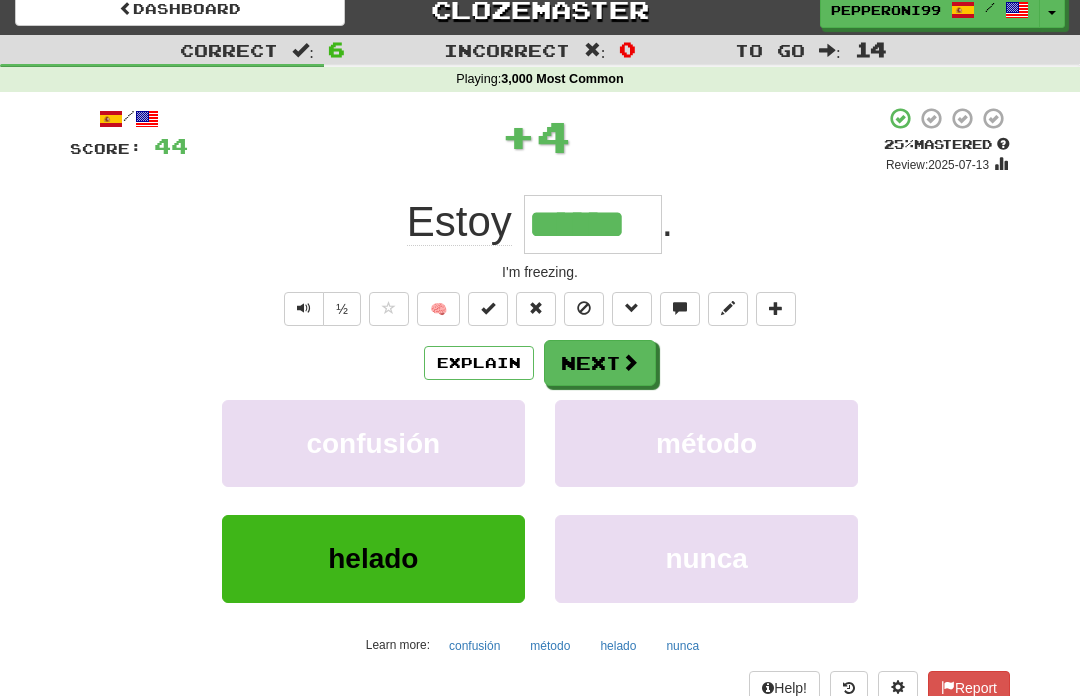 click at bounding box center [630, 363] 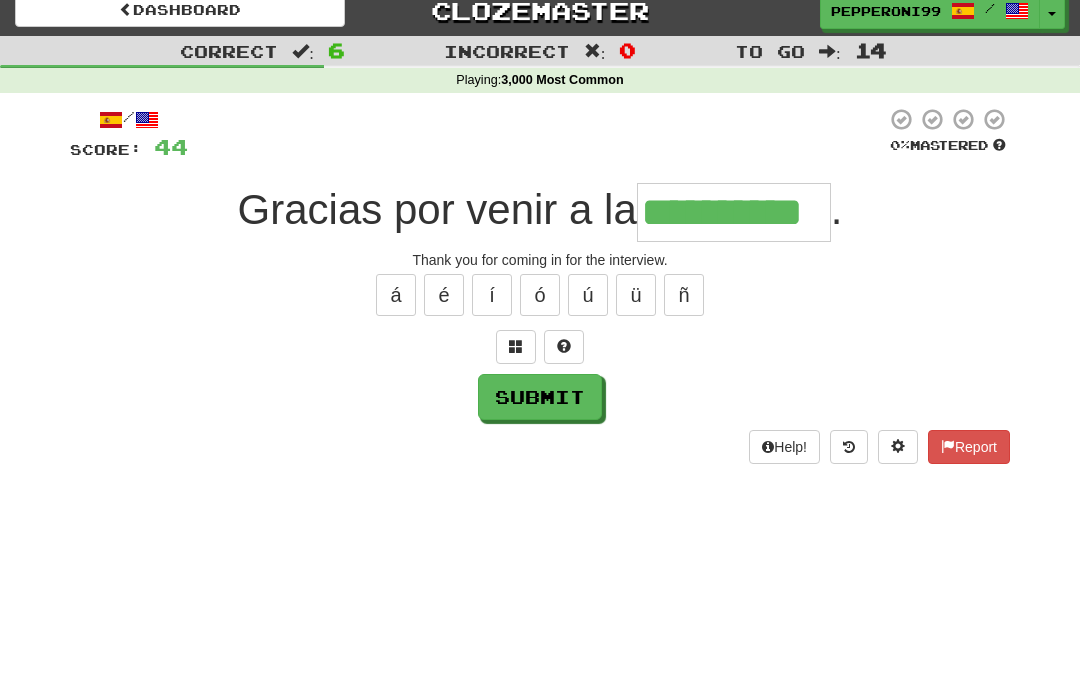 type on "**********" 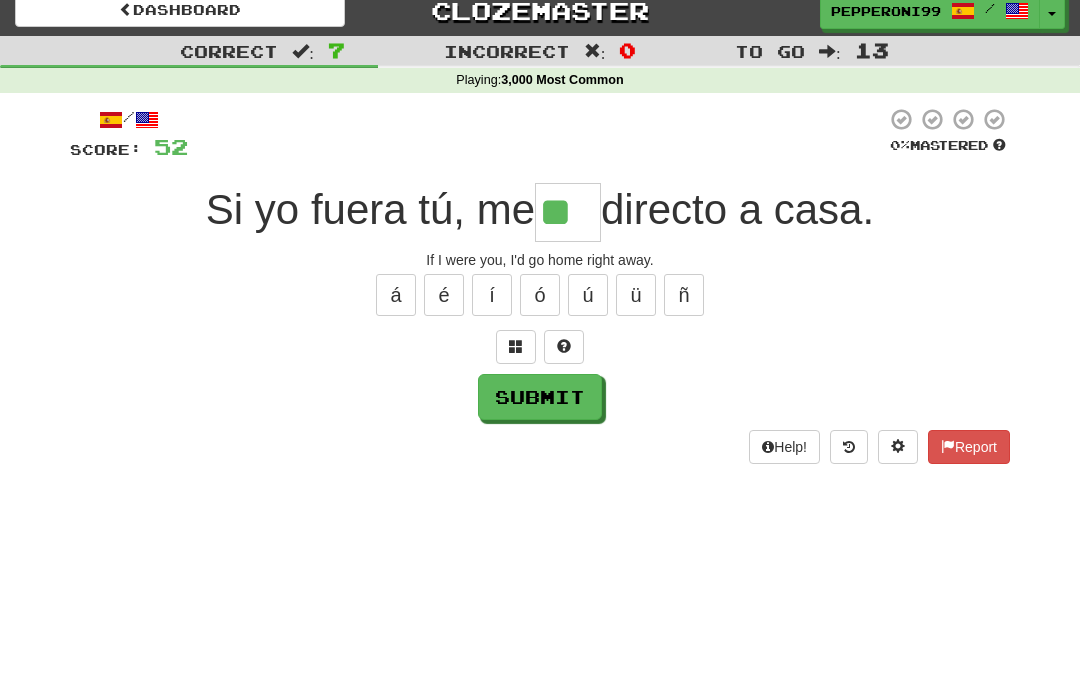 click on "í" at bounding box center (492, 295) 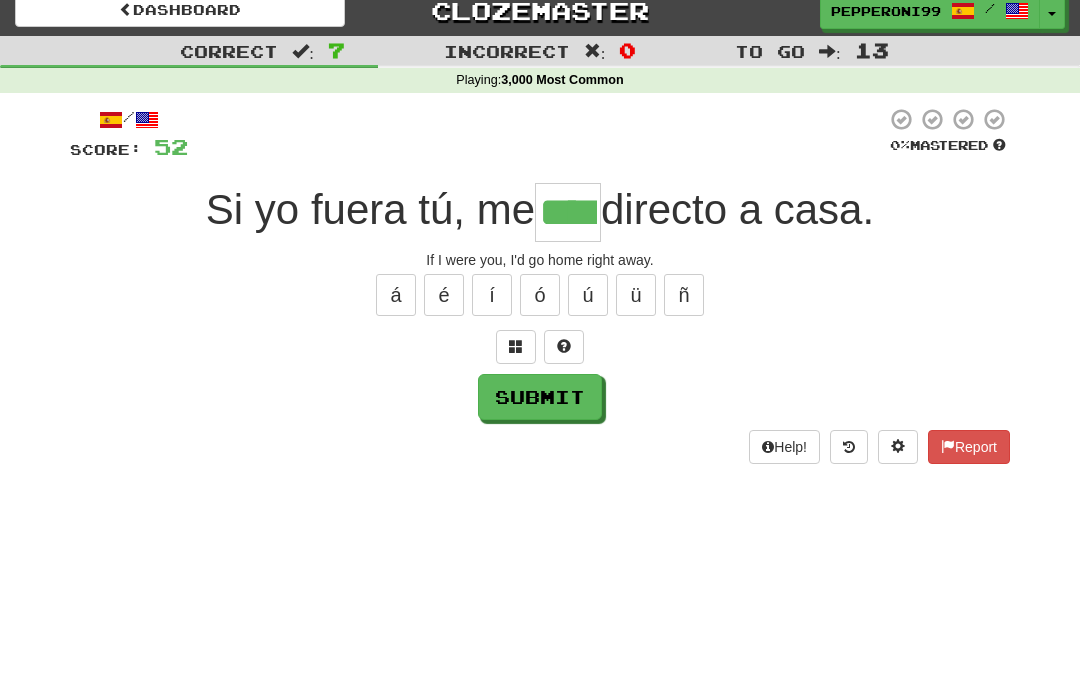 type on "****" 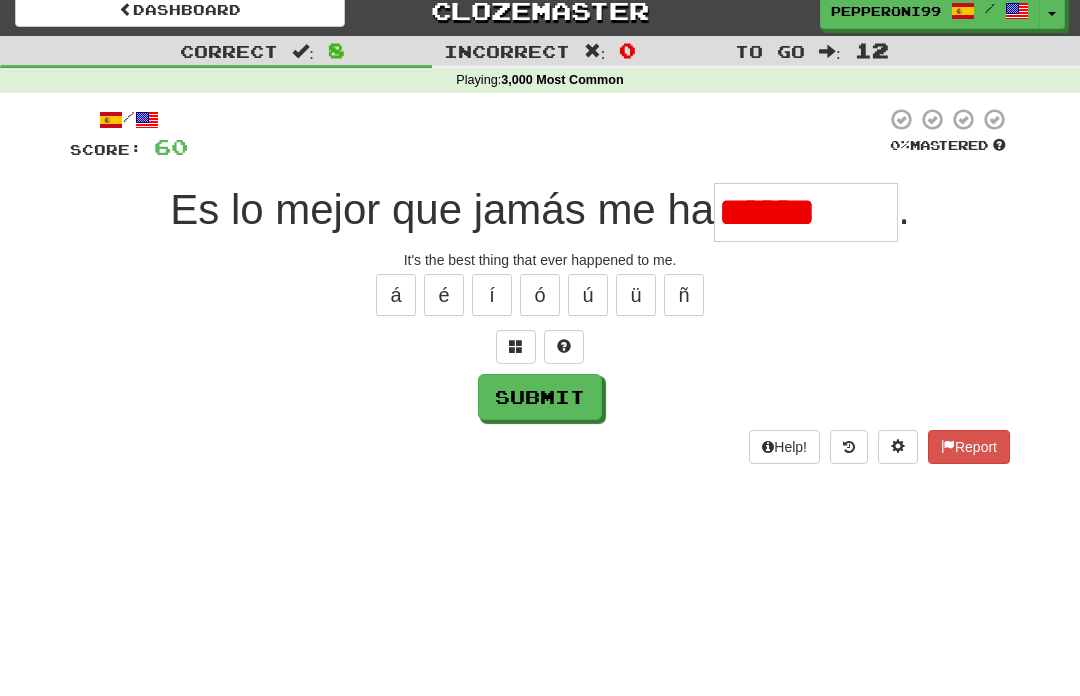 type on "********" 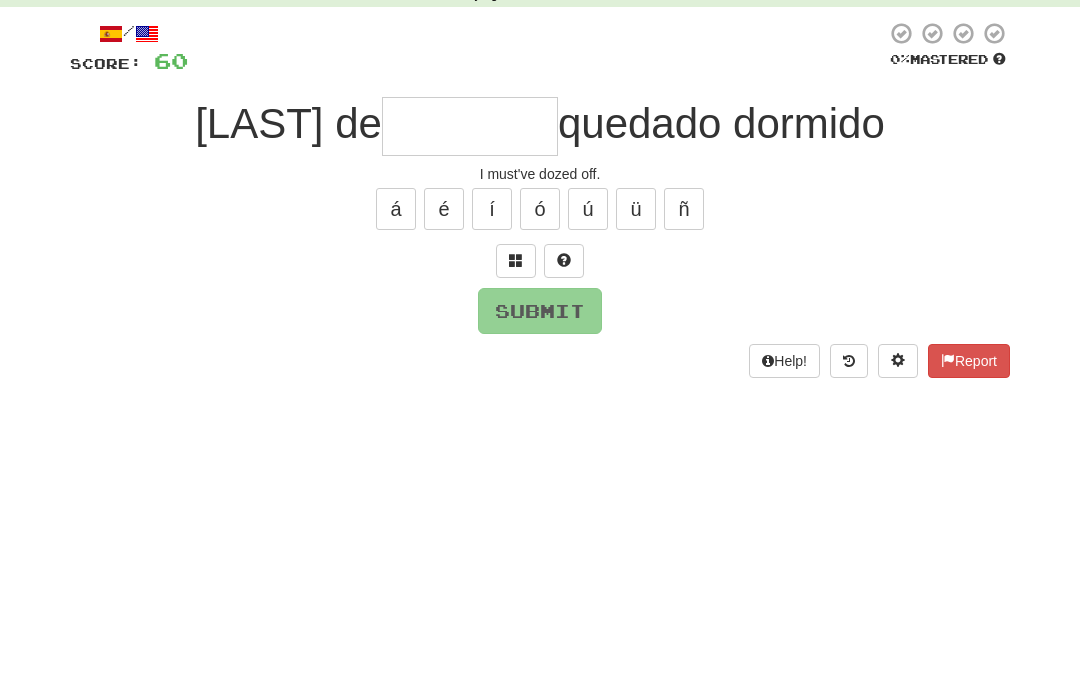 click at bounding box center (516, 347) 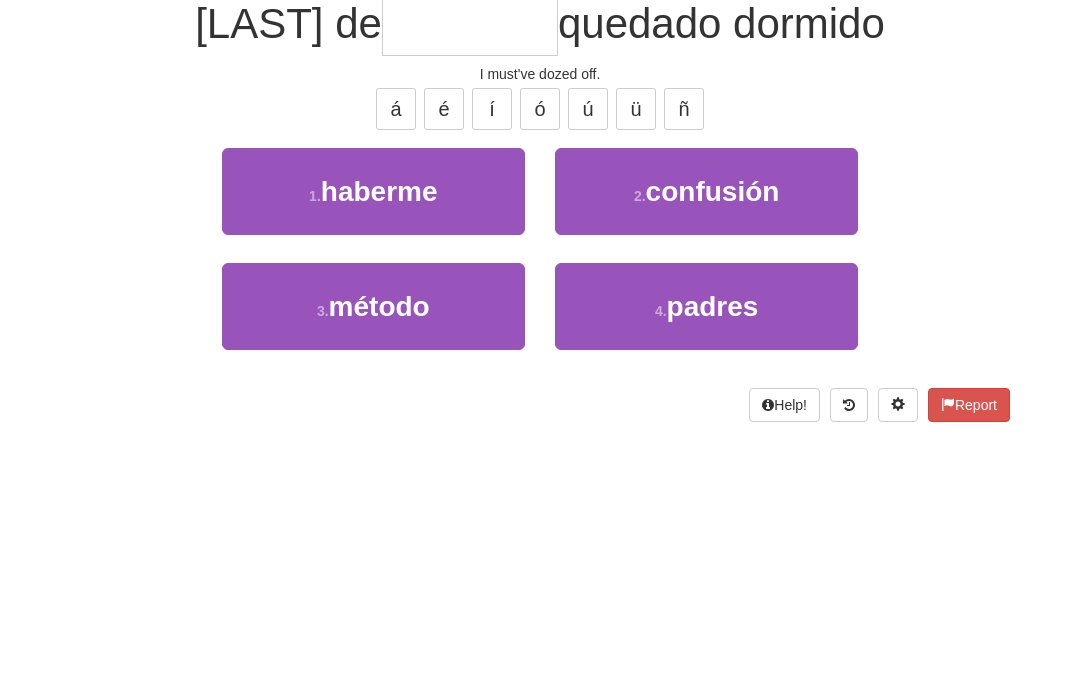 click on "1 .  haberme" at bounding box center [373, 377] 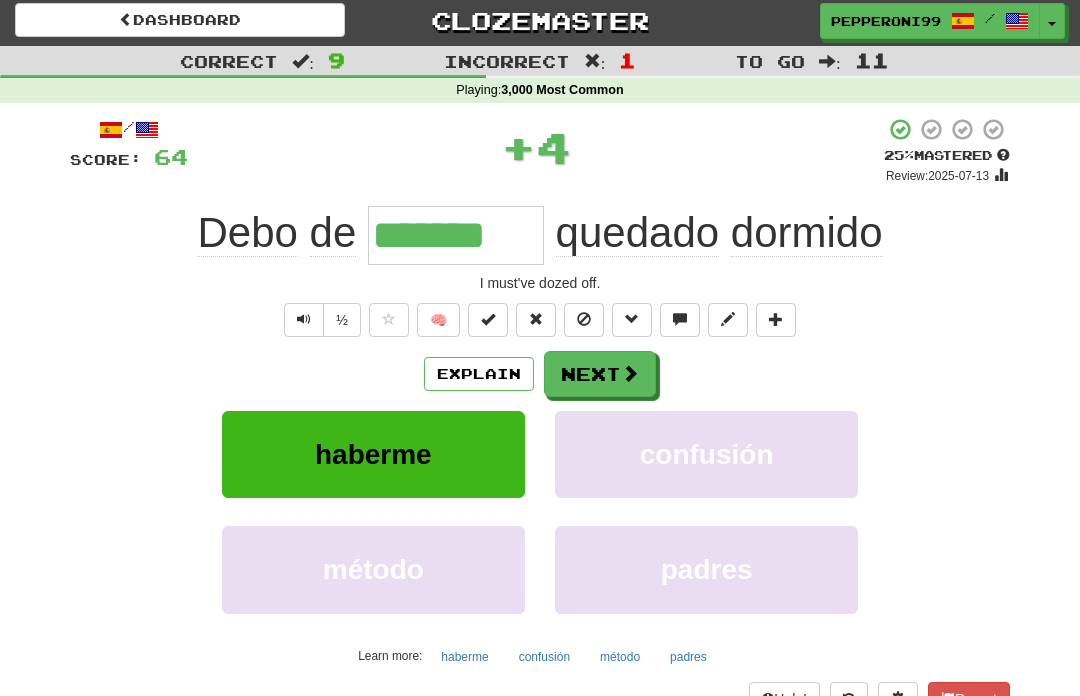click on "Next" at bounding box center (600, 375) 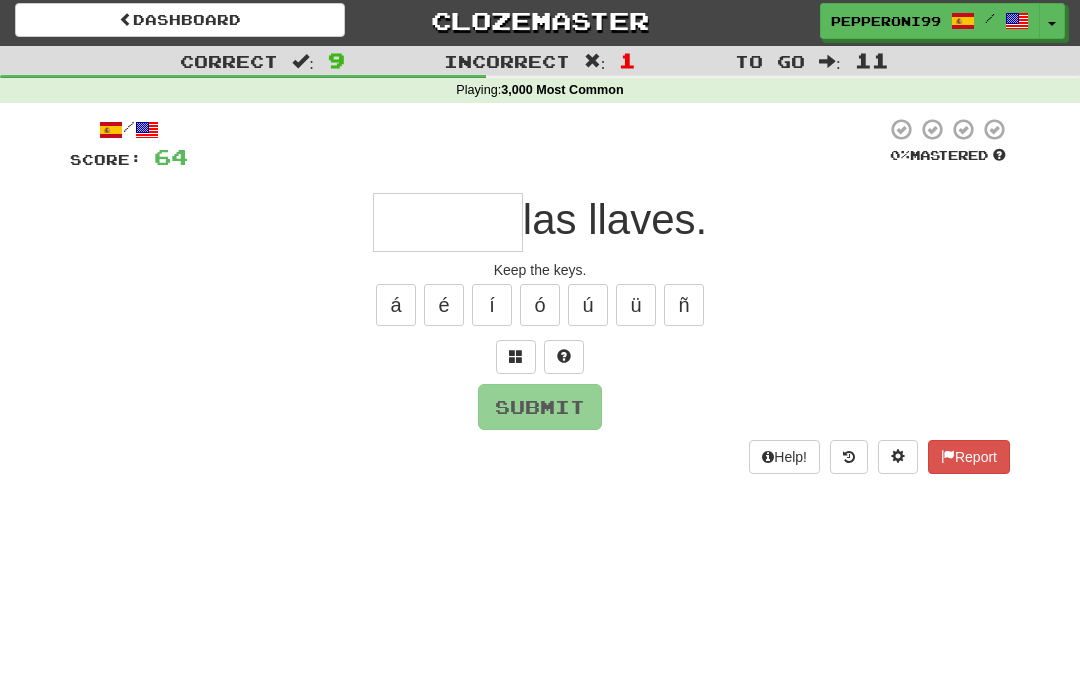 scroll, scrollTop: 4, scrollLeft: 0, axis: vertical 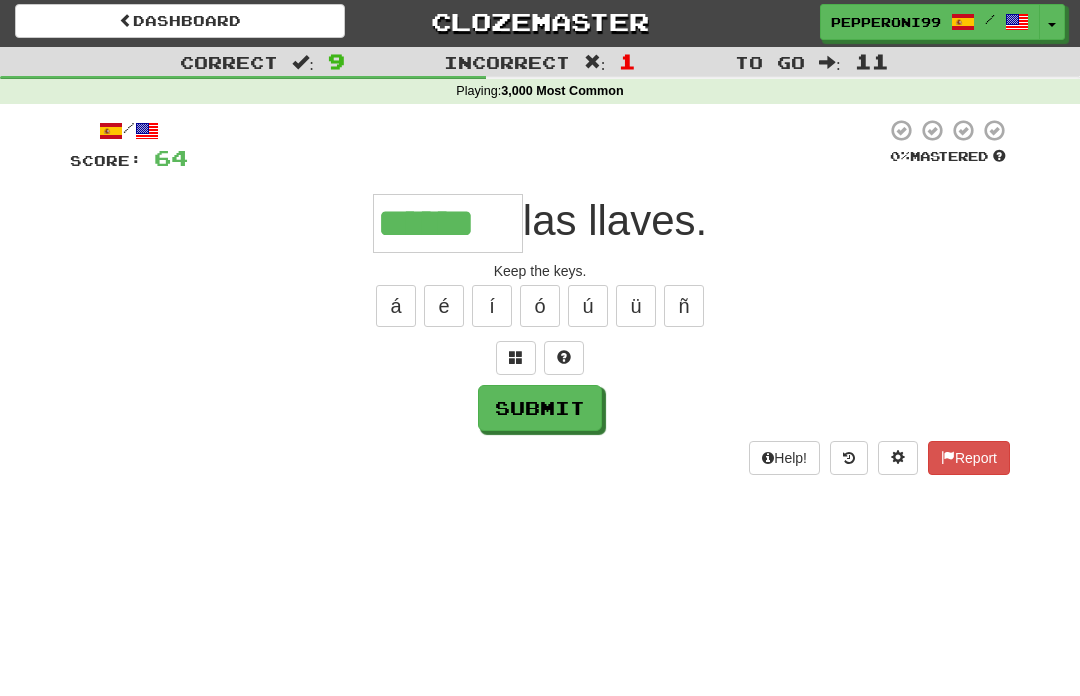 type on "******" 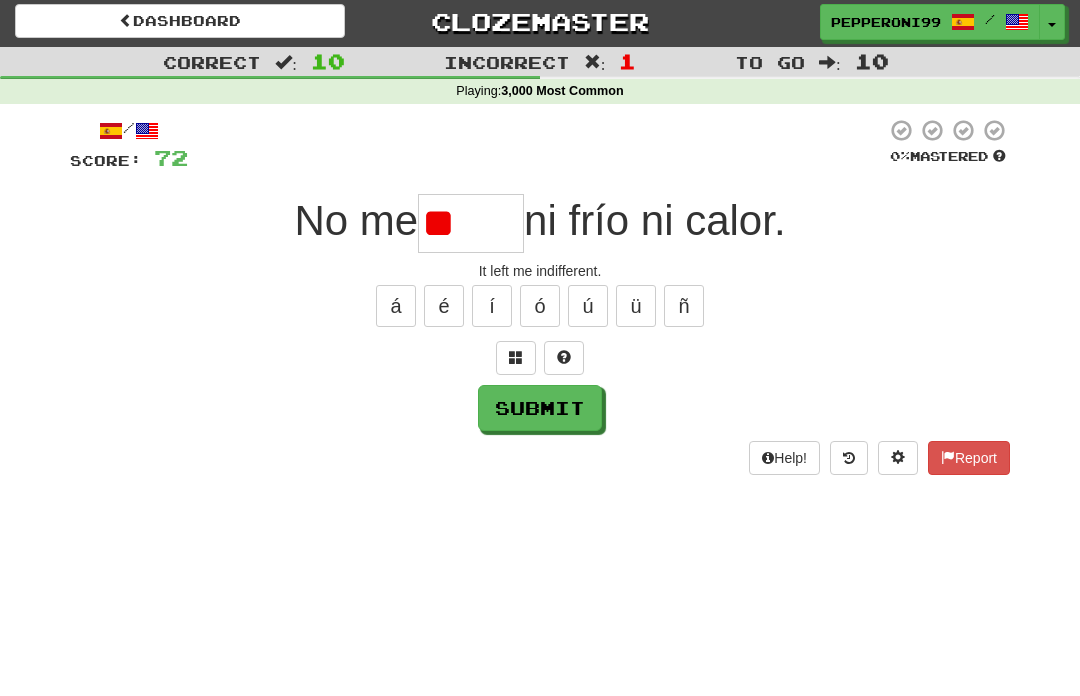 type on "*" 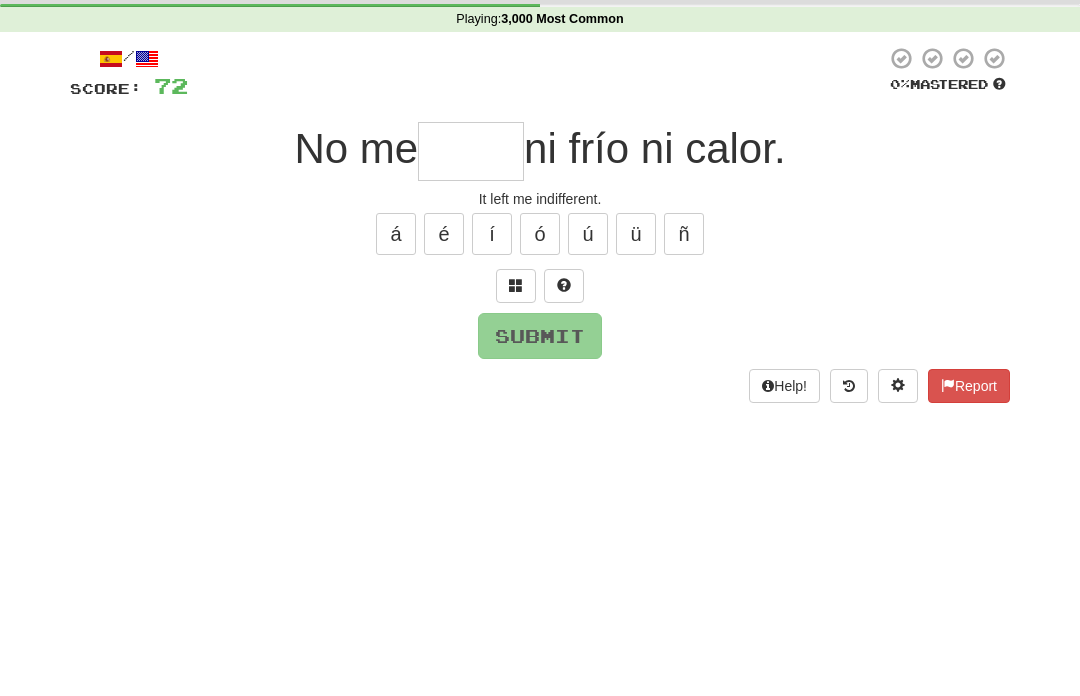 click at bounding box center [516, 357] 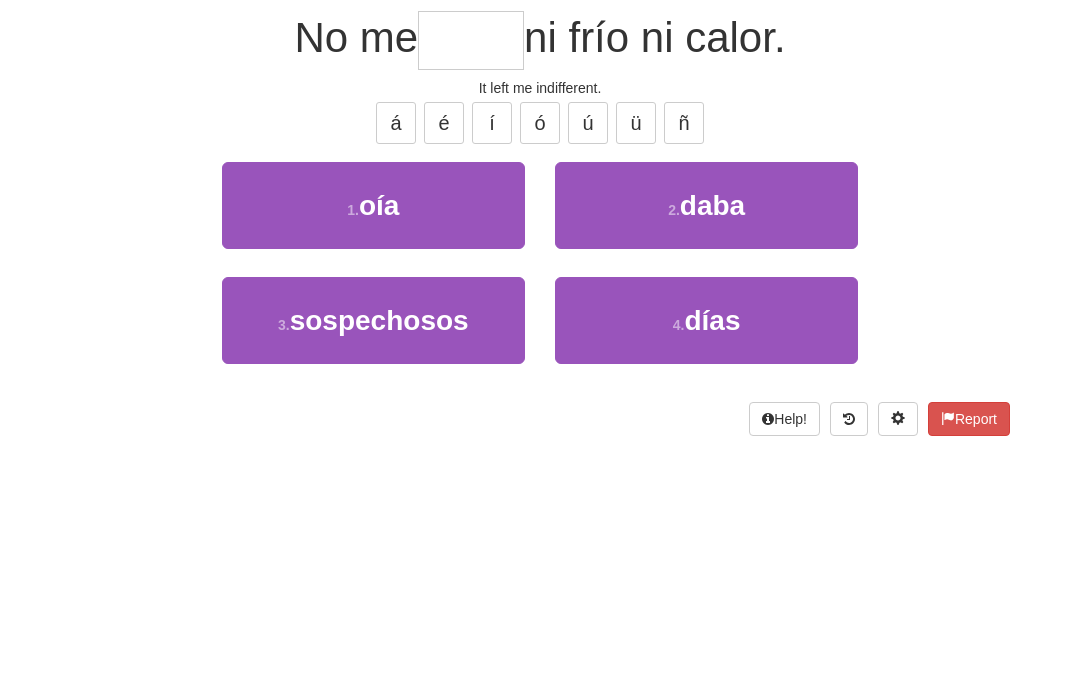 click on "2 .  daba" at bounding box center [706, 388] 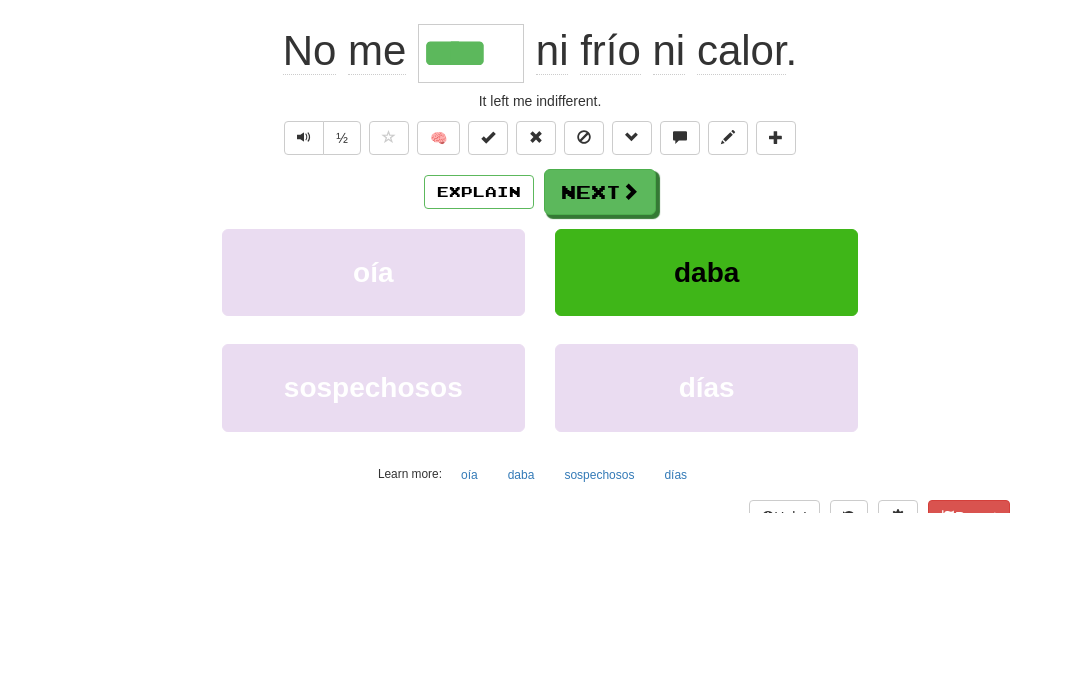 scroll, scrollTop: 188, scrollLeft: 0, axis: vertical 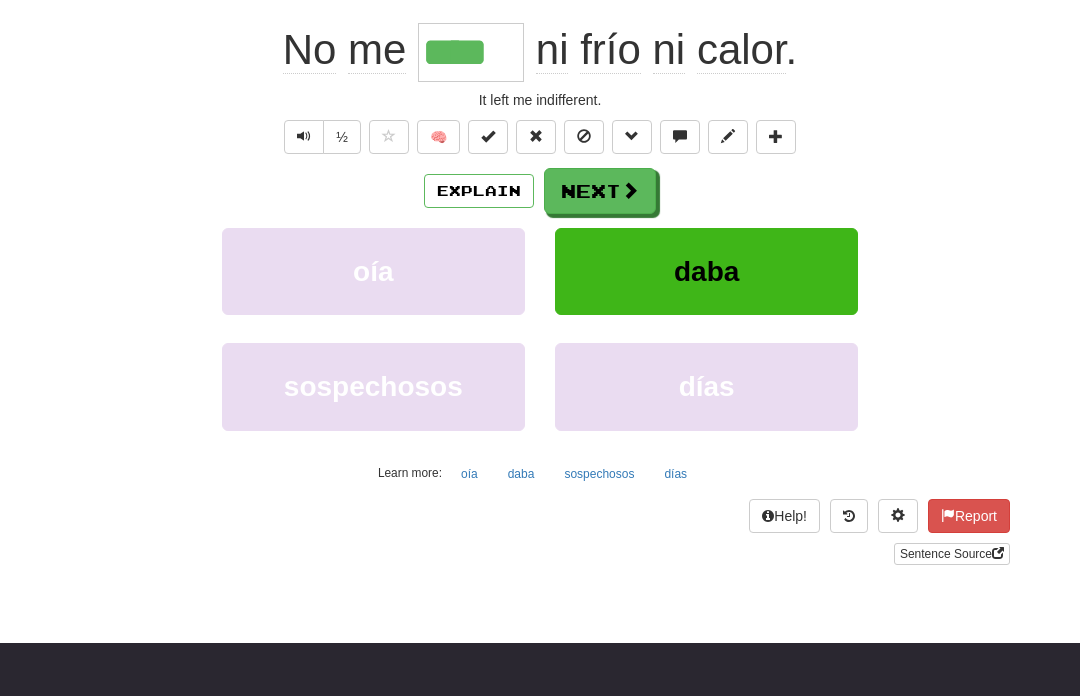 click on "Next" at bounding box center [600, 191] 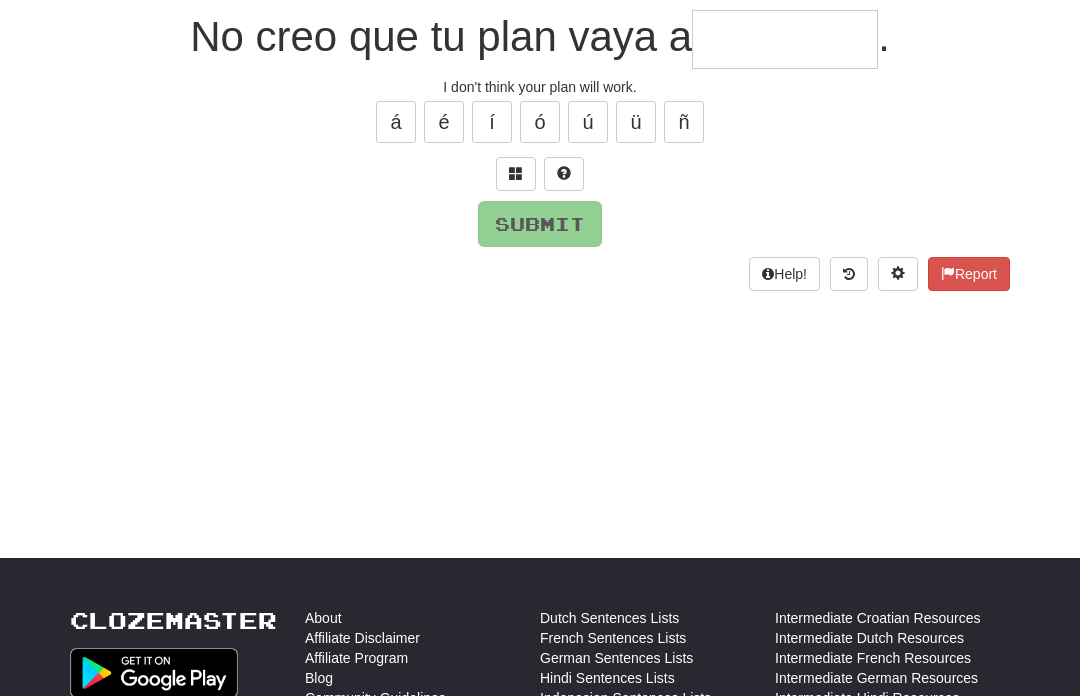 scroll, scrollTop: 187, scrollLeft: 0, axis: vertical 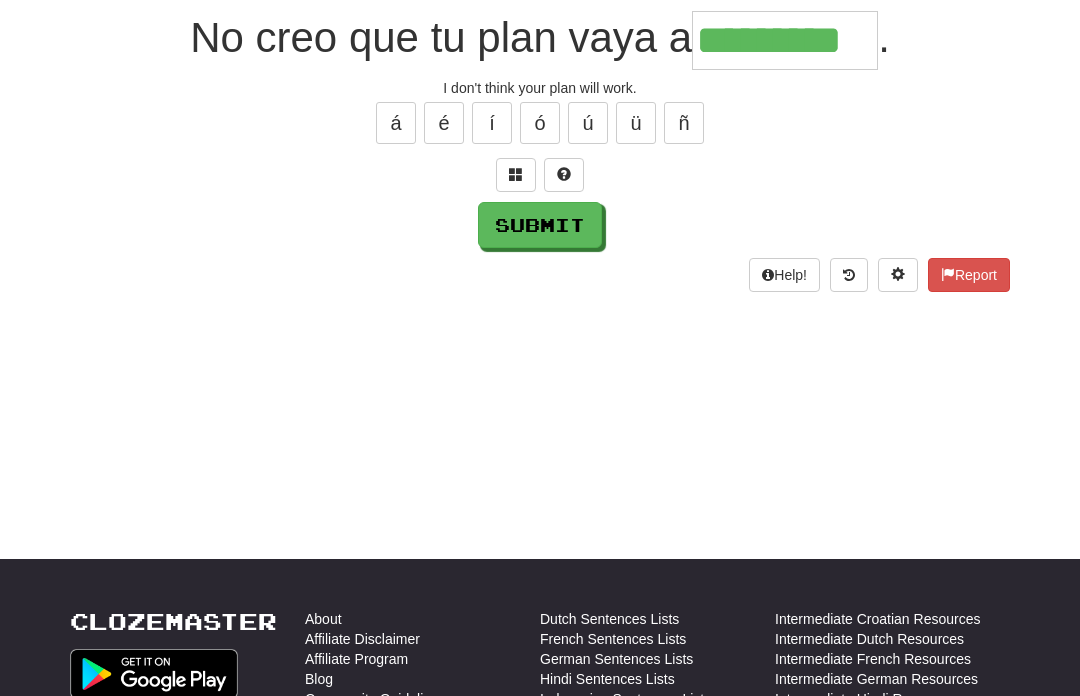 type on "*********" 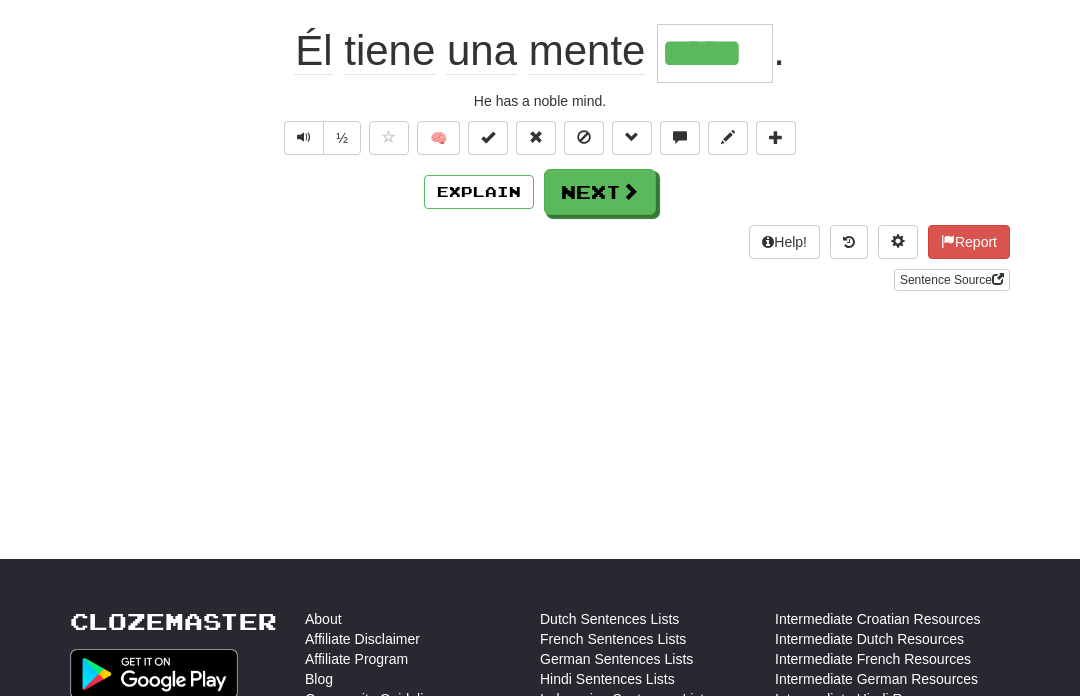type on "*****" 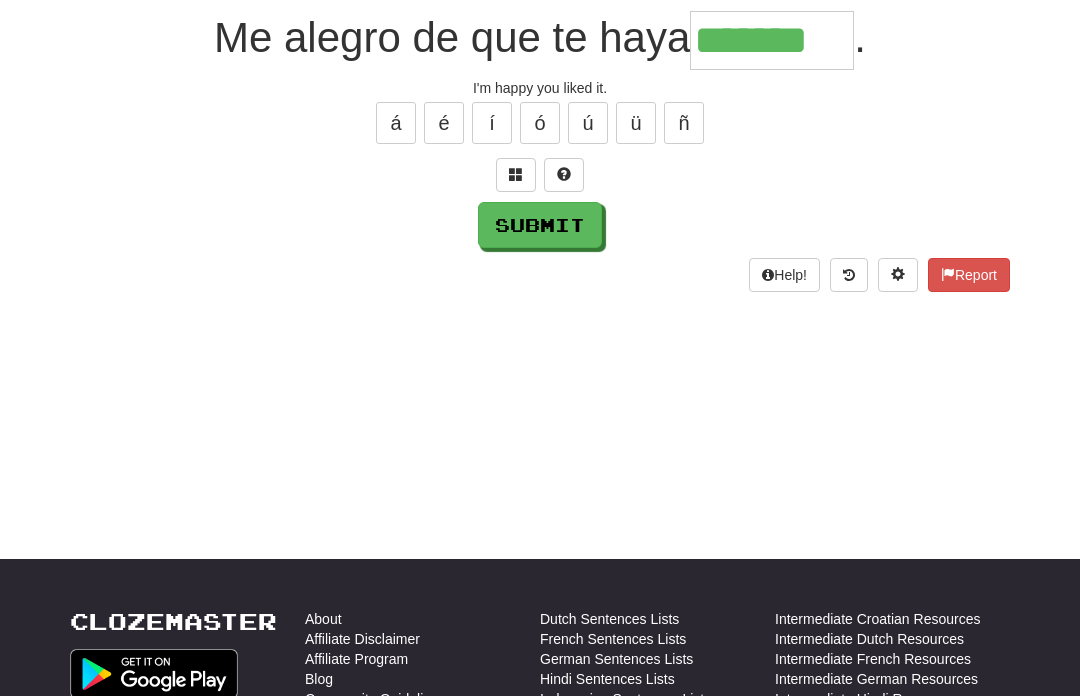 type on "*******" 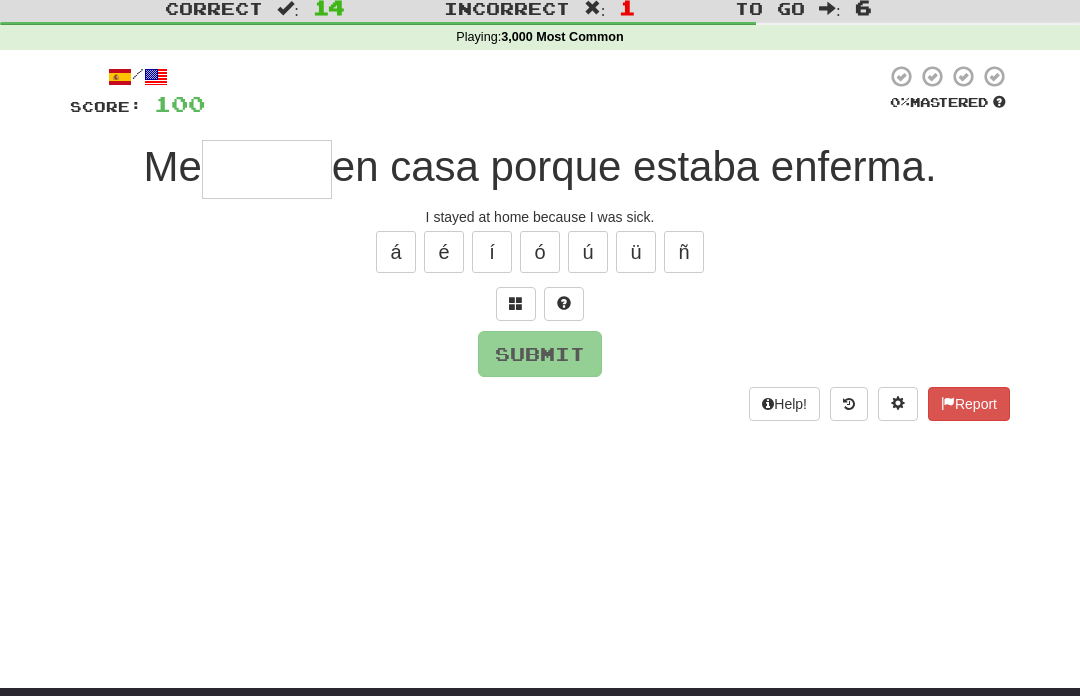 scroll, scrollTop: 43, scrollLeft: 0, axis: vertical 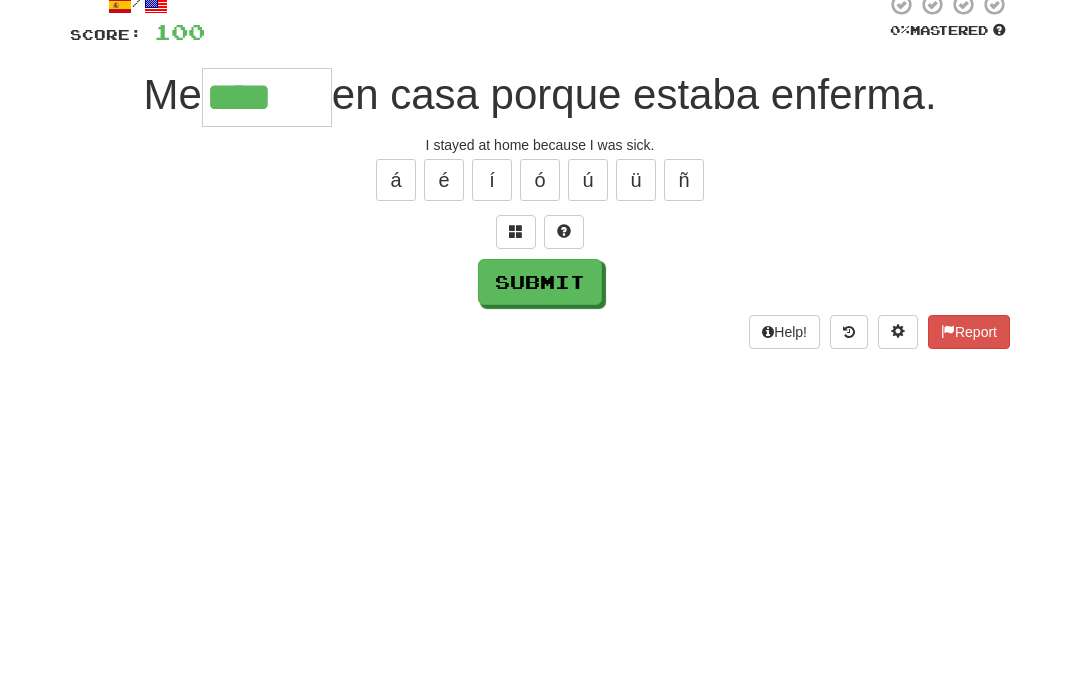 click on "é" at bounding box center [444, 267] 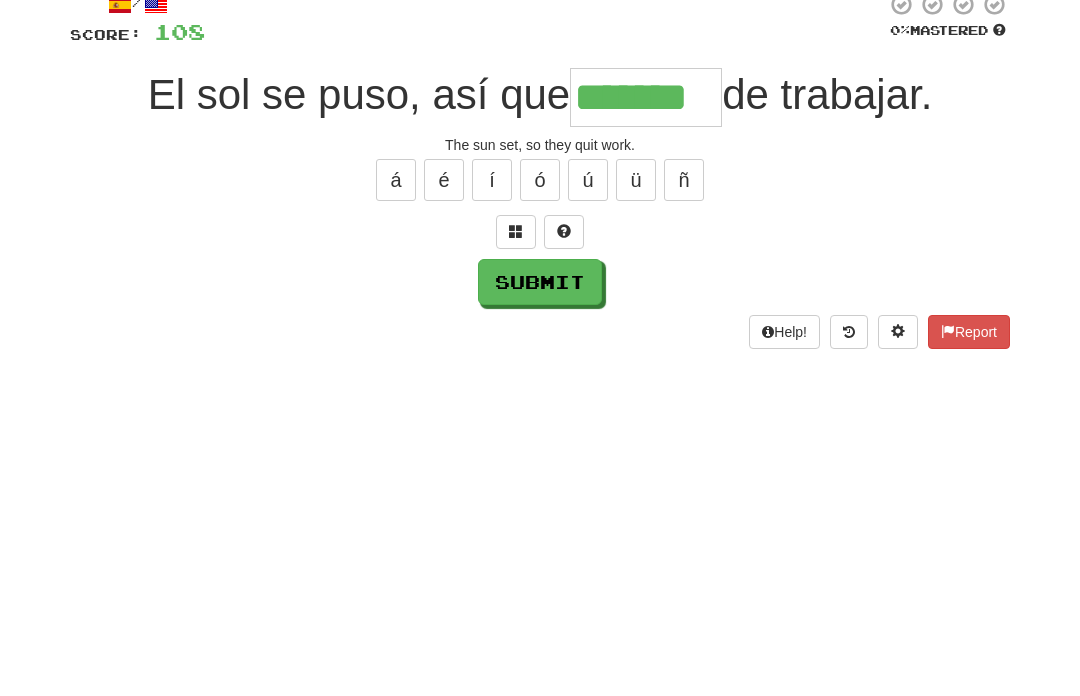 type on "*******" 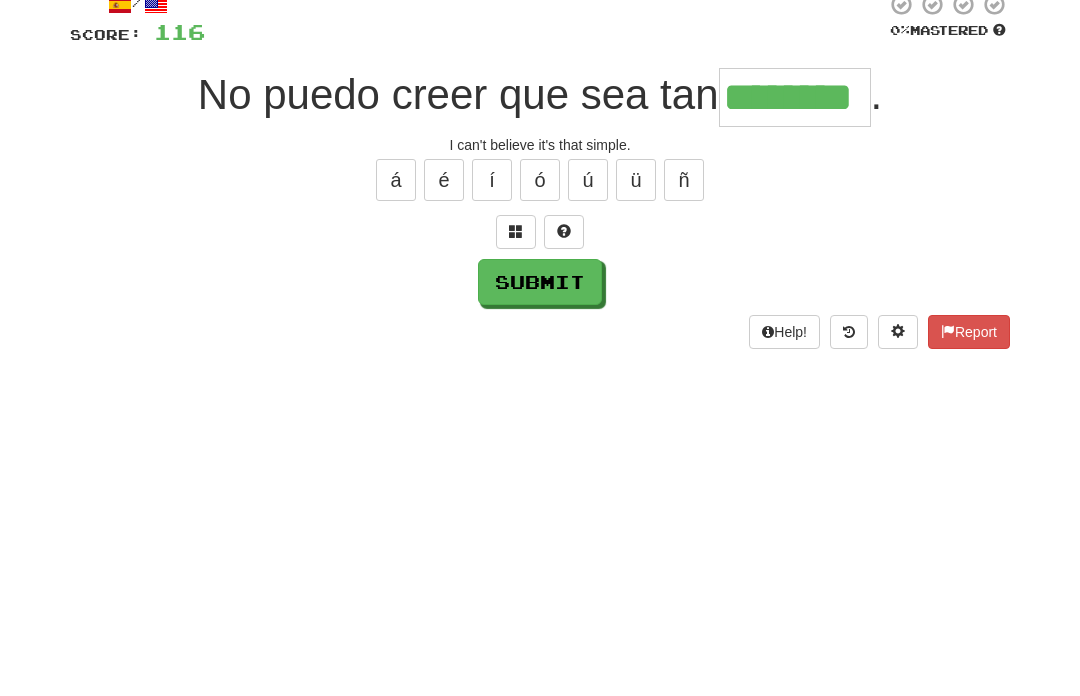 type on "********" 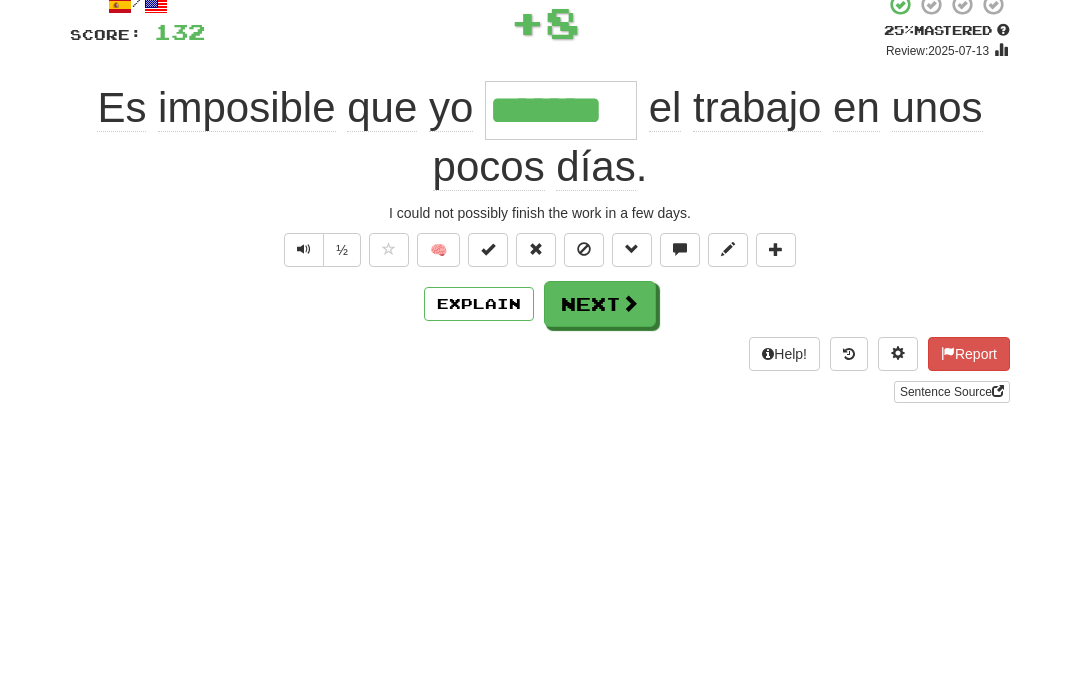 type on "*******" 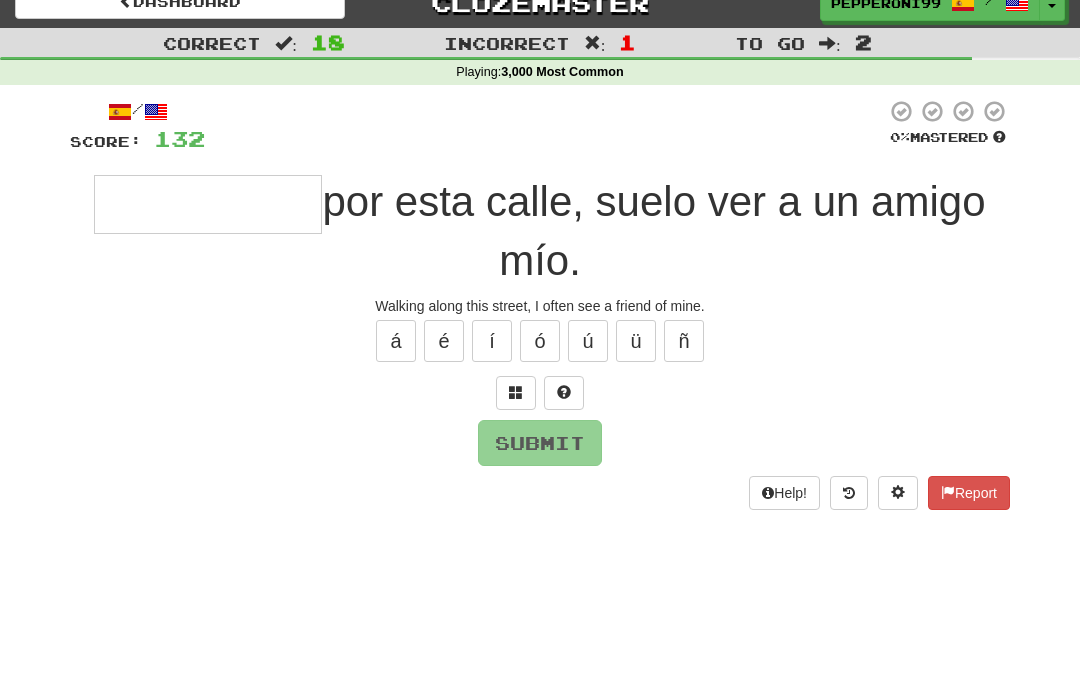 scroll, scrollTop: 13, scrollLeft: 0, axis: vertical 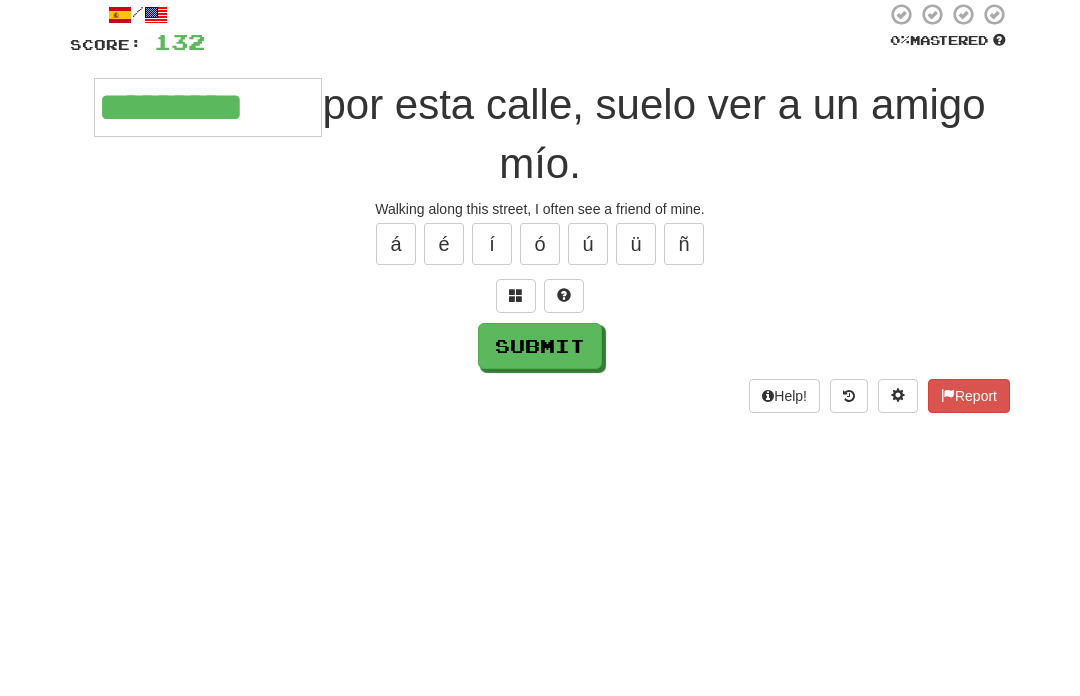 type on "*********" 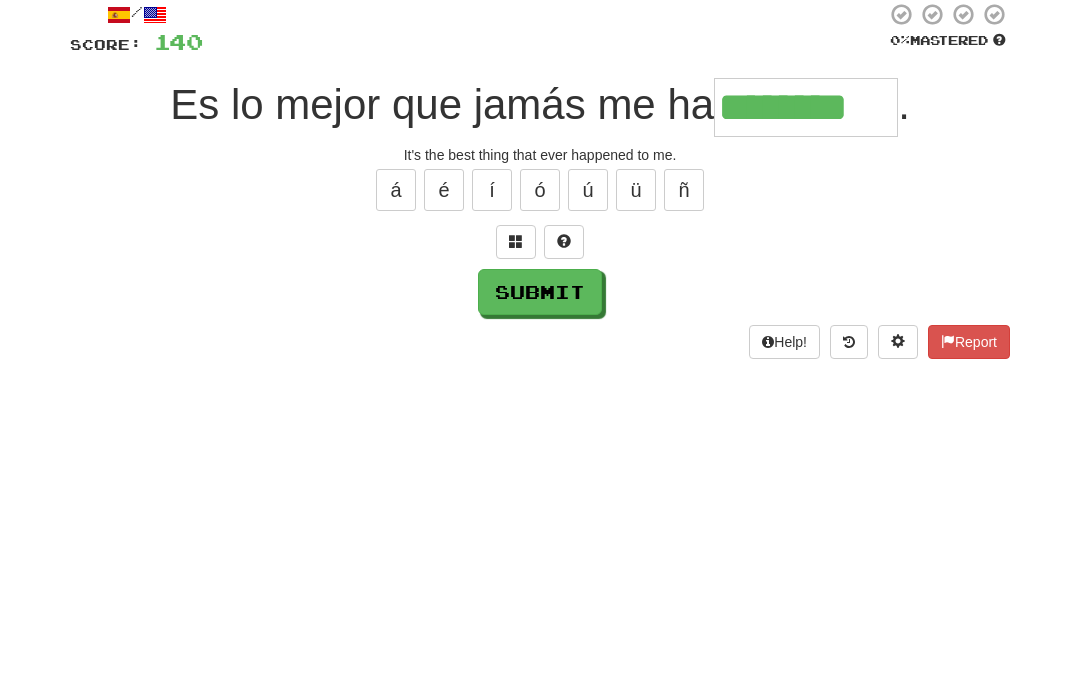 type on "********" 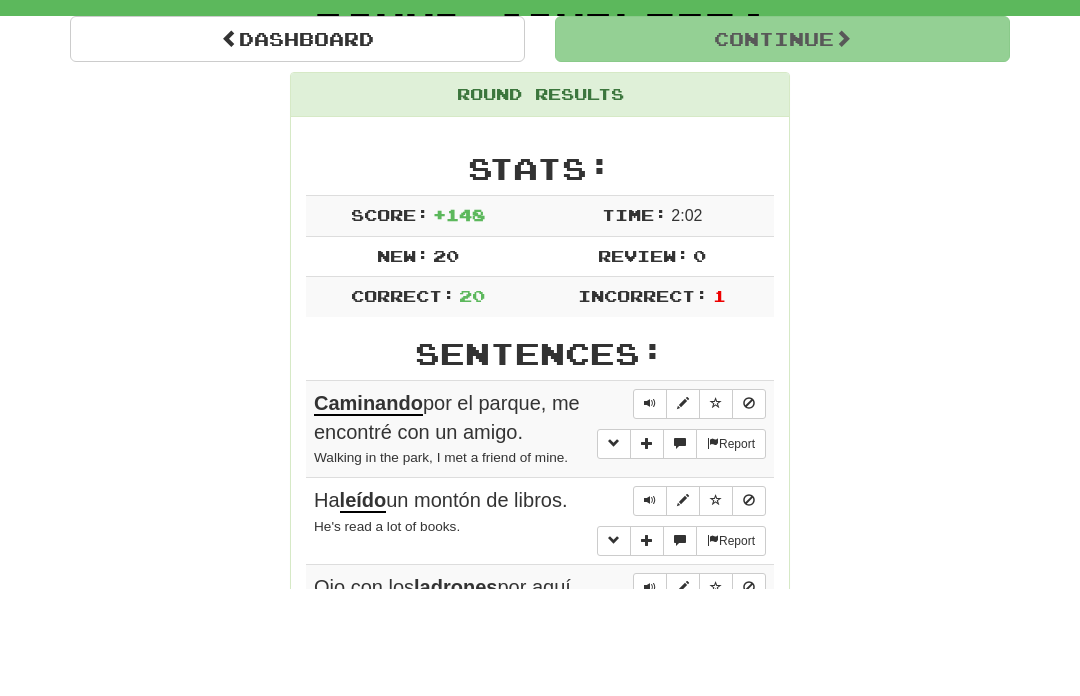 scroll, scrollTop: 120, scrollLeft: 0, axis: vertical 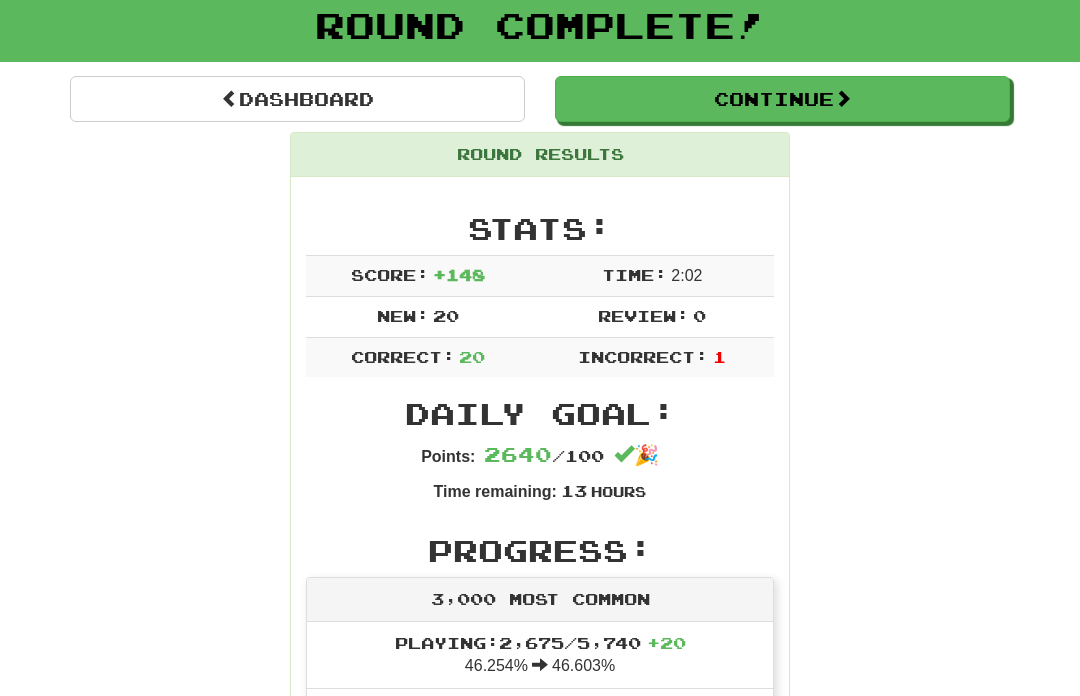 click on "Dashboard" at bounding box center (297, 99) 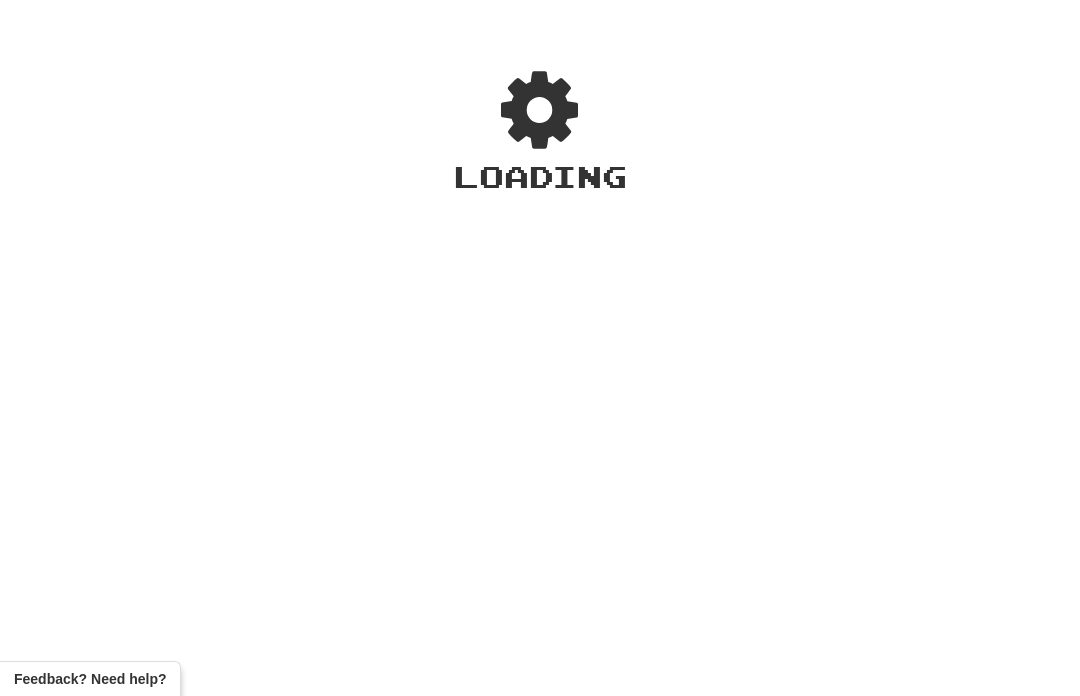 scroll, scrollTop: 0, scrollLeft: 0, axis: both 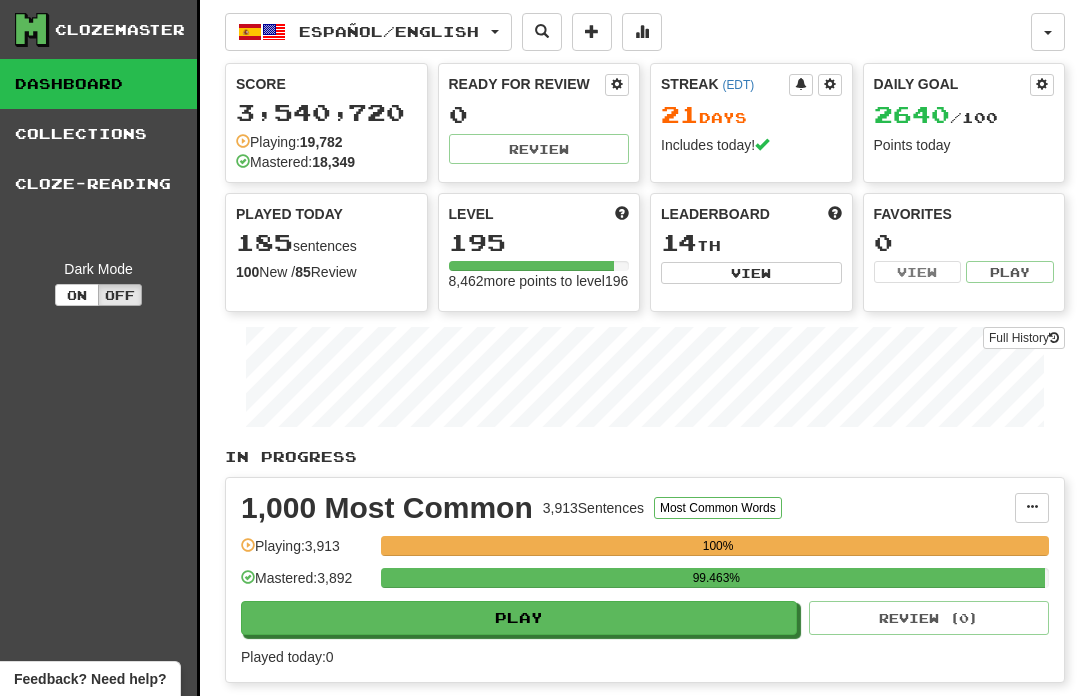 click on "Full History" at bounding box center (1024, 338) 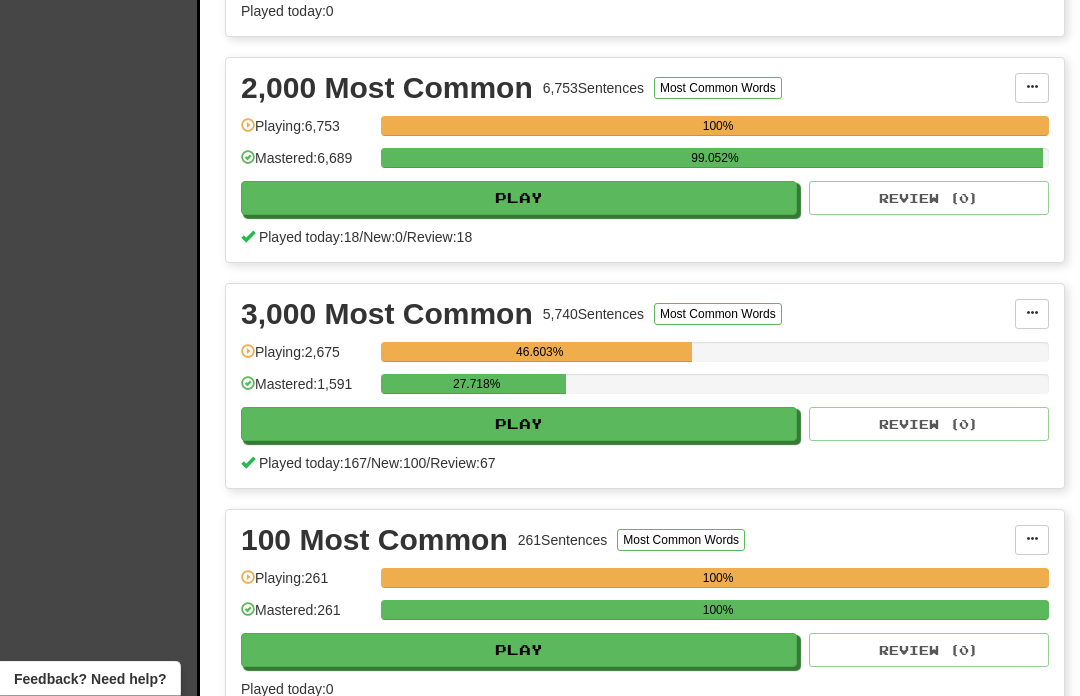 scroll, scrollTop: 646, scrollLeft: 0, axis: vertical 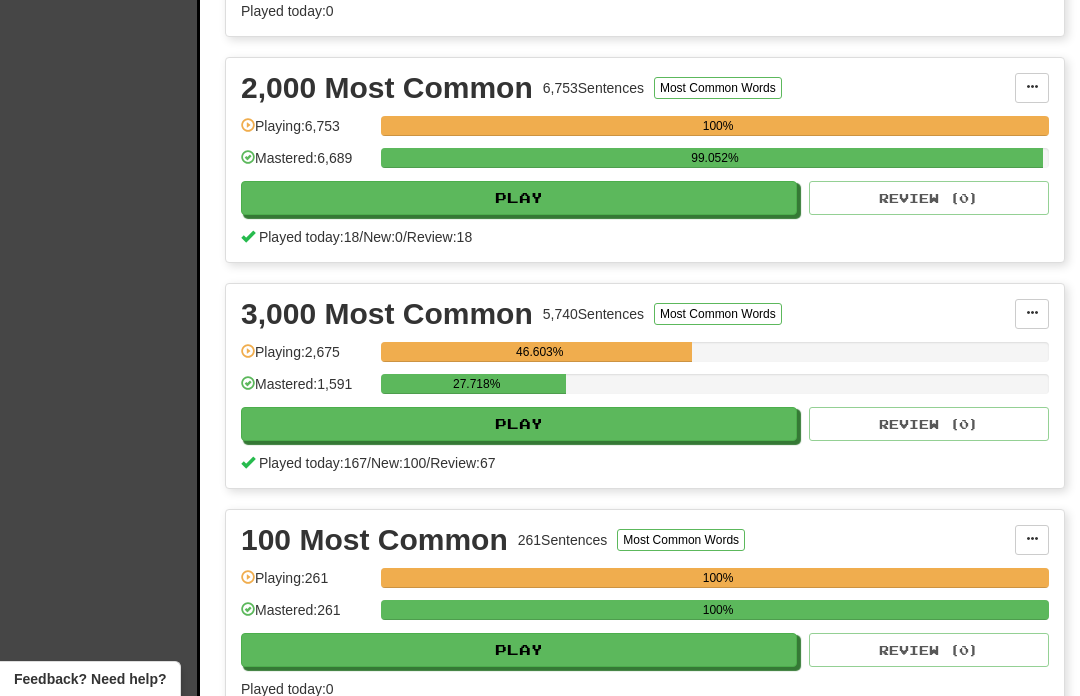 click on "Play" at bounding box center [519, 424] 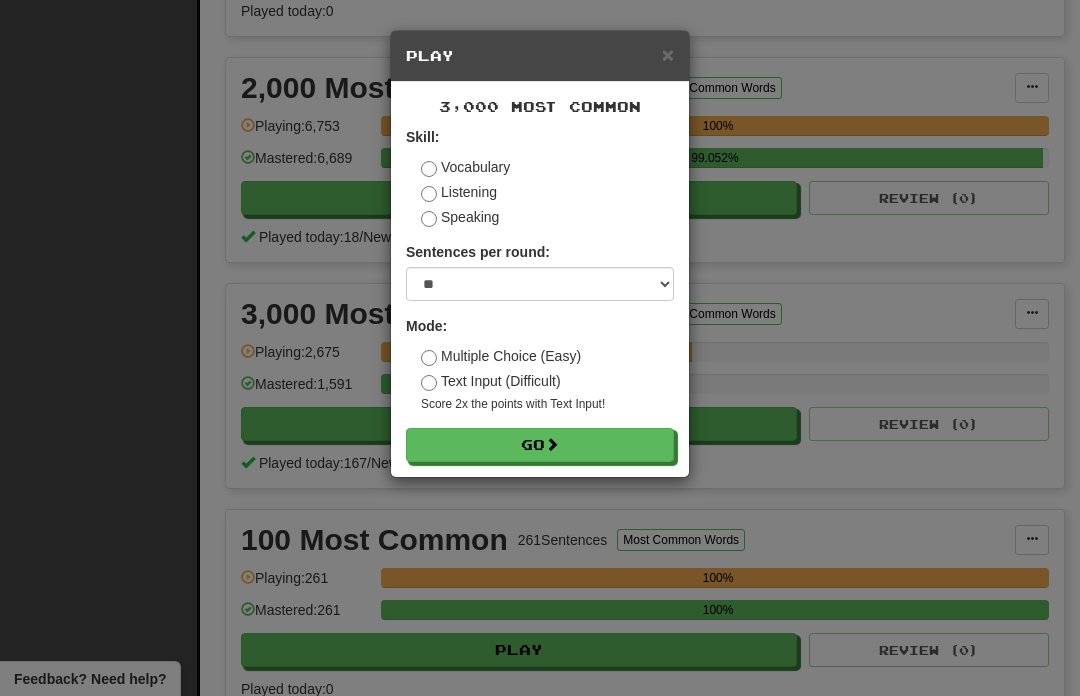 click on "Go" at bounding box center [540, 445] 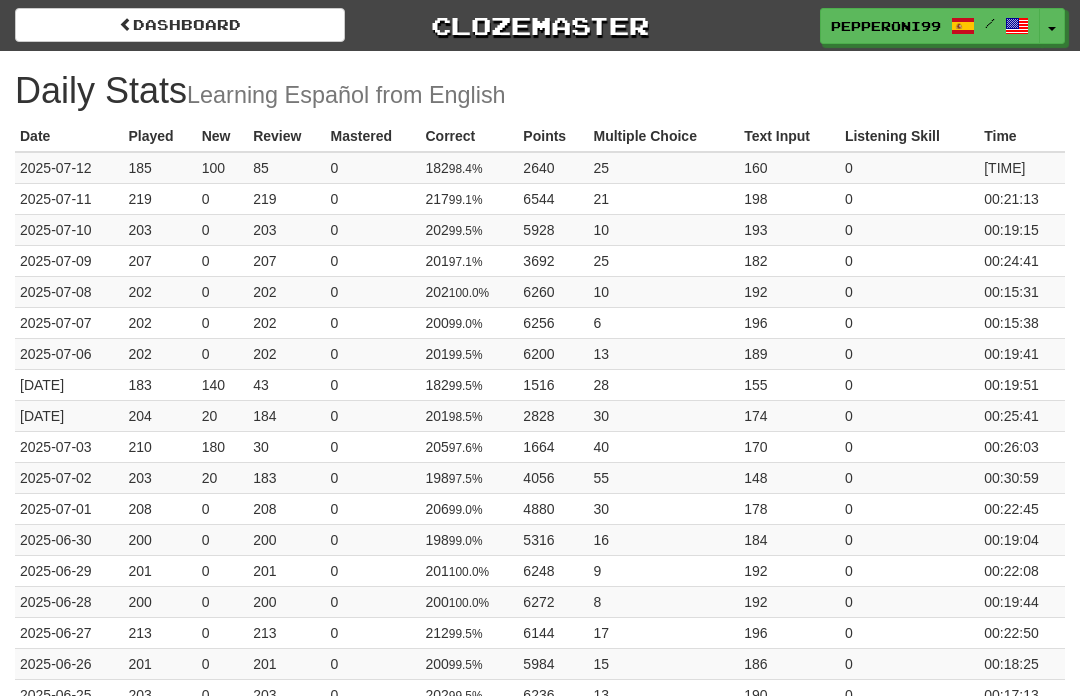 scroll, scrollTop: 0, scrollLeft: 0, axis: both 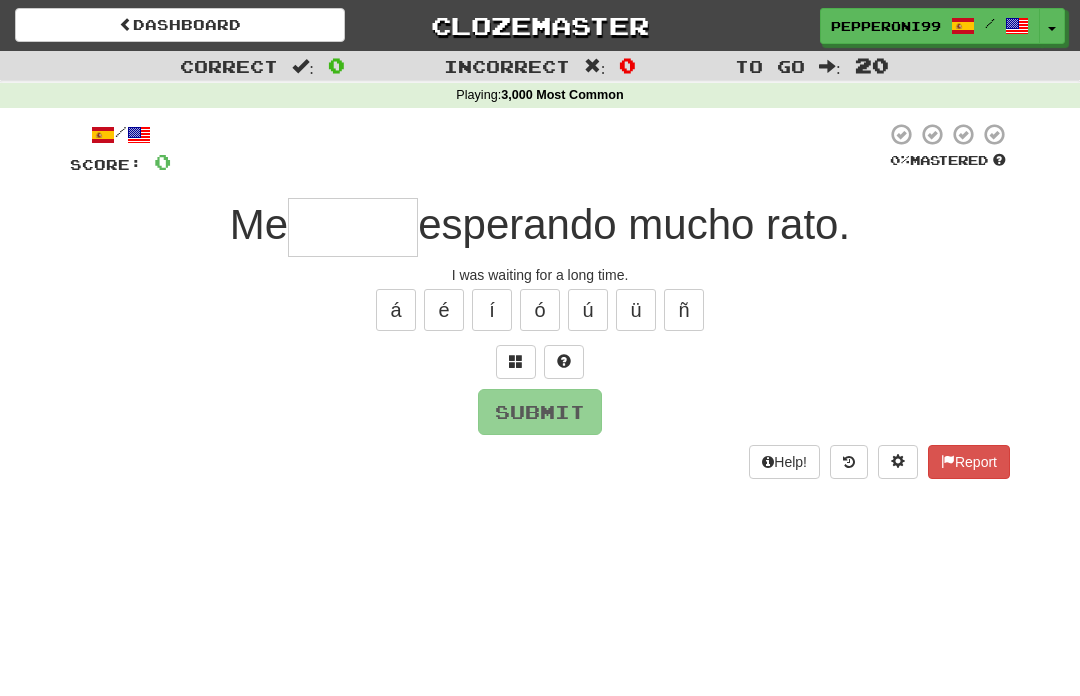 click at bounding box center (353, 227) 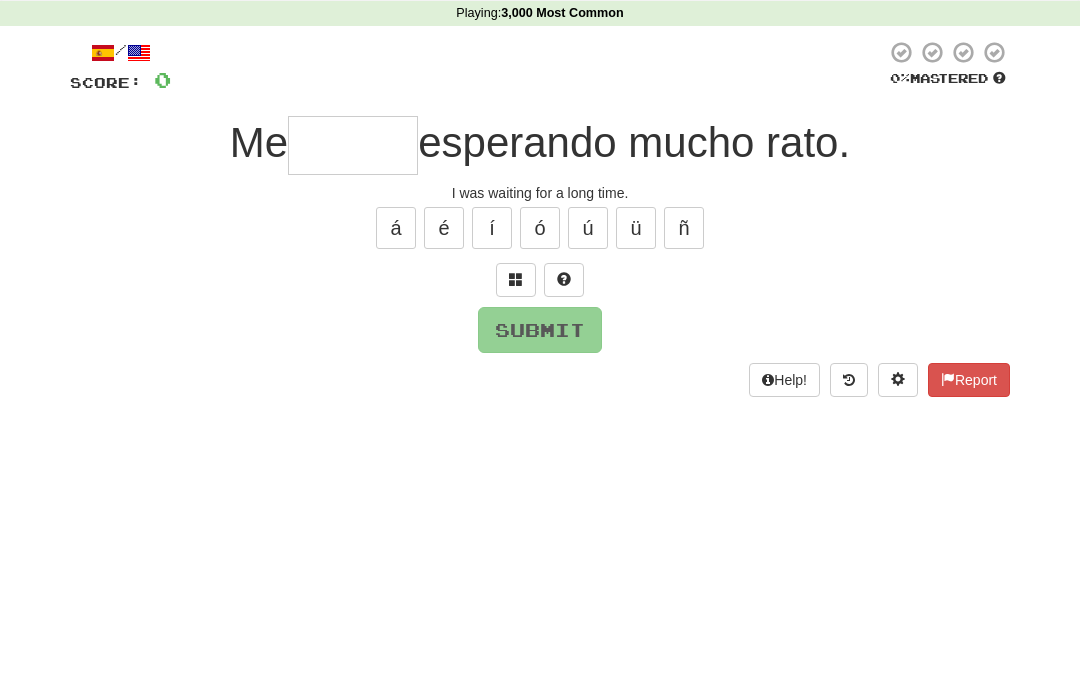 type on "*" 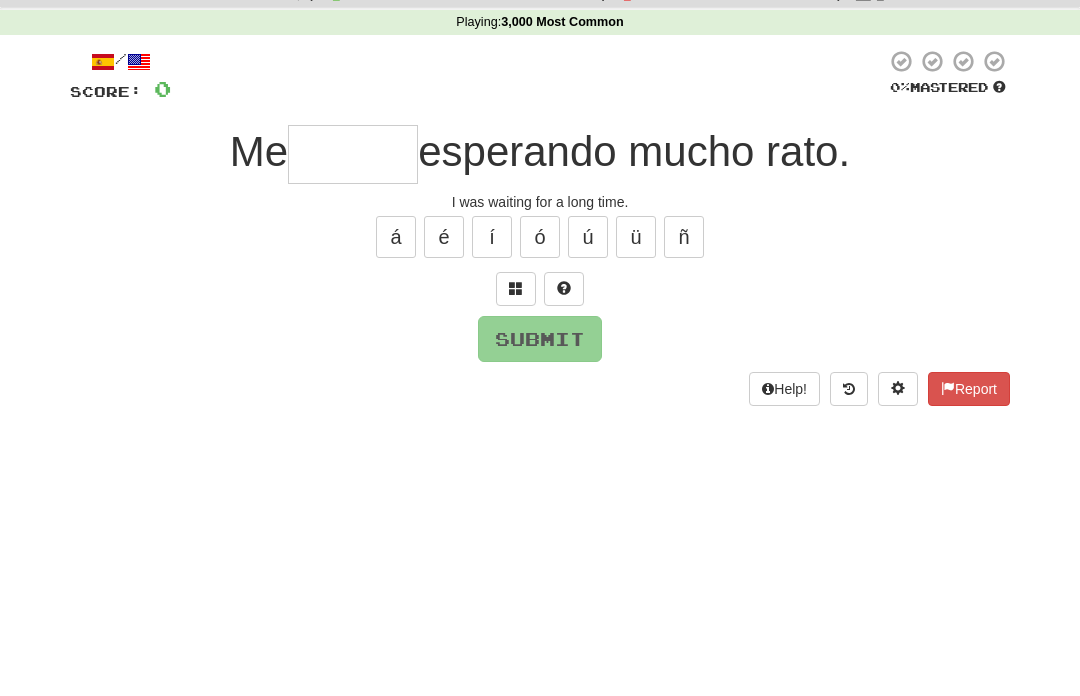 click at bounding box center [516, 362] 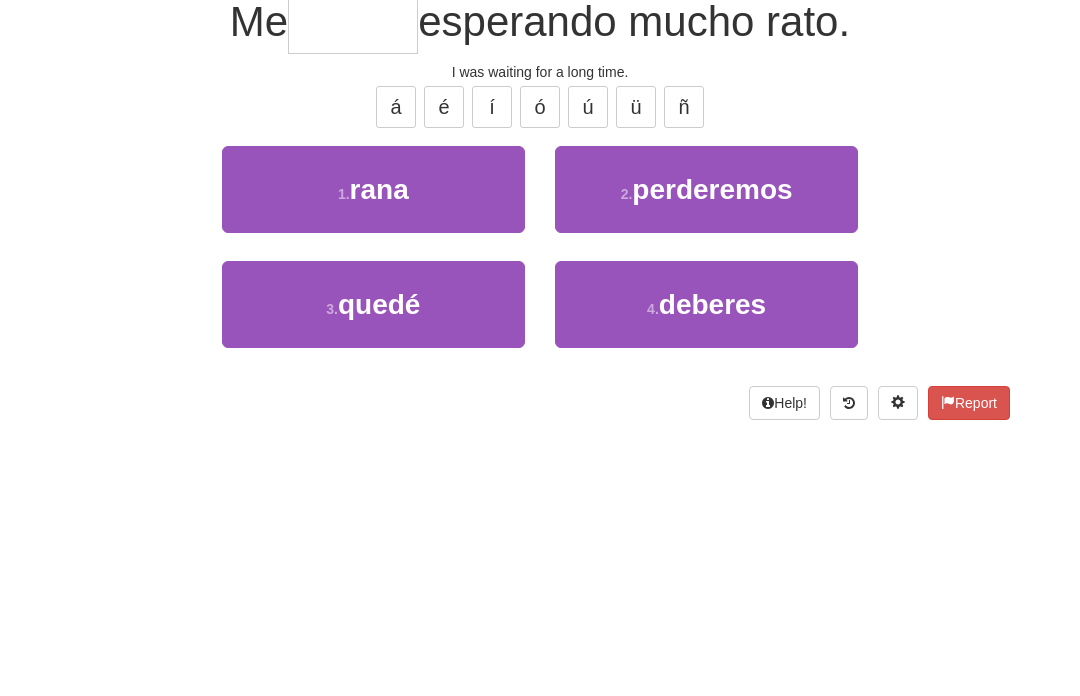 click on "3 .  quedé" at bounding box center (373, 507) 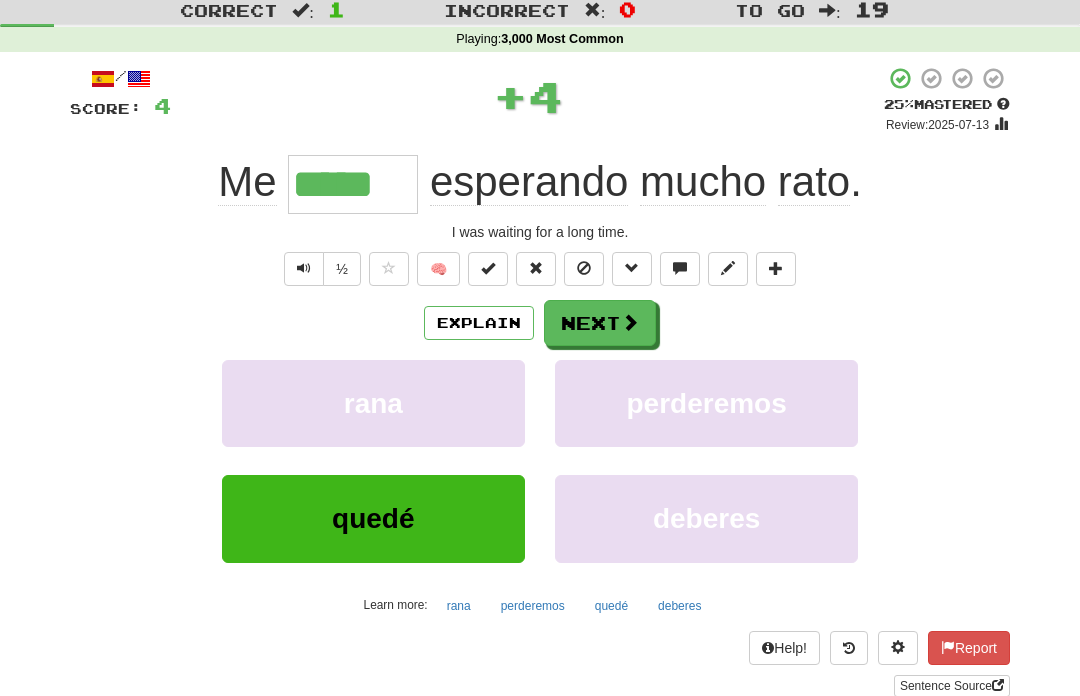 click on "Next" at bounding box center (600, 323) 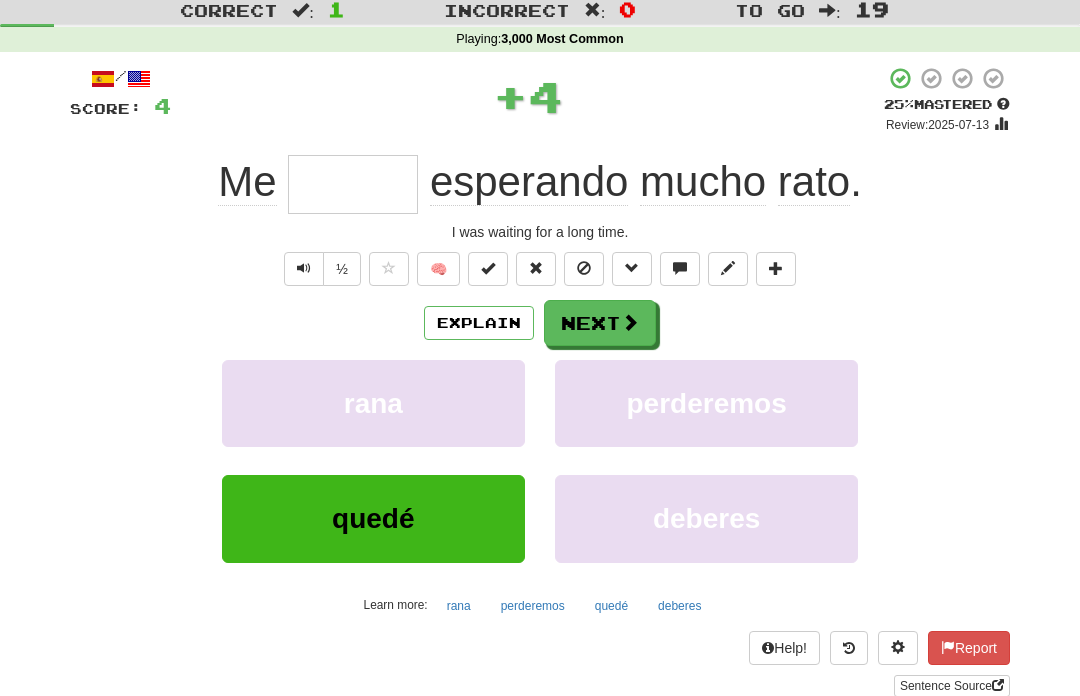 scroll, scrollTop: 55, scrollLeft: 0, axis: vertical 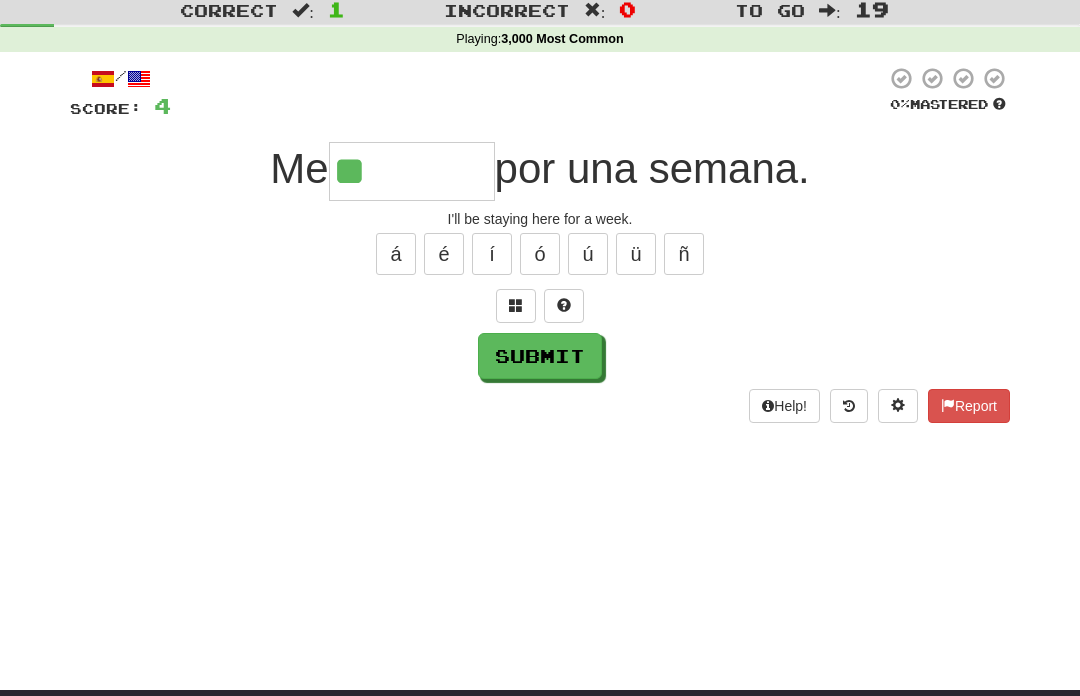 click on "é" at bounding box center [444, 255] 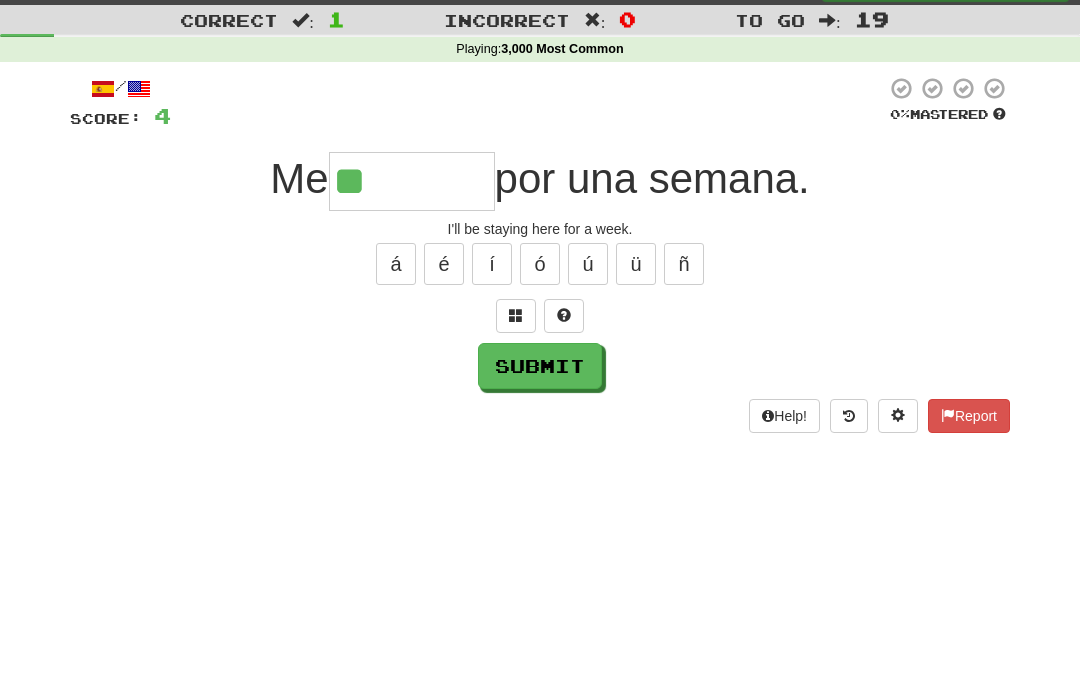 scroll, scrollTop: 45, scrollLeft: 0, axis: vertical 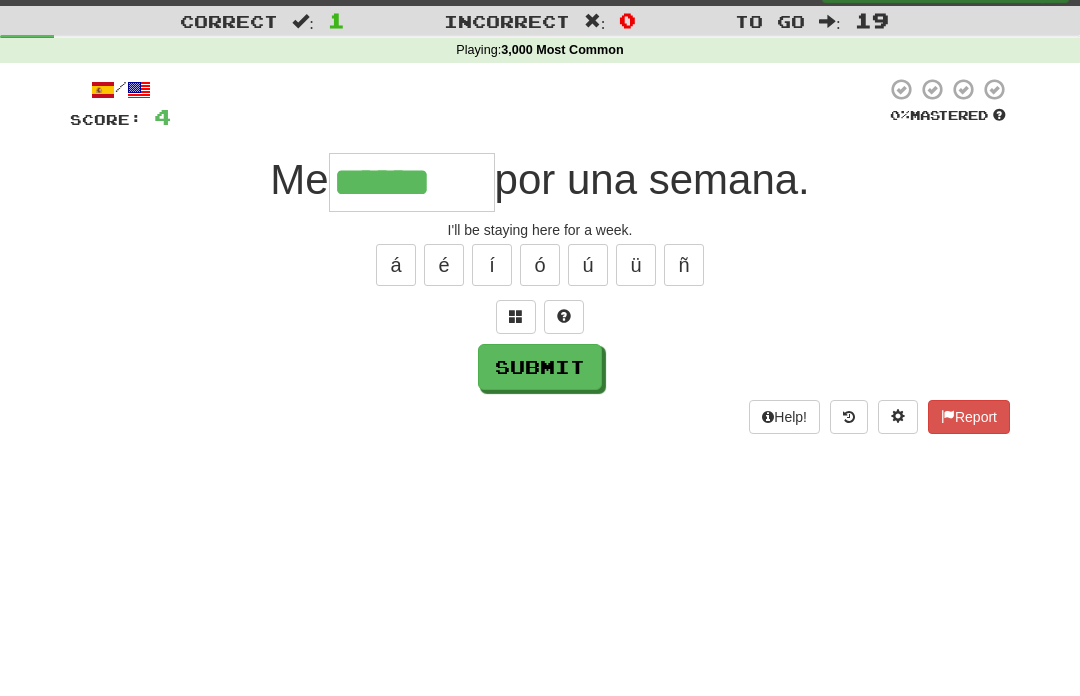 click on "é" at bounding box center [444, 265] 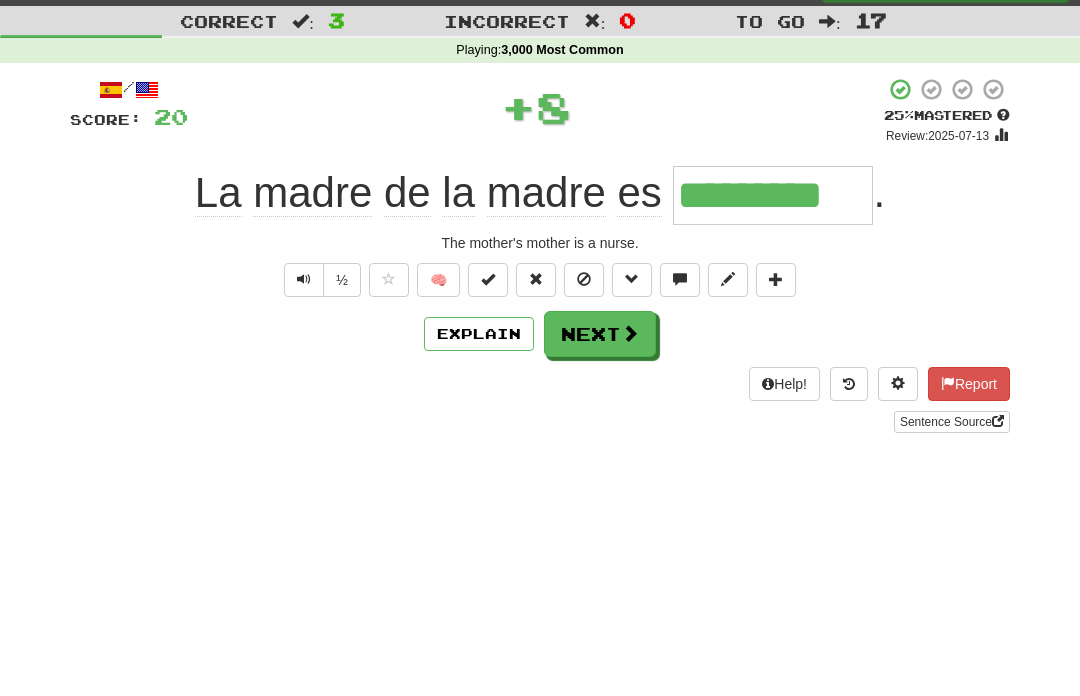 type on "*********" 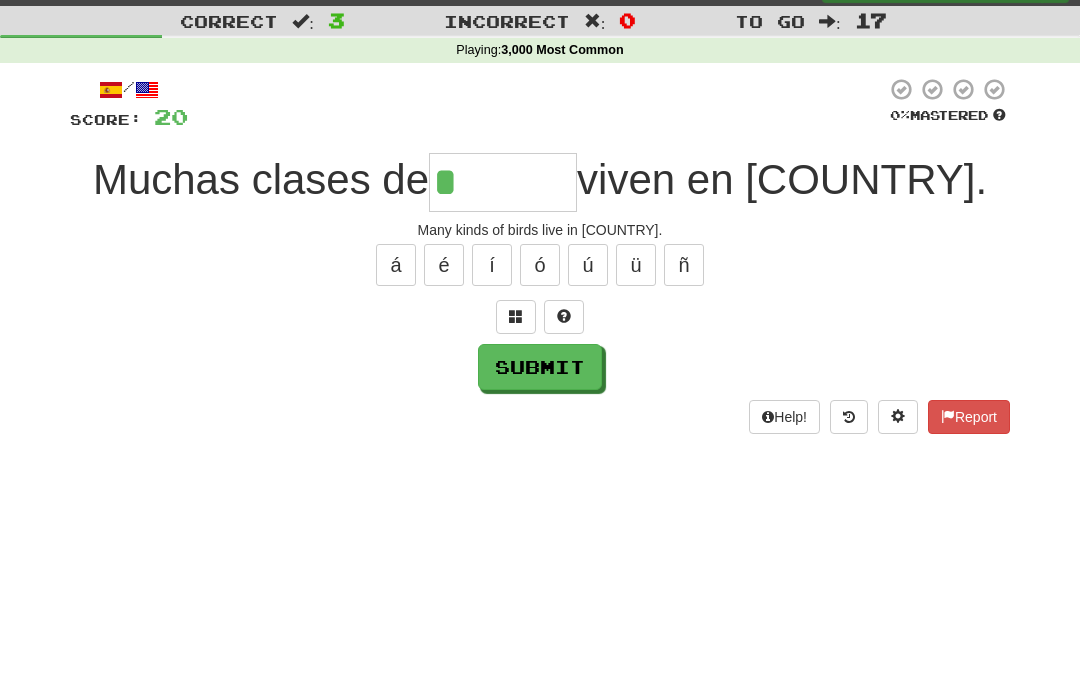 click on "á" at bounding box center (396, 265) 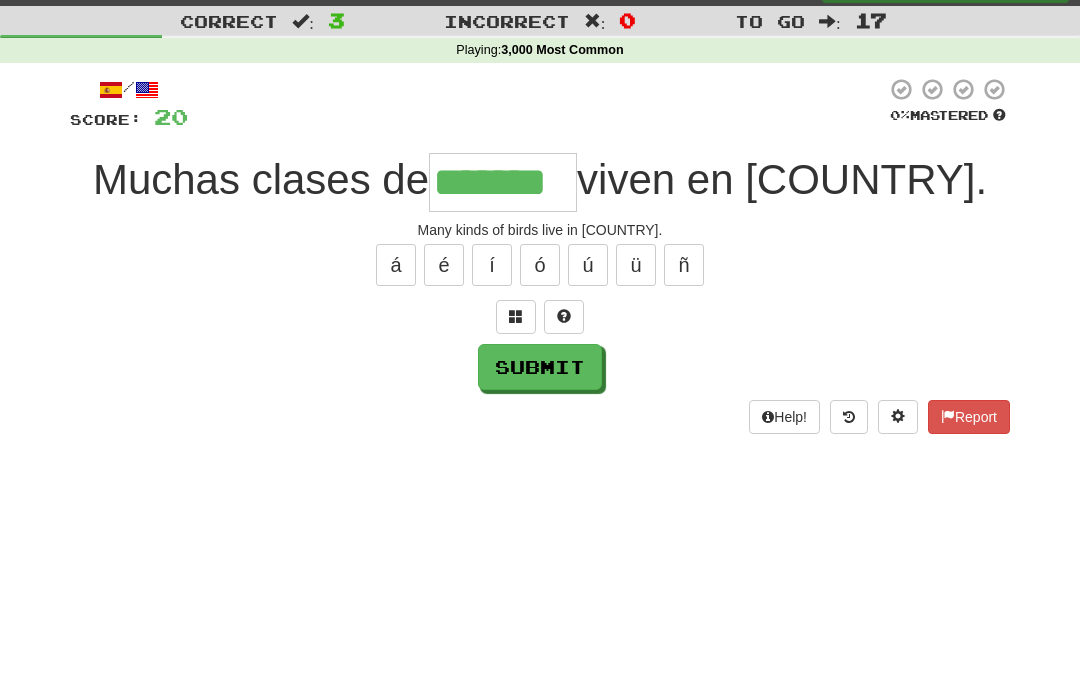 type on "*******" 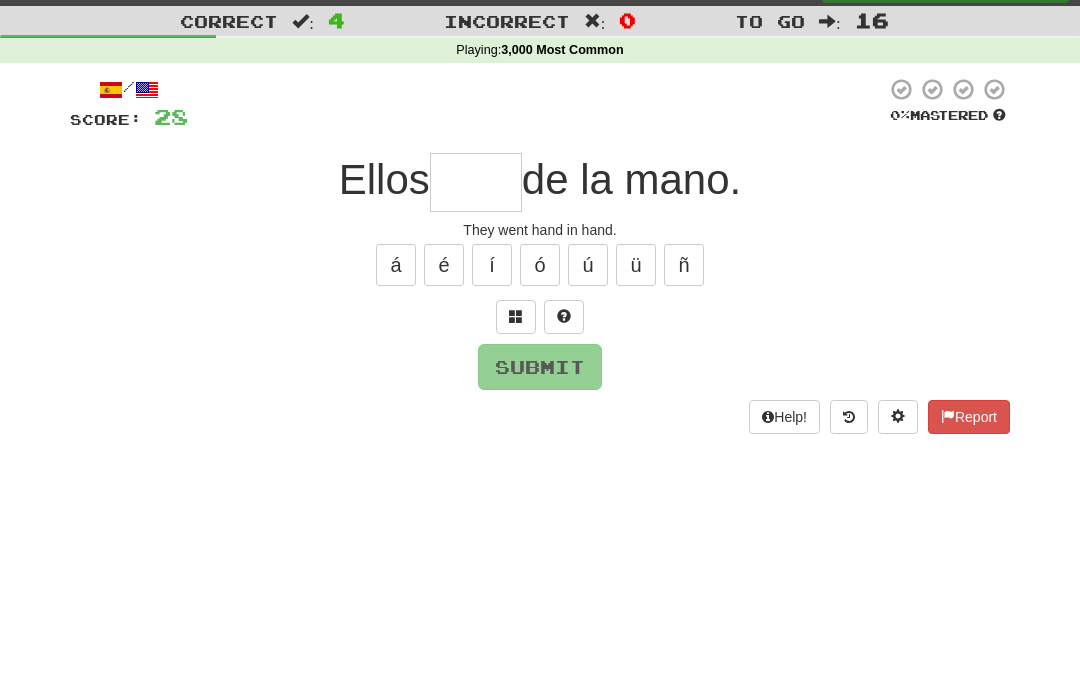 type on "*" 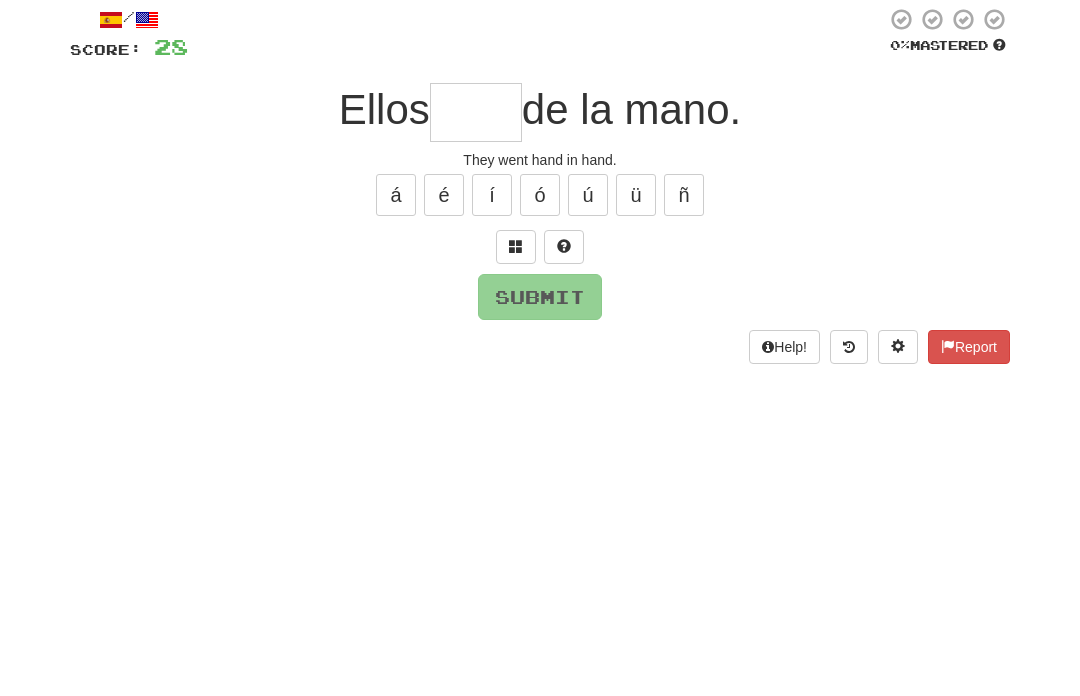 click at bounding box center [516, 316] 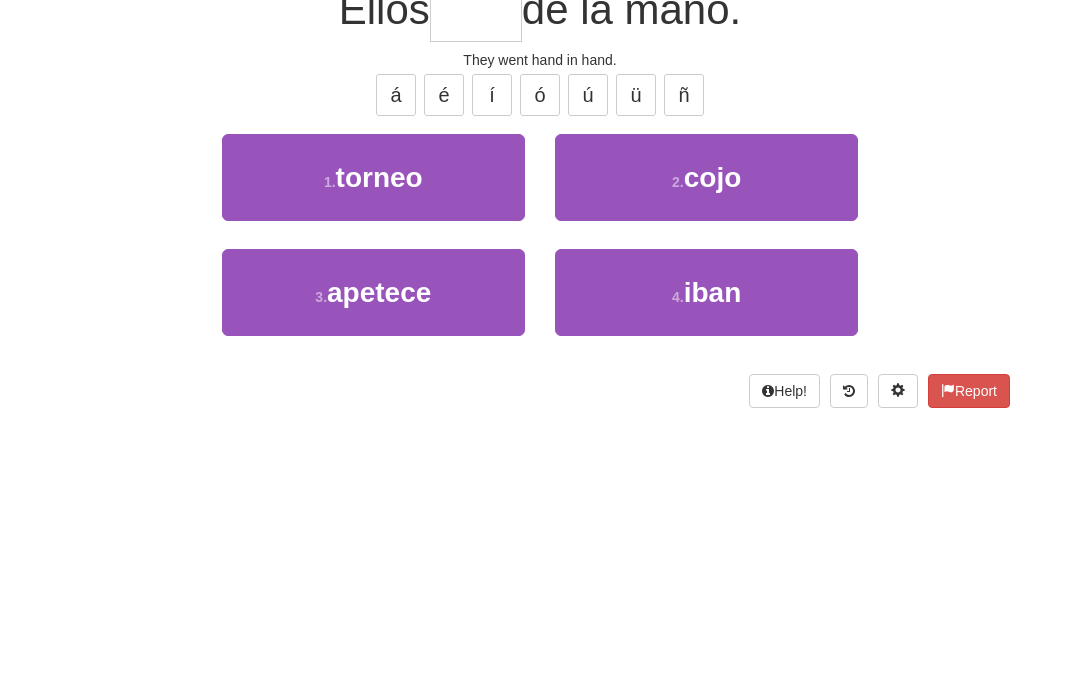 click on "4 .  iban" at bounding box center [706, 462] 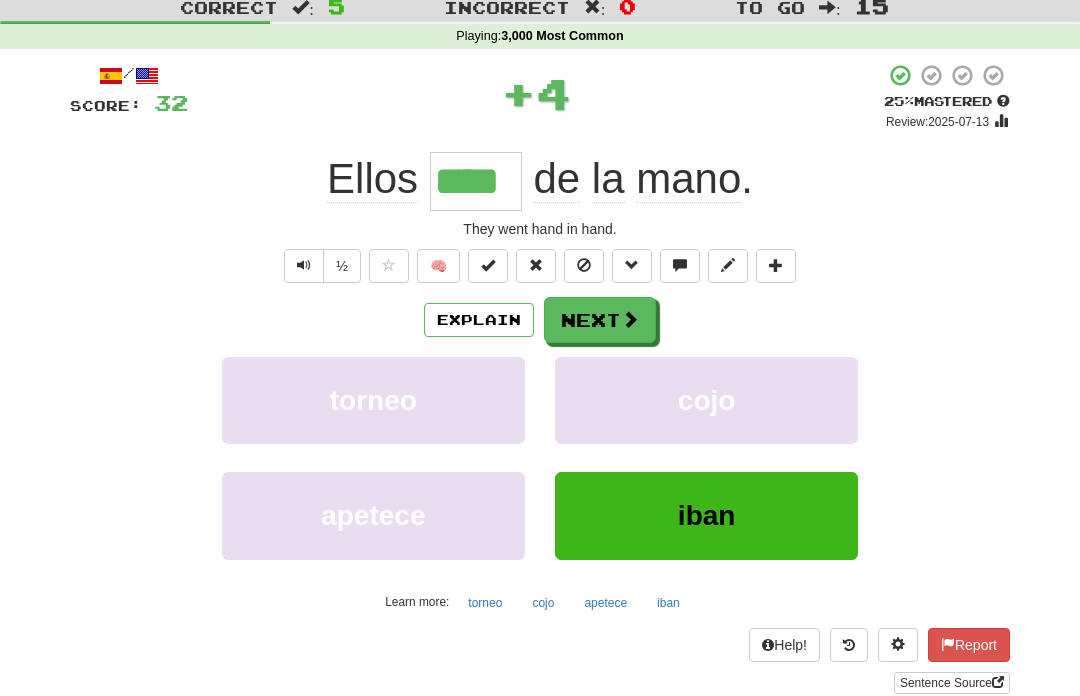 click on "Next" at bounding box center (600, 320) 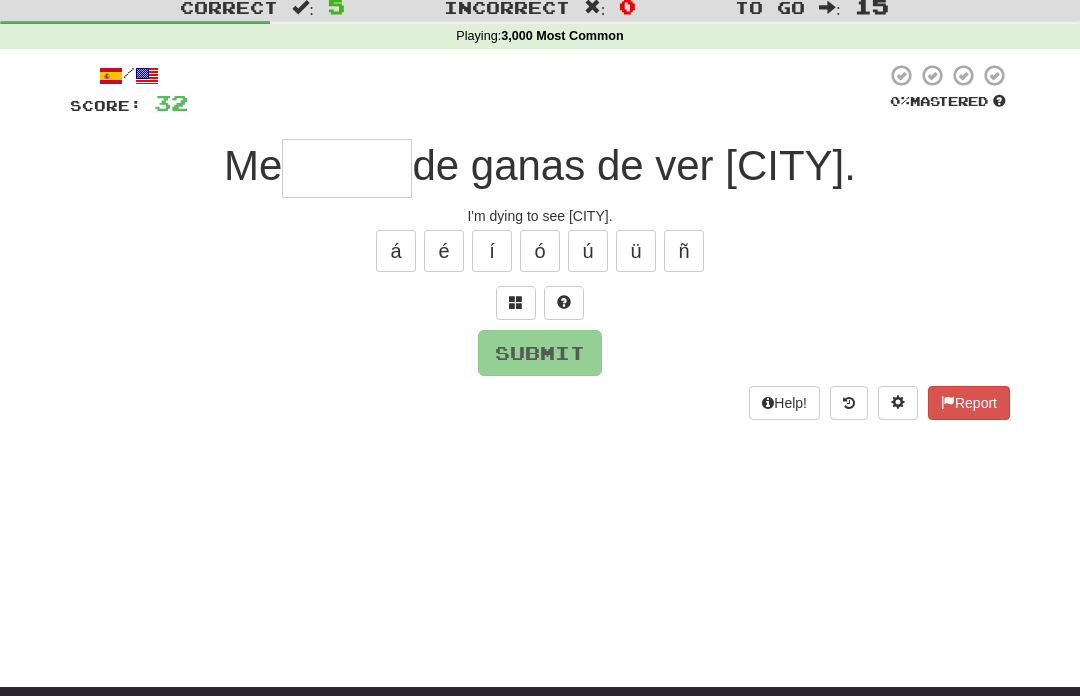 scroll, scrollTop: 58, scrollLeft: 0, axis: vertical 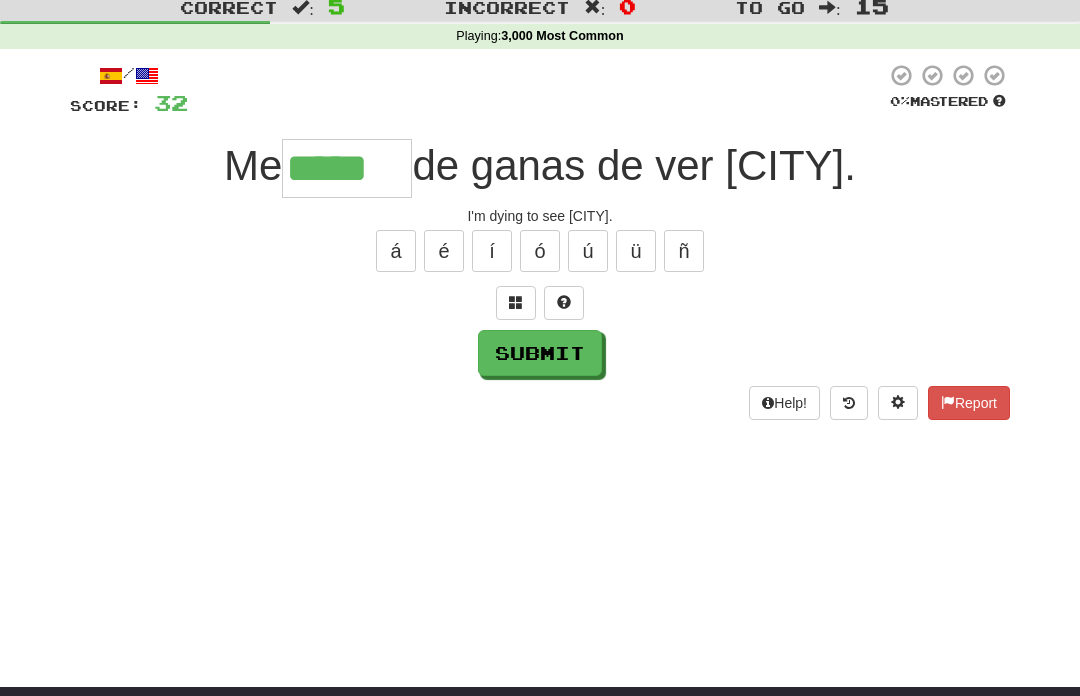 type on "*****" 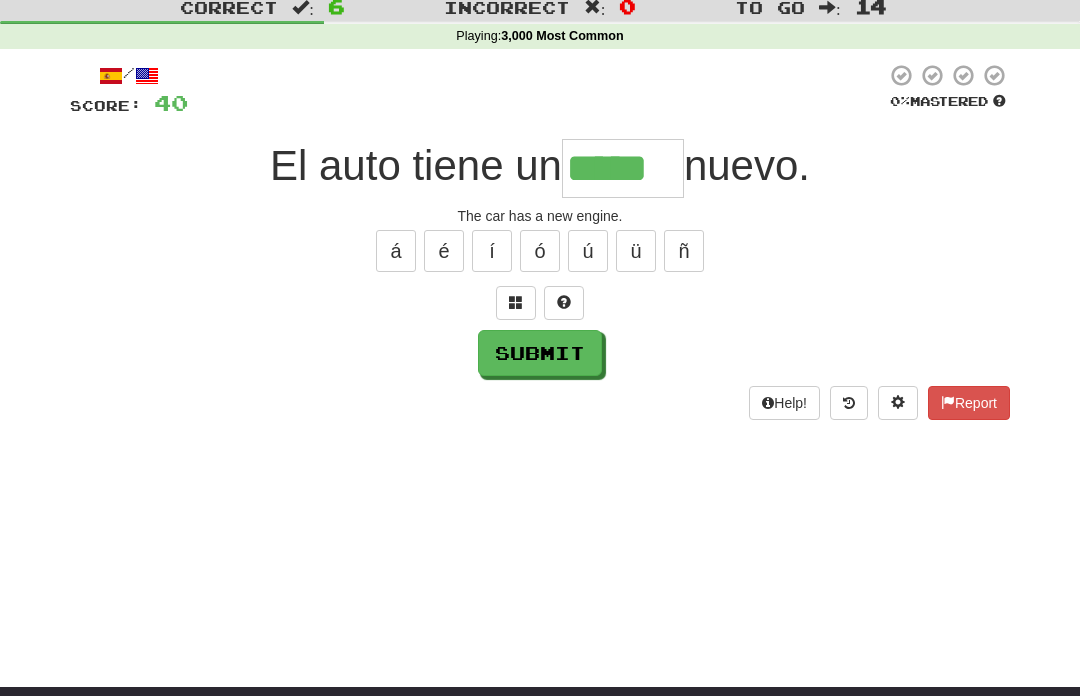 type on "*****" 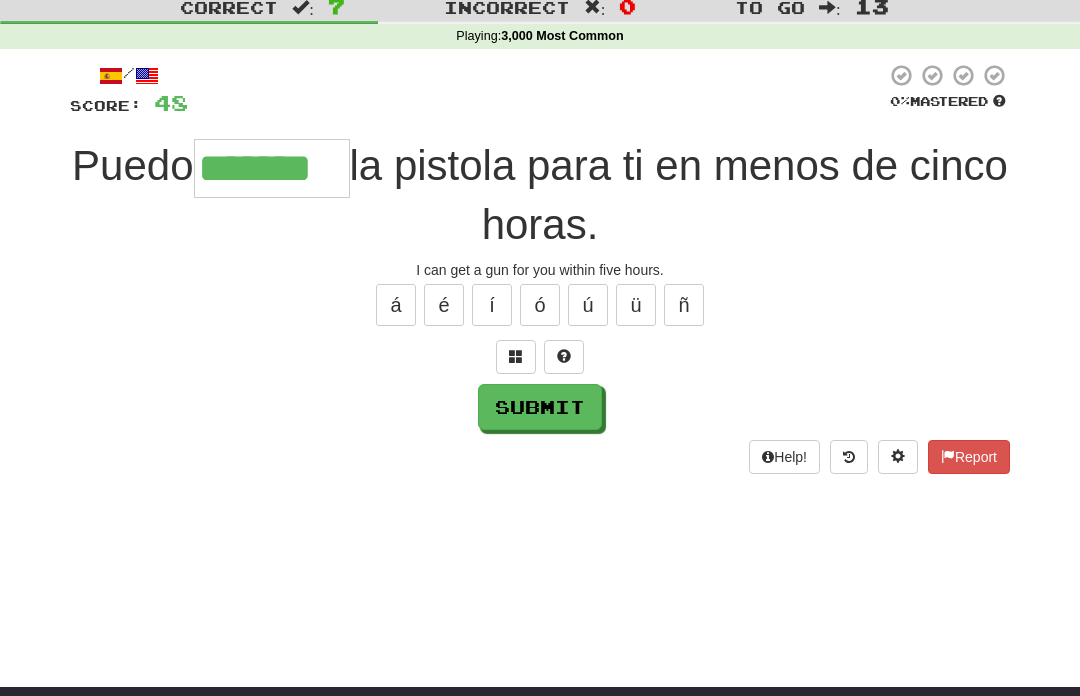 type on "*******" 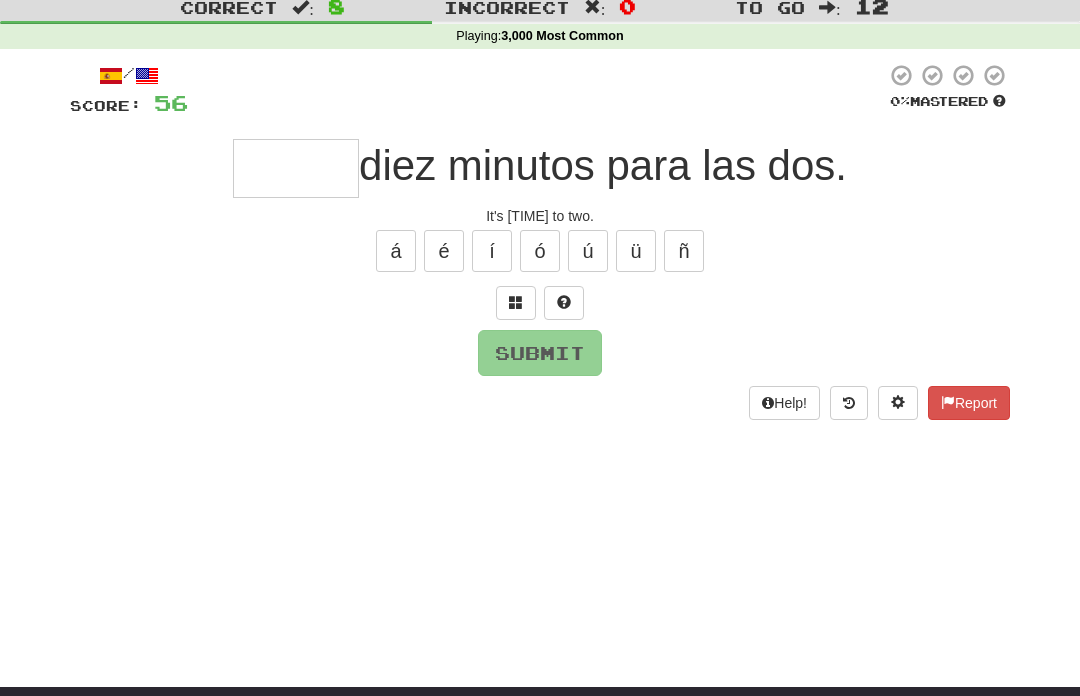 type on "*" 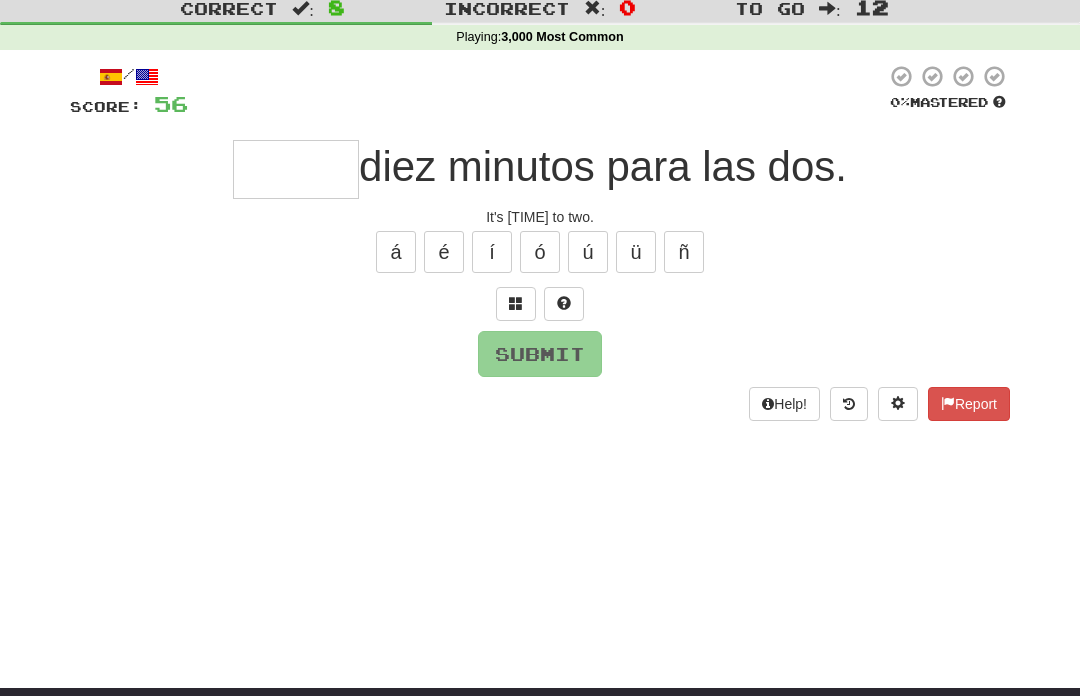 scroll, scrollTop: 37, scrollLeft: 0, axis: vertical 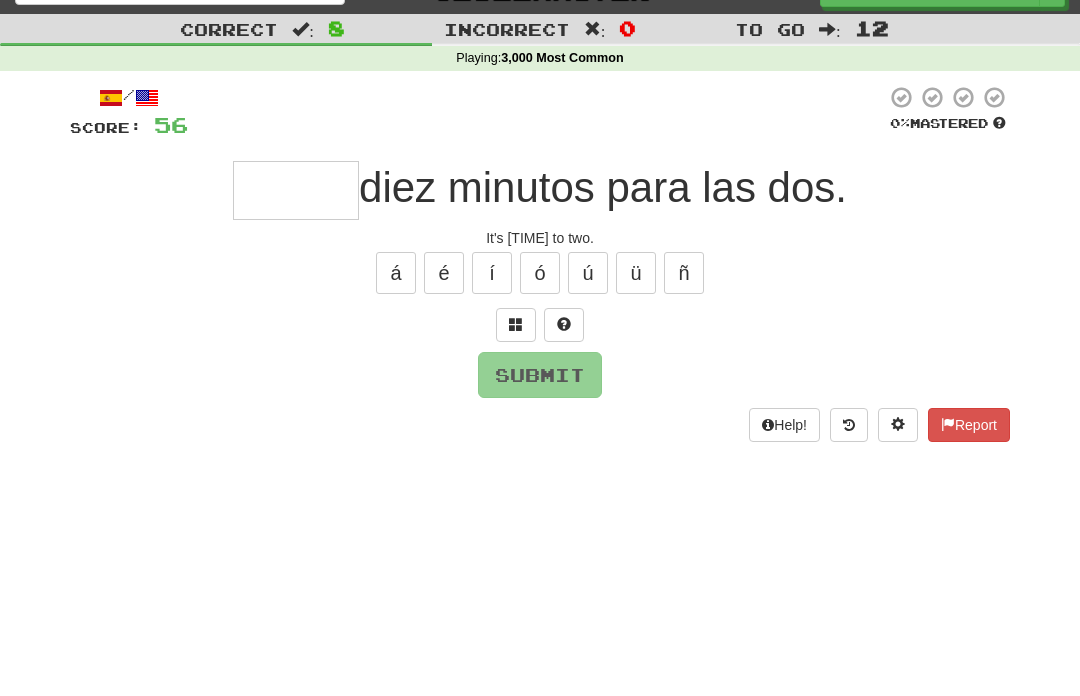 click at bounding box center [516, 324] 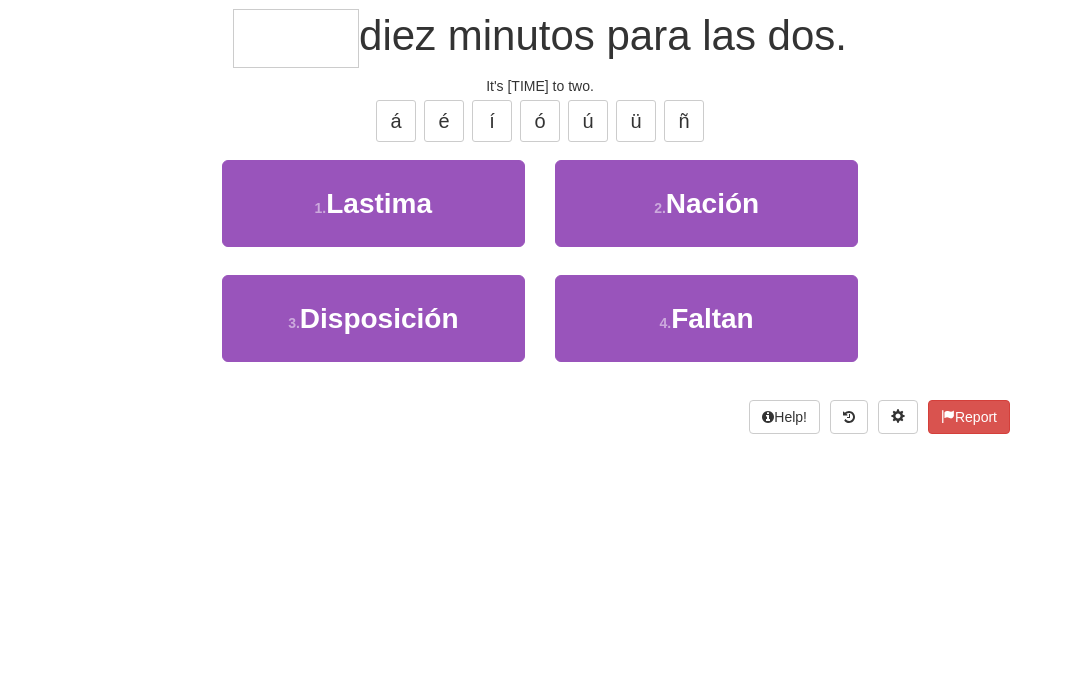 click on "4 .  Faltan" at bounding box center [706, 470] 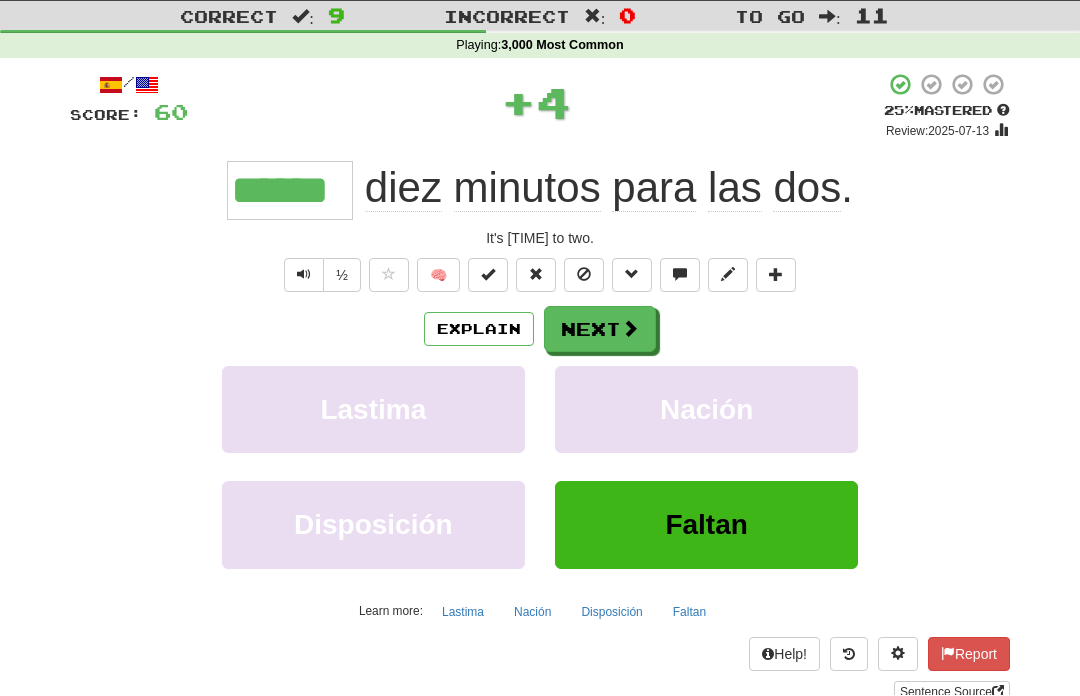 click on "Next" at bounding box center [600, 330] 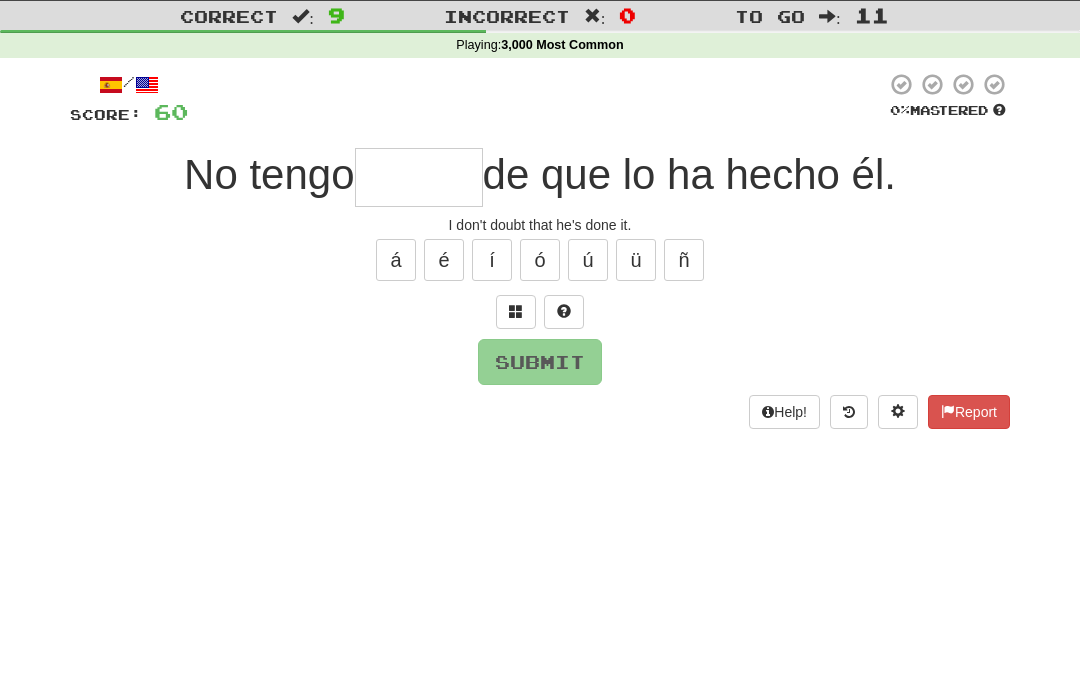 scroll, scrollTop: 49, scrollLeft: 0, axis: vertical 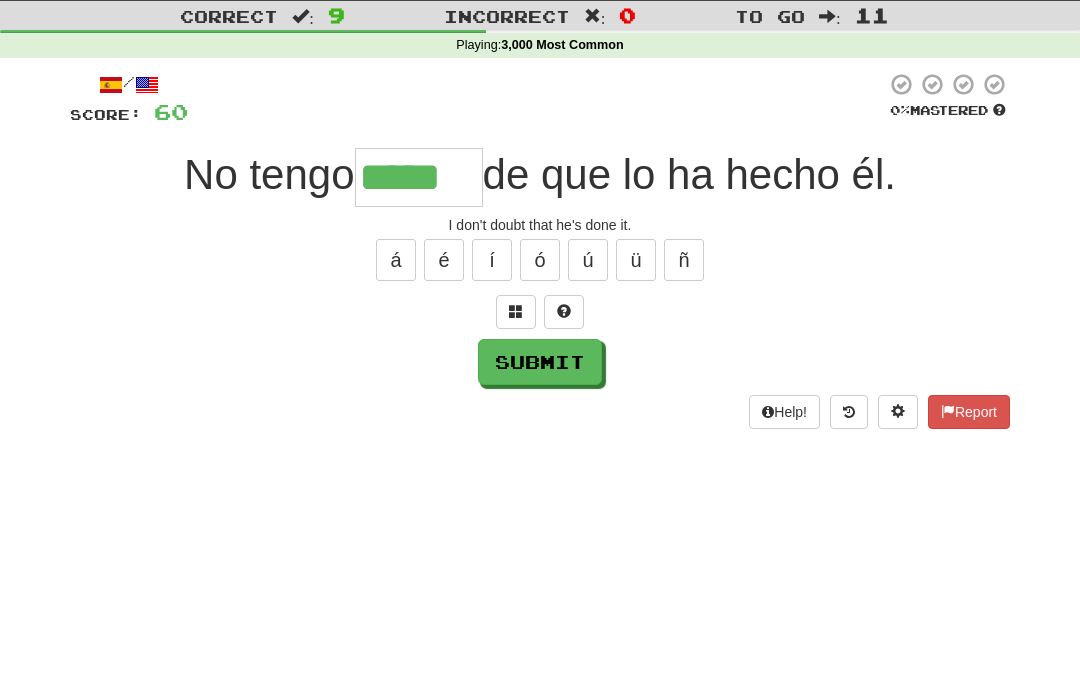type on "*****" 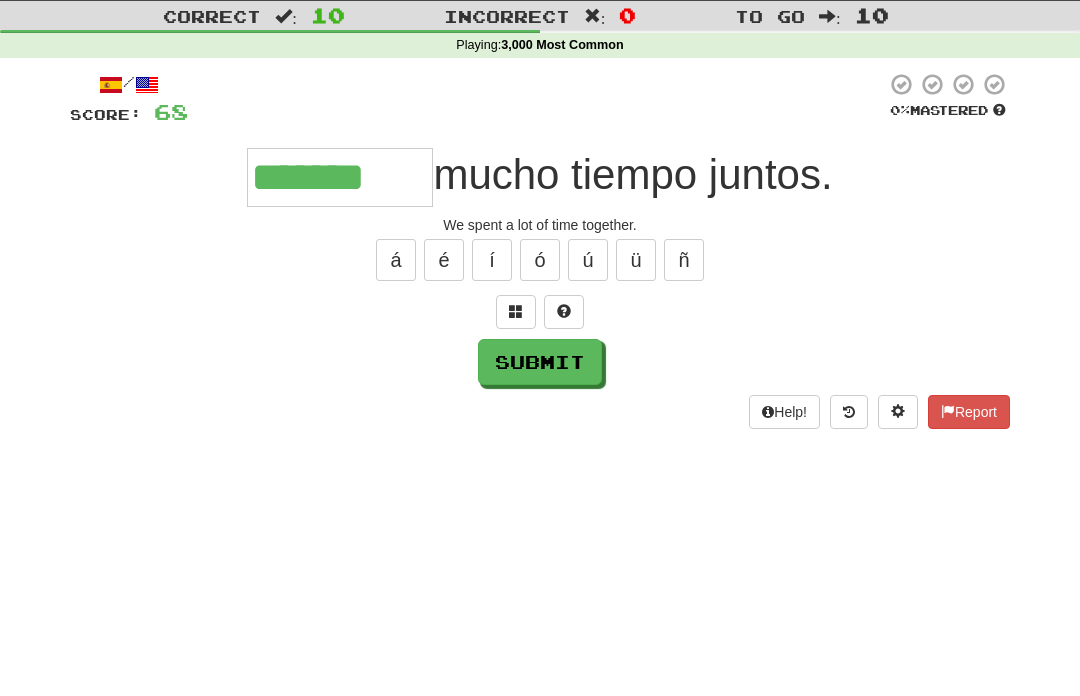 type on "*******" 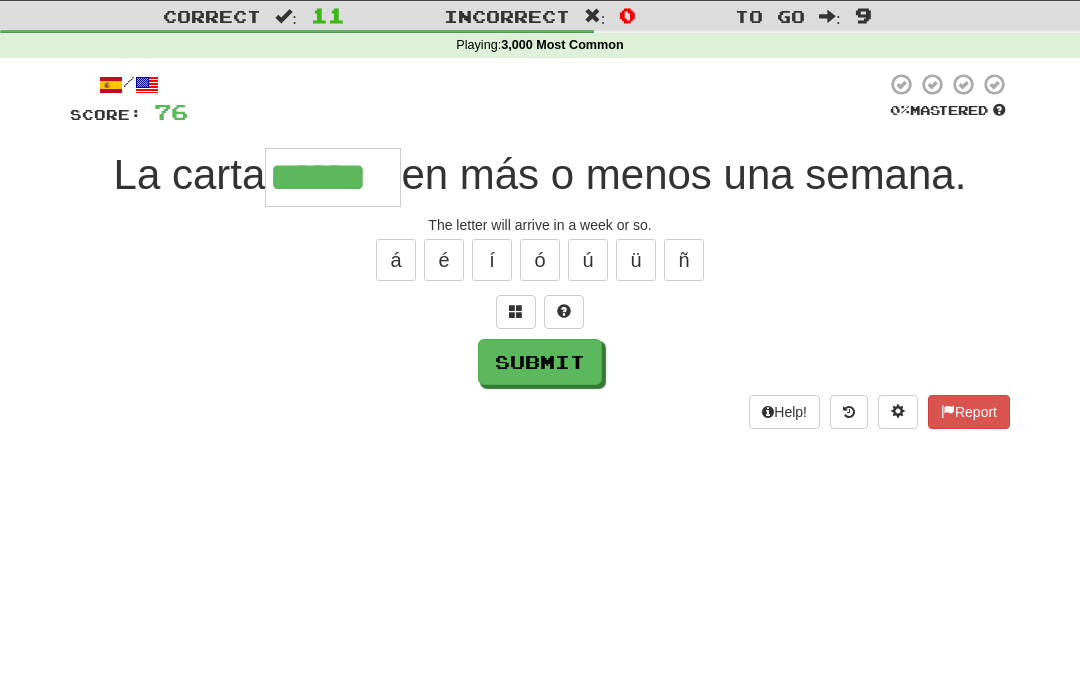 click on "á" at bounding box center [396, 261] 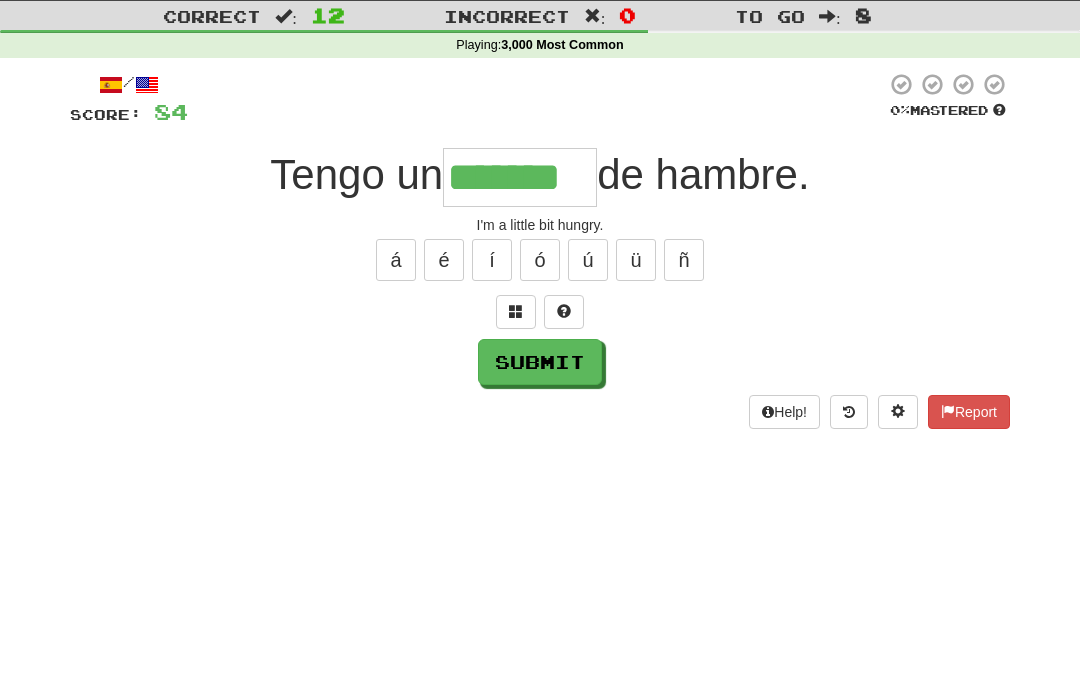type on "*******" 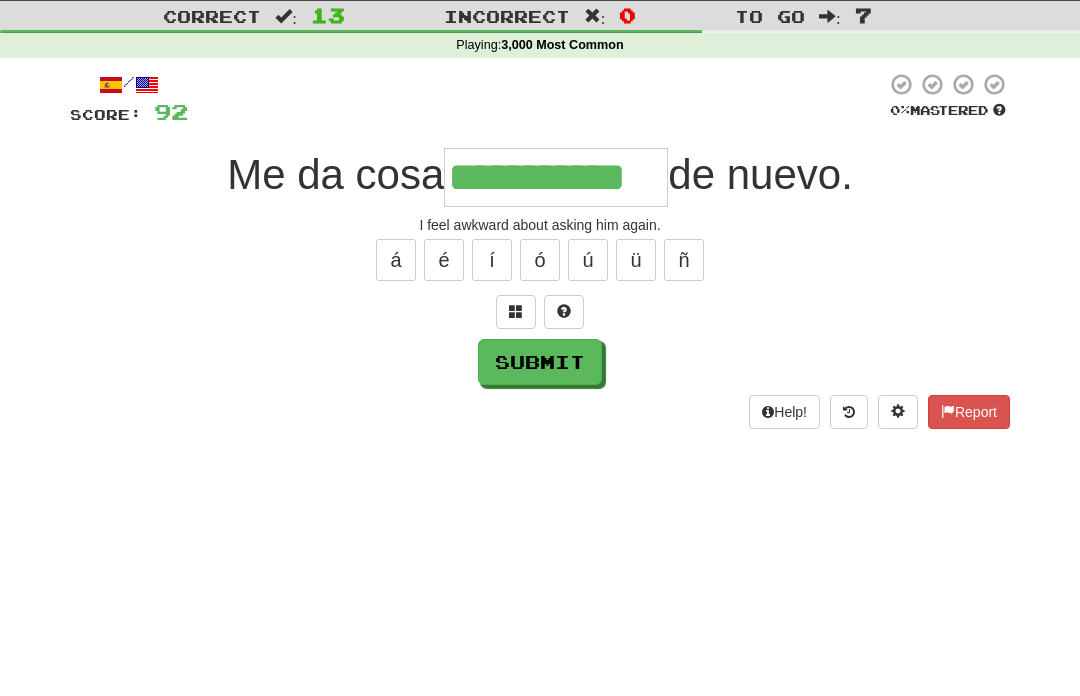 type on "**********" 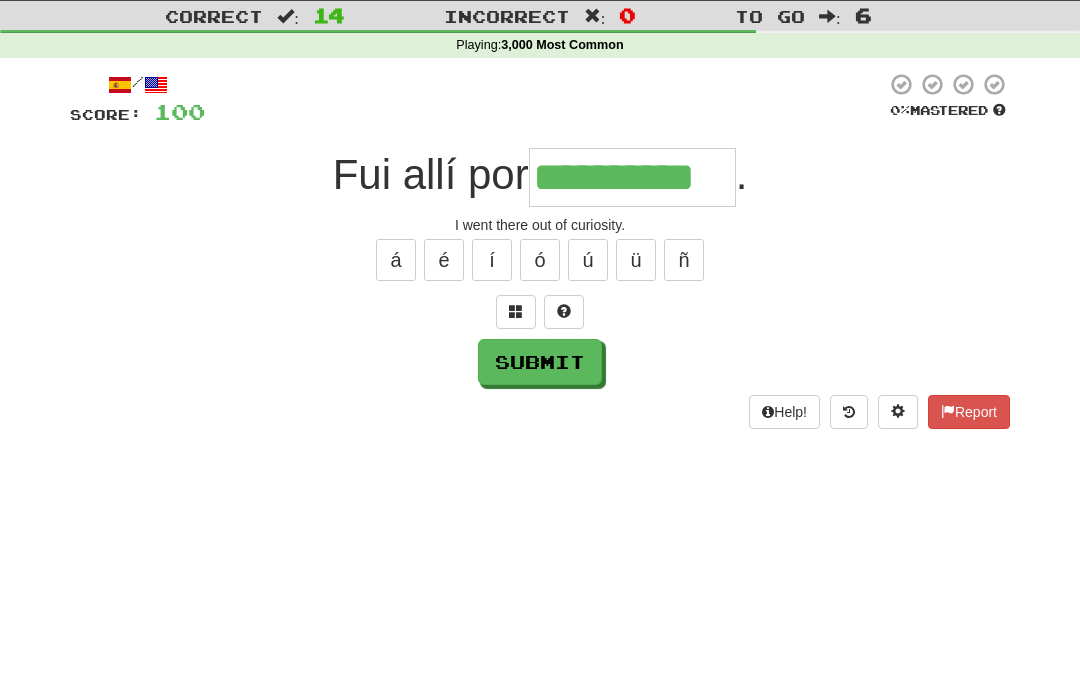 type on "**********" 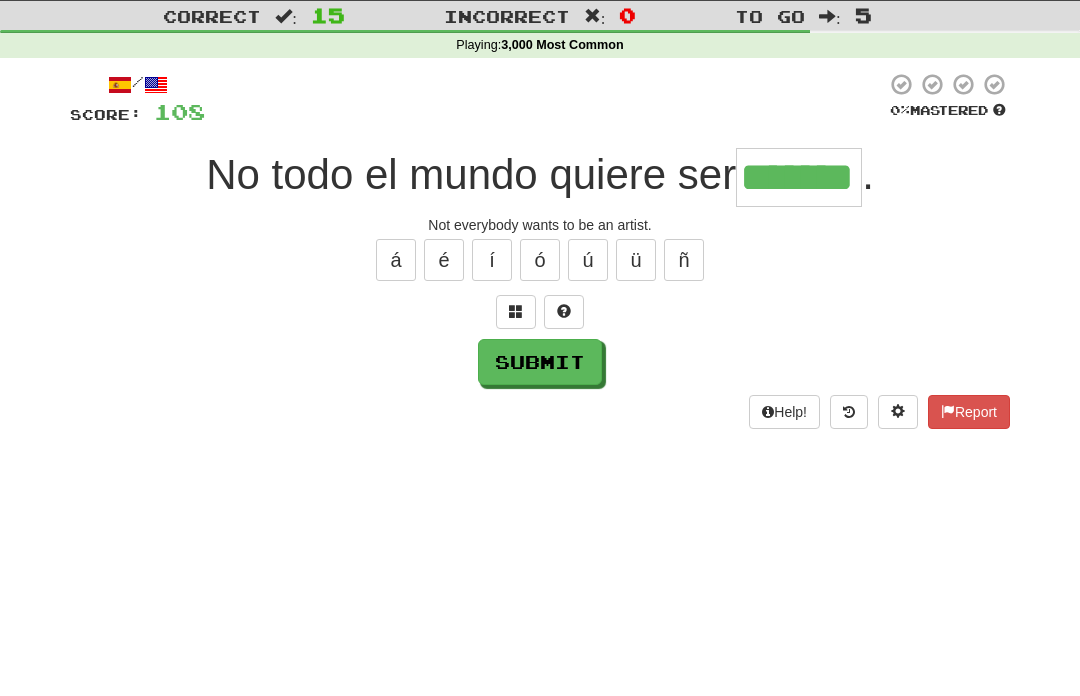 type on "*******" 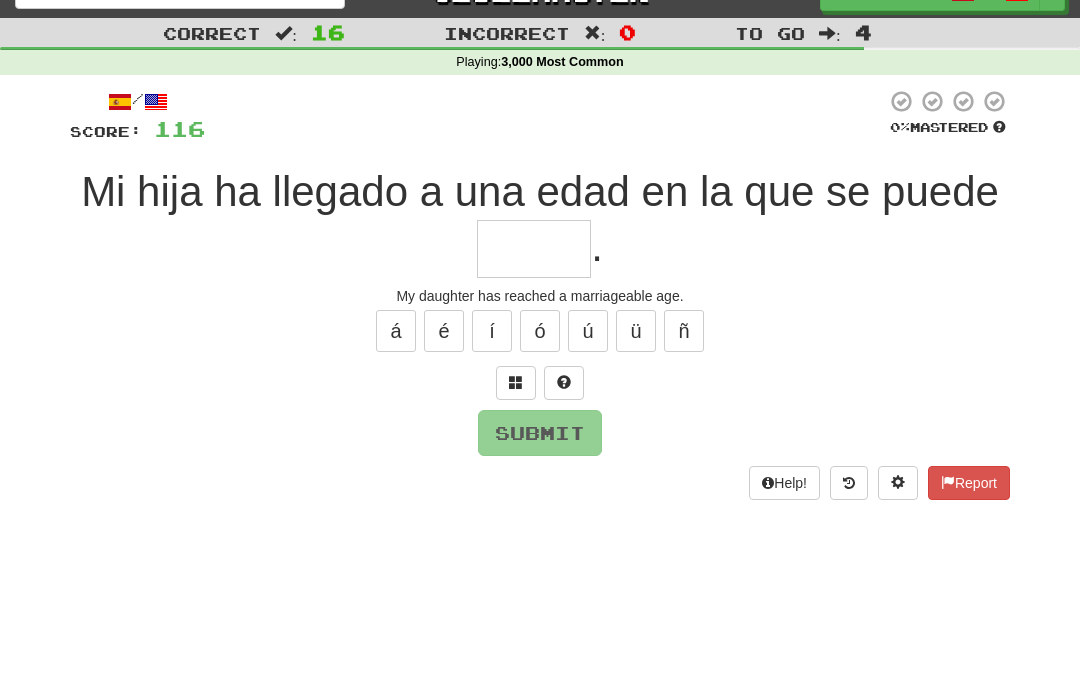 scroll, scrollTop: 15, scrollLeft: 0, axis: vertical 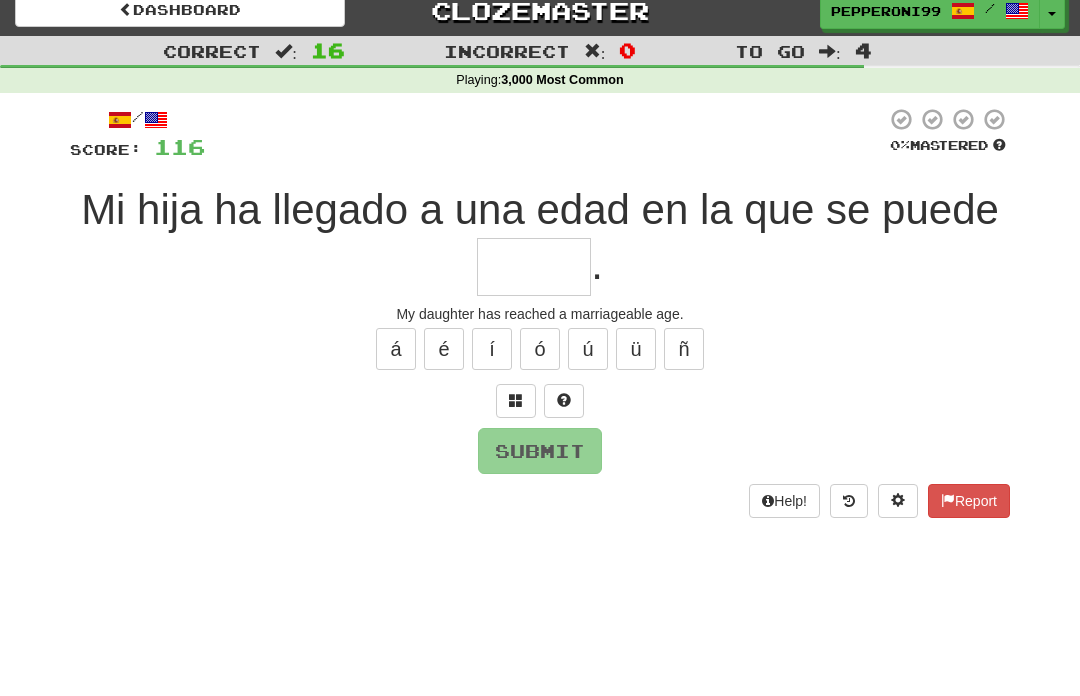 type on "*" 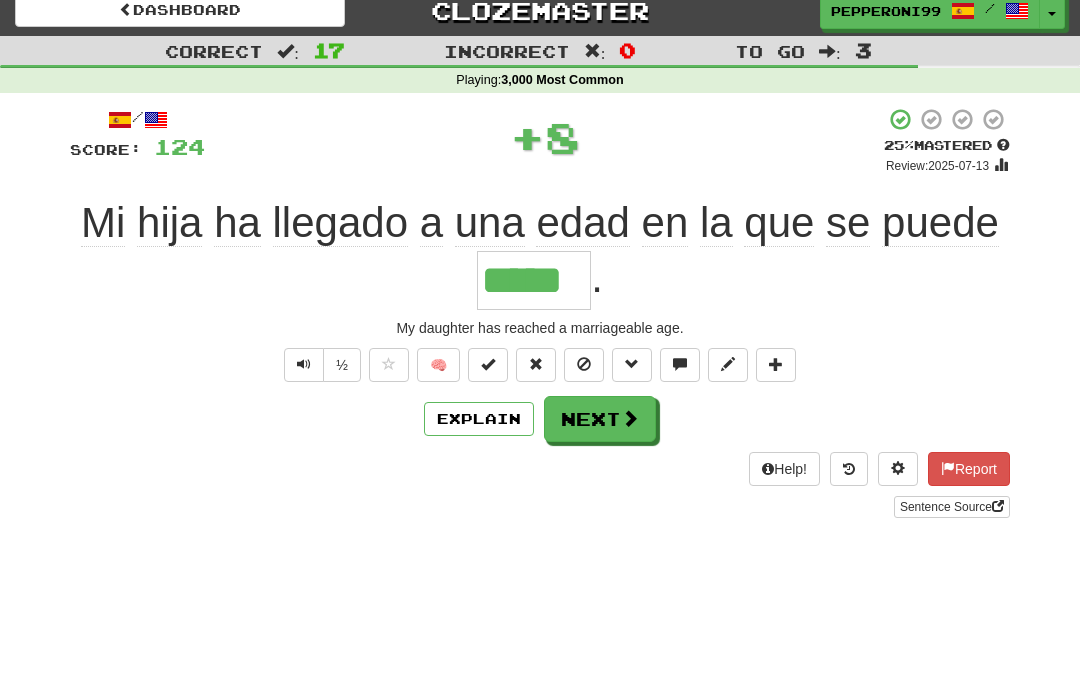 type on "*****" 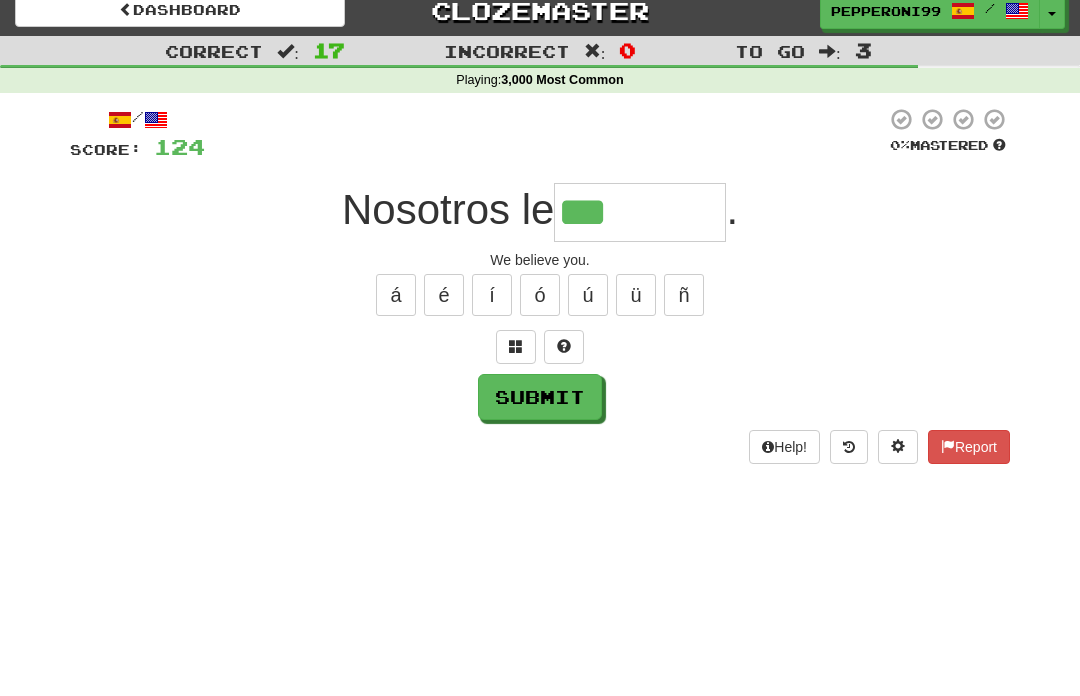 click on "í" at bounding box center [492, 295] 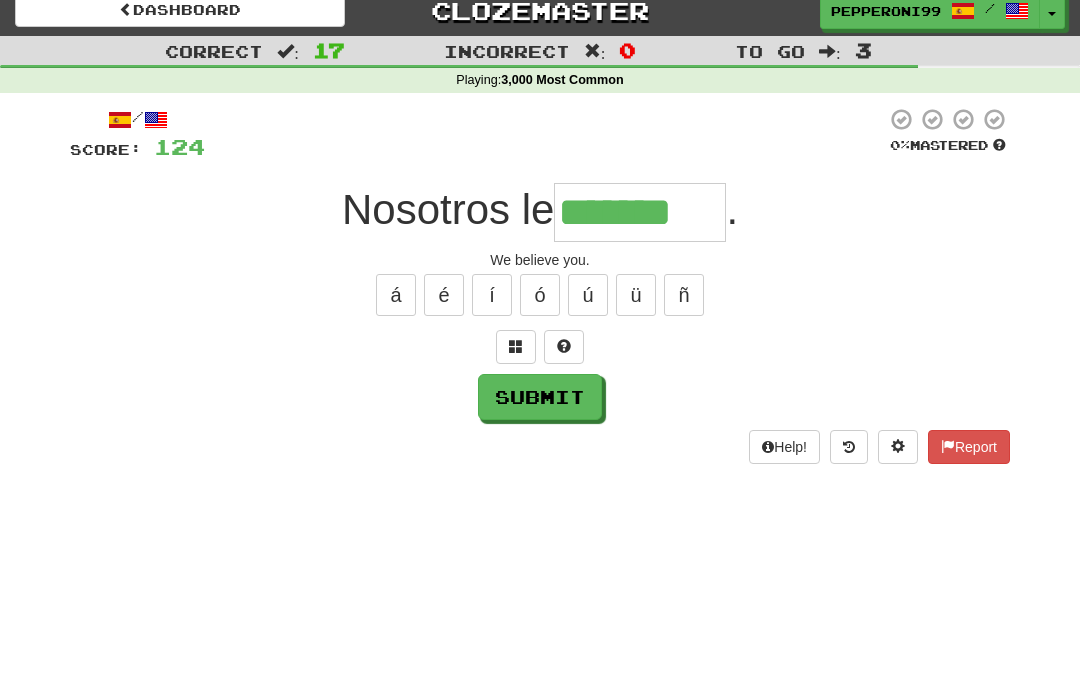 type on "*******" 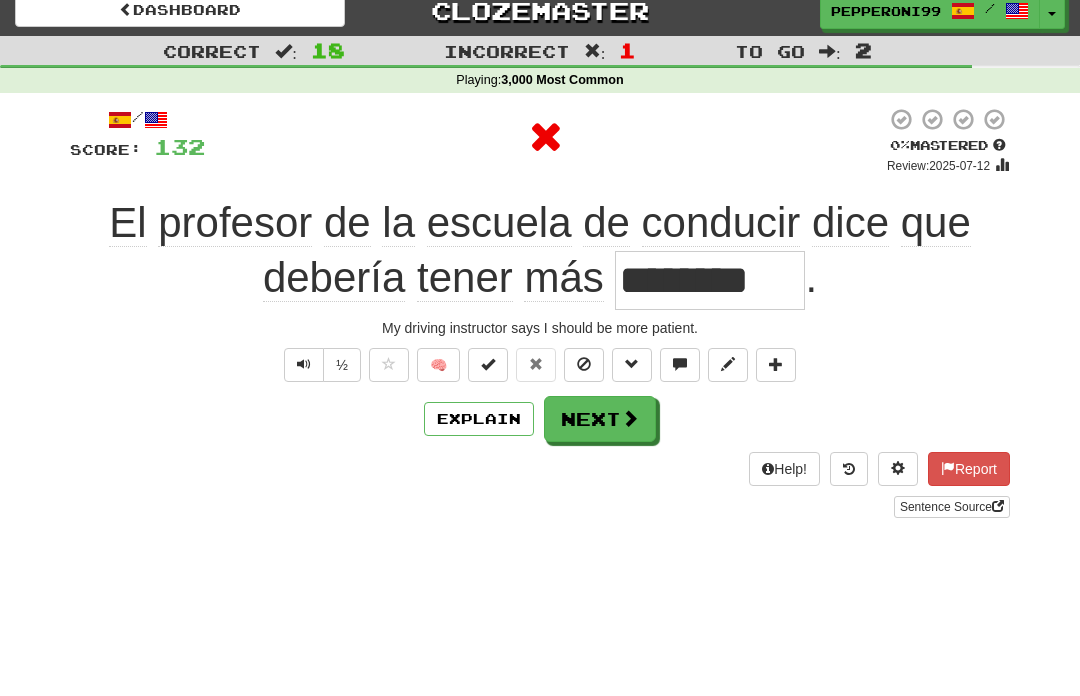 type on "*********" 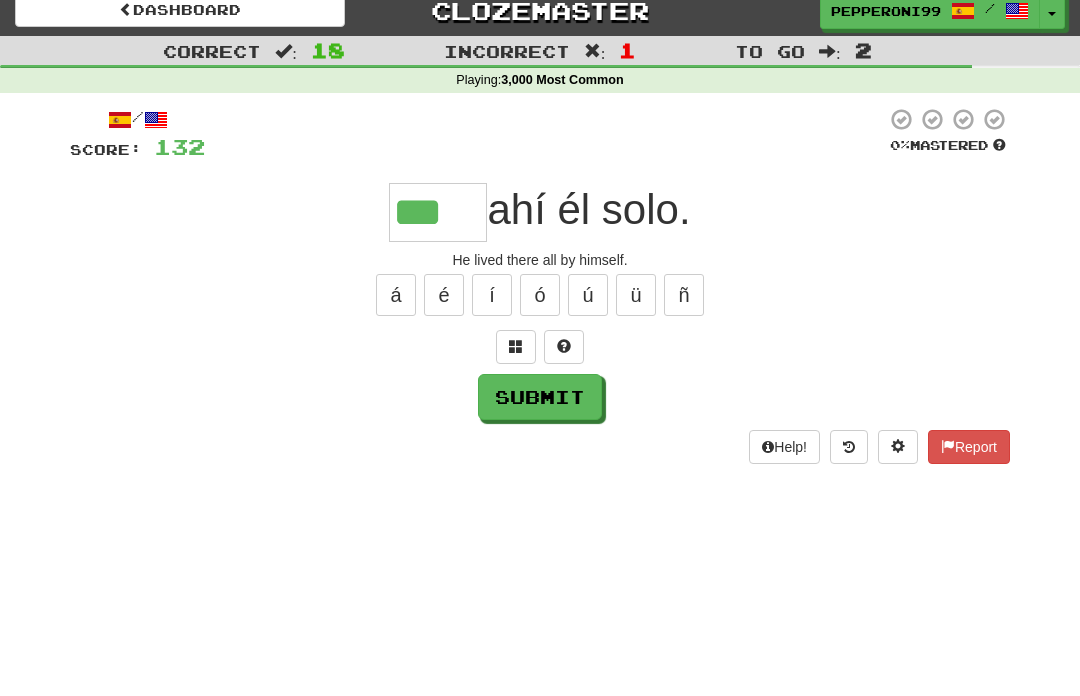 click on "í" at bounding box center (492, 295) 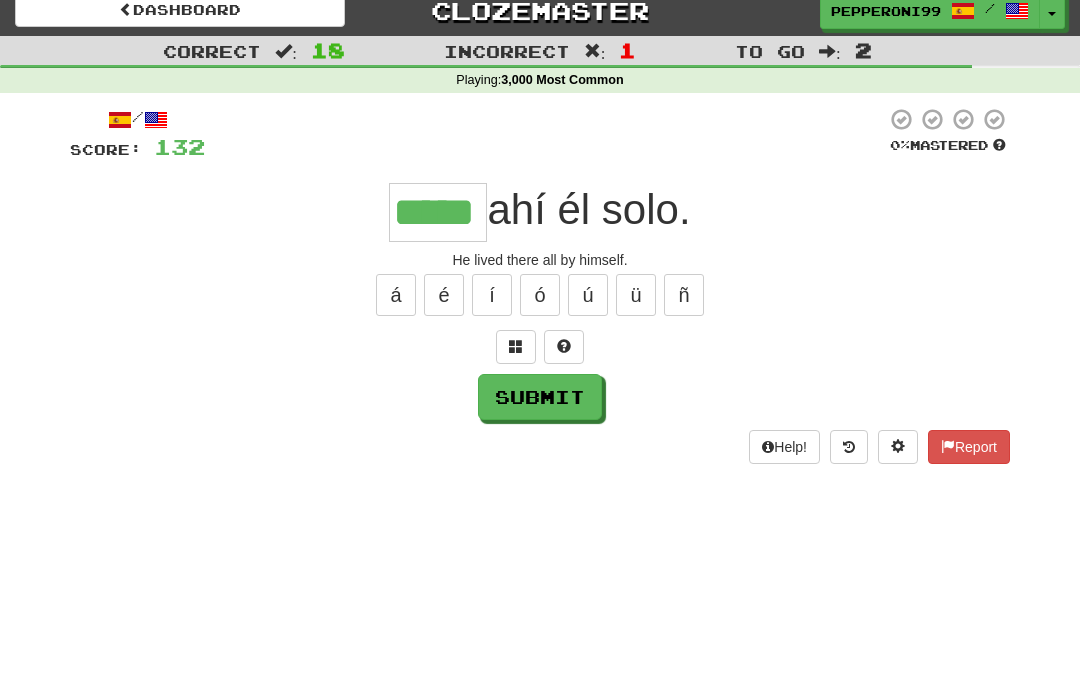 type on "*****" 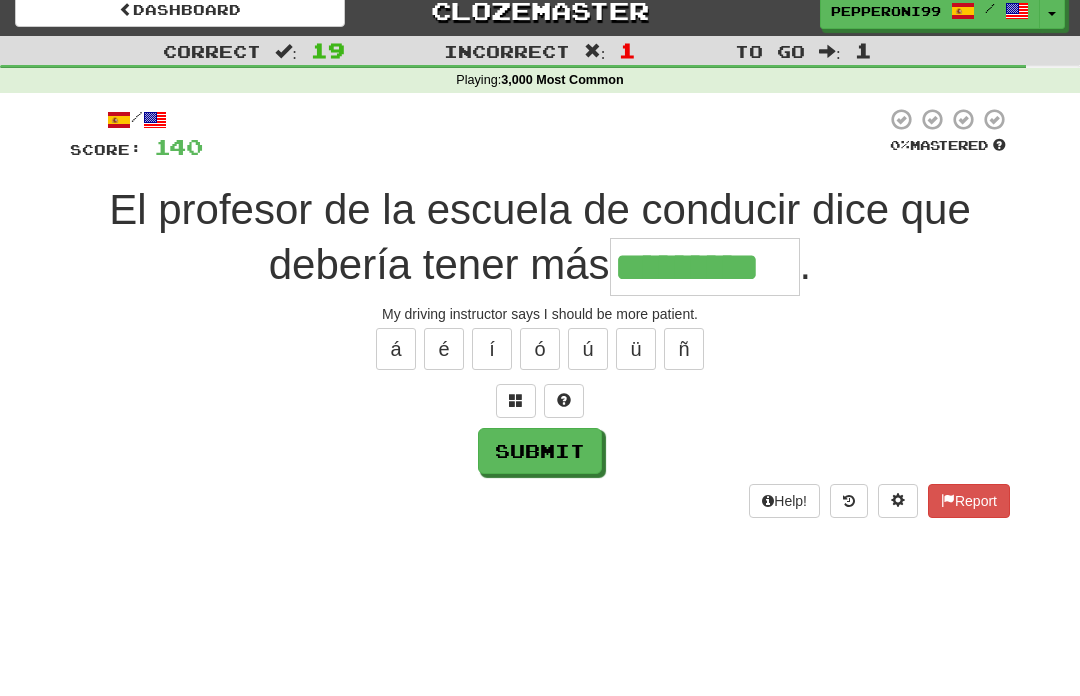 type on "*********" 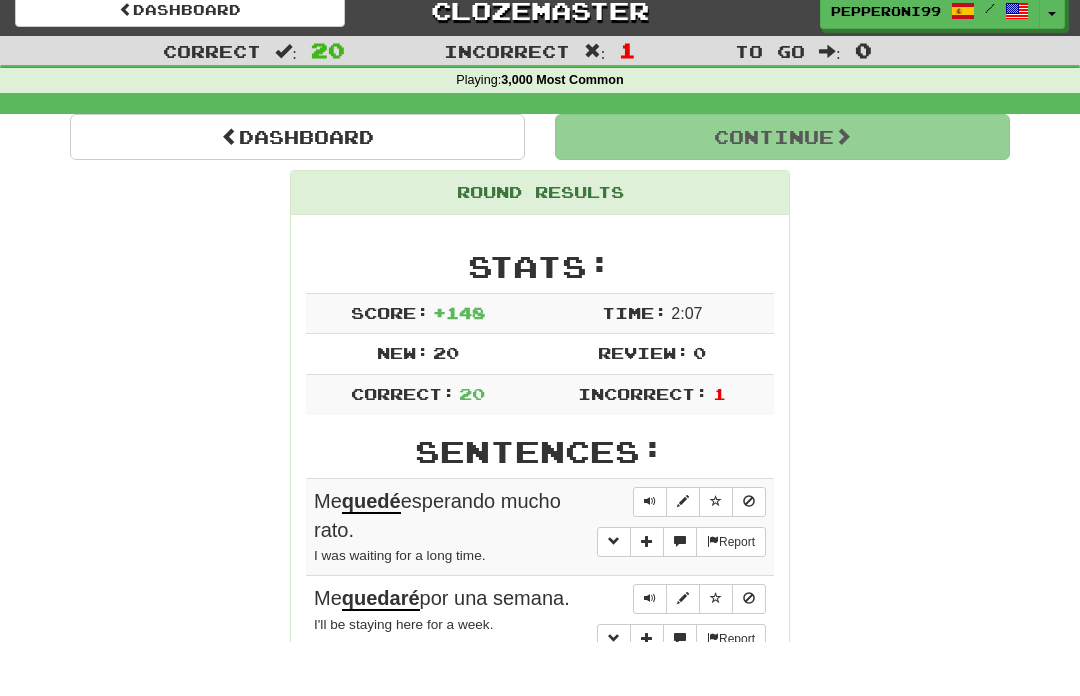 scroll, scrollTop: 16, scrollLeft: 0, axis: vertical 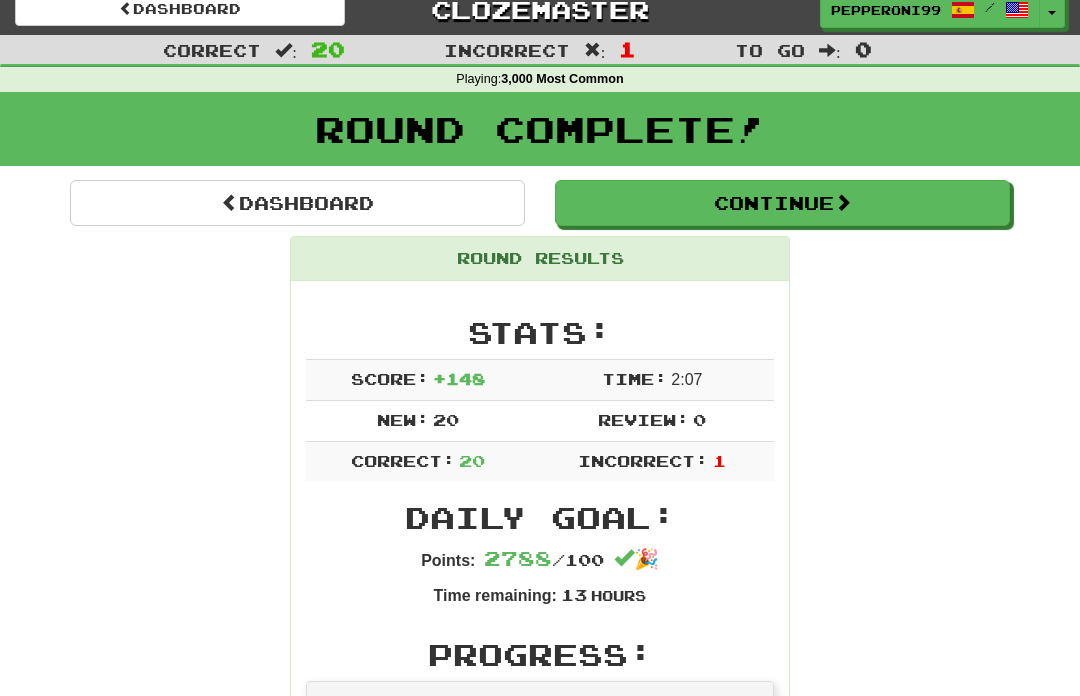 click on "Dashboard" at bounding box center (297, 203) 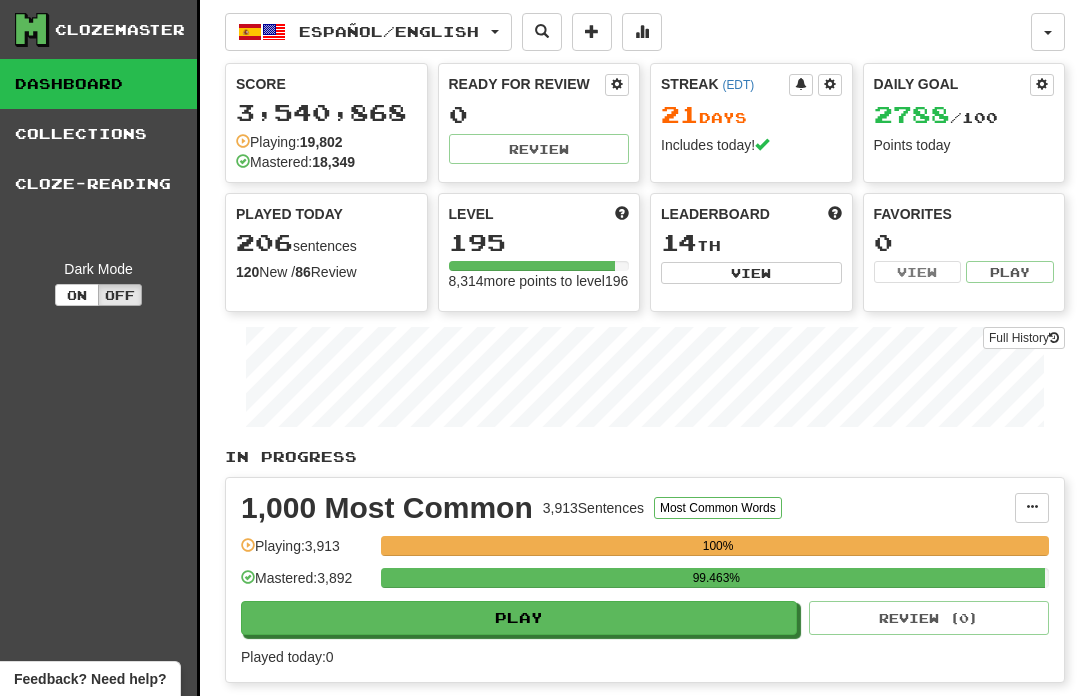 scroll, scrollTop: 0, scrollLeft: 0, axis: both 